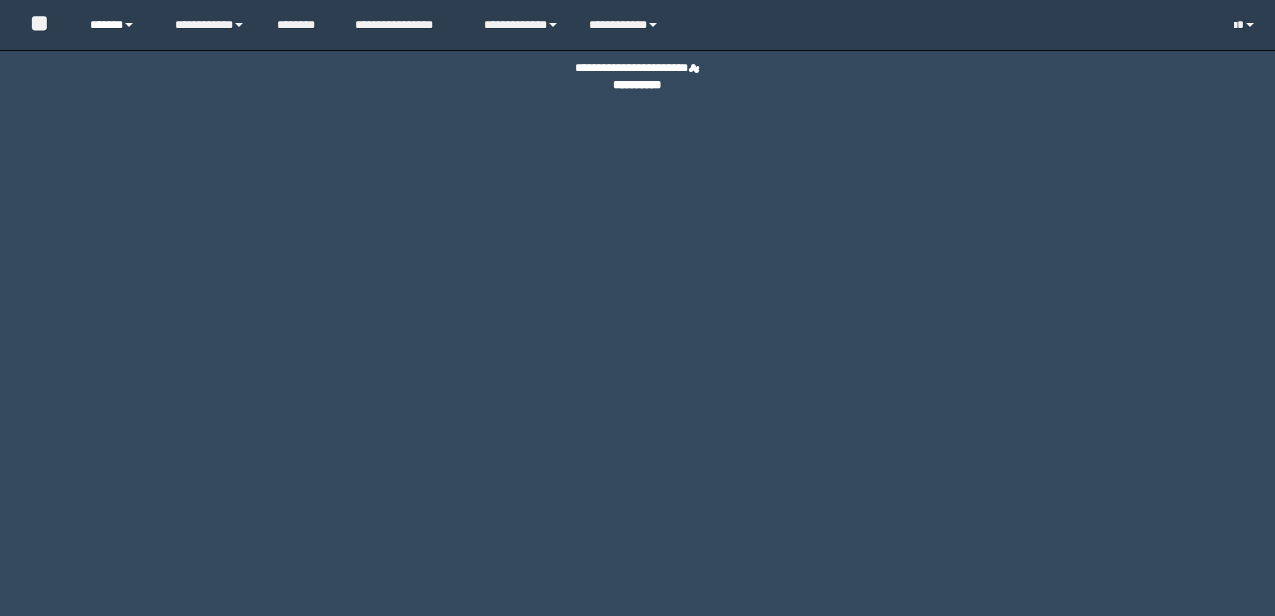 scroll, scrollTop: 0, scrollLeft: 0, axis: both 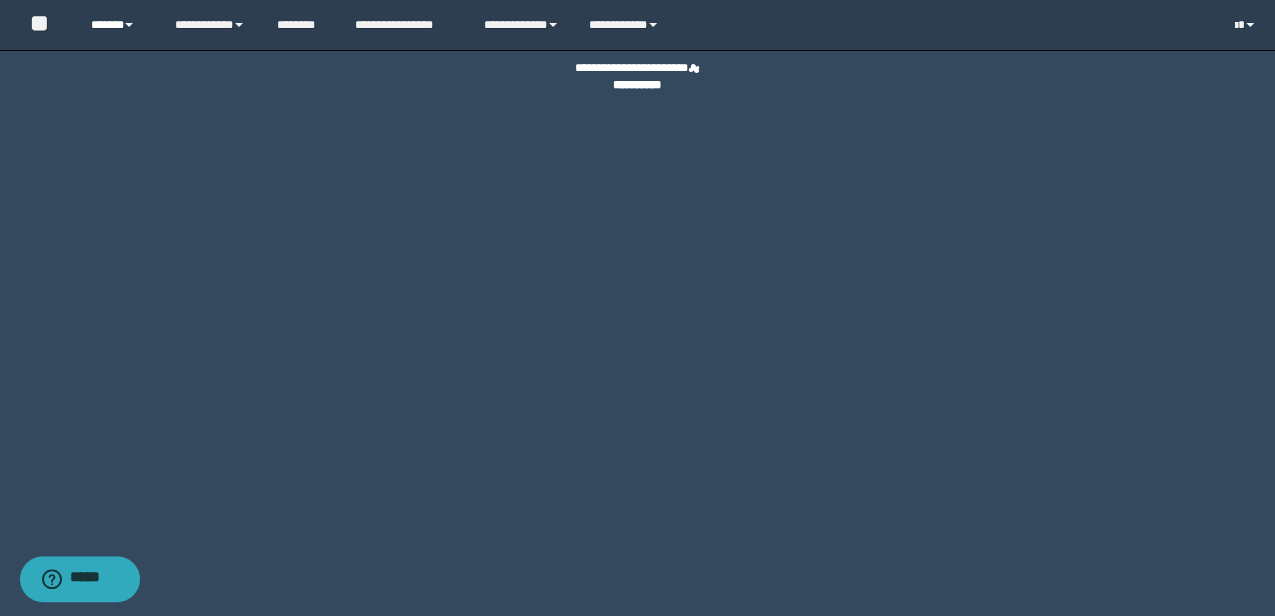 click on "******" at bounding box center (117, 25) 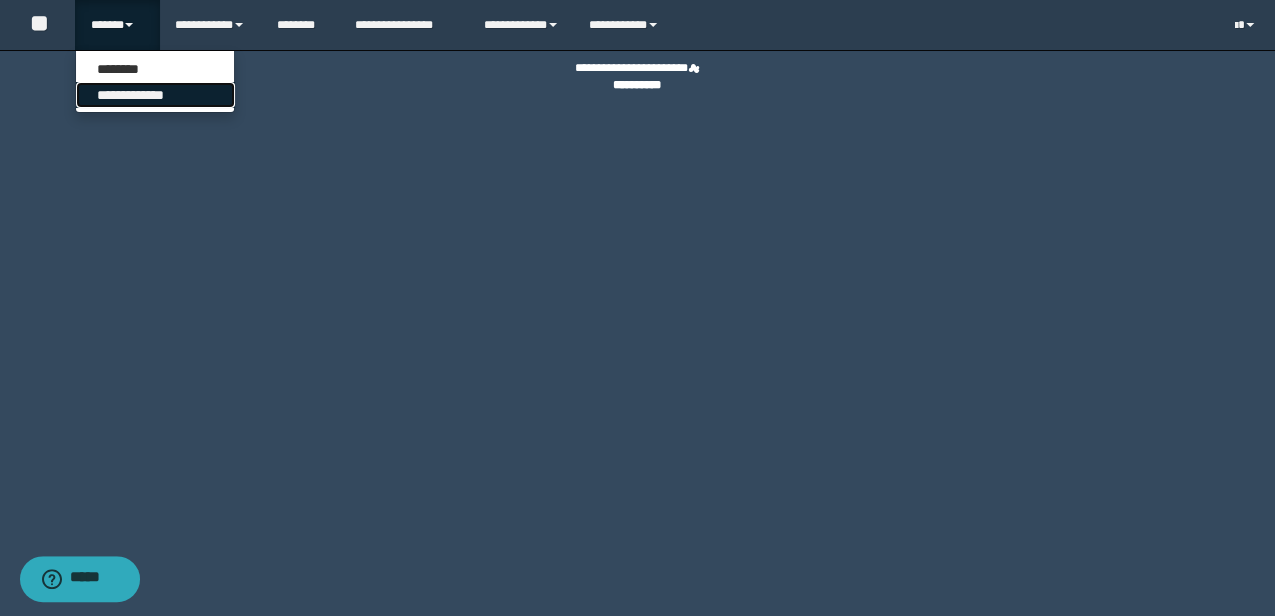 click on "**********" at bounding box center (155, 95) 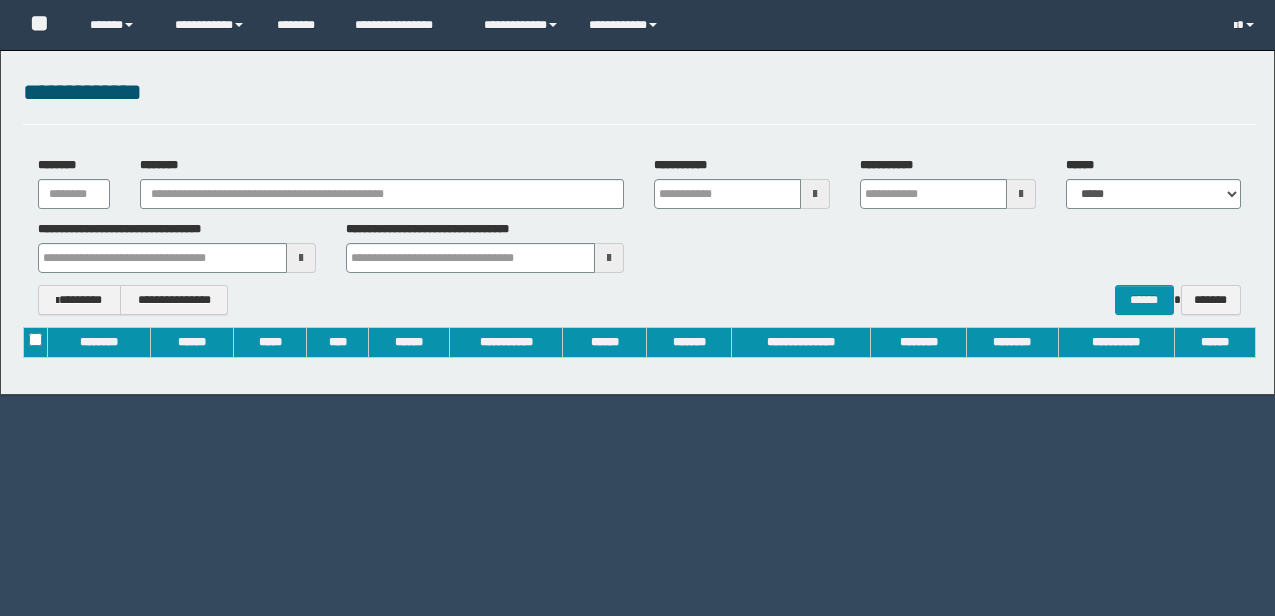 scroll, scrollTop: 0, scrollLeft: 0, axis: both 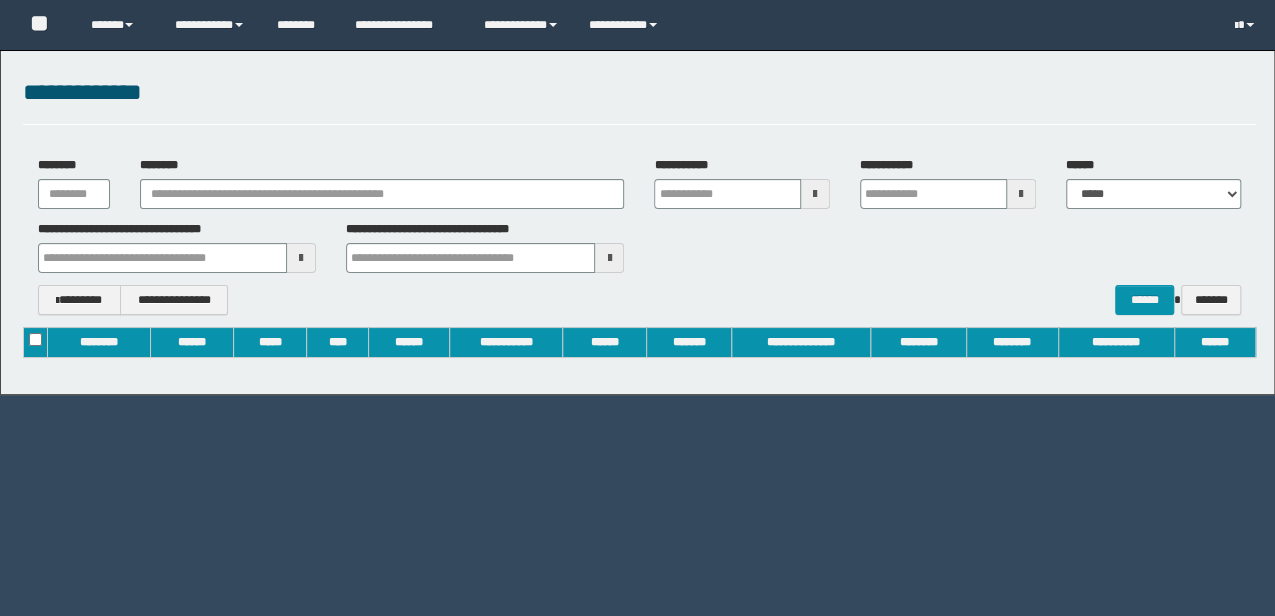 type on "**********" 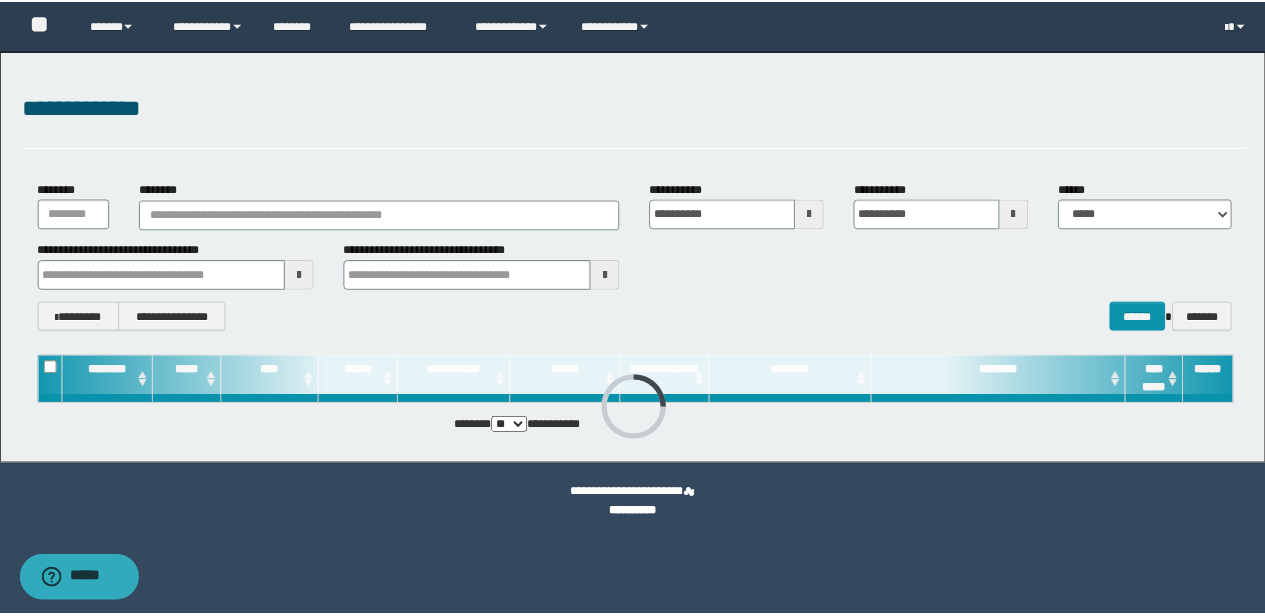 scroll, scrollTop: 0, scrollLeft: 0, axis: both 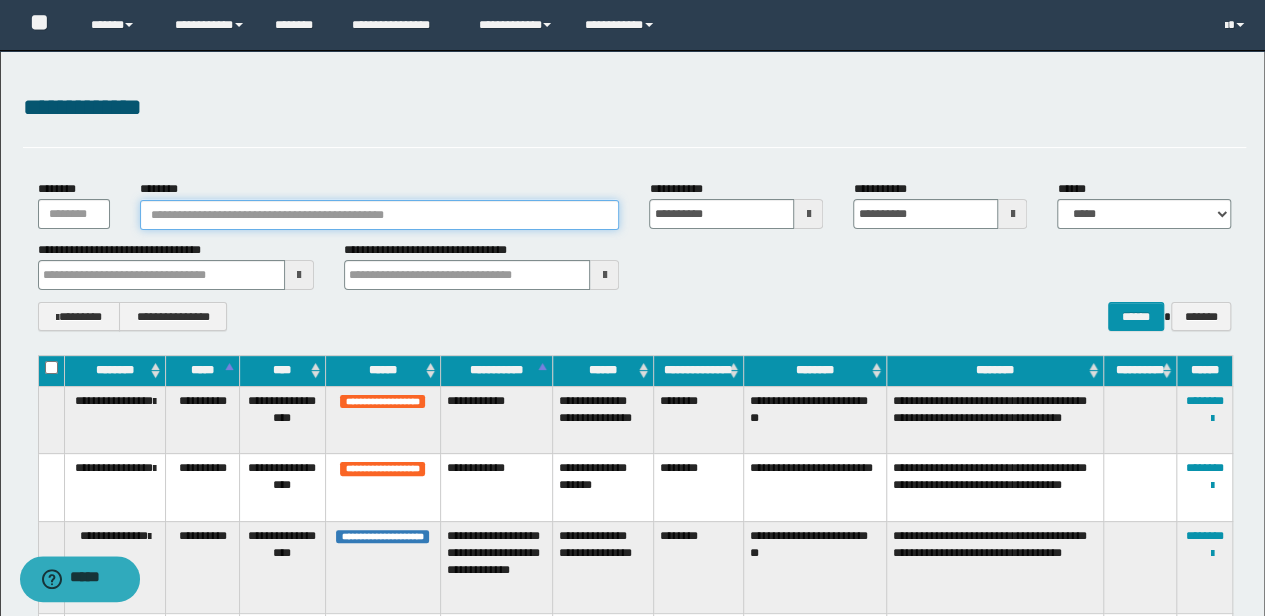 click on "********" at bounding box center (380, 215) 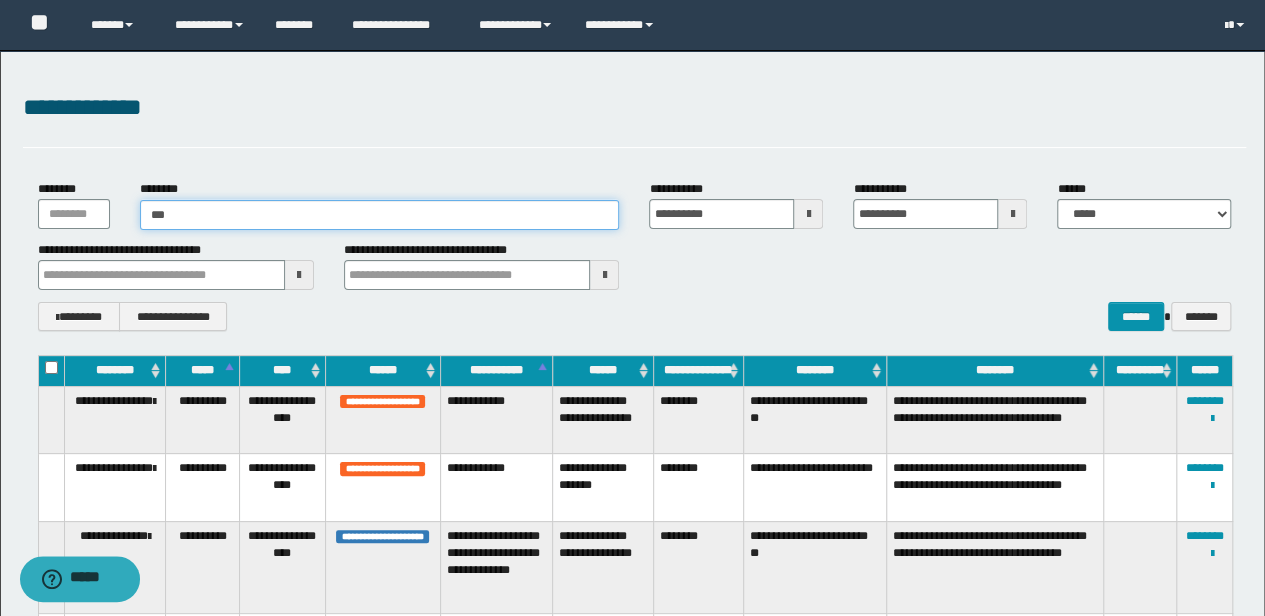 type on "****" 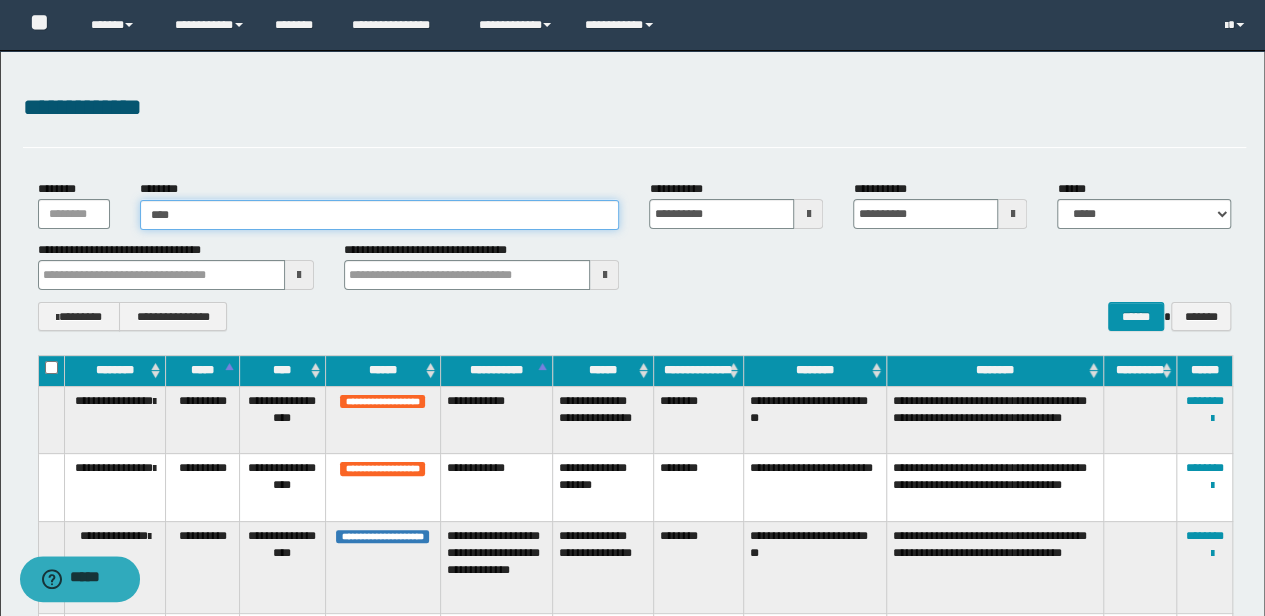 type on "****" 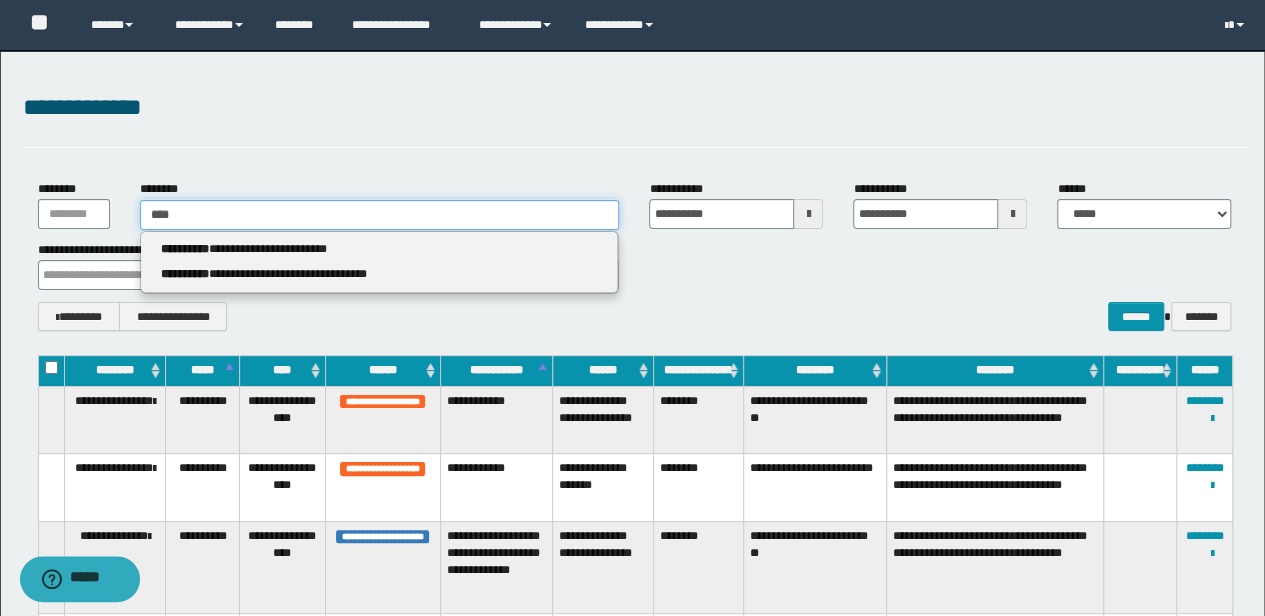 type 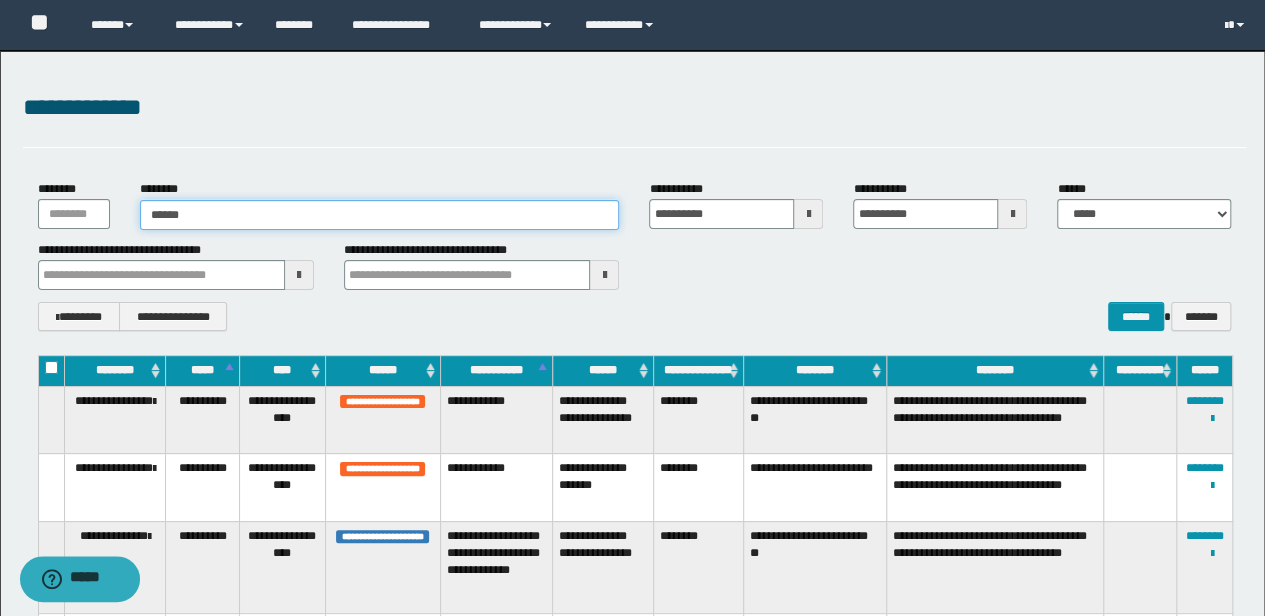 type on "*******" 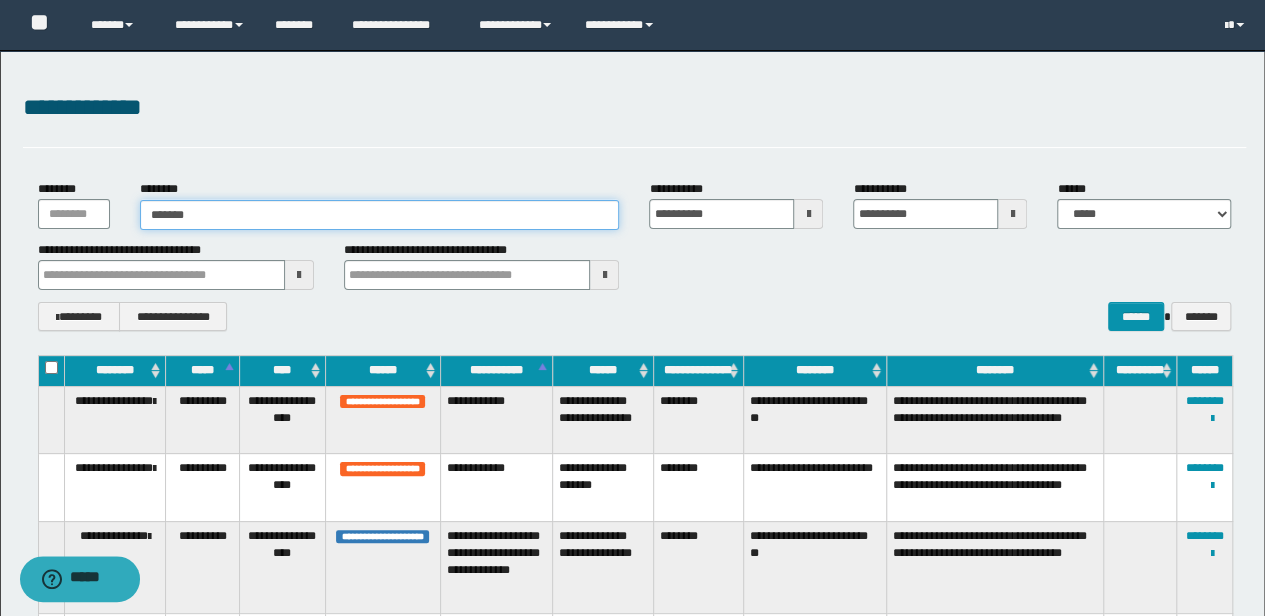 type on "*******" 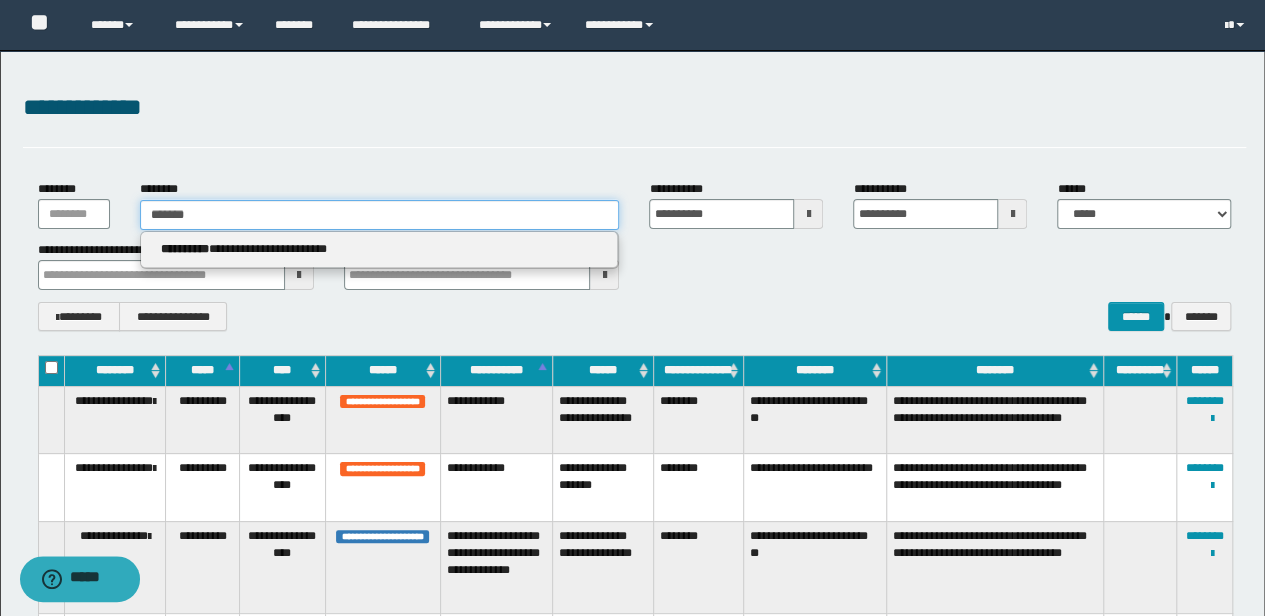 type 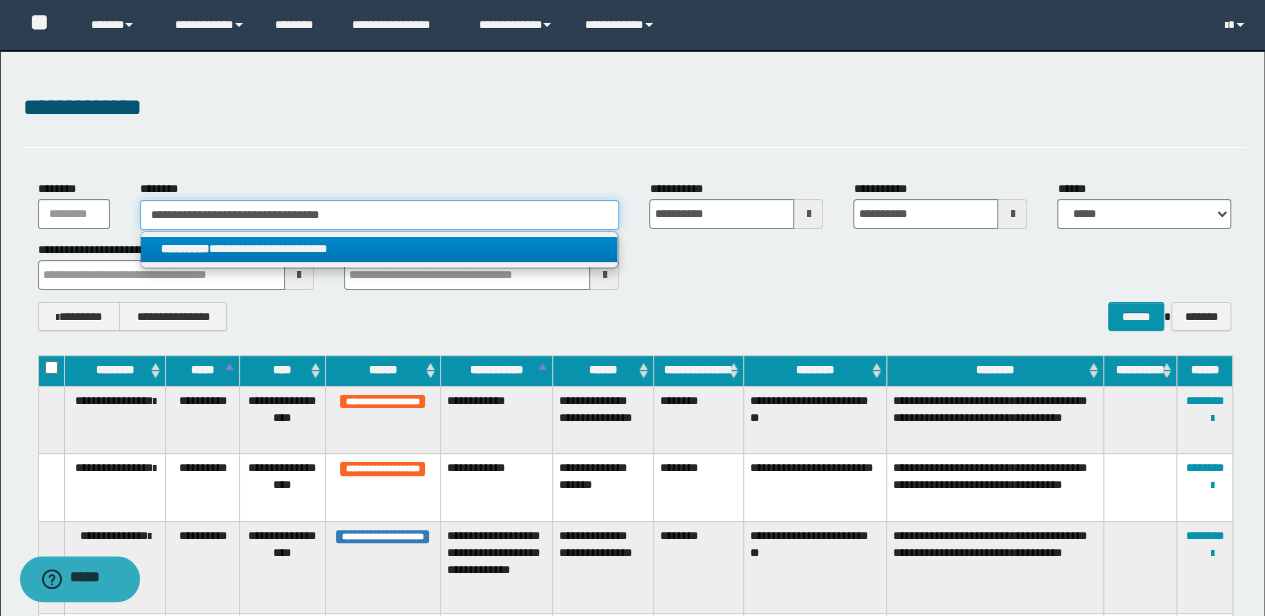 type 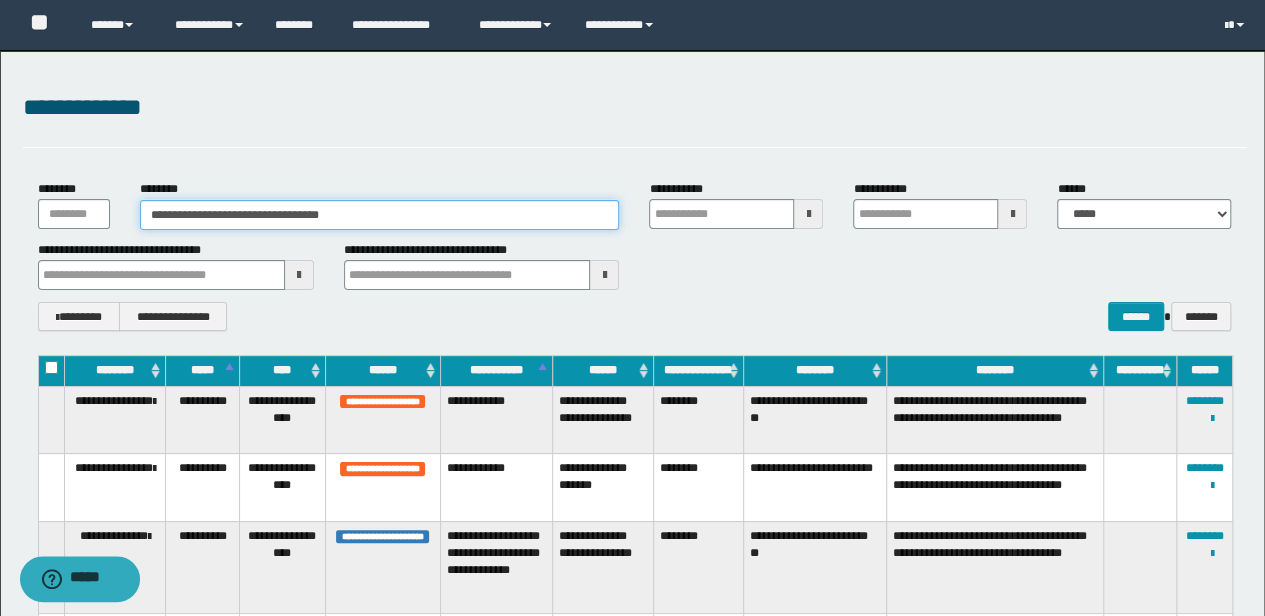 type on "**********" 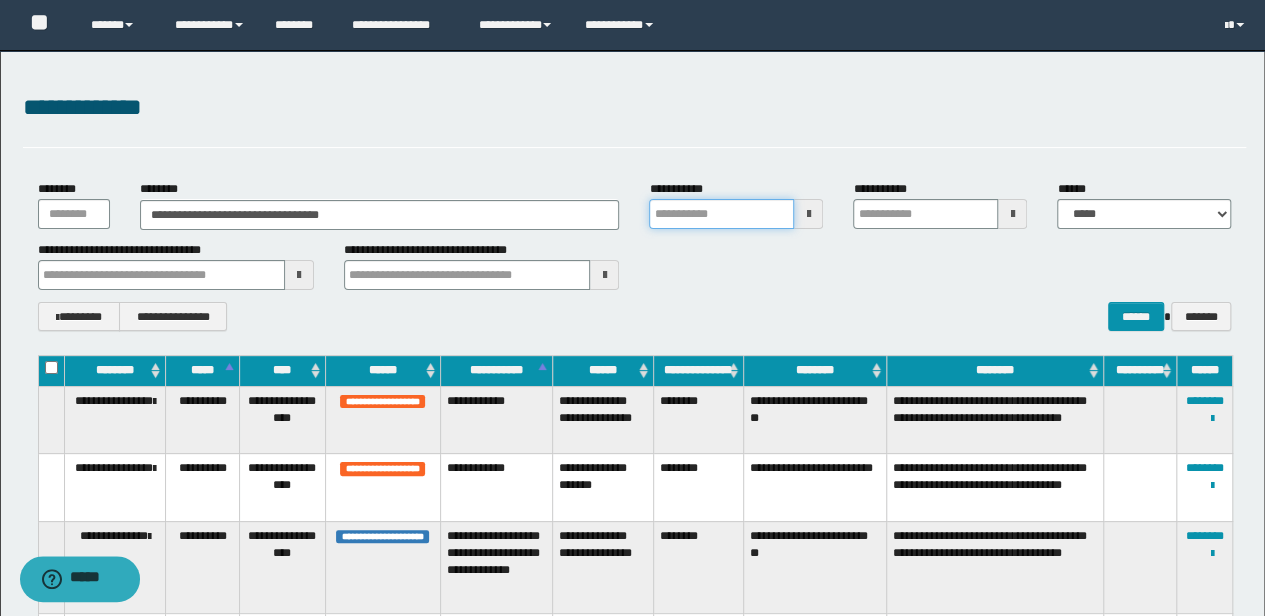 type 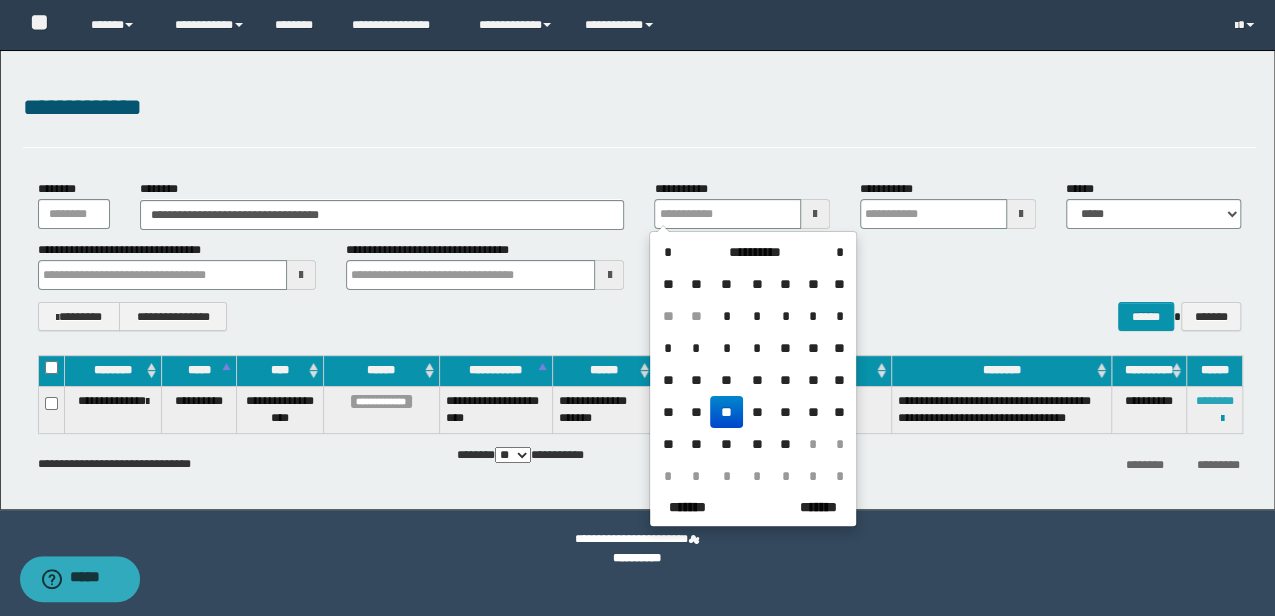 click on "********" at bounding box center [1214, 401] 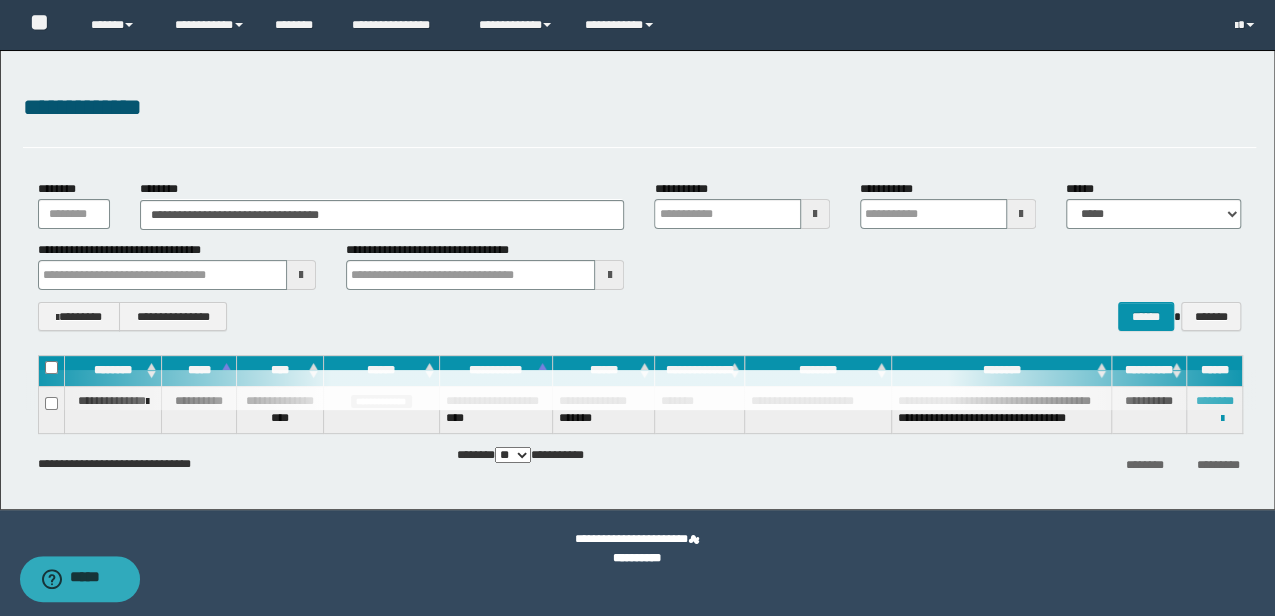 type 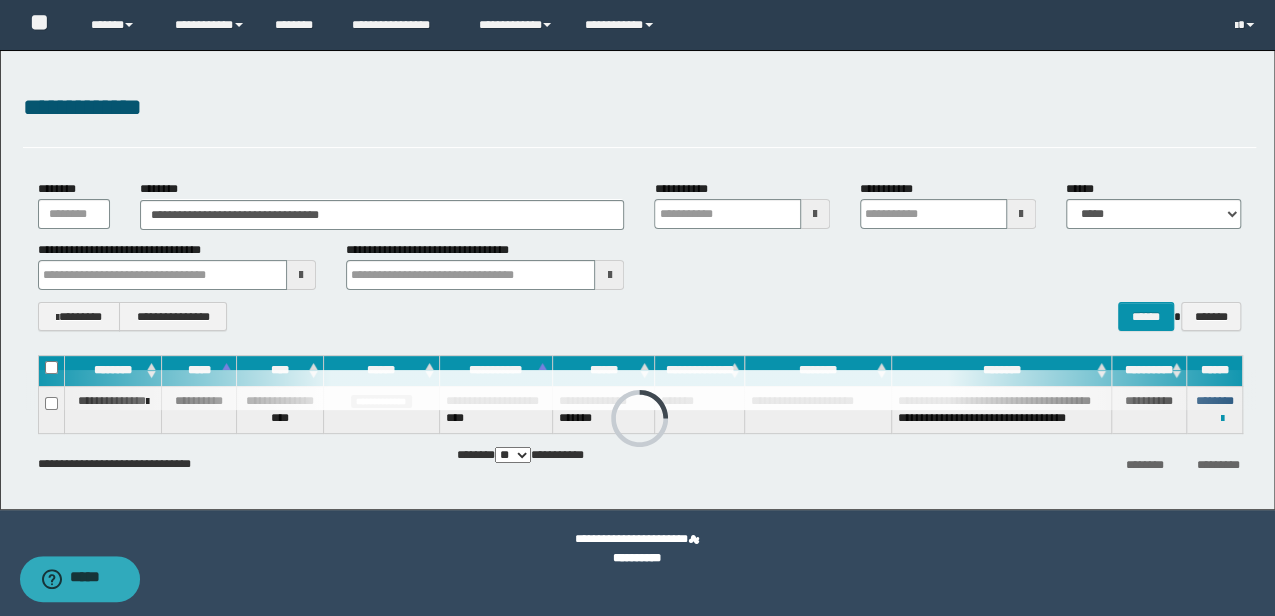 type 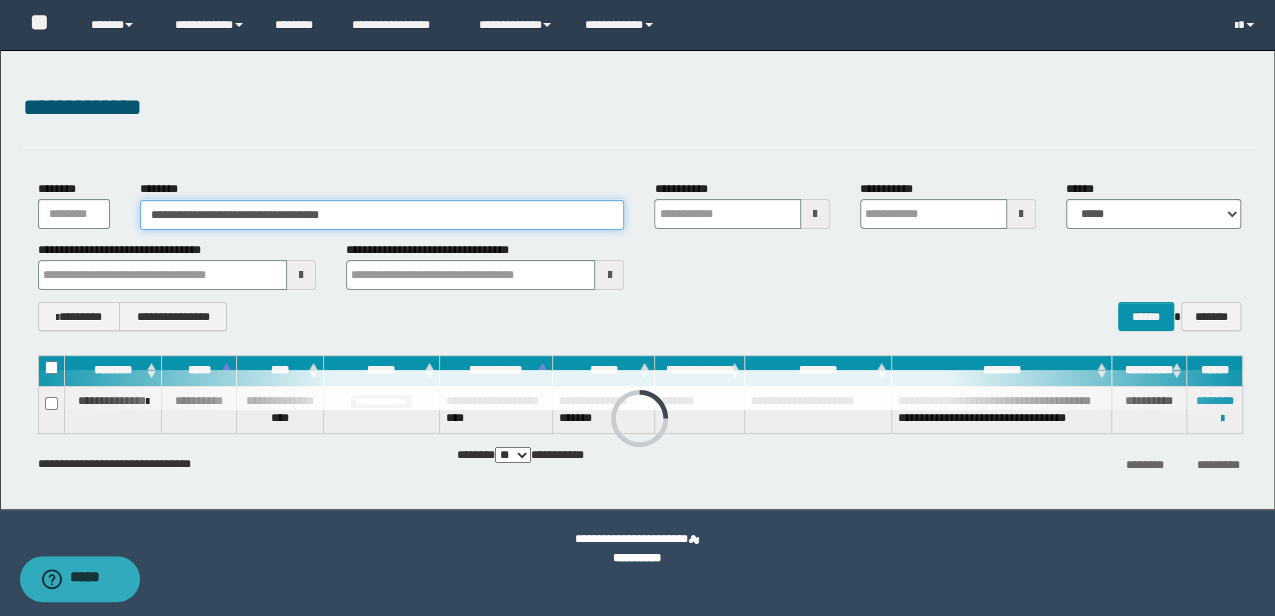 drag, startPoint x: 424, startPoint y: 214, endPoint x: 0, endPoint y: 178, distance: 425.52554 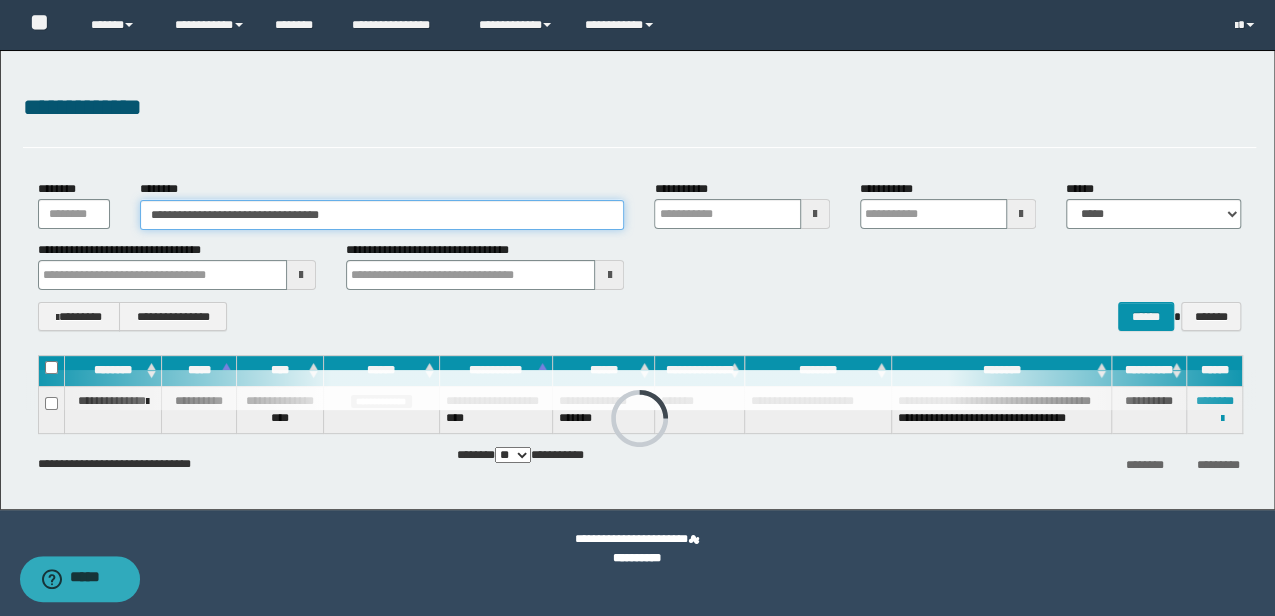 click on "**********" at bounding box center [637, 308] 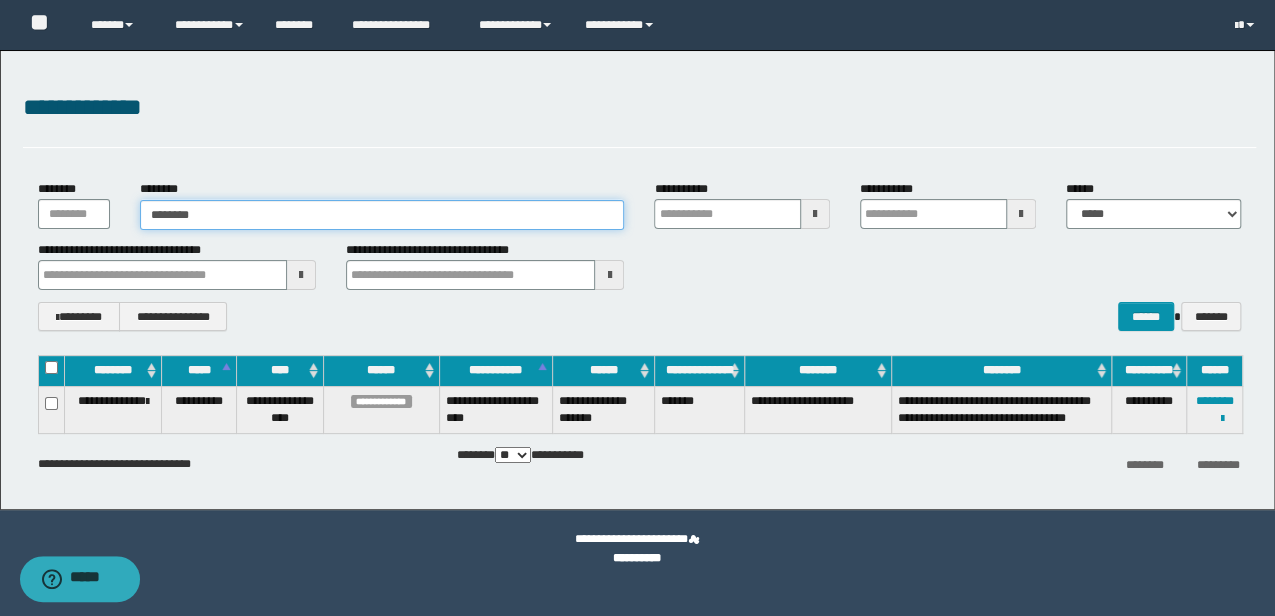 type on "********" 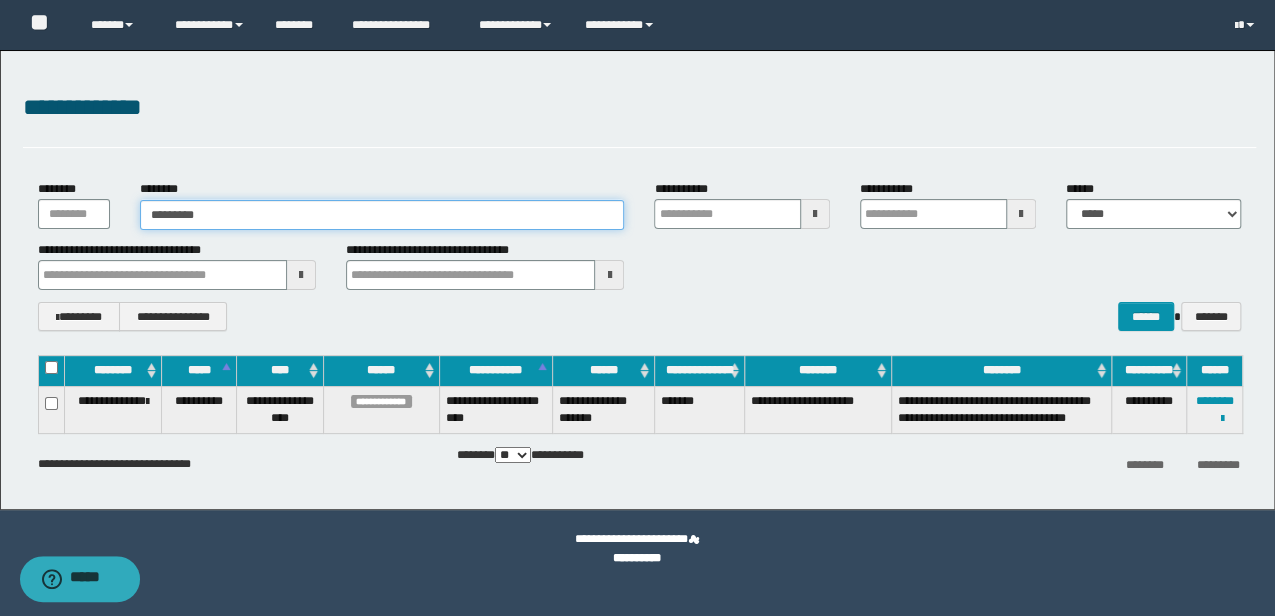 type on "********" 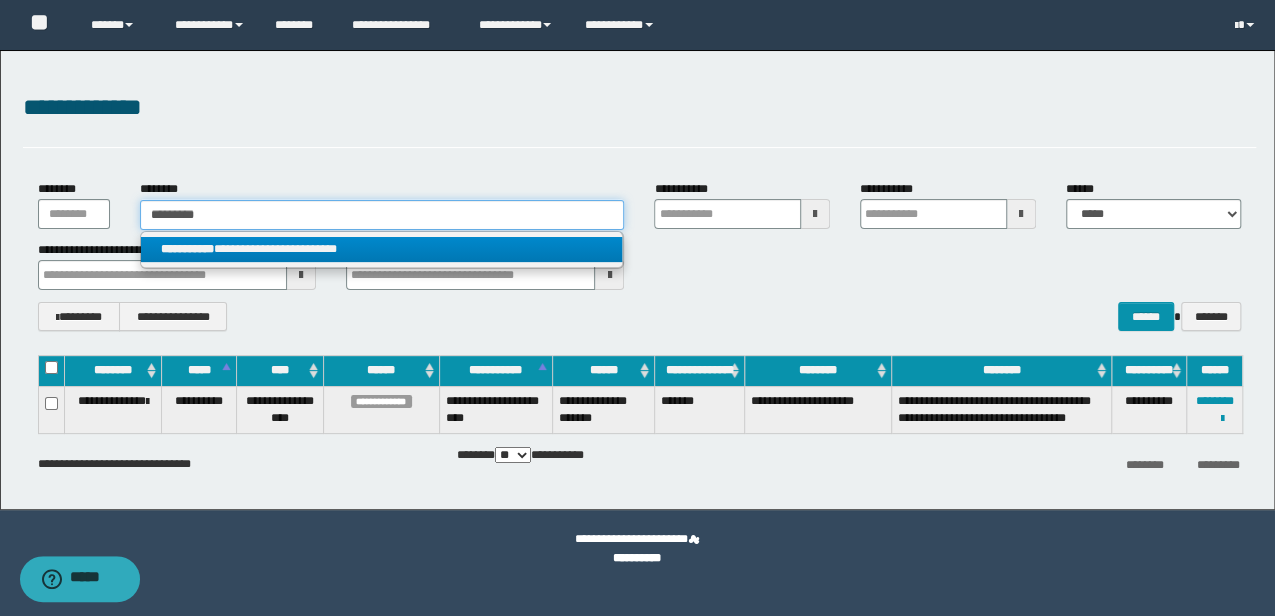 type on "********" 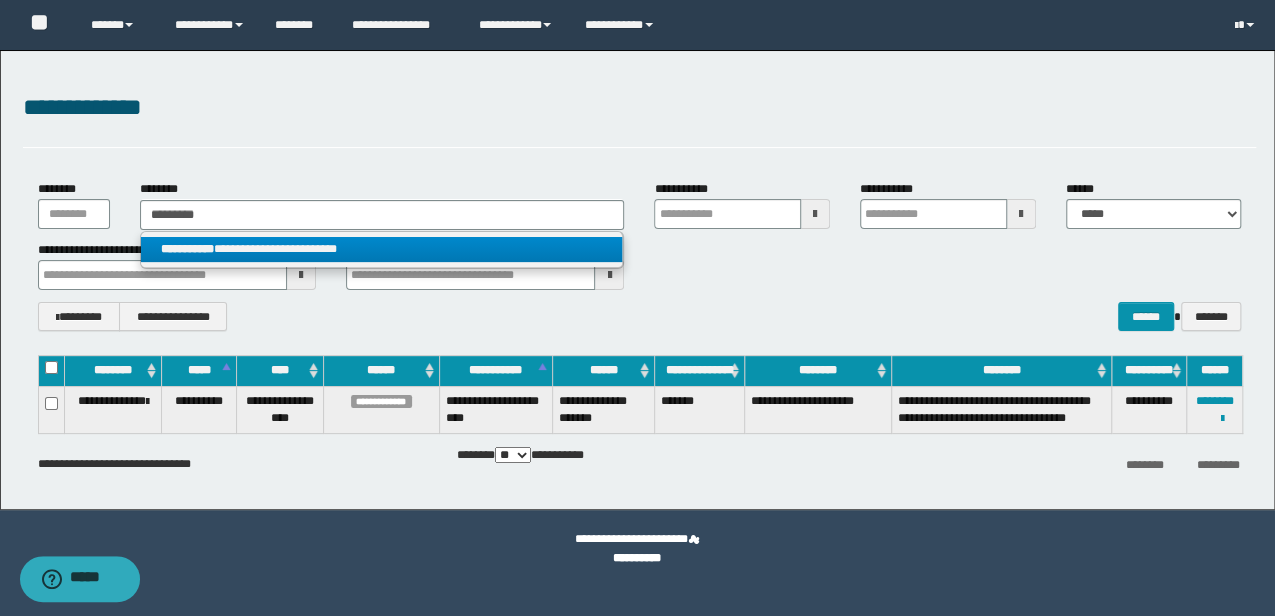 click on "**********" at bounding box center (187, 249) 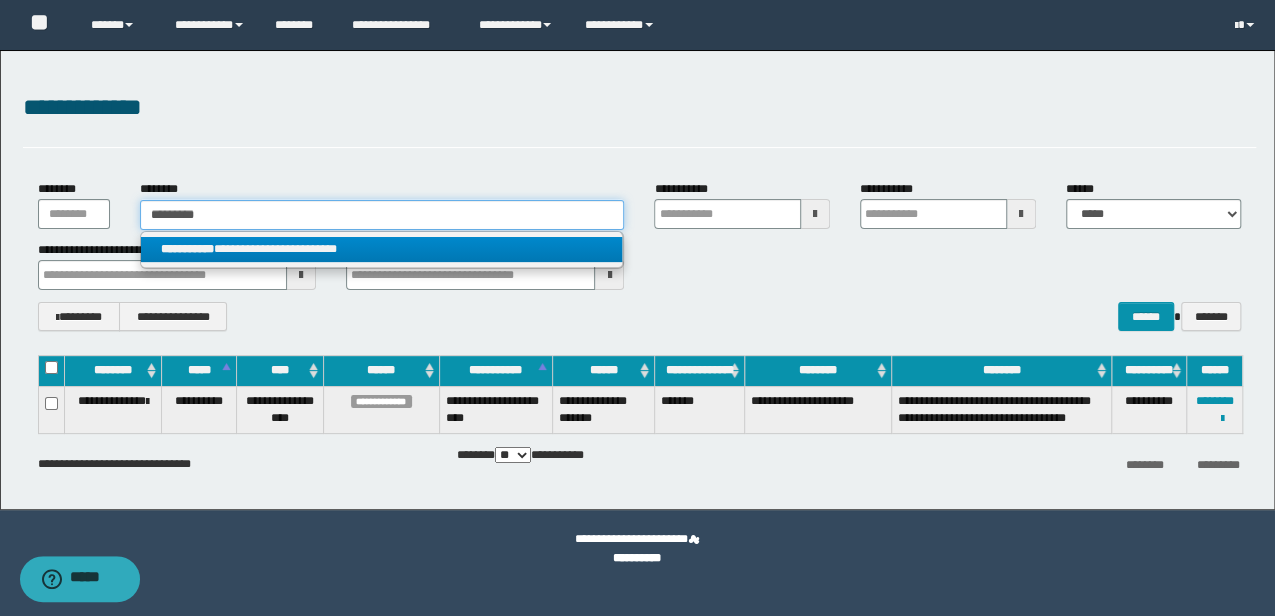 type 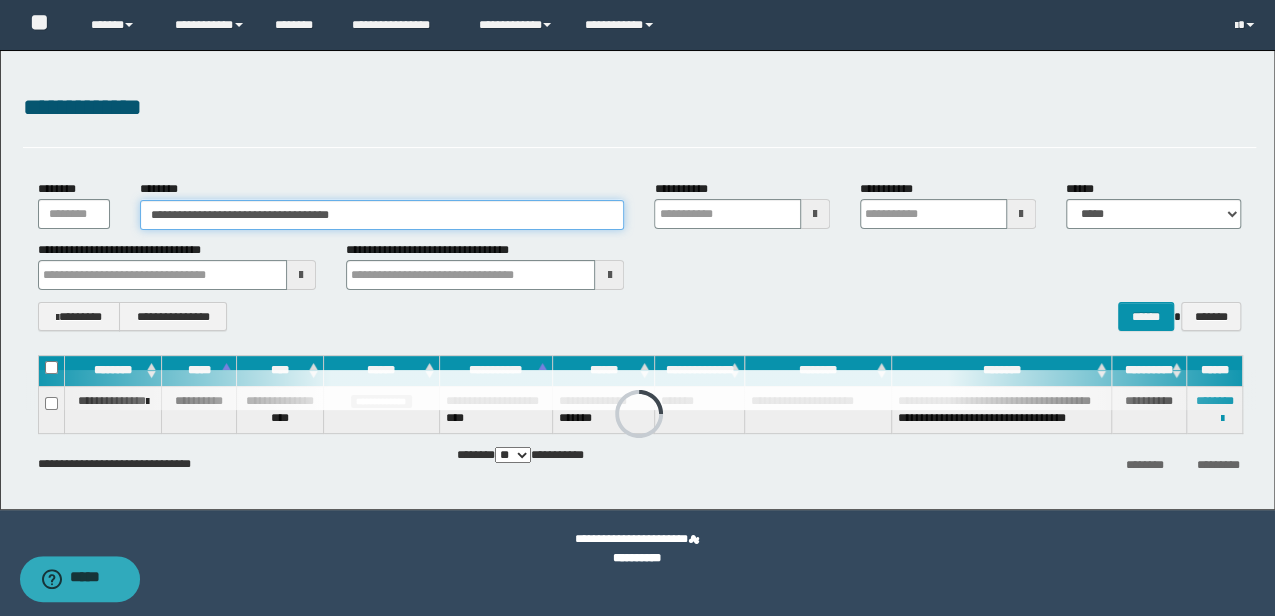type 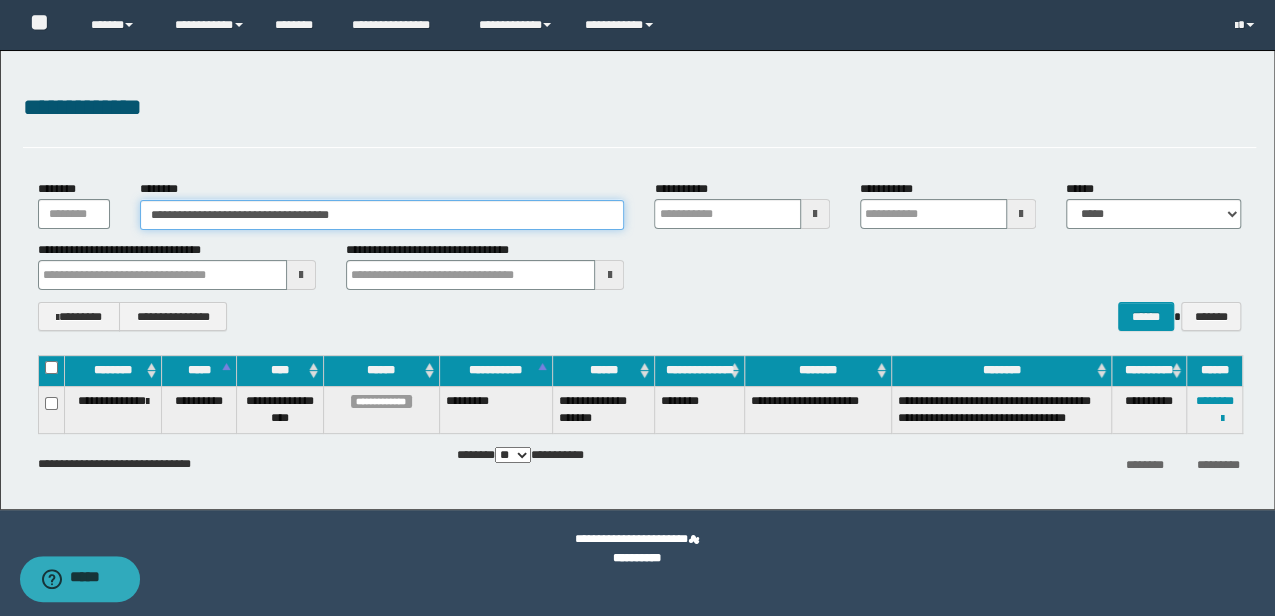 type 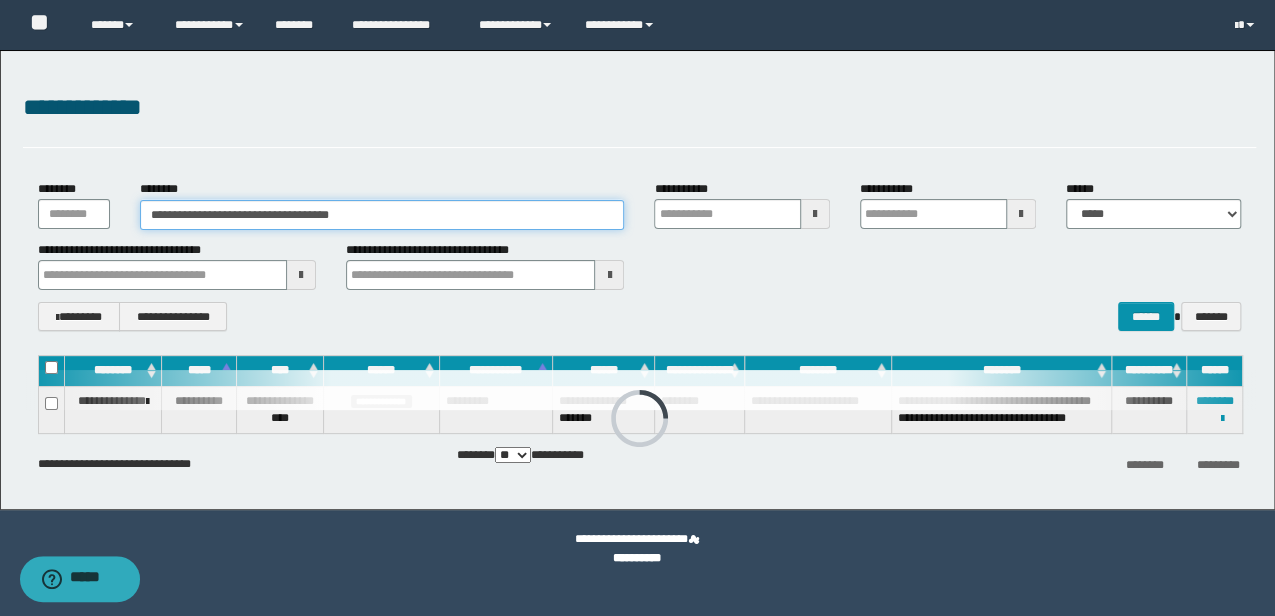 type 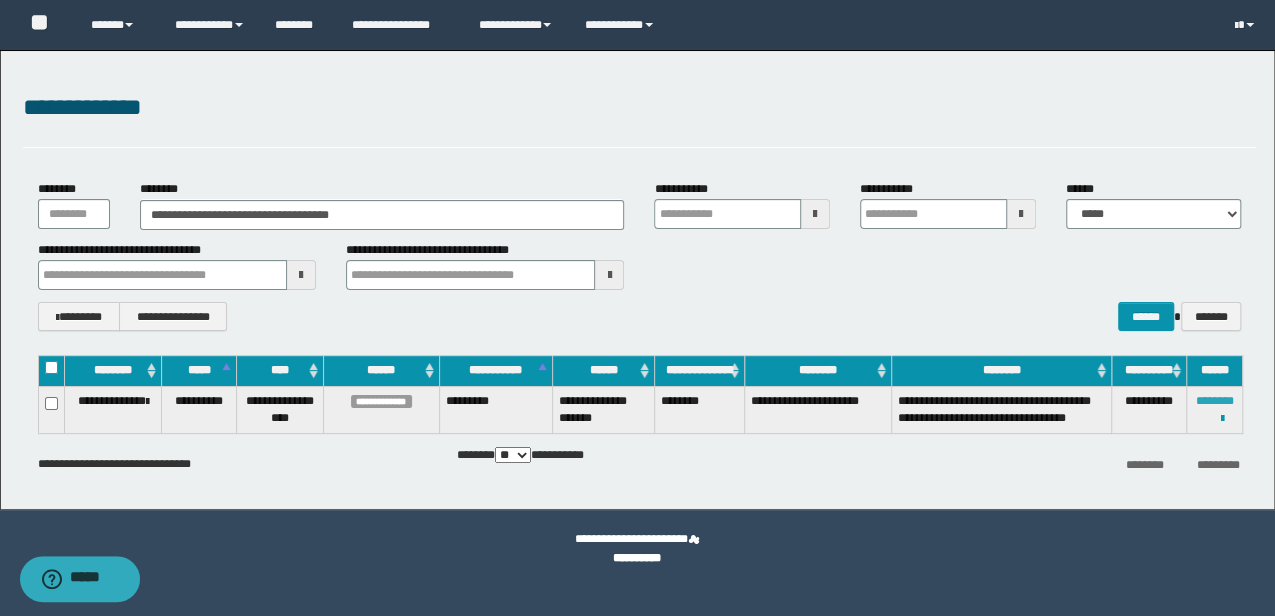 click on "********" at bounding box center [1214, 401] 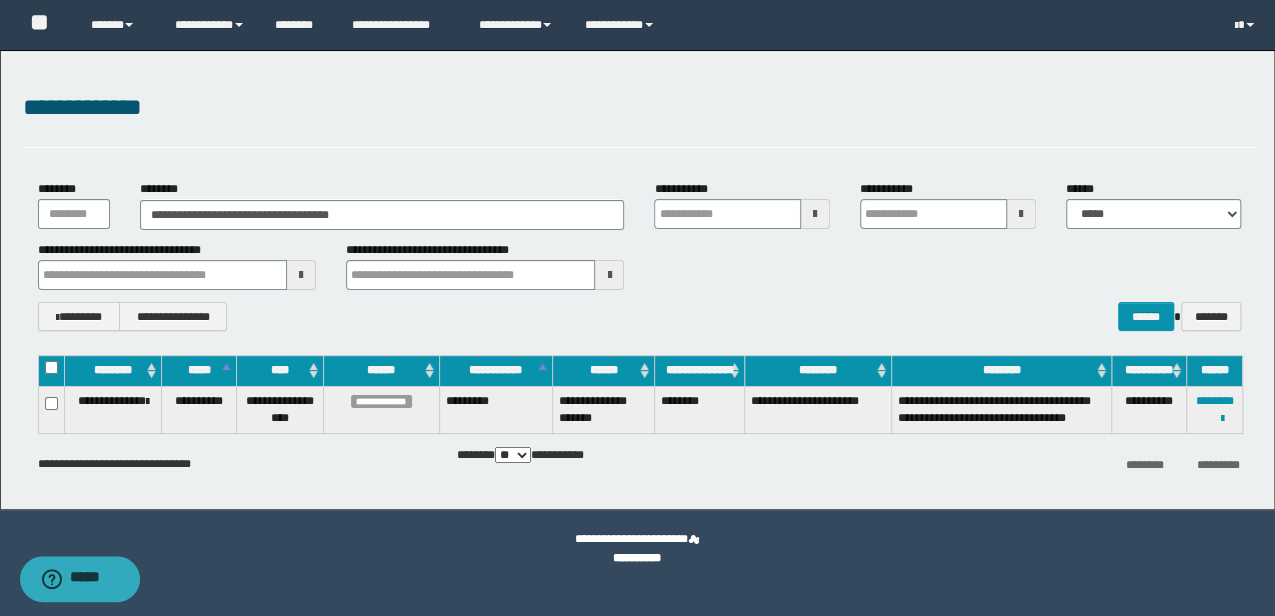 type 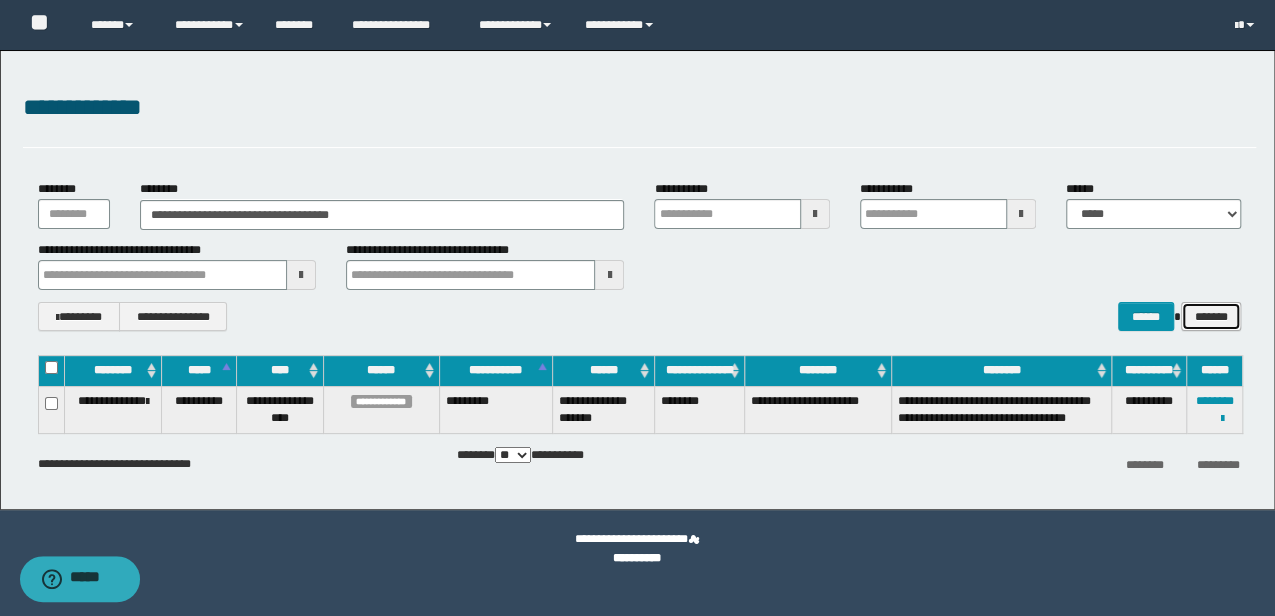 click on "*******" at bounding box center [1211, 316] 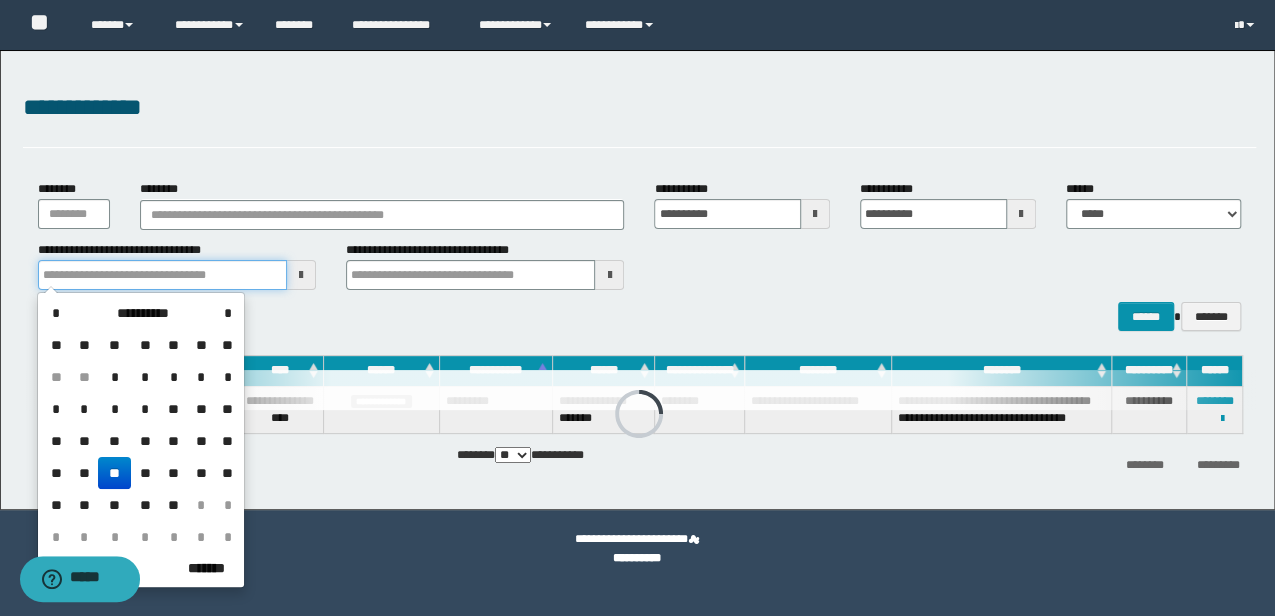 drag, startPoint x: 226, startPoint y: 278, endPoint x: -3, endPoint y: 280, distance: 229.00873 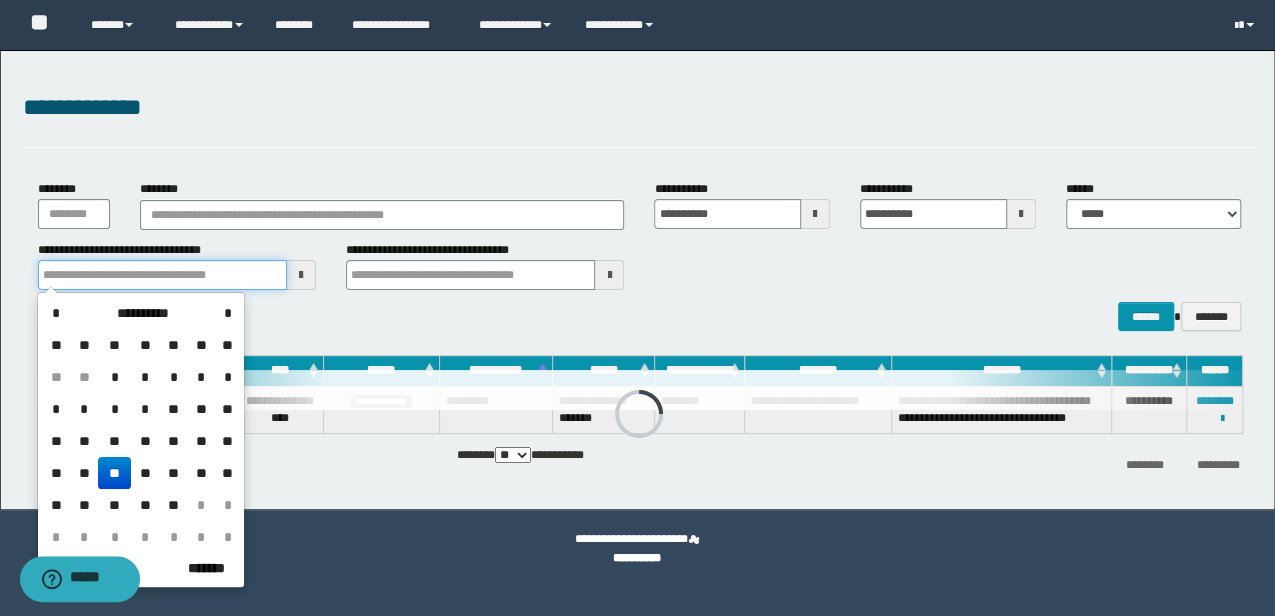 click on "**********" at bounding box center [637, 308] 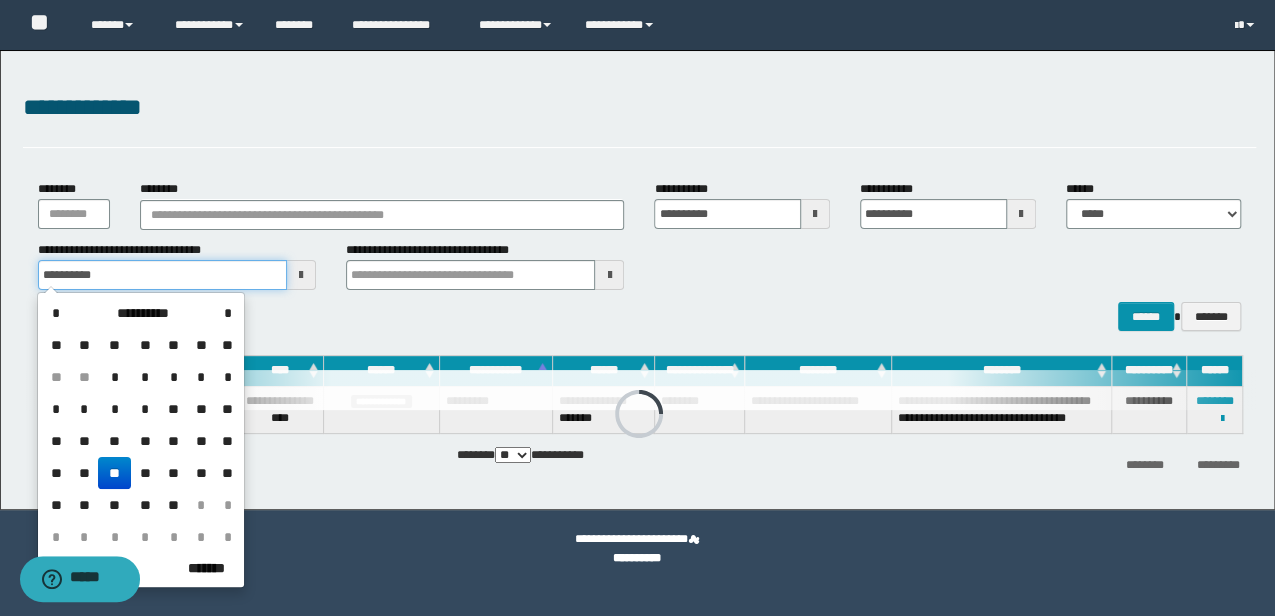 type on "**********" 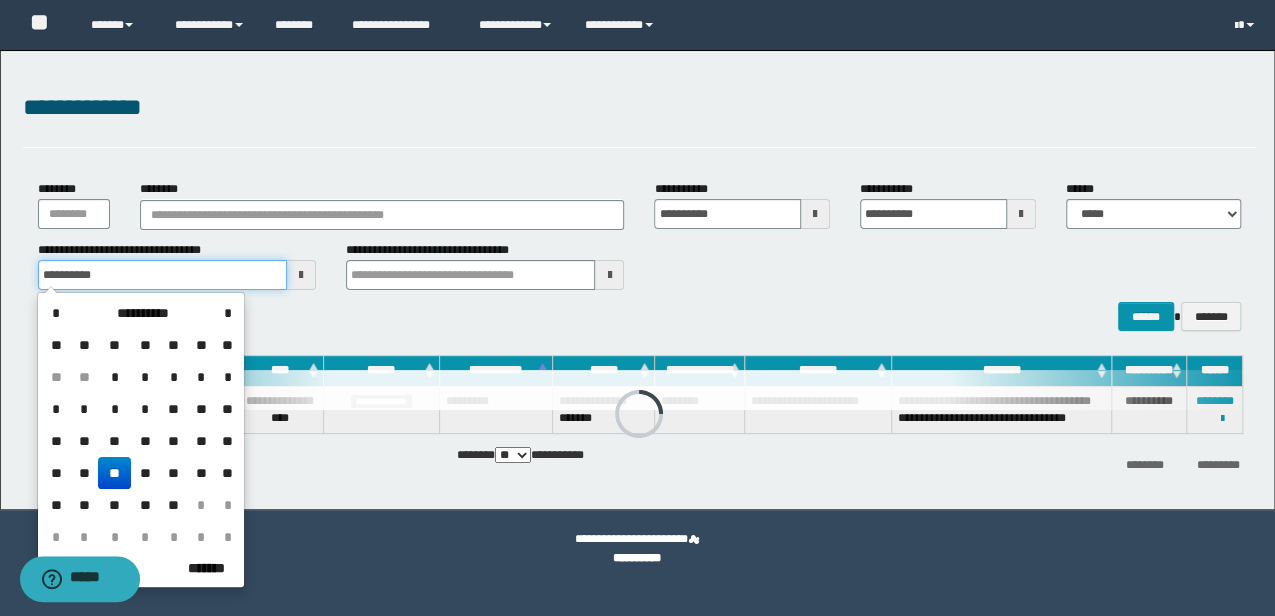type on "**********" 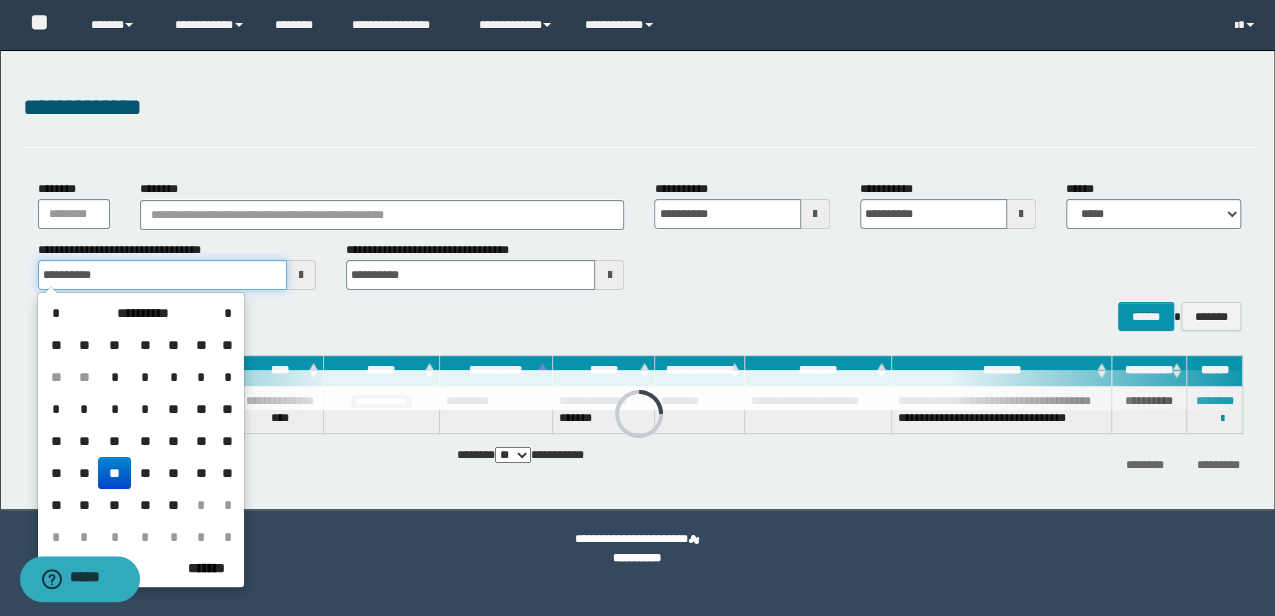 type on "**********" 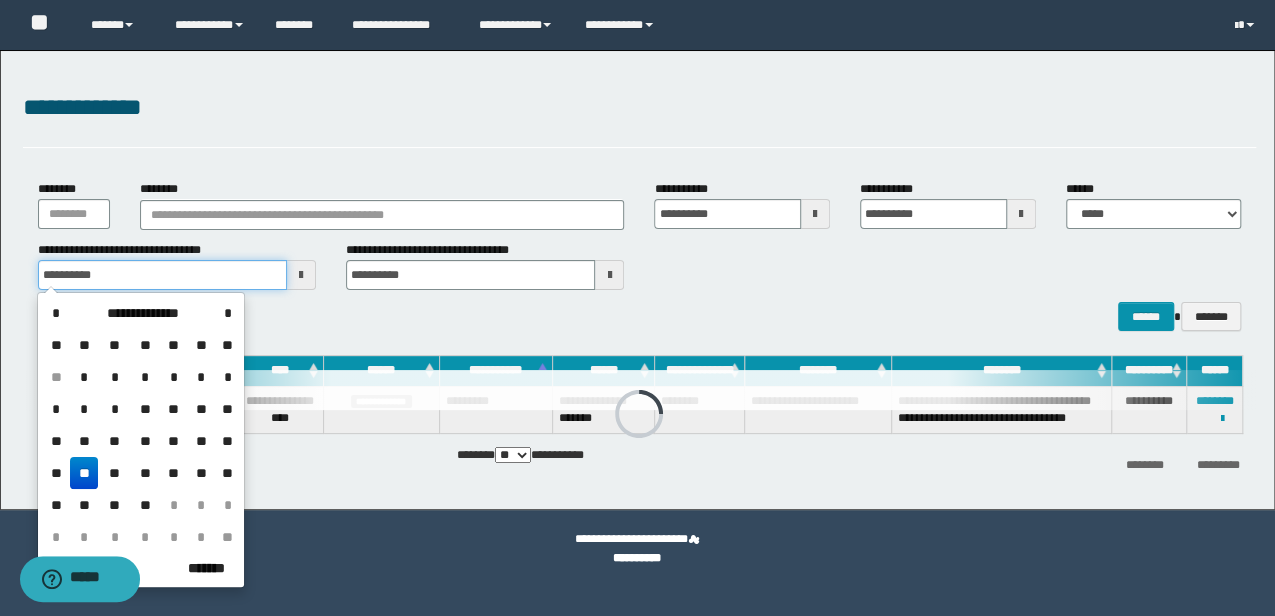 type on "**********" 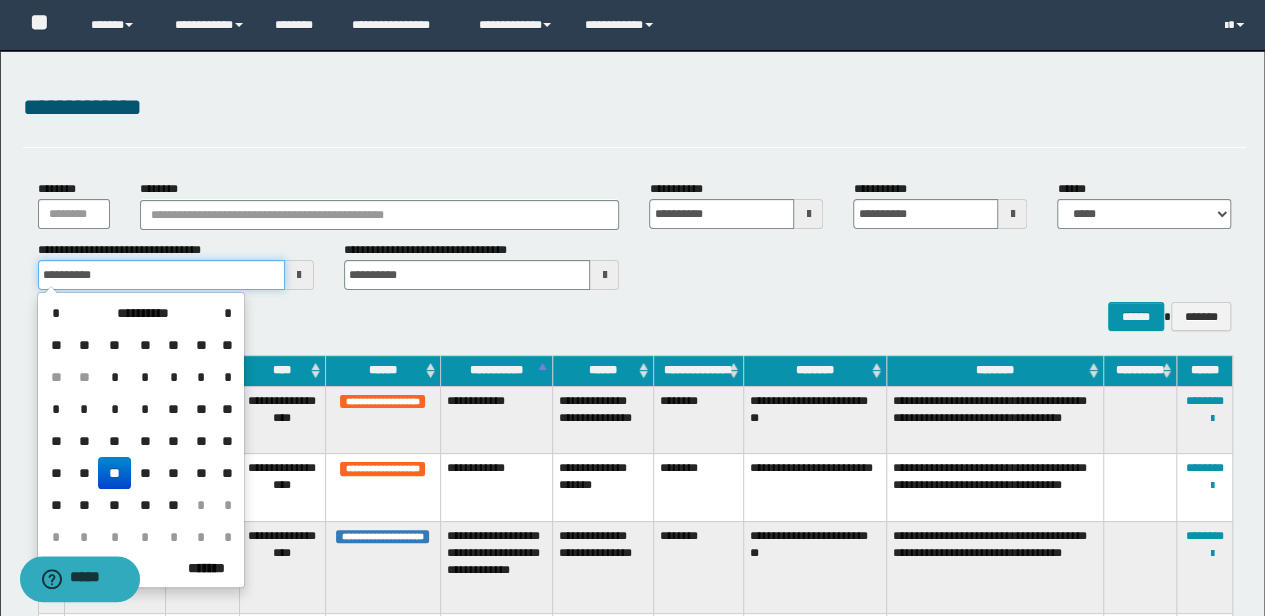 type on "**********" 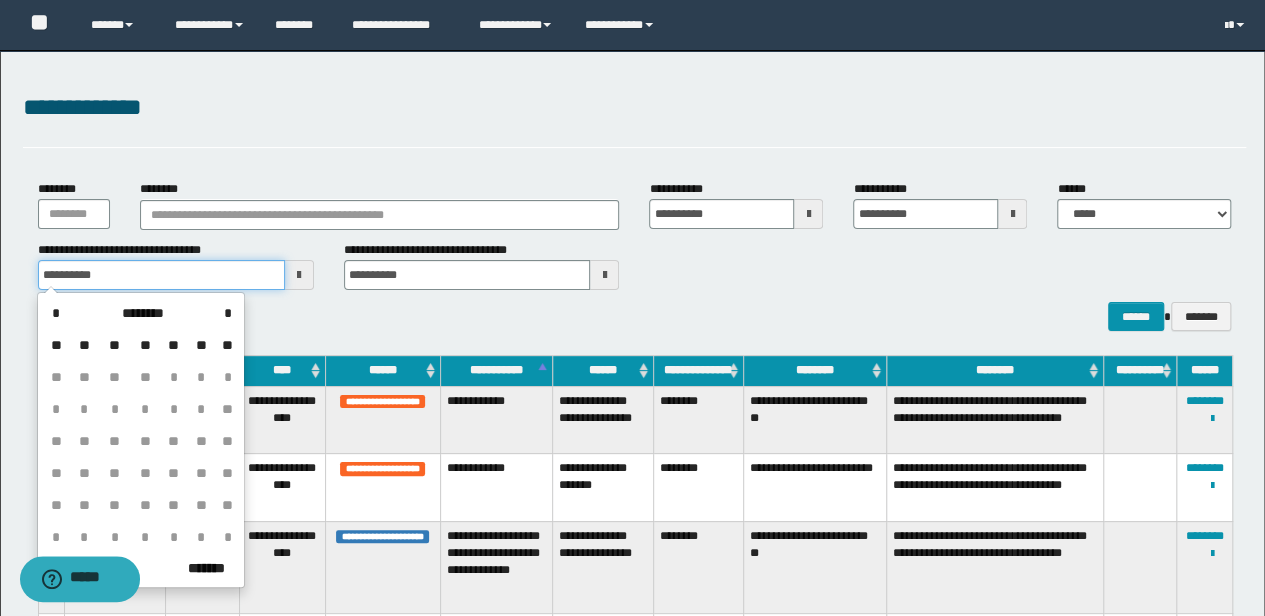 type on "**********" 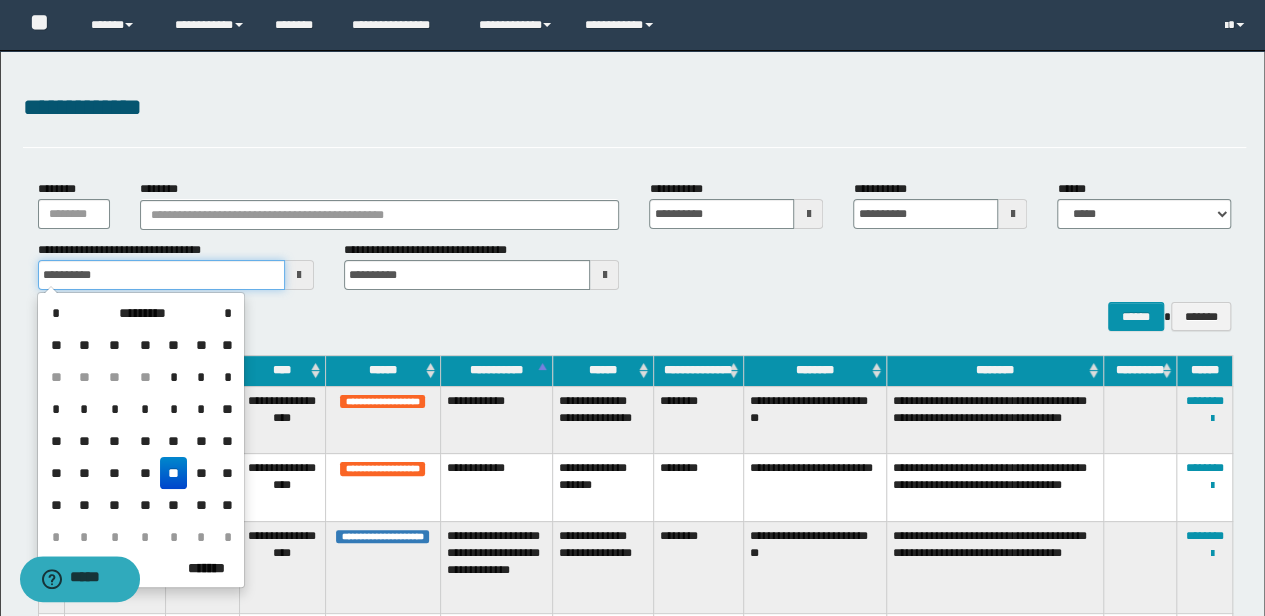 type on "**********" 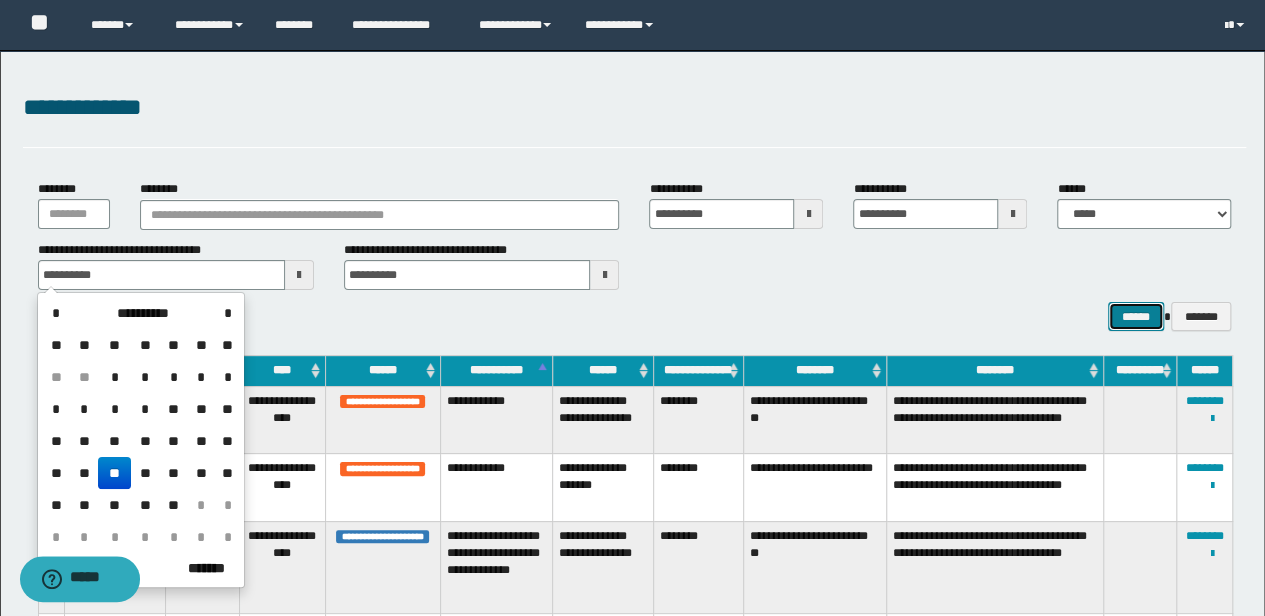 type on "**********" 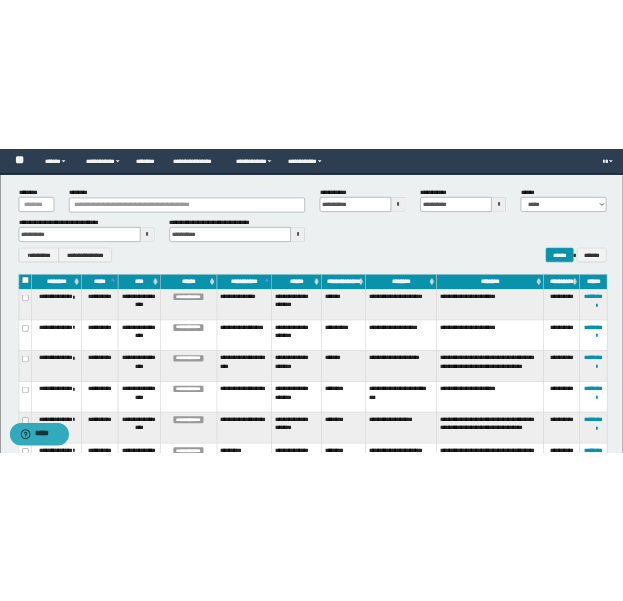 scroll, scrollTop: 133, scrollLeft: 0, axis: vertical 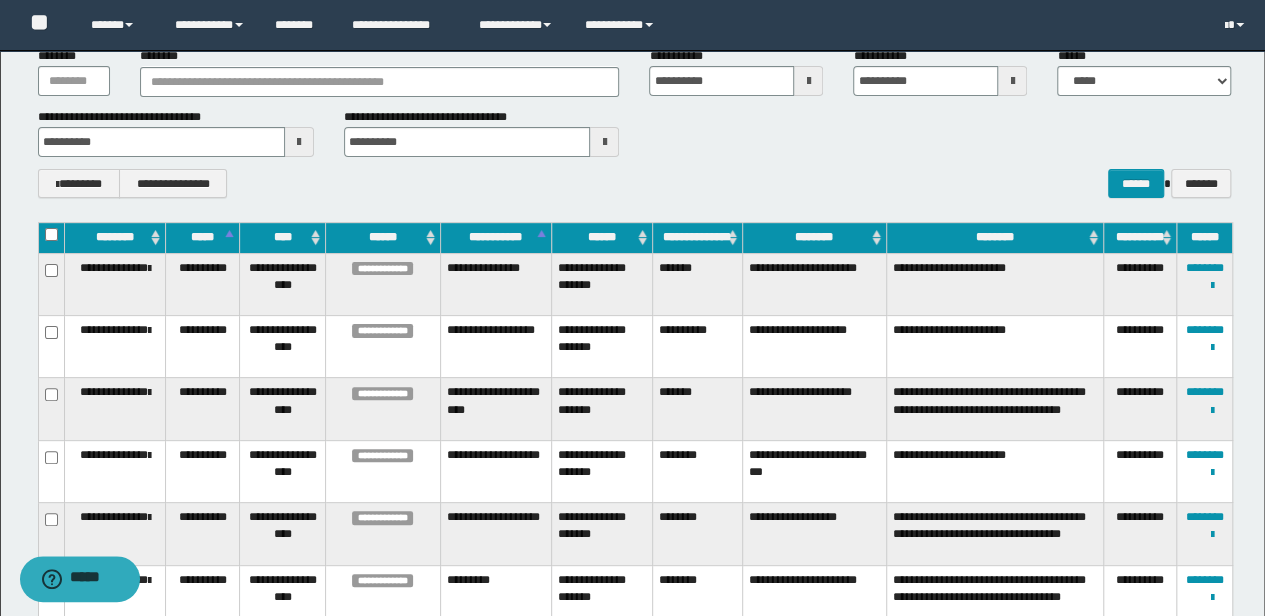 click on "**********" at bounding box center [635, 701] 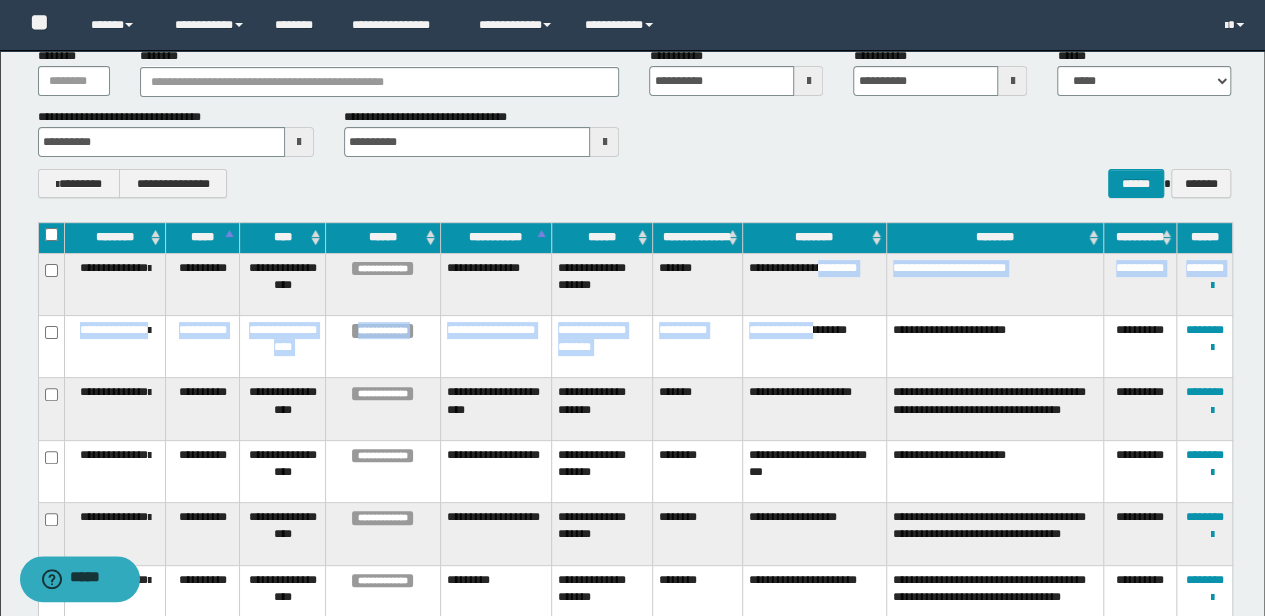 click on "**********" at bounding box center [814, 346] 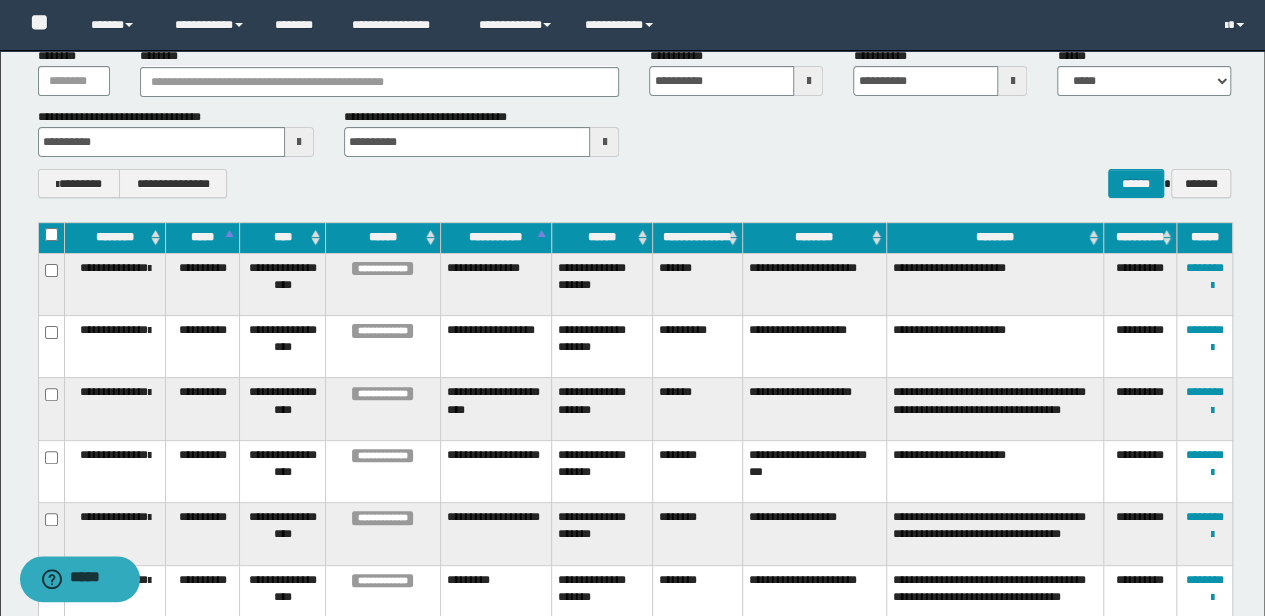 click on "**********" at bounding box center [814, 596] 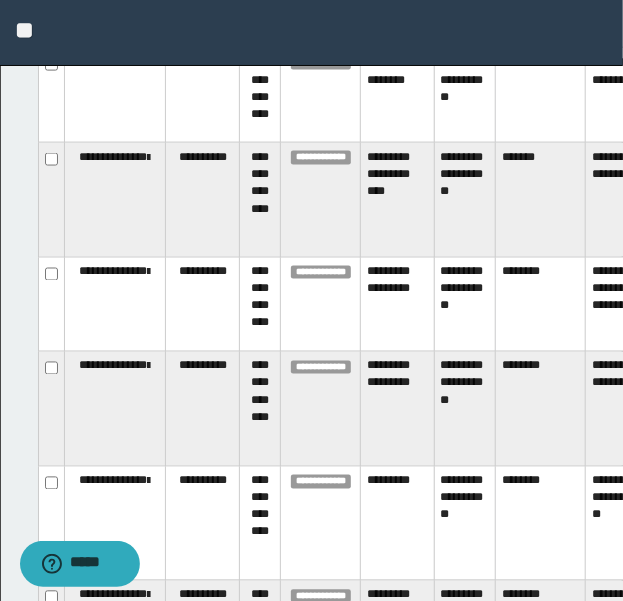scroll, scrollTop: 733, scrollLeft: 0, axis: vertical 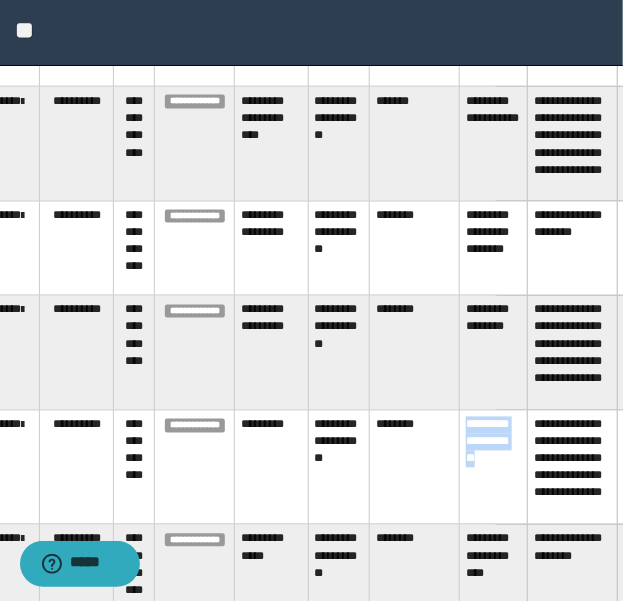 drag, startPoint x: 507, startPoint y: 466, endPoint x: 444, endPoint y: 413, distance: 82.32861 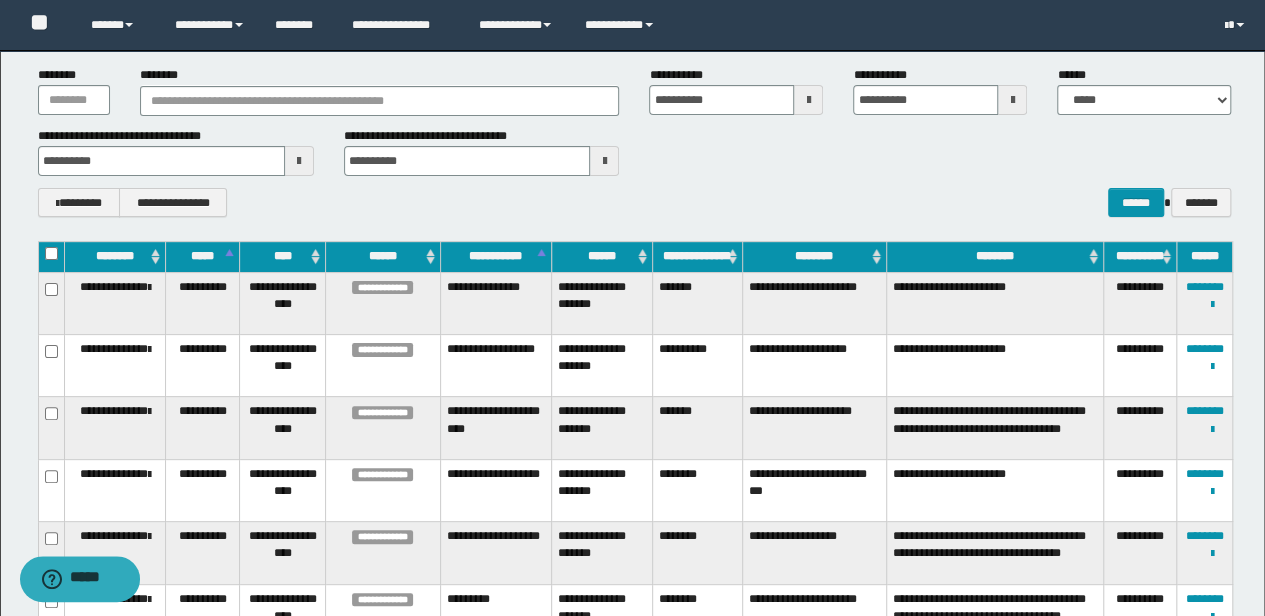 scroll, scrollTop: 0, scrollLeft: 0, axis: both 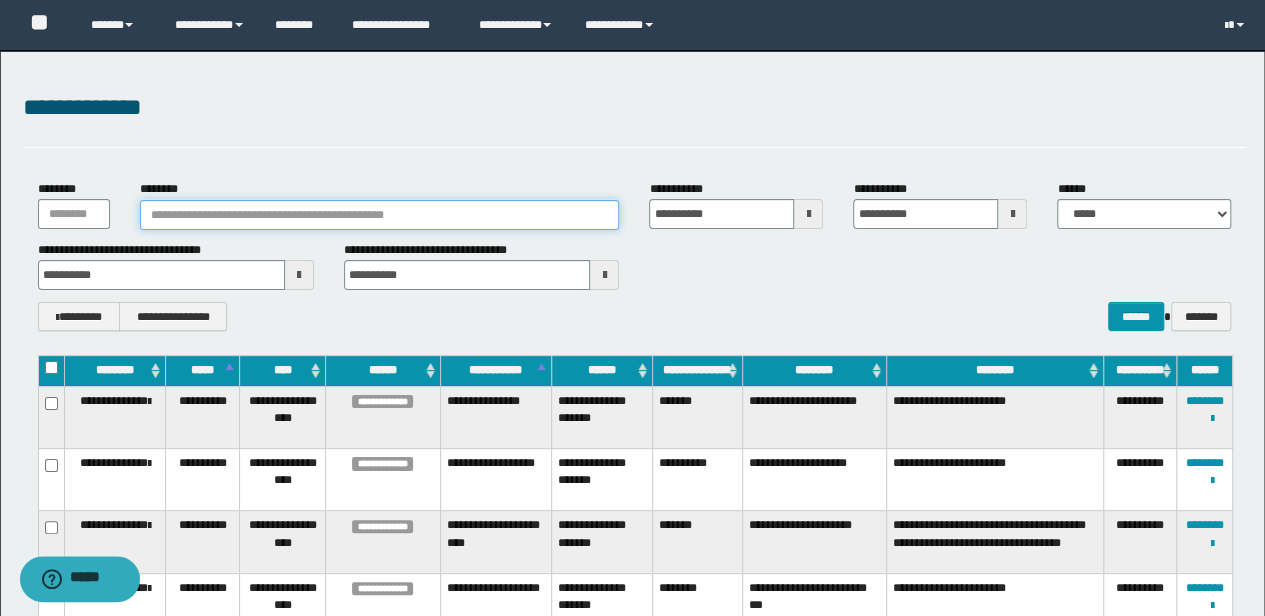 click on "********" at bounding box center (380, 215) 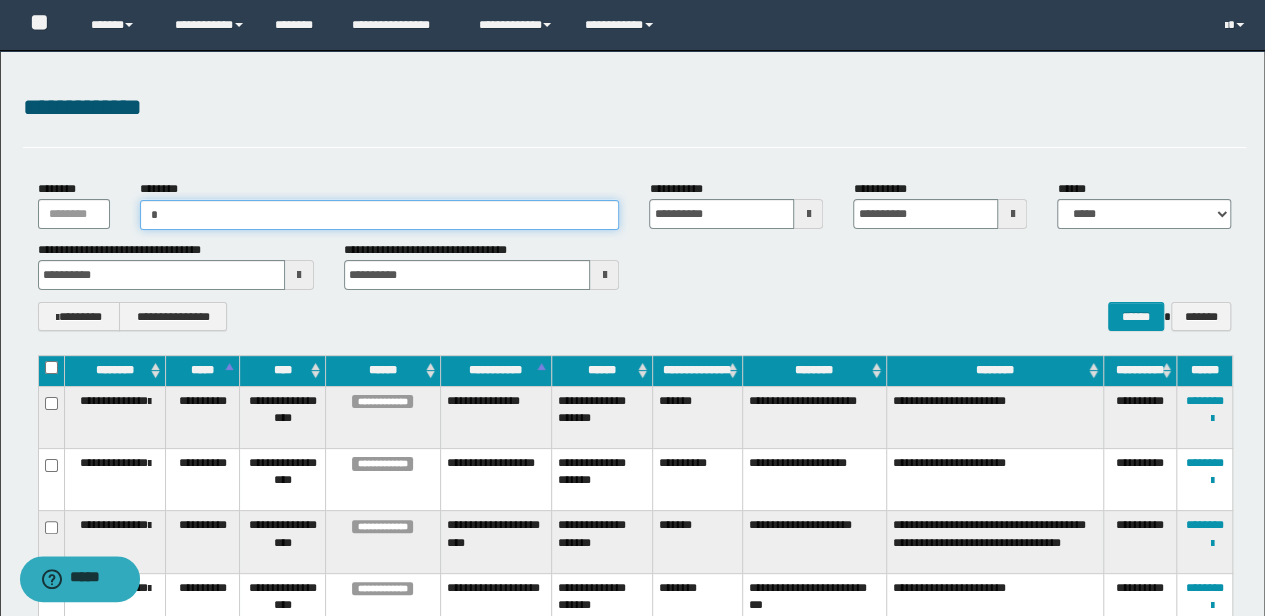 type on "**" 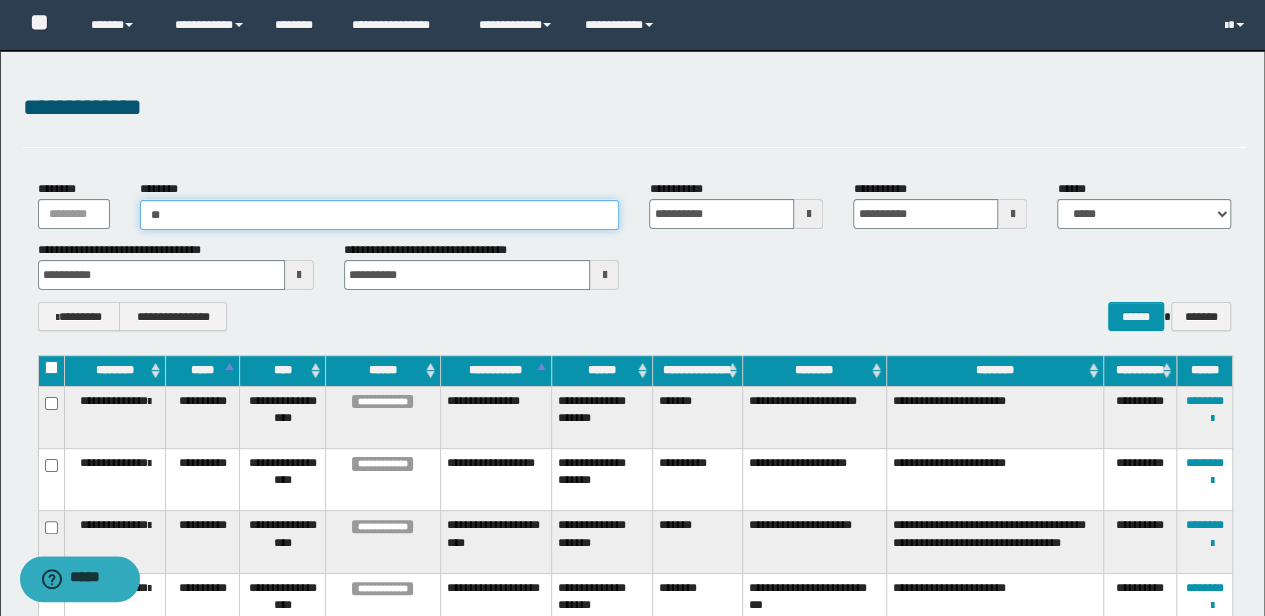 type on "**" 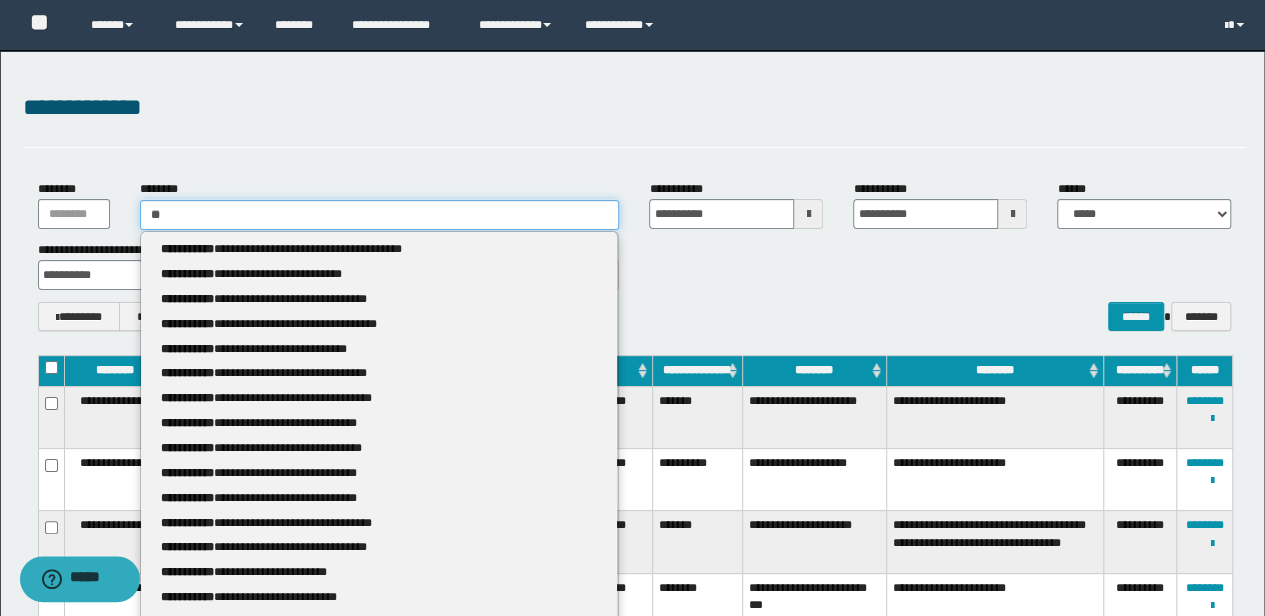 type 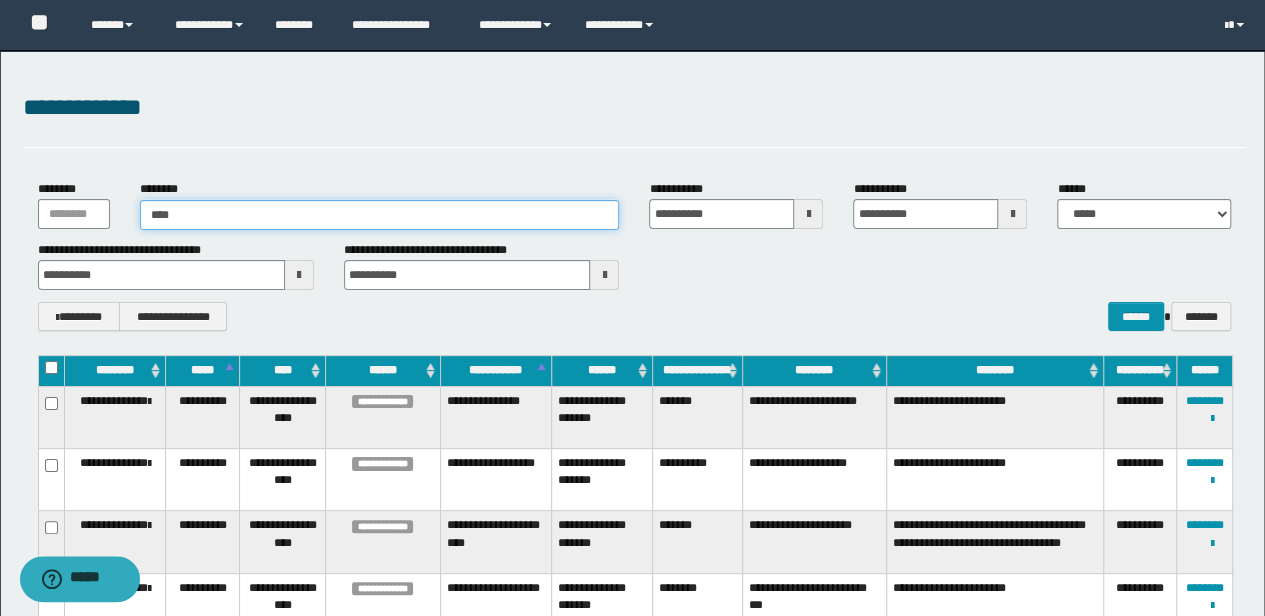 type on "***" 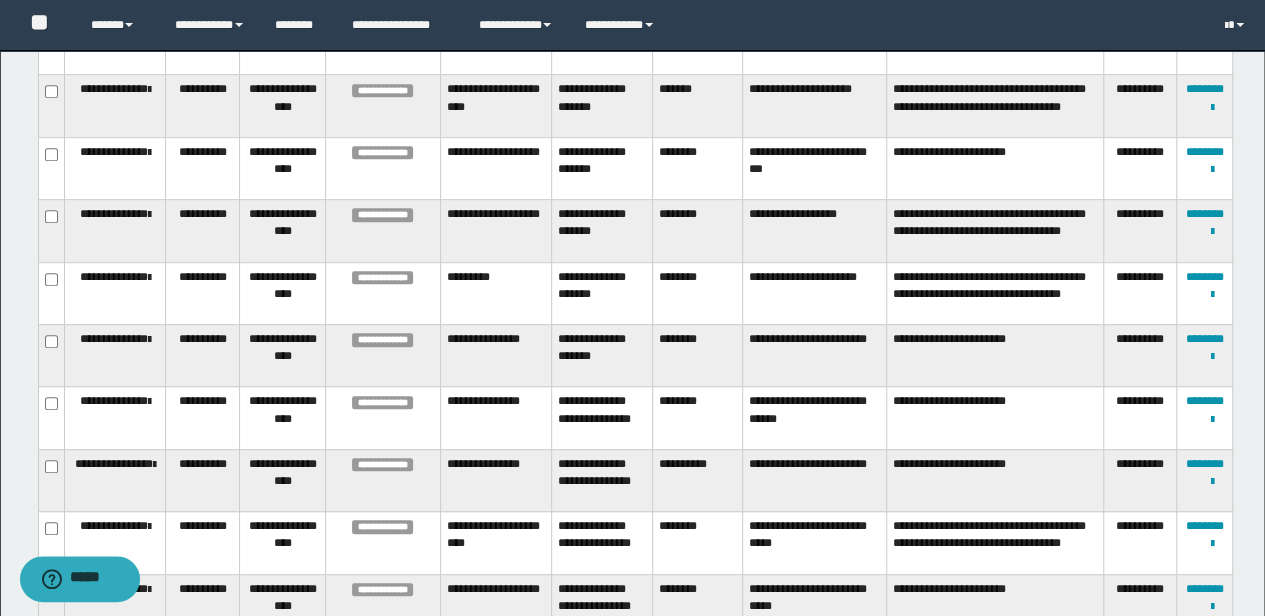type on "***" 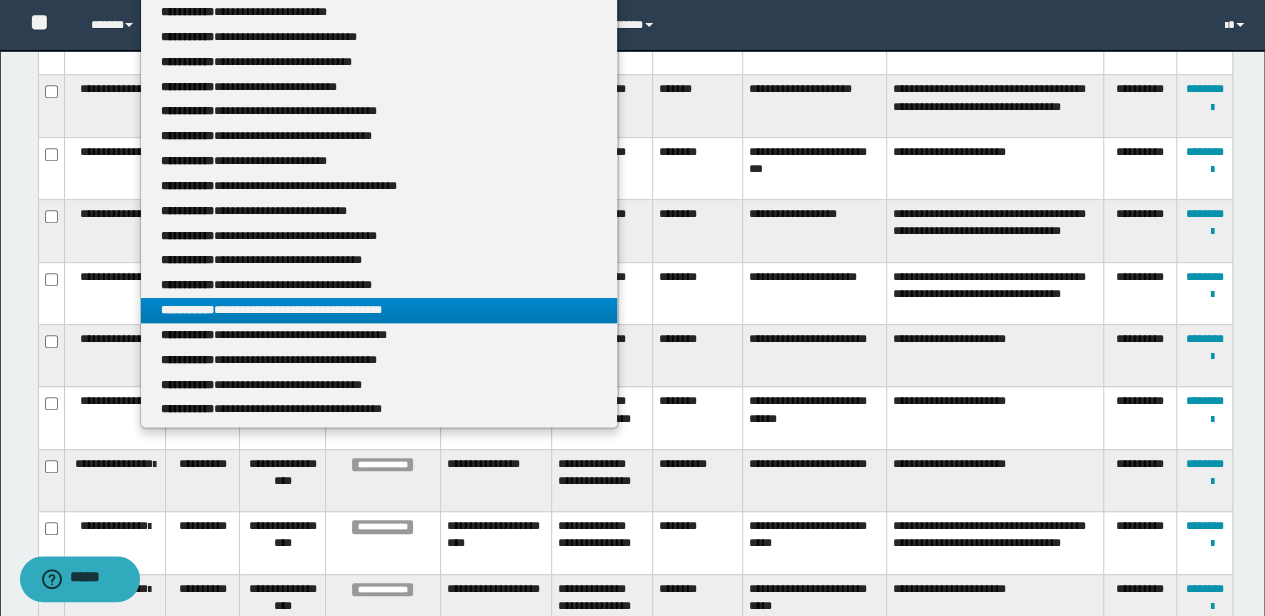 scroll, scrollTop: 538, scrollLeft: 0, axis: vertical 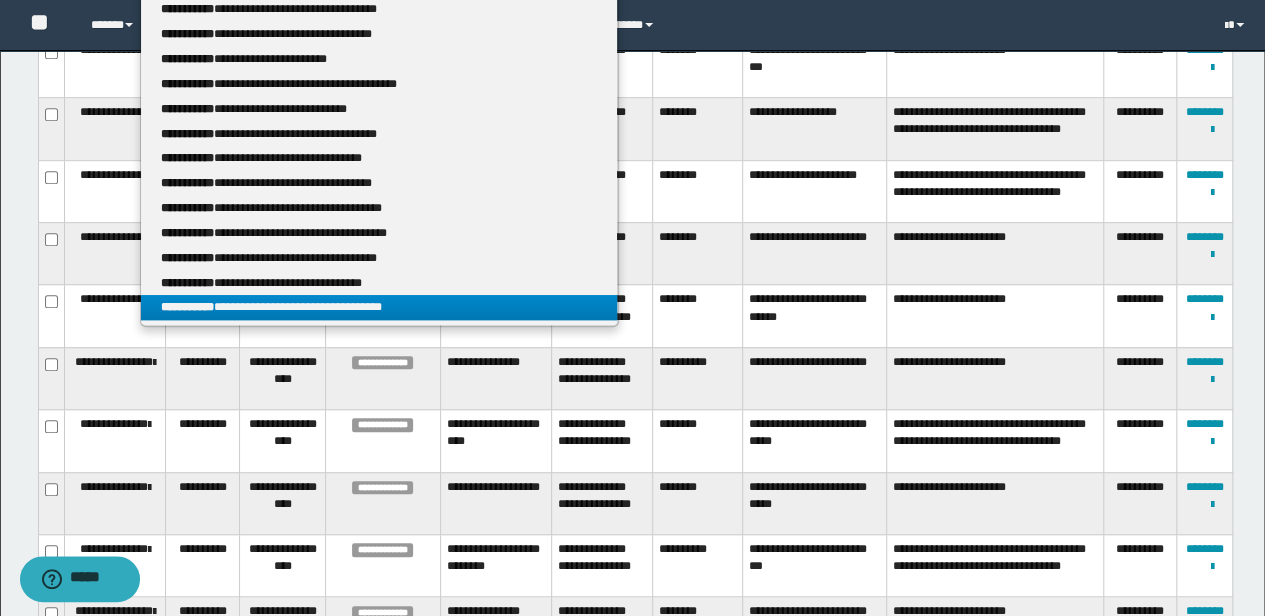 type on "***" 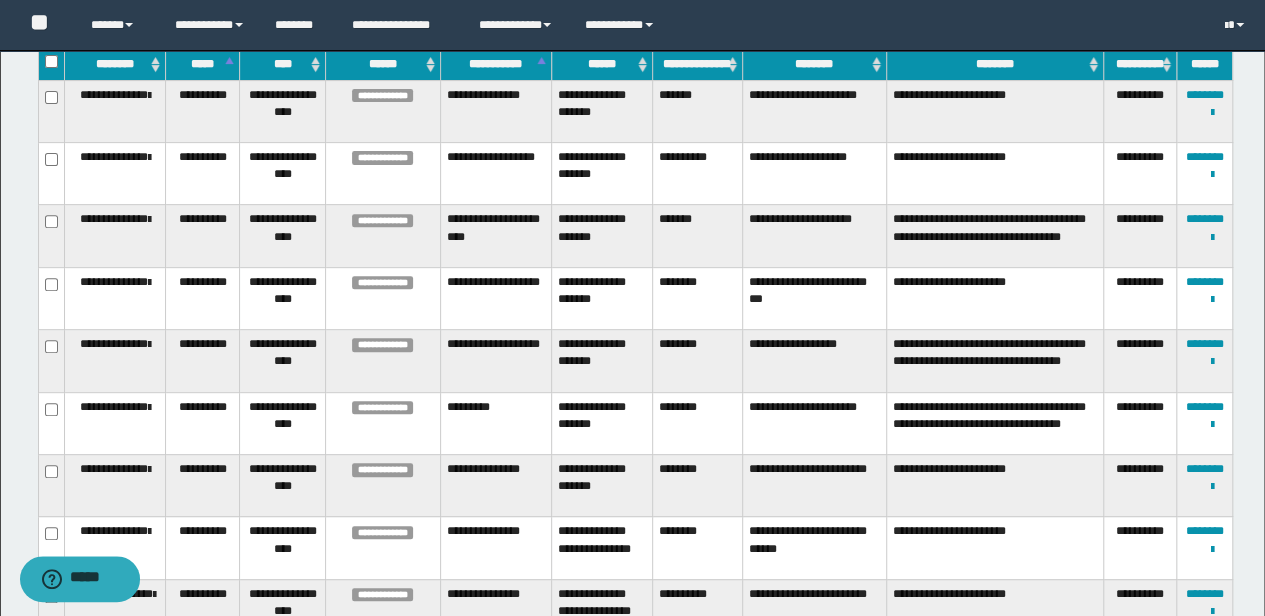 scroll, scrollTop: 72, scrollLeft: 0, axis: vertical 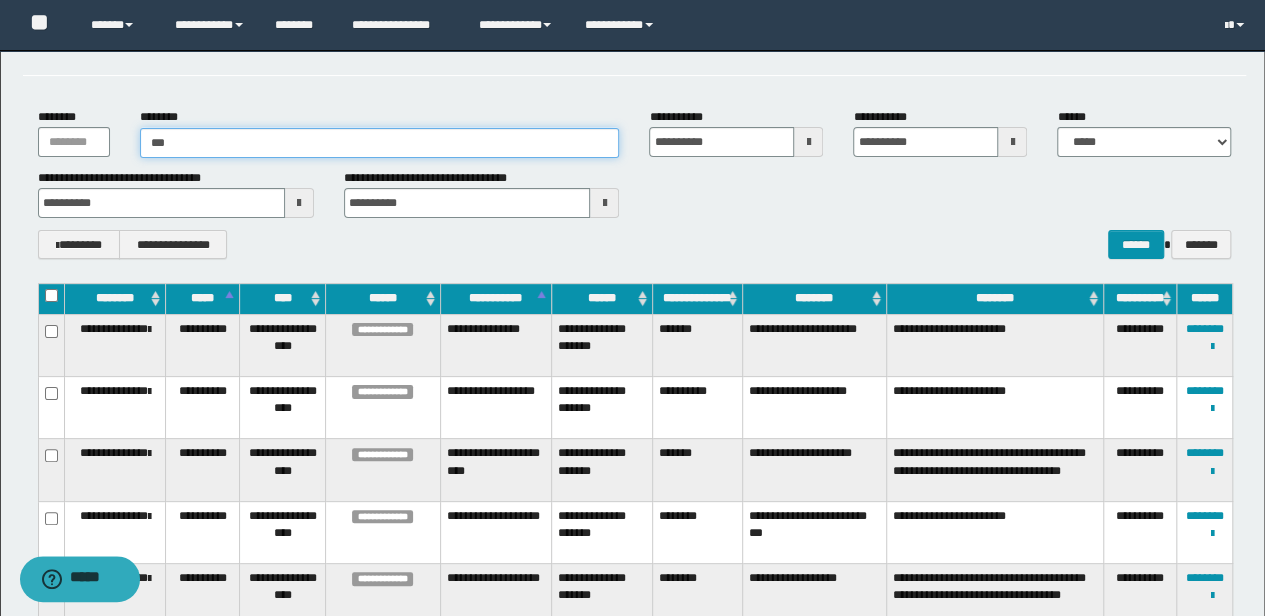 type on "***" 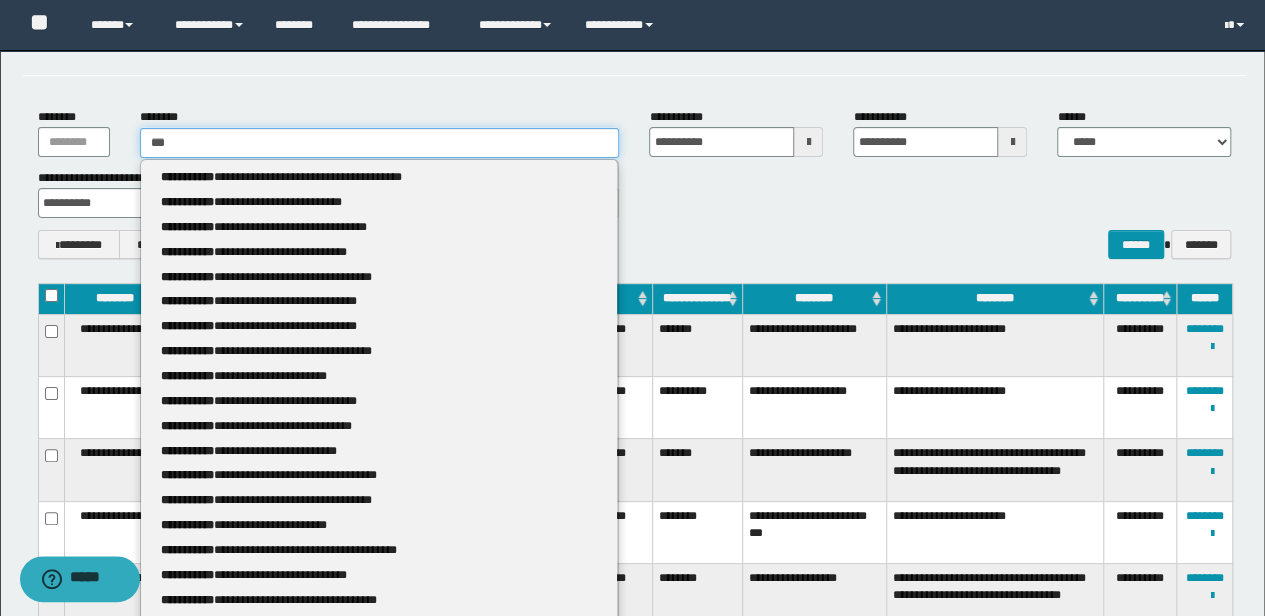 click on "***" at bounding box center [380, 143] 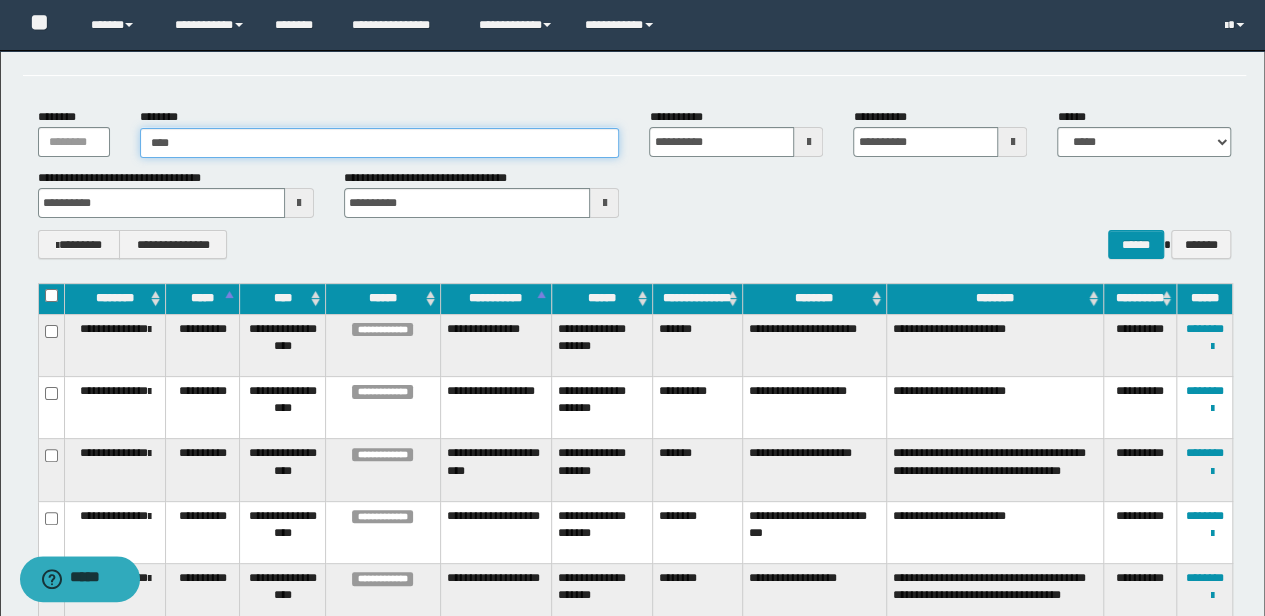 type on "*****" 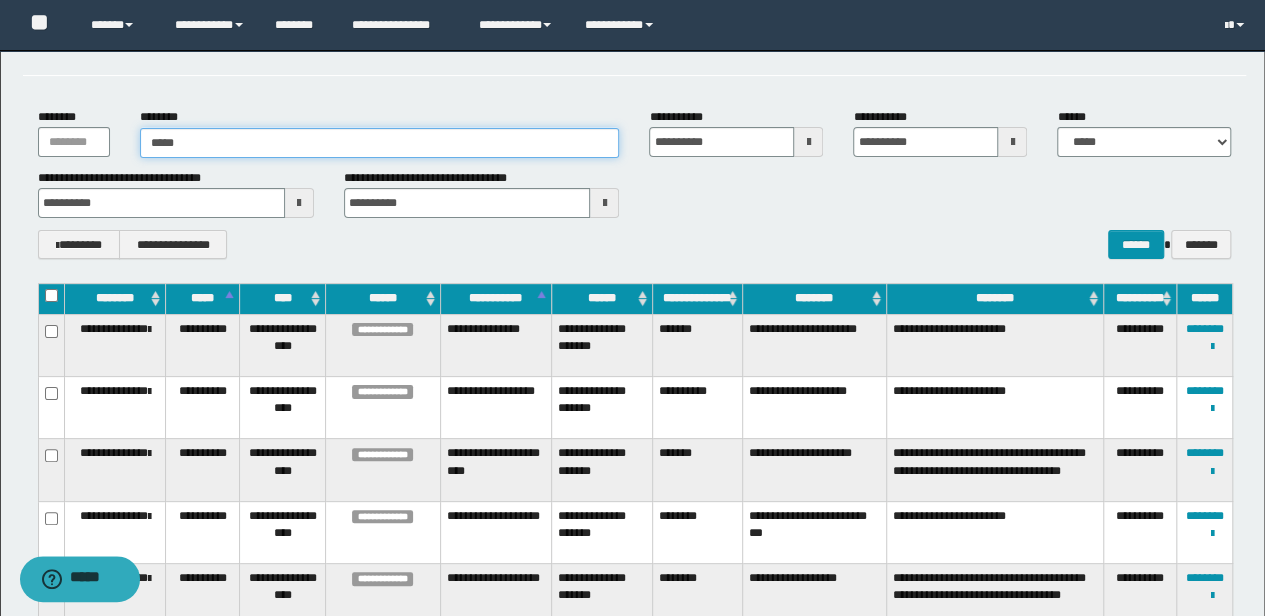 type on "*****" 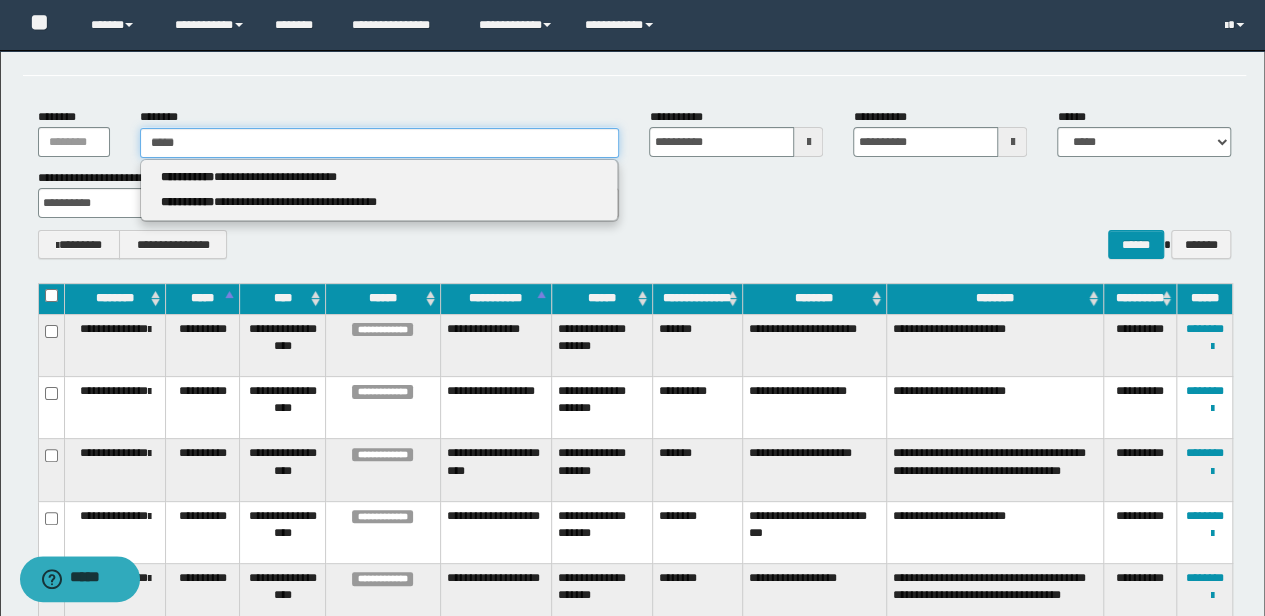 type 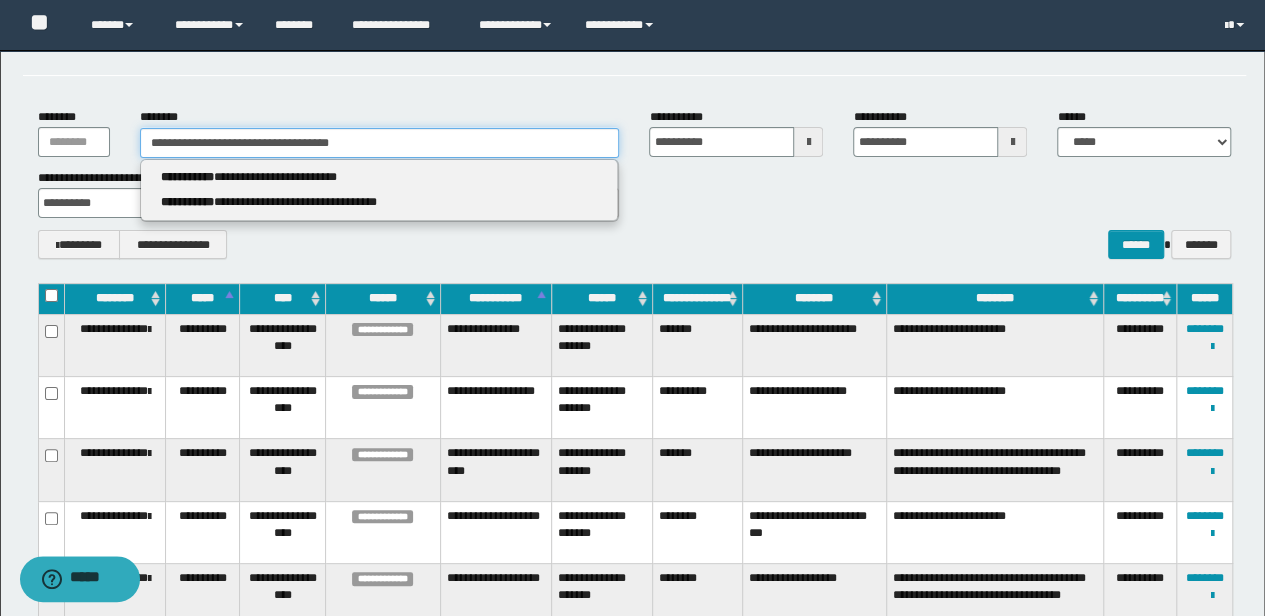 type on "**********" 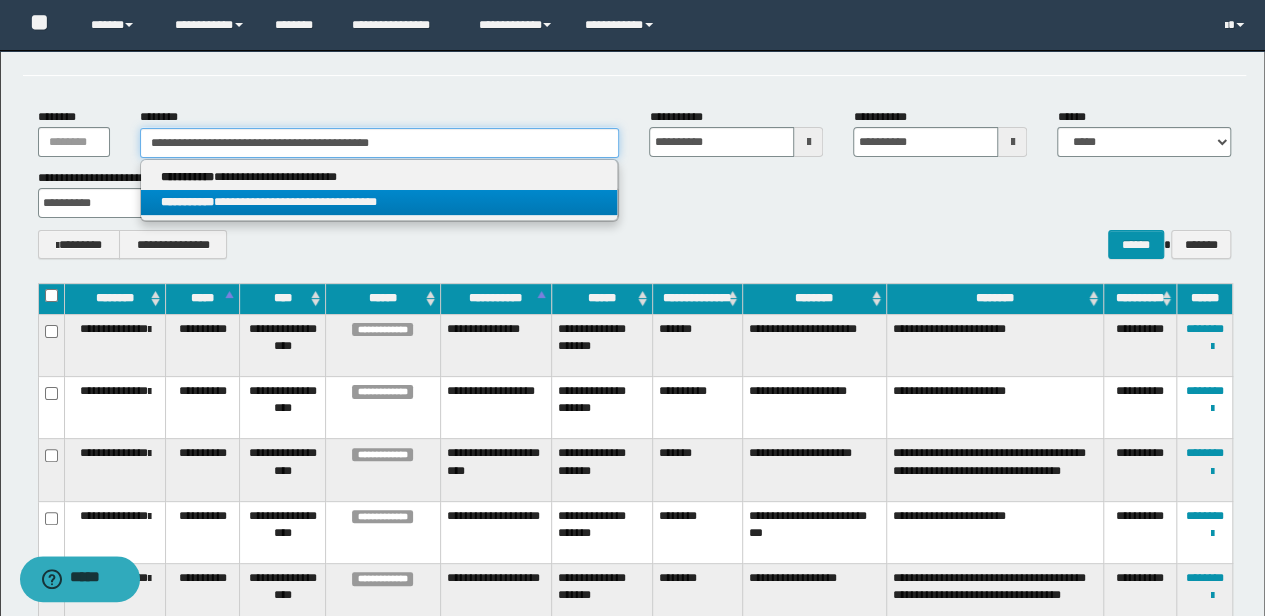 type 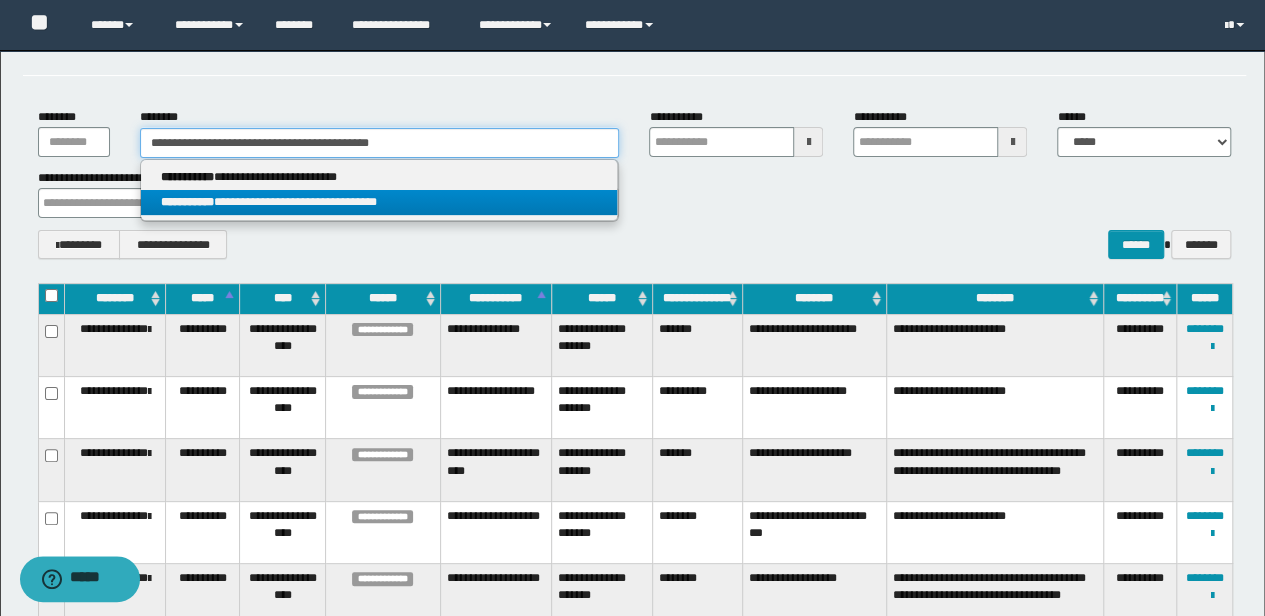 type on "**********" 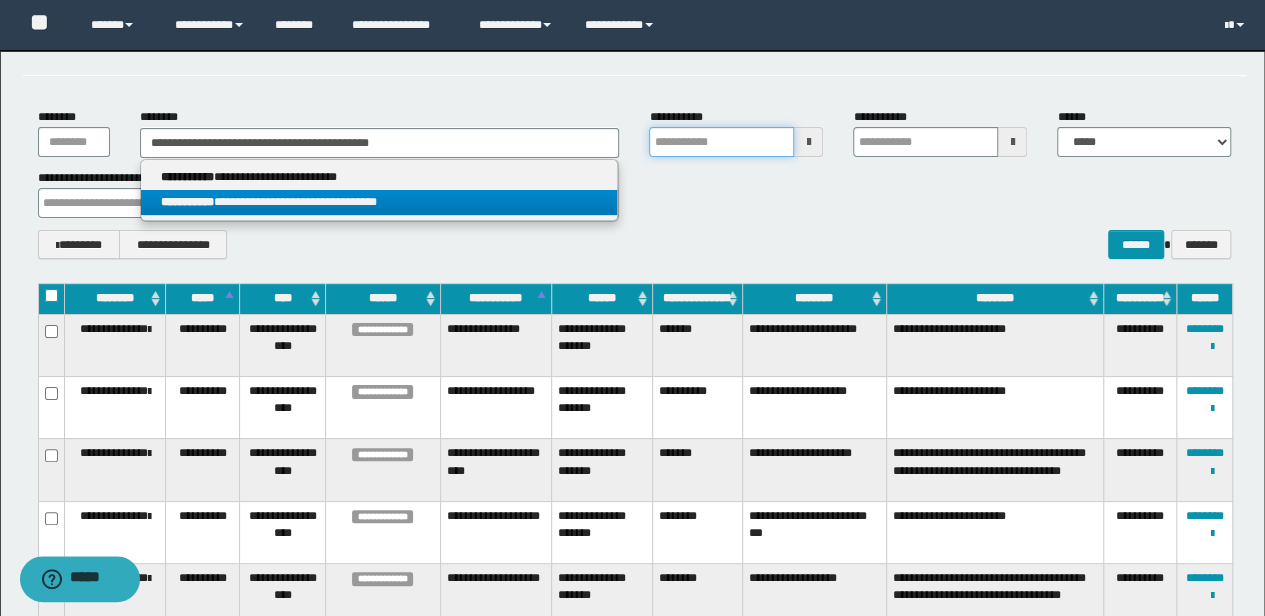 type 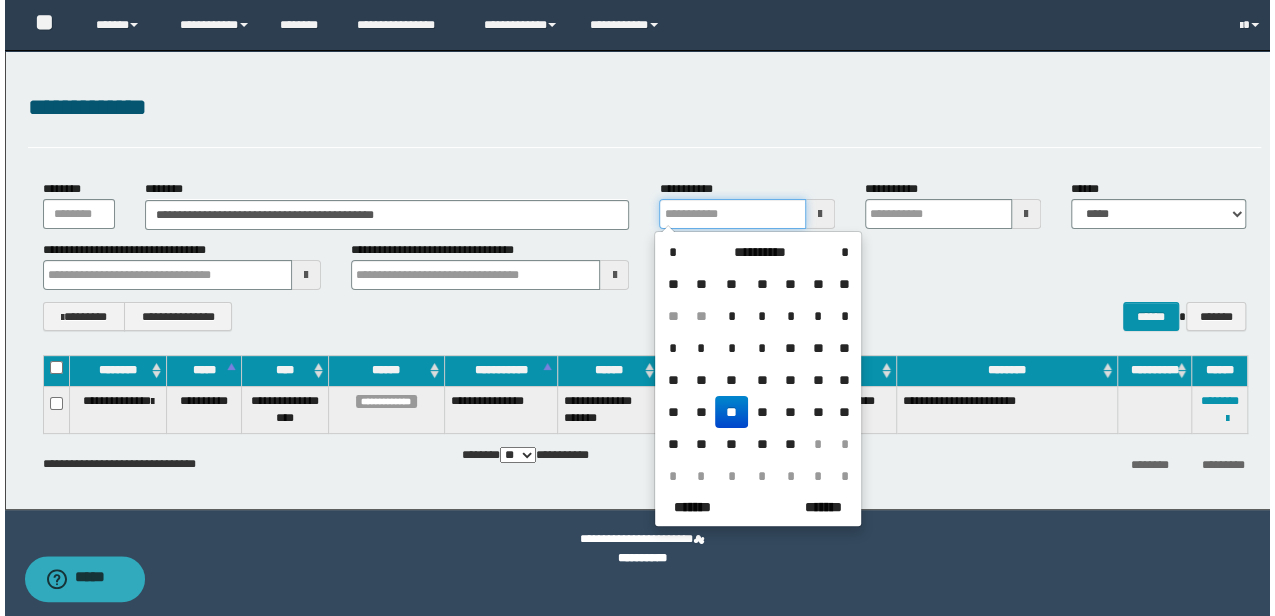 scroll, scrollTop: 0, scrollLeft: 0, axis: both 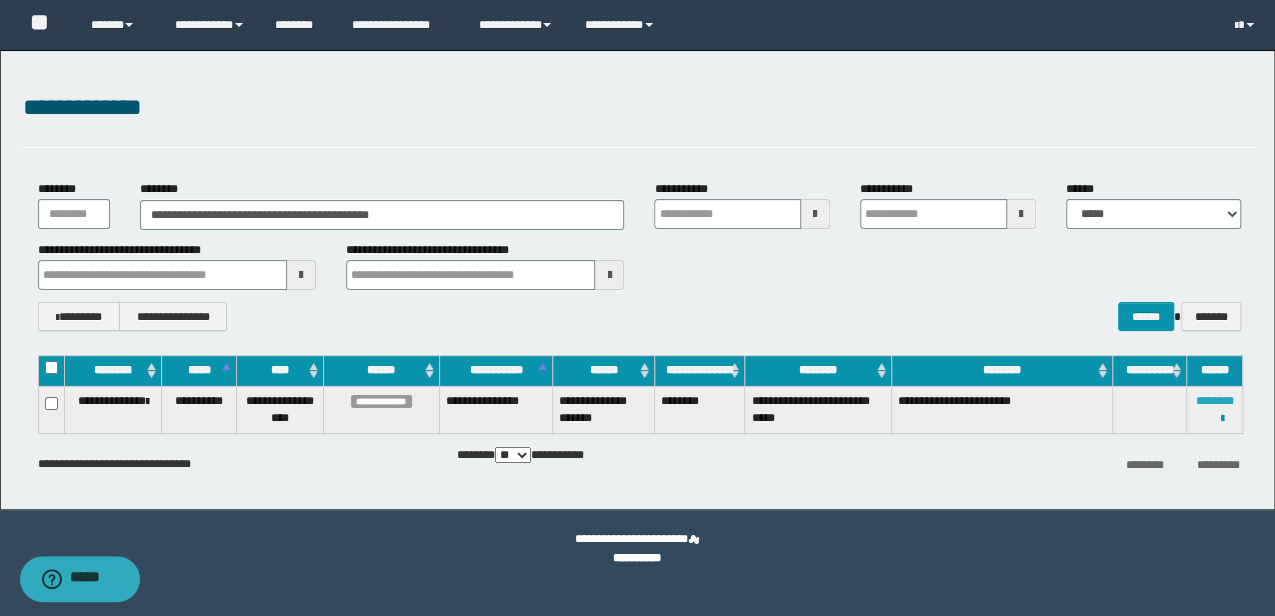 click on "********" at bounding box center [1214, 401] 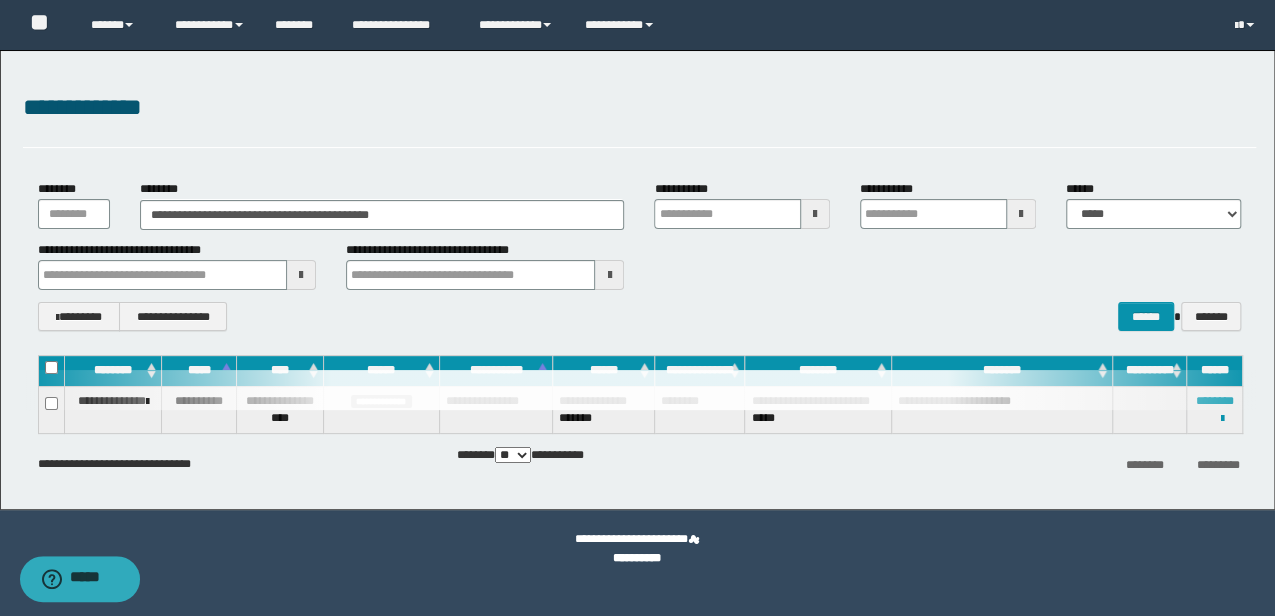 type 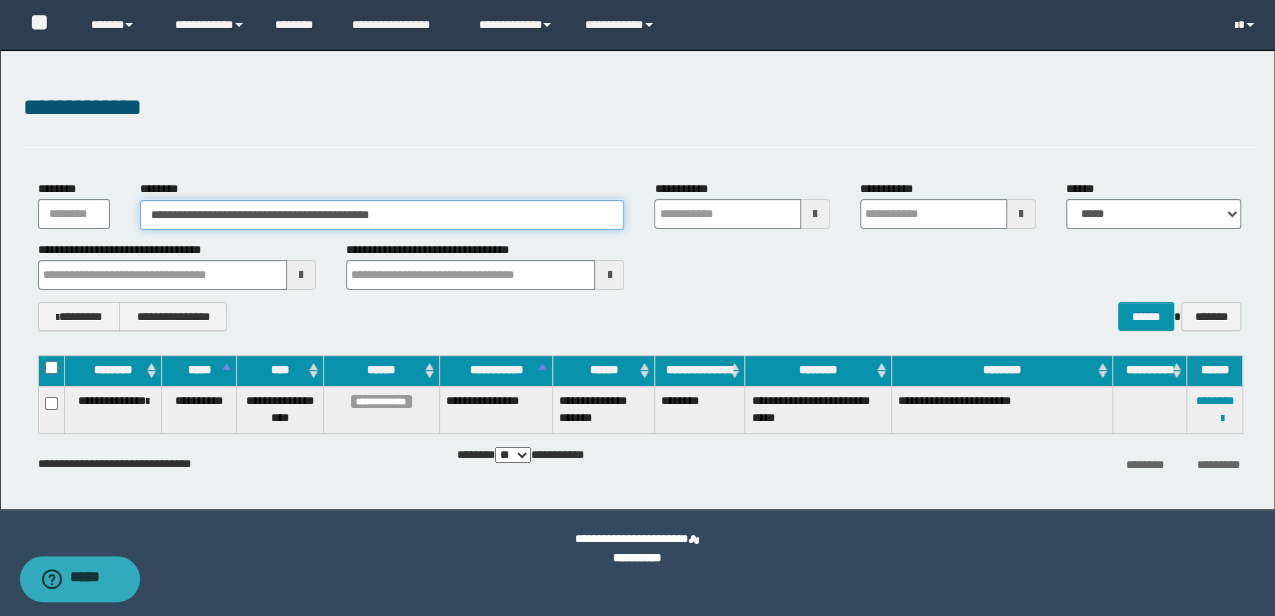 click on "**********" at bounding box center (637, 308) 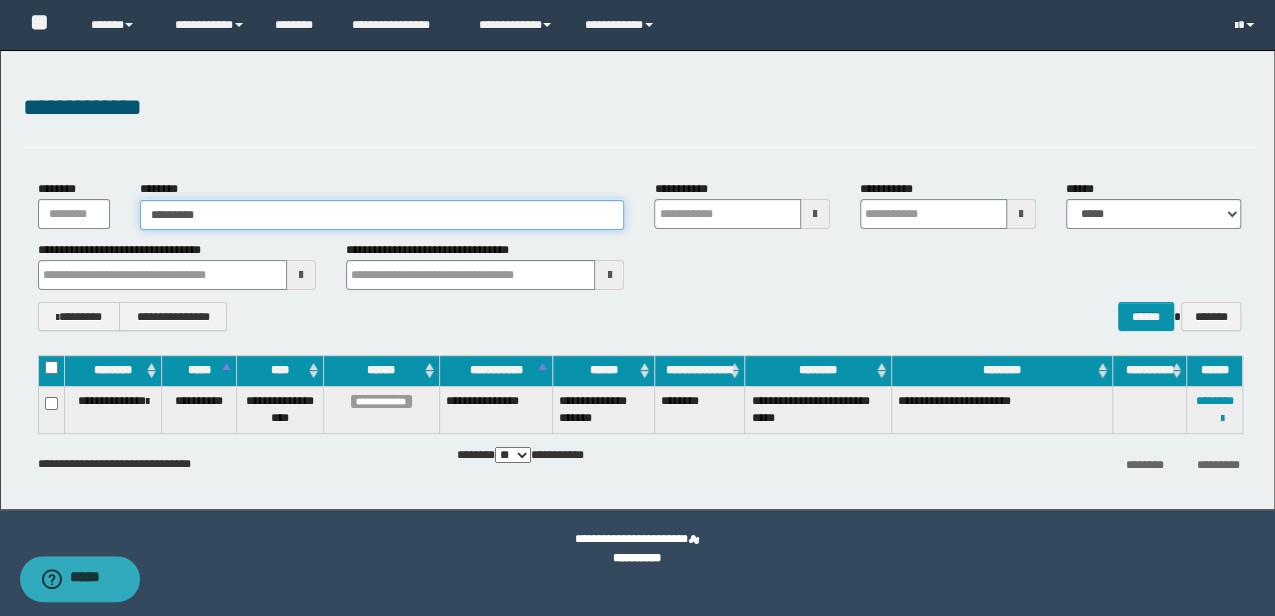 type on "**********" 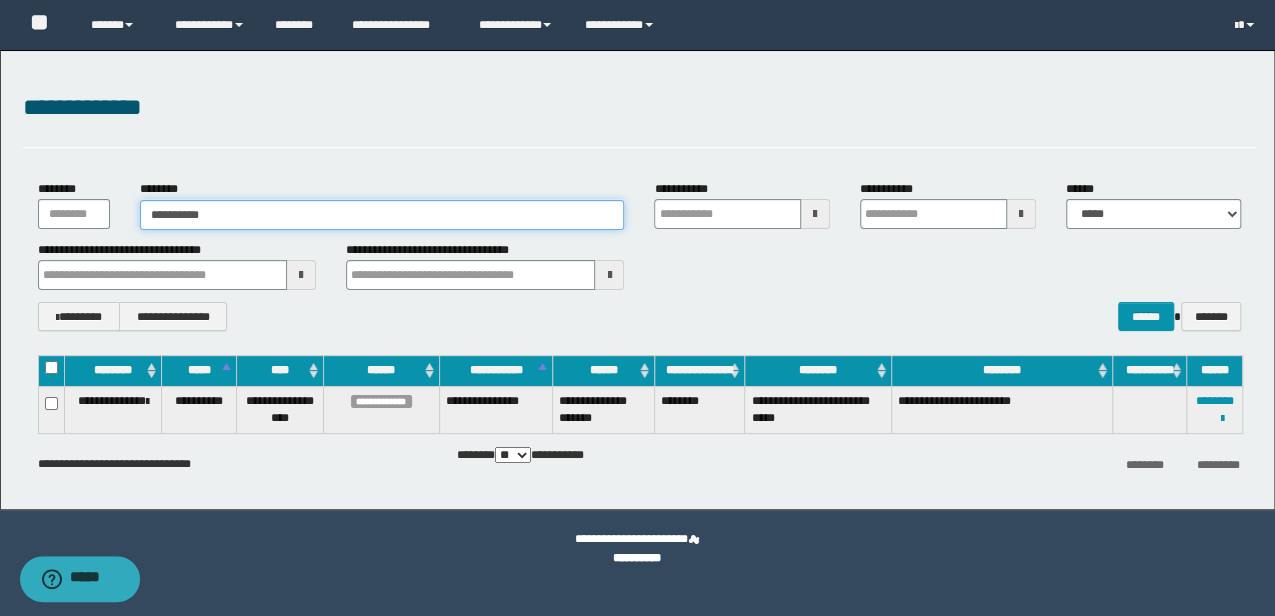 type on "**********" 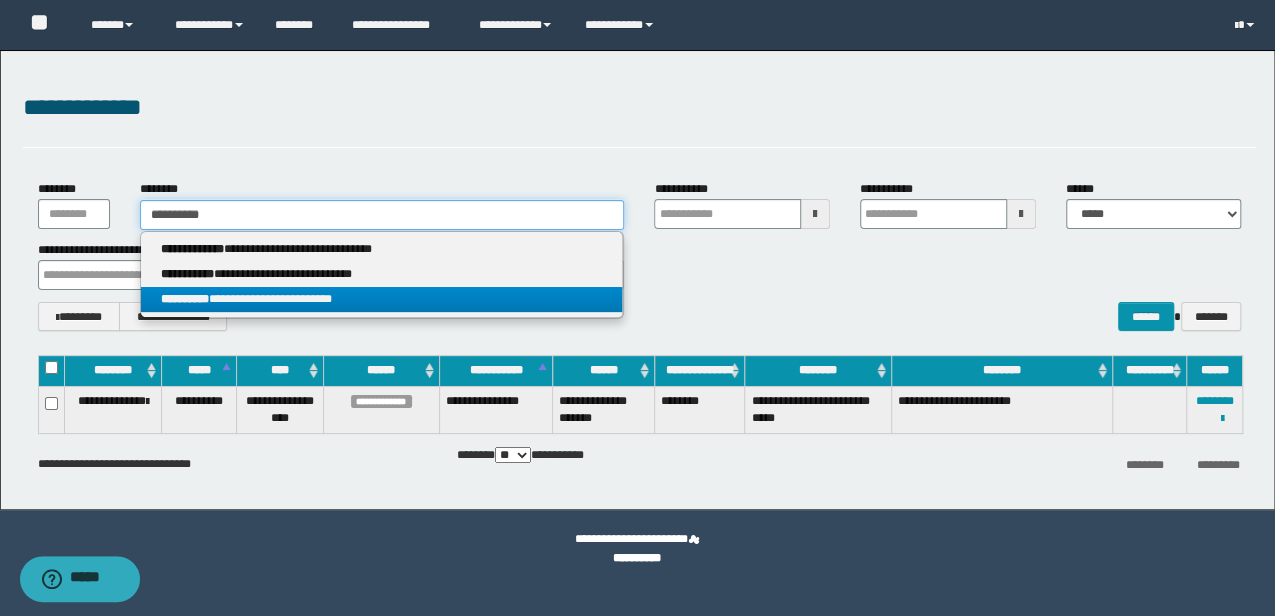 type on "**********" 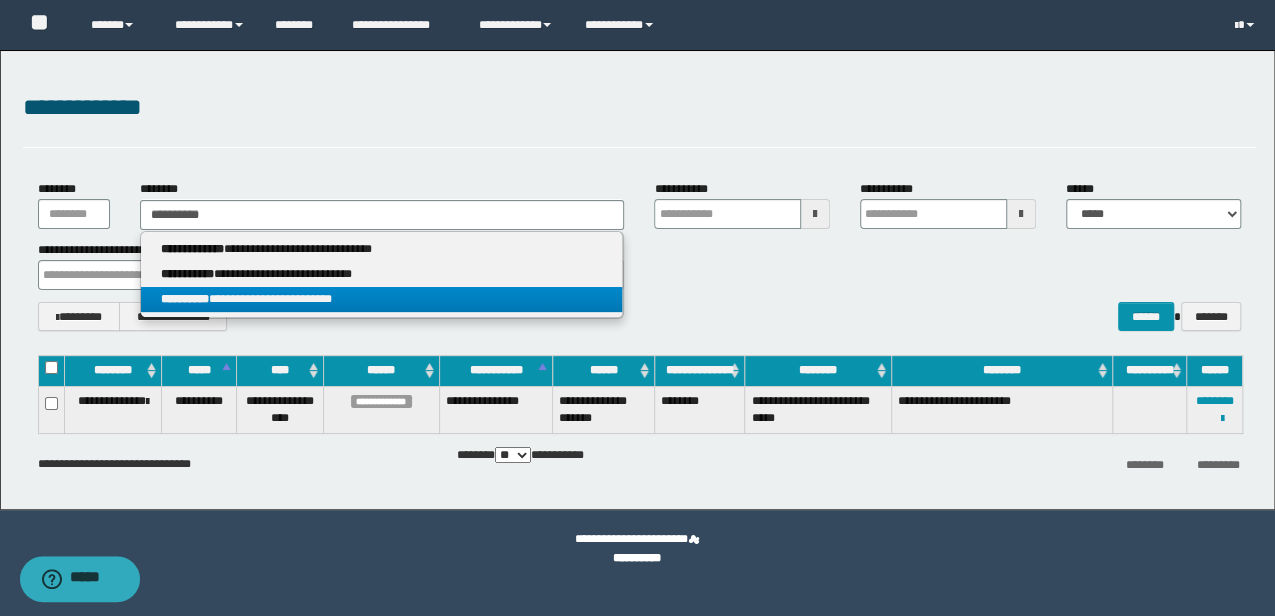 click on "**********" at bounding box center [382, 275] 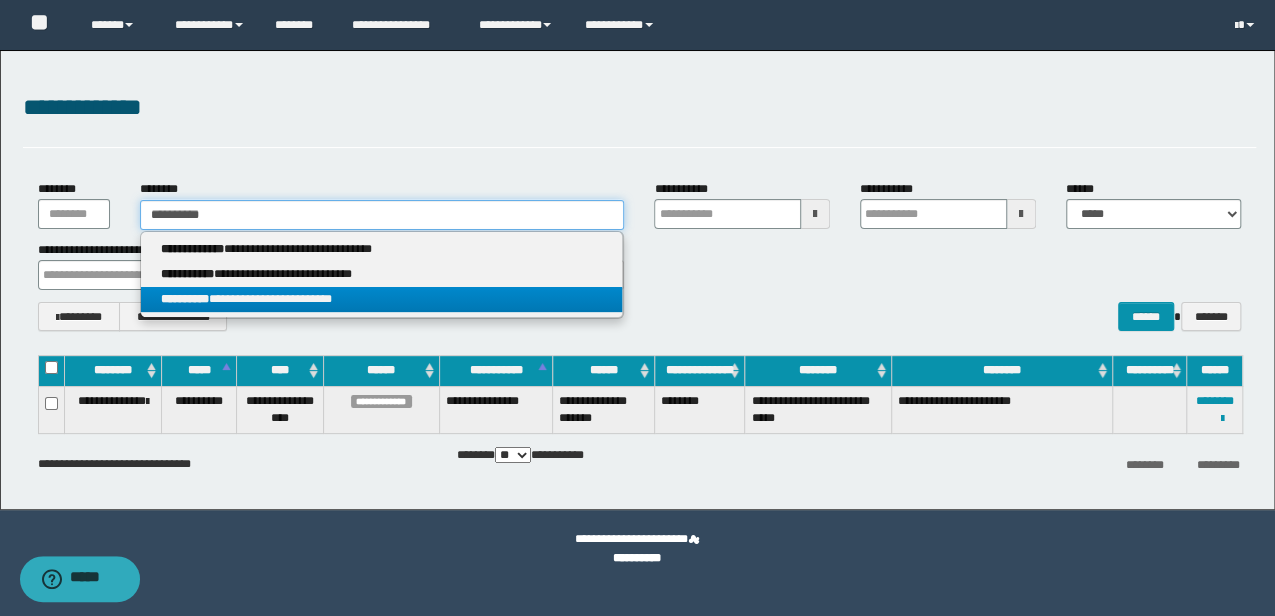type 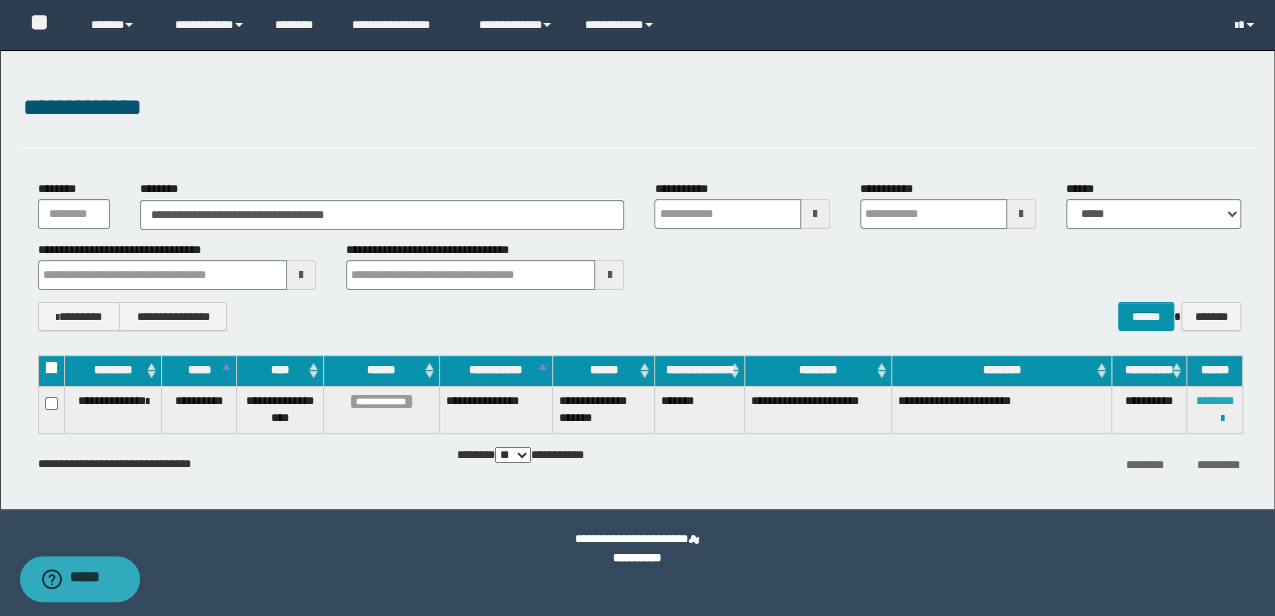 click on "********" at bounding box center [1214, 401] 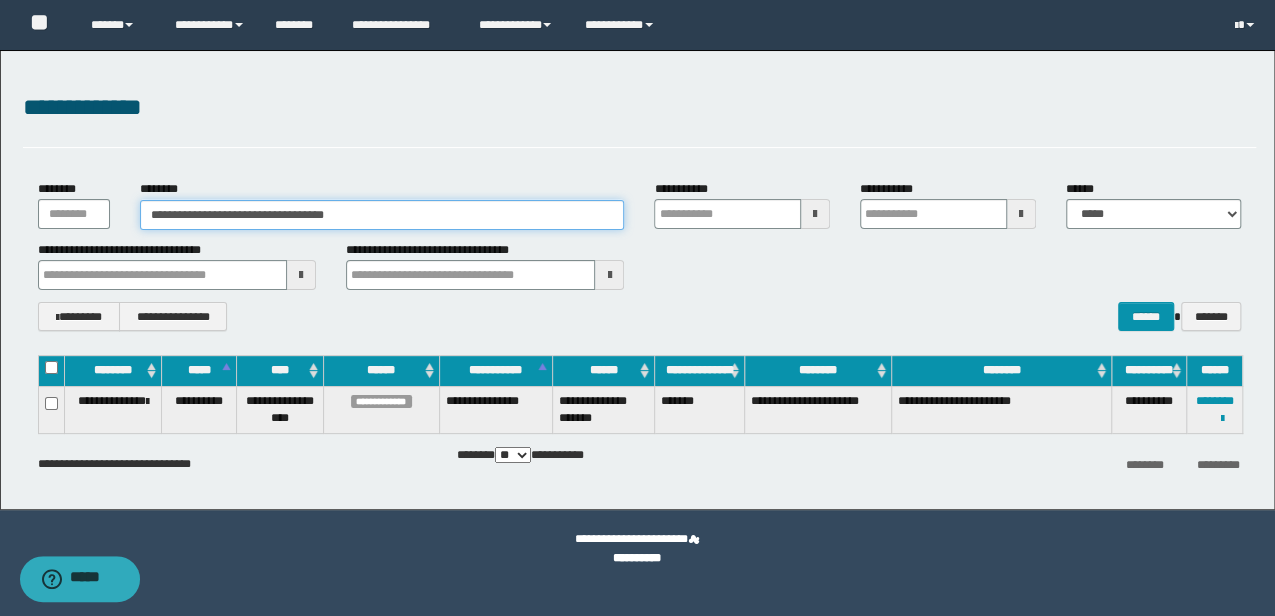 drag, startPoint x: 190, startPoint y: 194, endPoint x: 0, endPoint y: 173, distance: 191.157 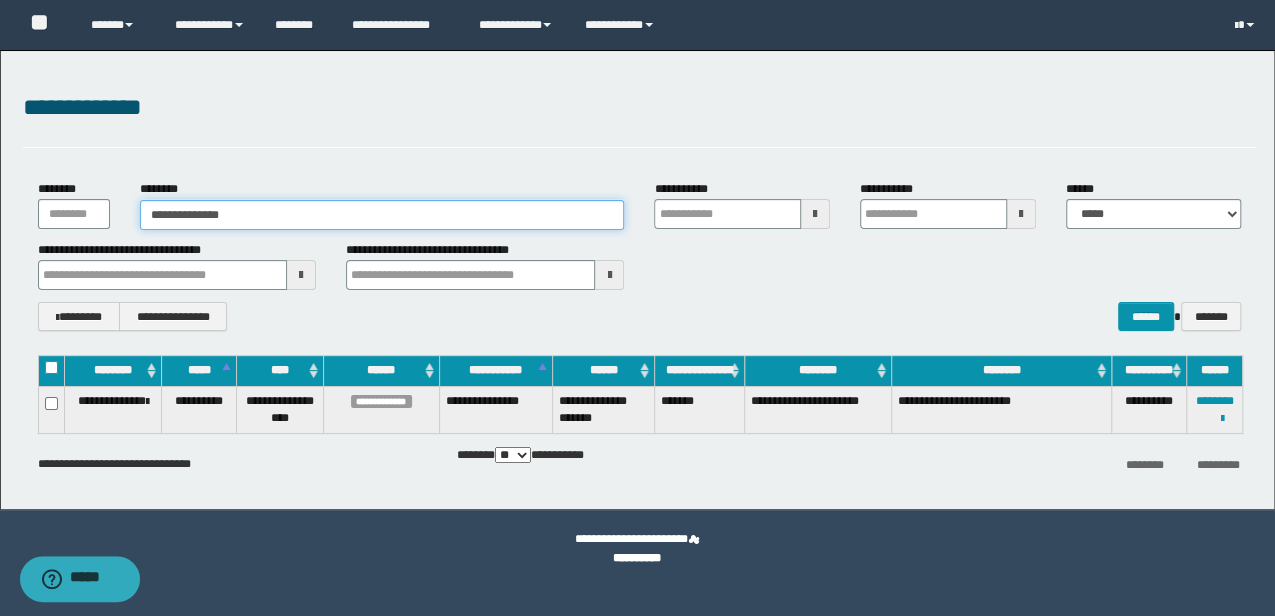 type on "**********" 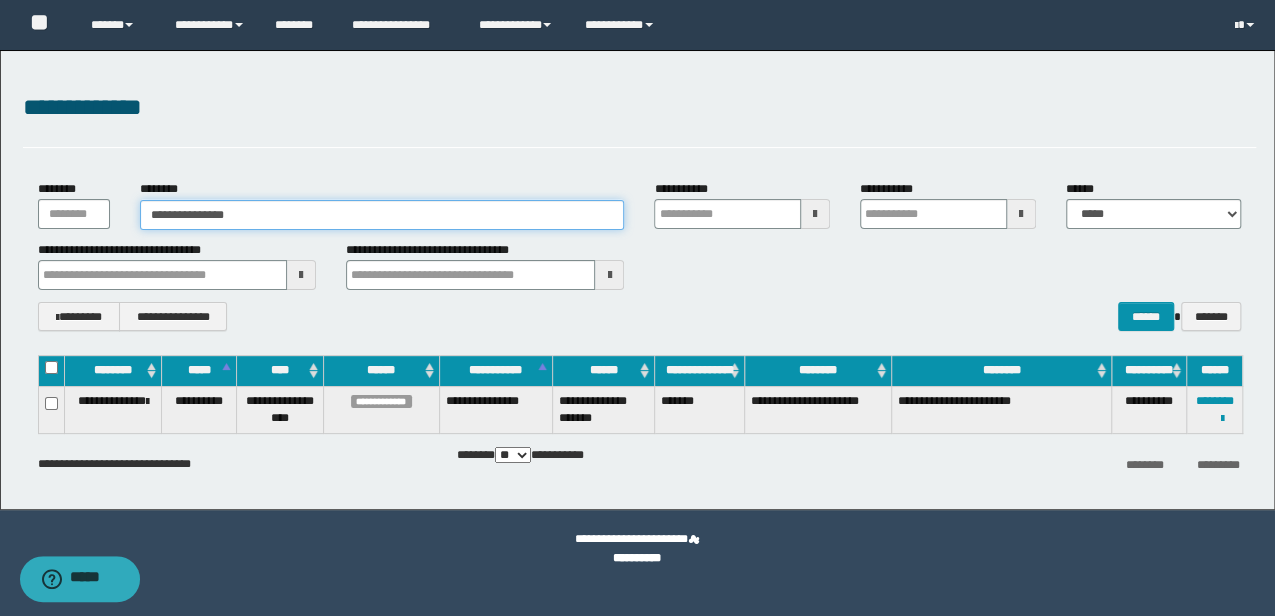 type on "**********" 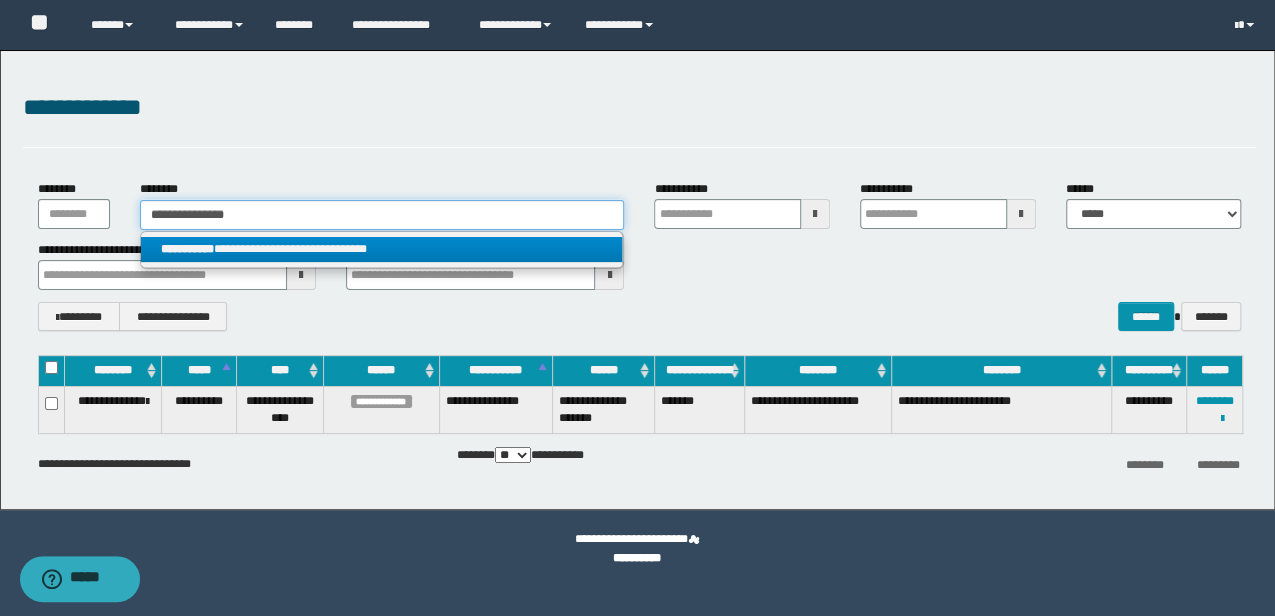 type on "**********" 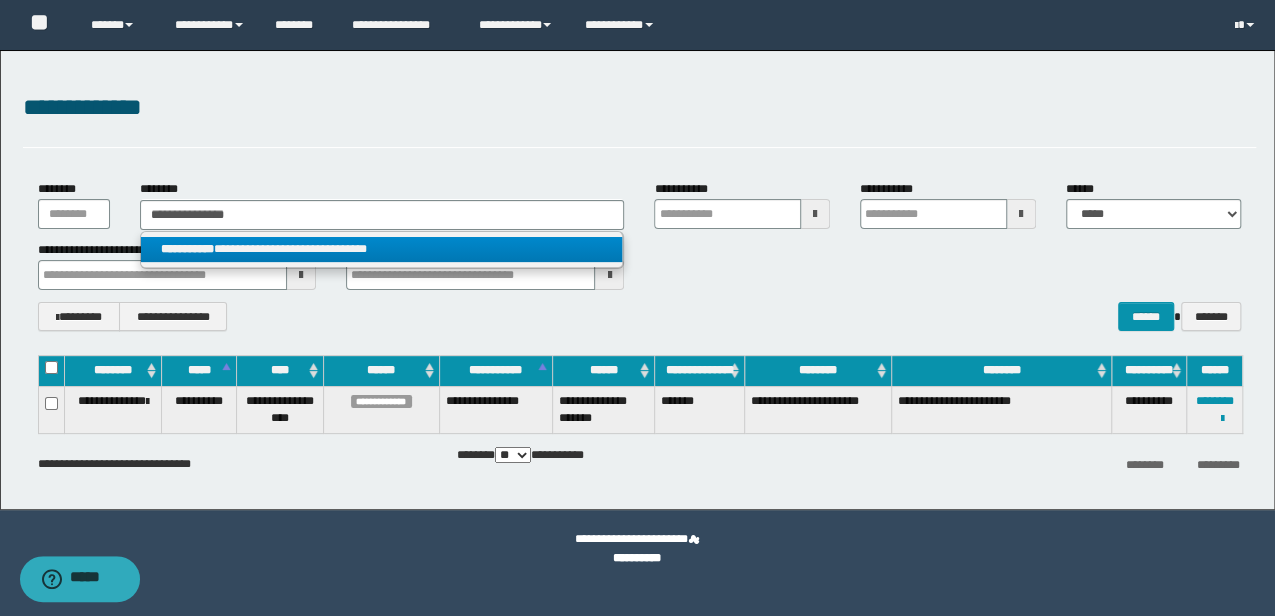 click on "**********" at bounding box center (381, 249) 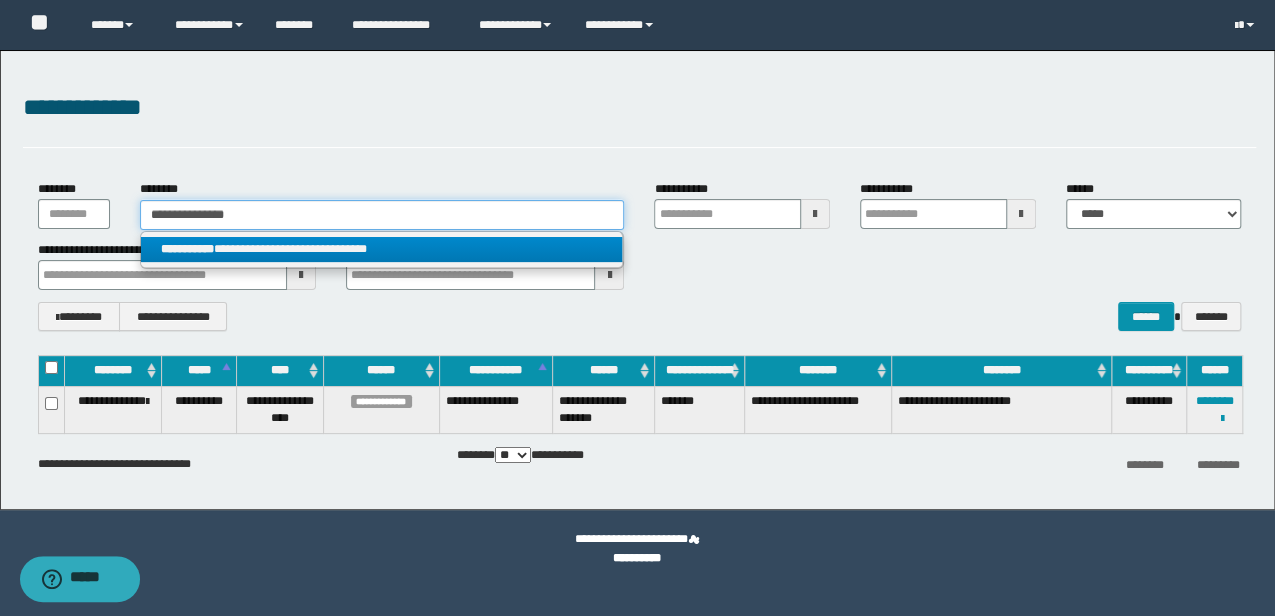 type 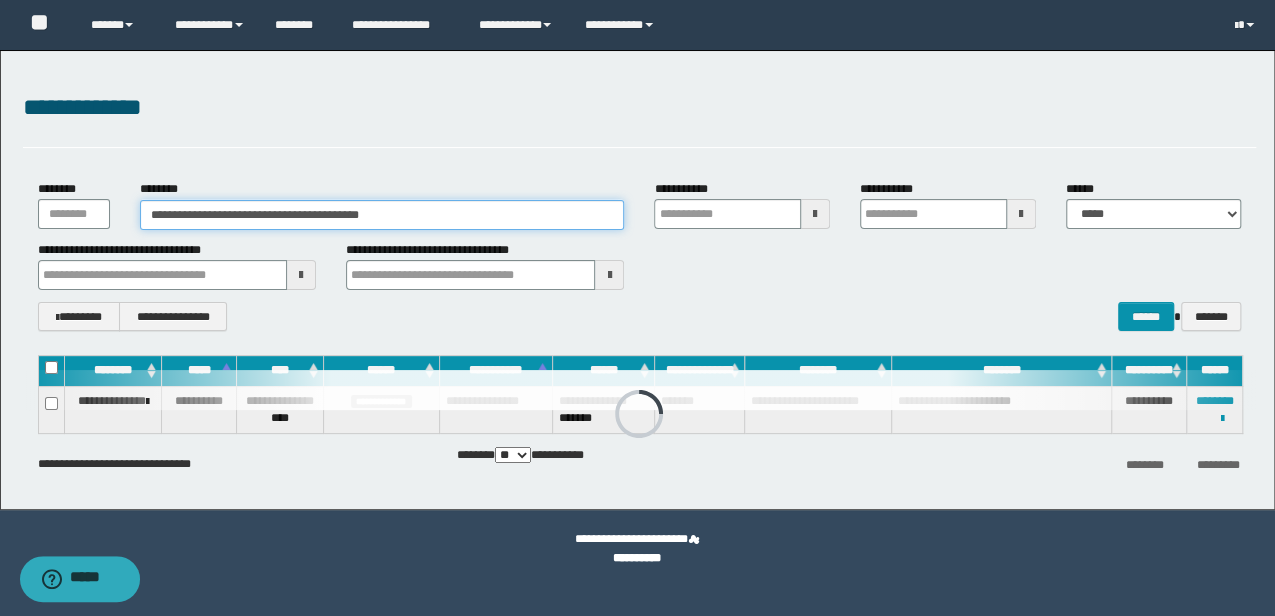 type 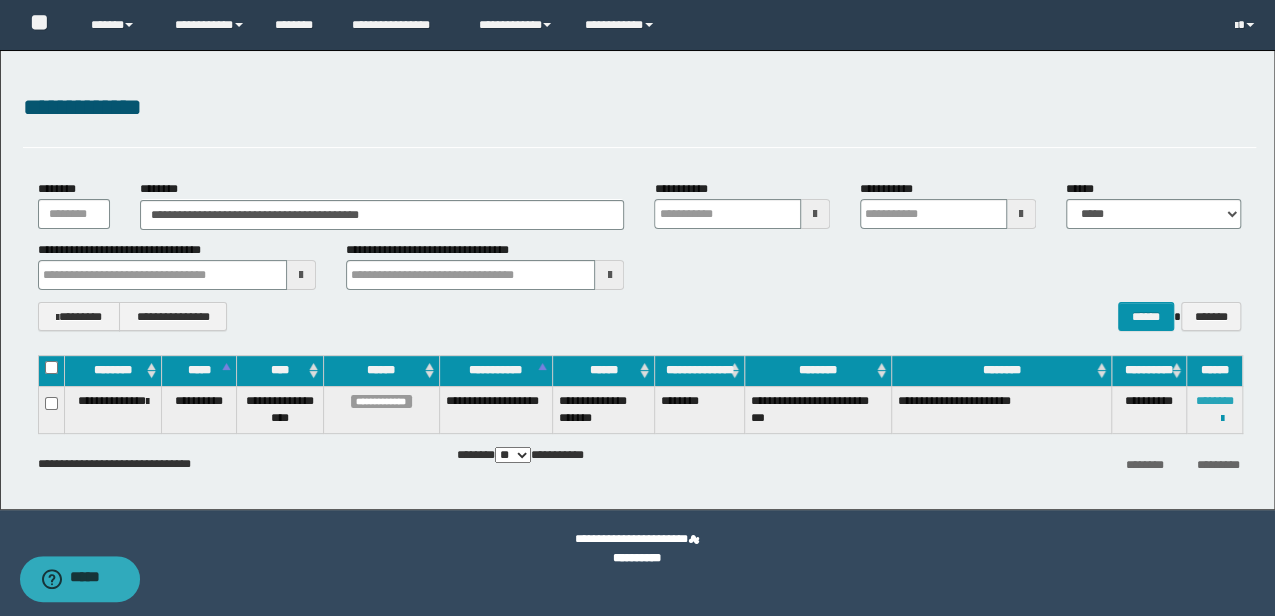 click on "********" at bounding box center [1214, 401] 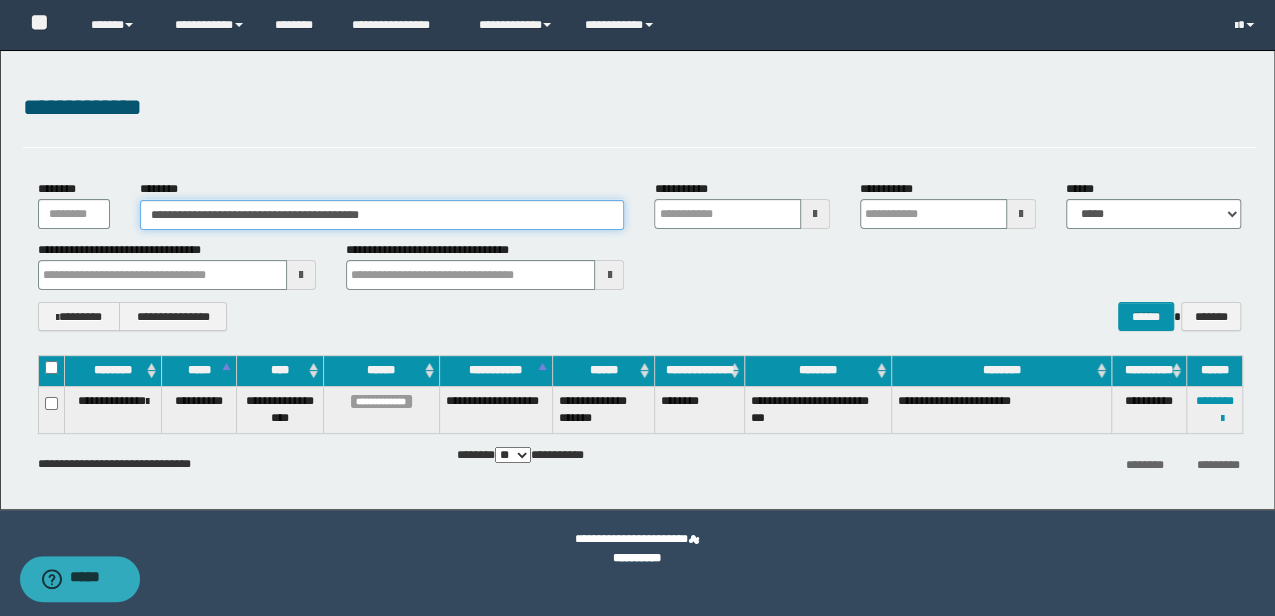 drag, startPoint x: 423, startPoint y: 211, endPoint x: 34, endPoint y: 175, distance: 390.66226 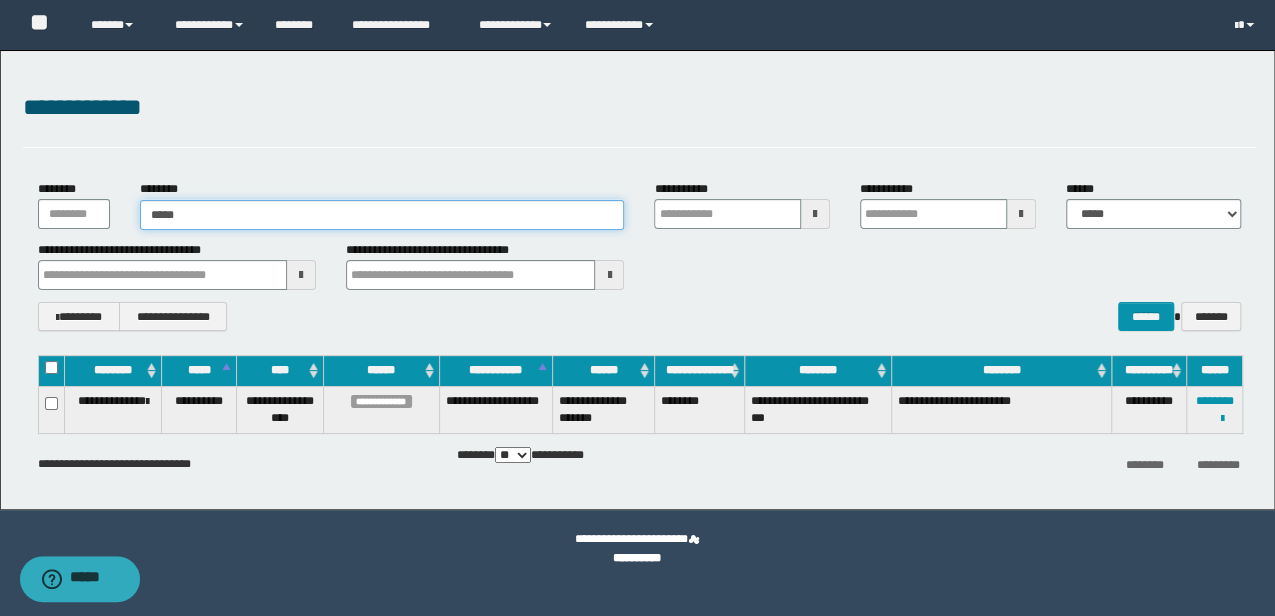 type on "******" 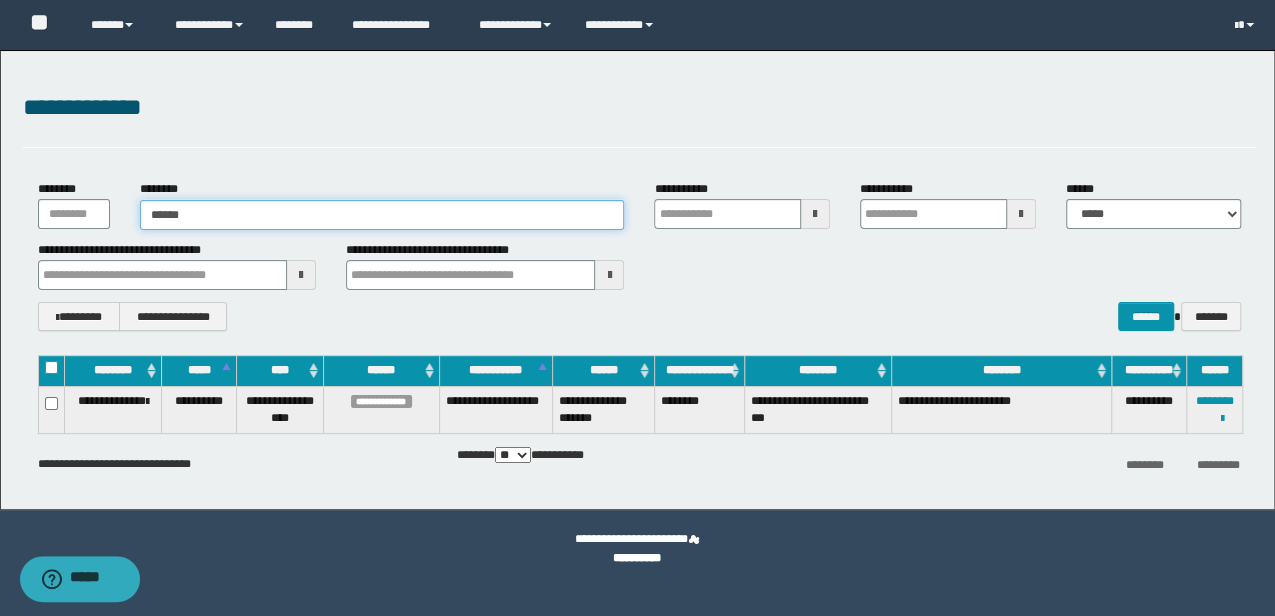 type on "******" 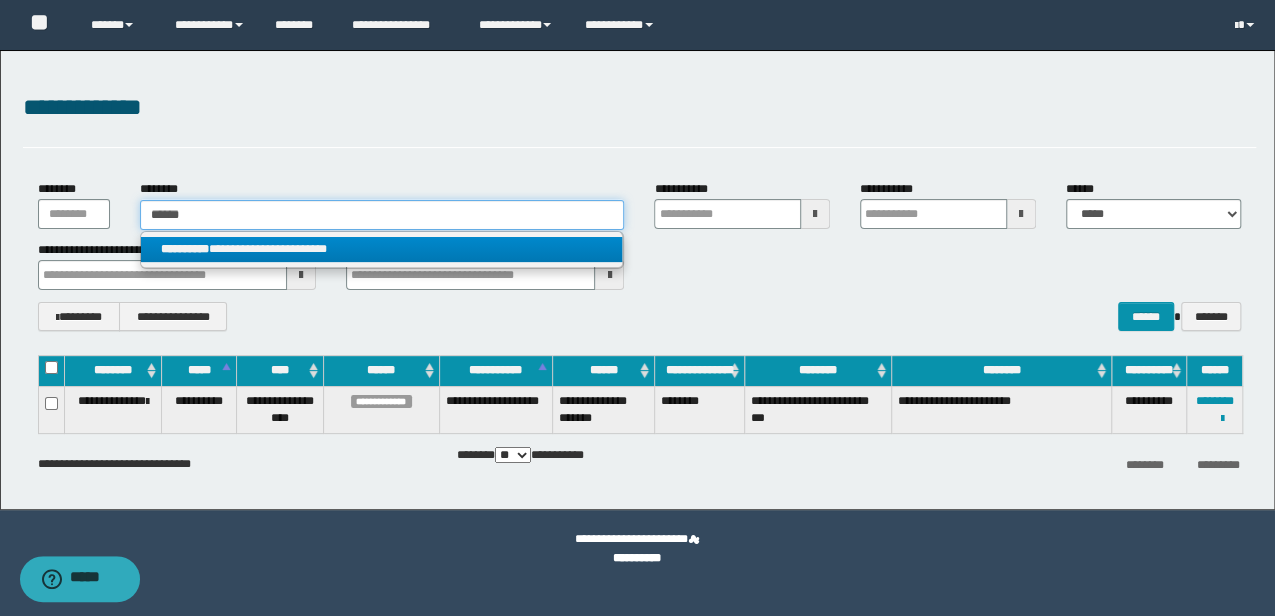 type on "******" 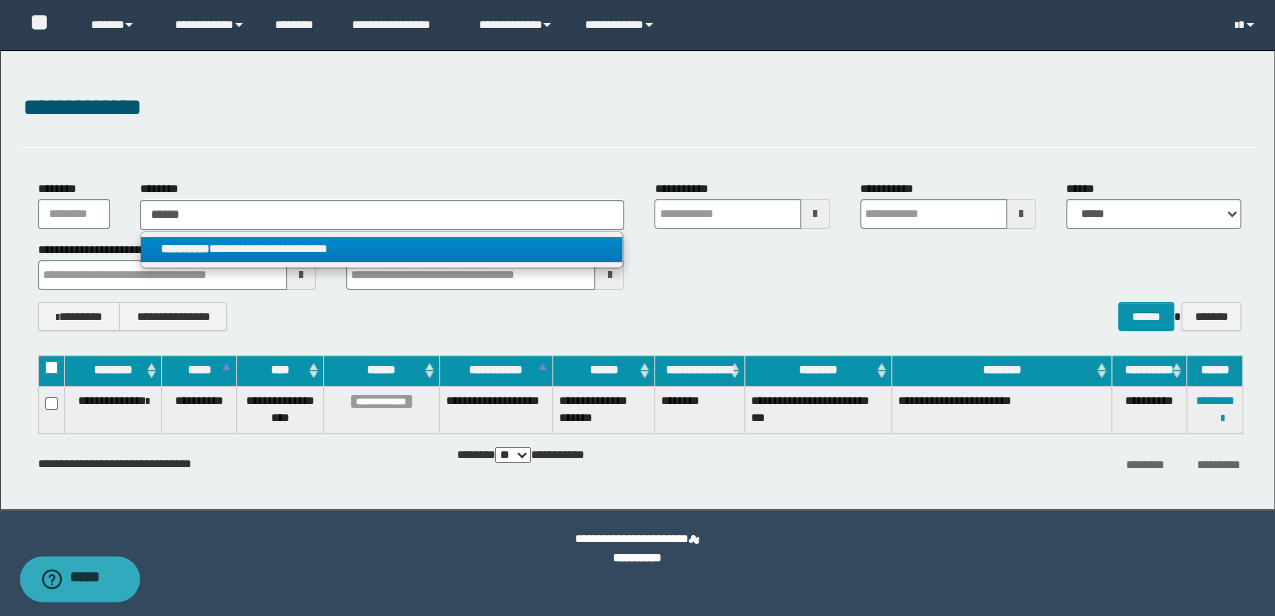 click on "**********" at bounding box center [381, 249] 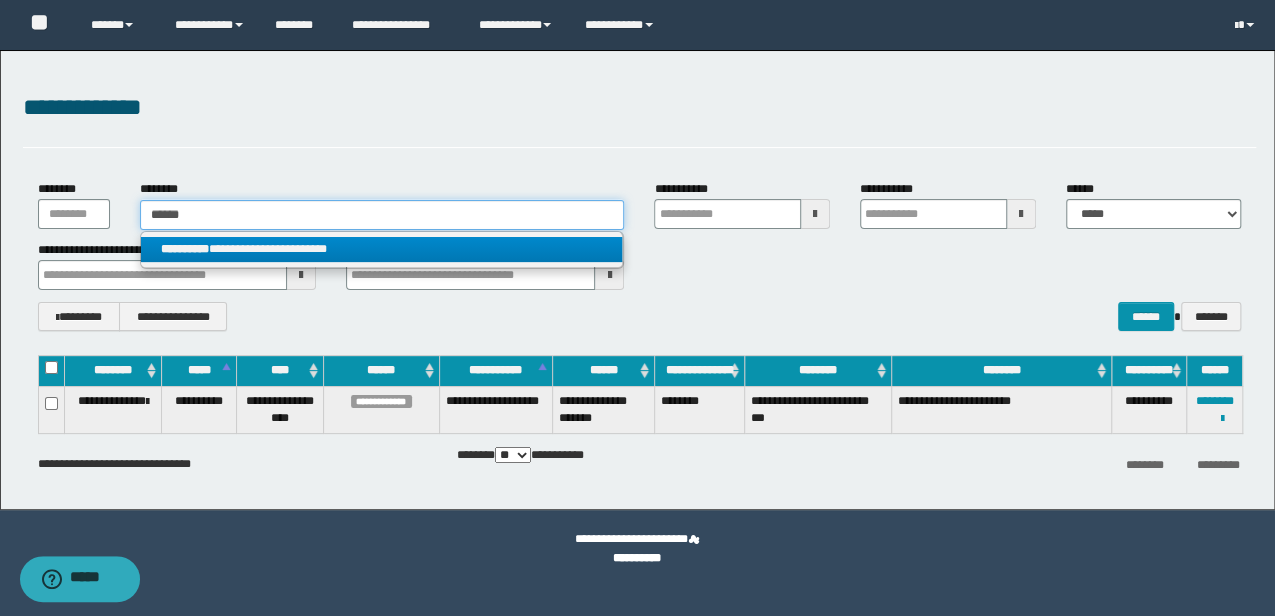type 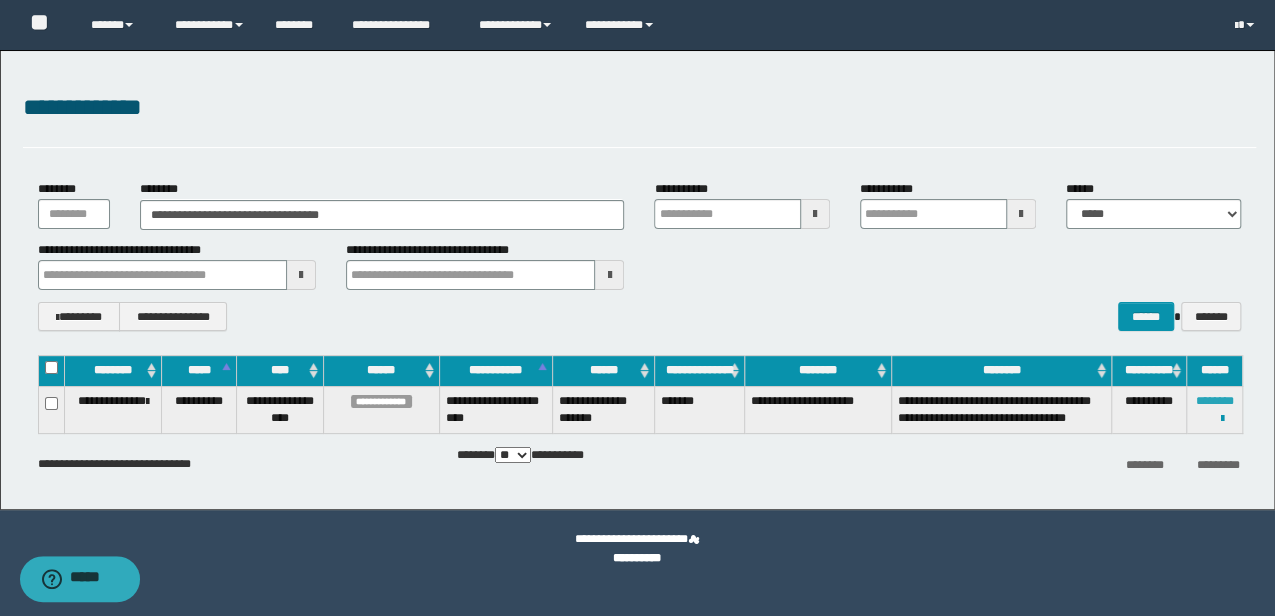 click on "********" at bounding box center (1214, 401) 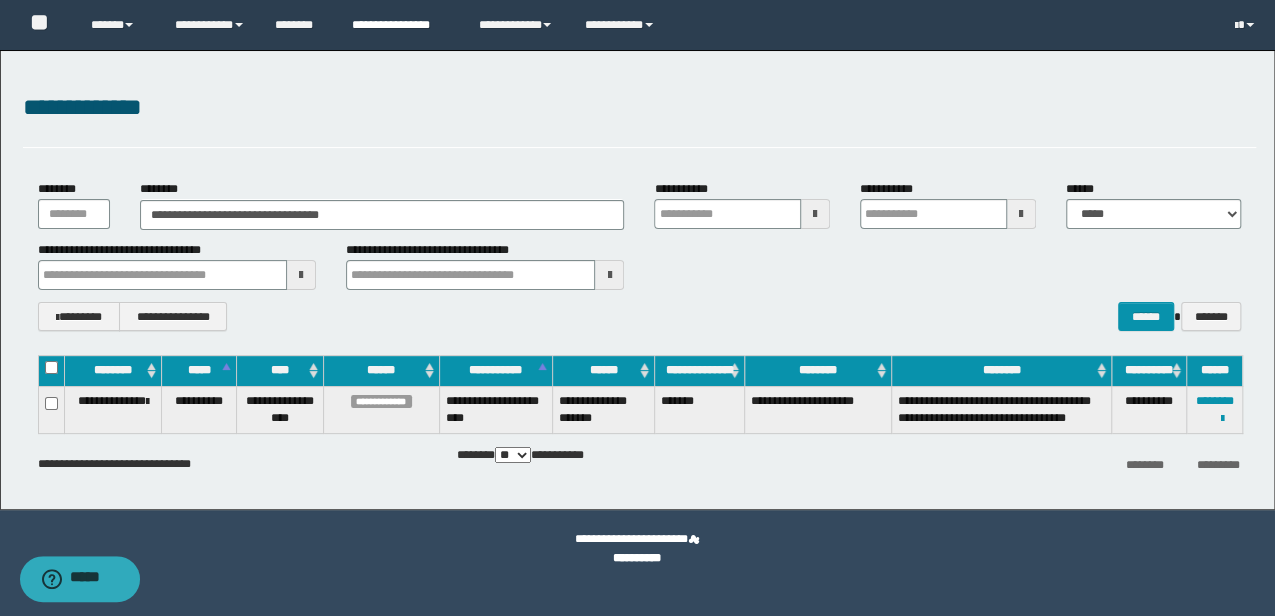 click on "**********" at bounding box center [637, 280] 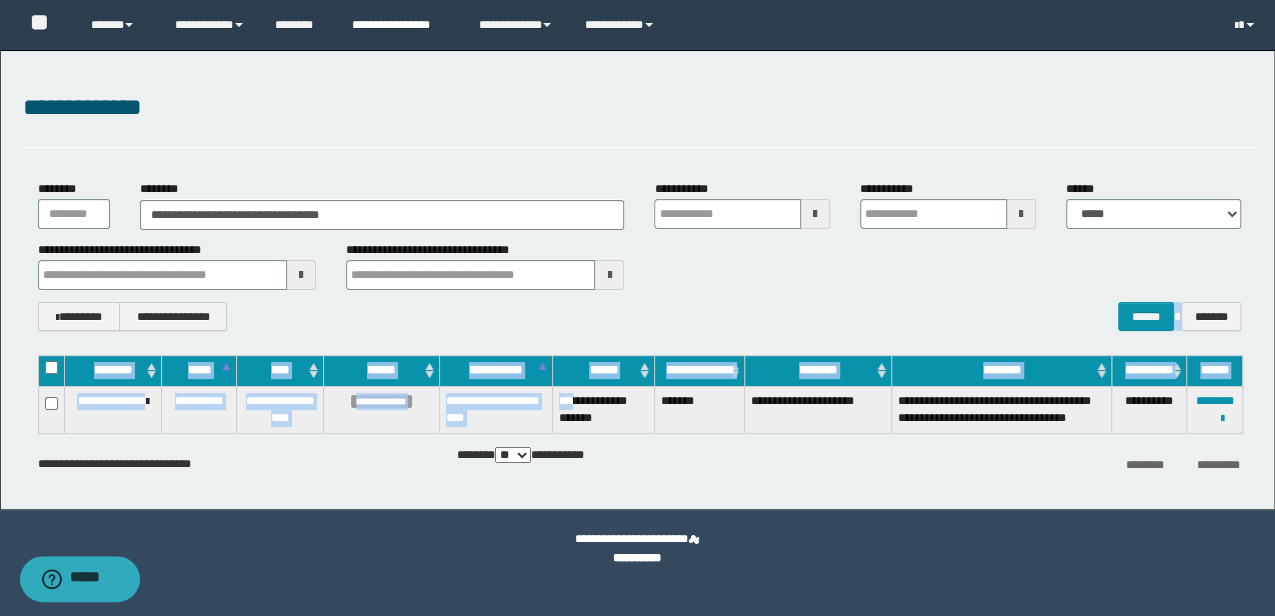 type 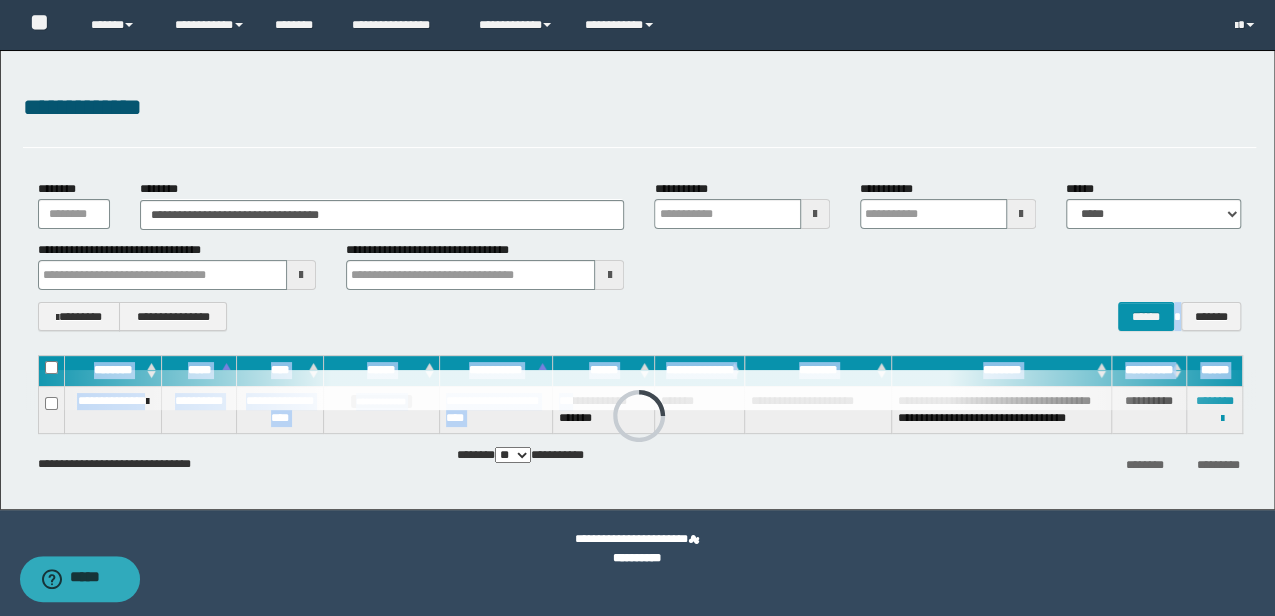 type 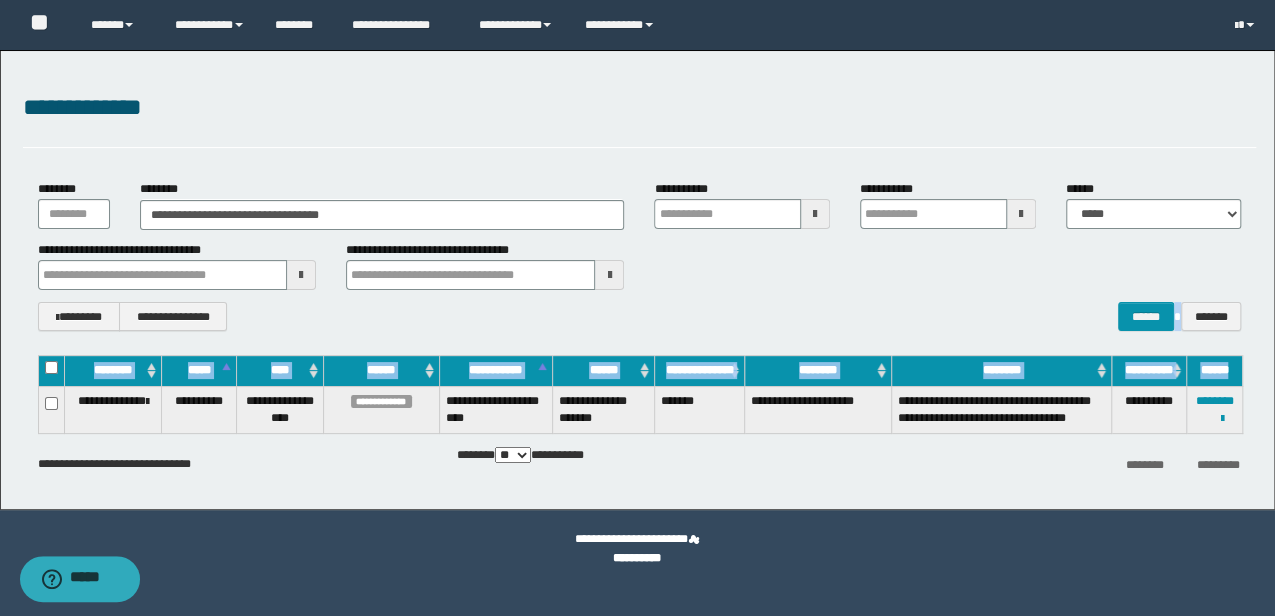 type 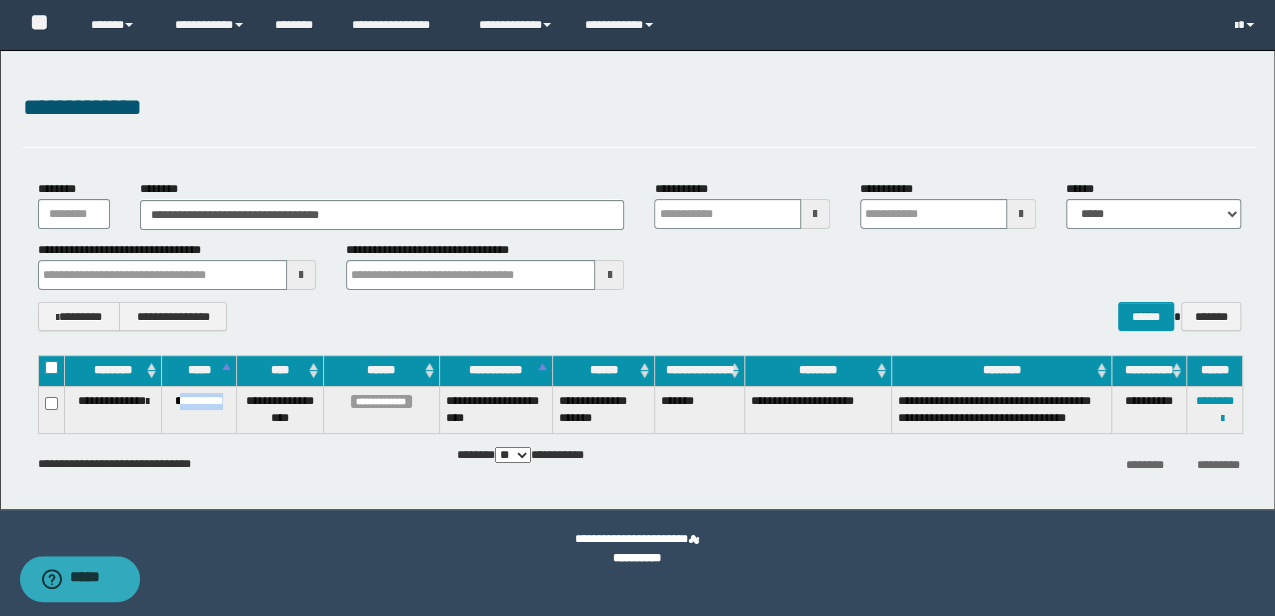 drag, startPoint x: 232, startPoint y: 402, endPoint x: 172, endPoint y: 400, distance: 60.033325 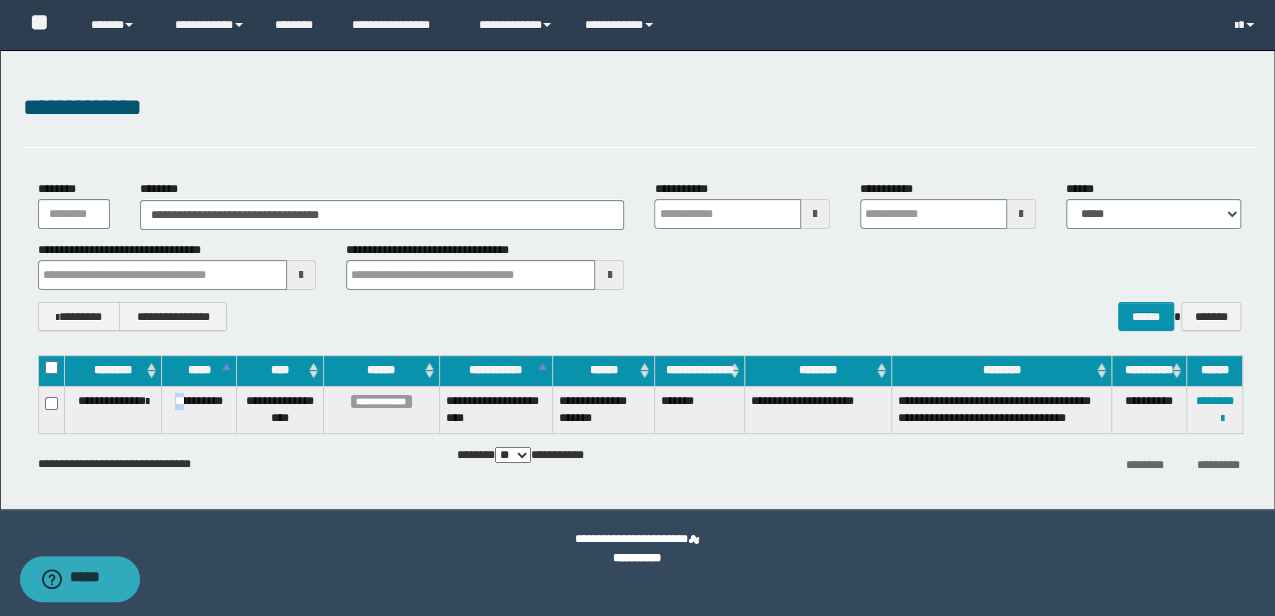 drag, startPoint x: 164, startPoint y: 400, endPoint x: 178, endPoint y: 400, distance: 14 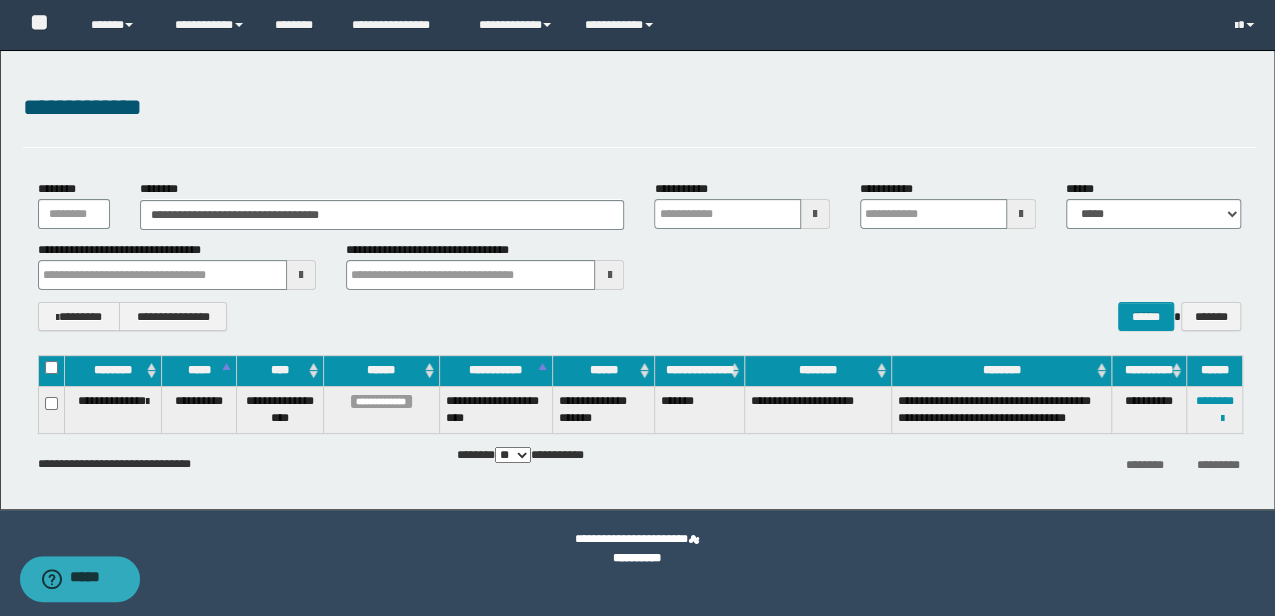 click on "**********" at bounding box center [199, 409] 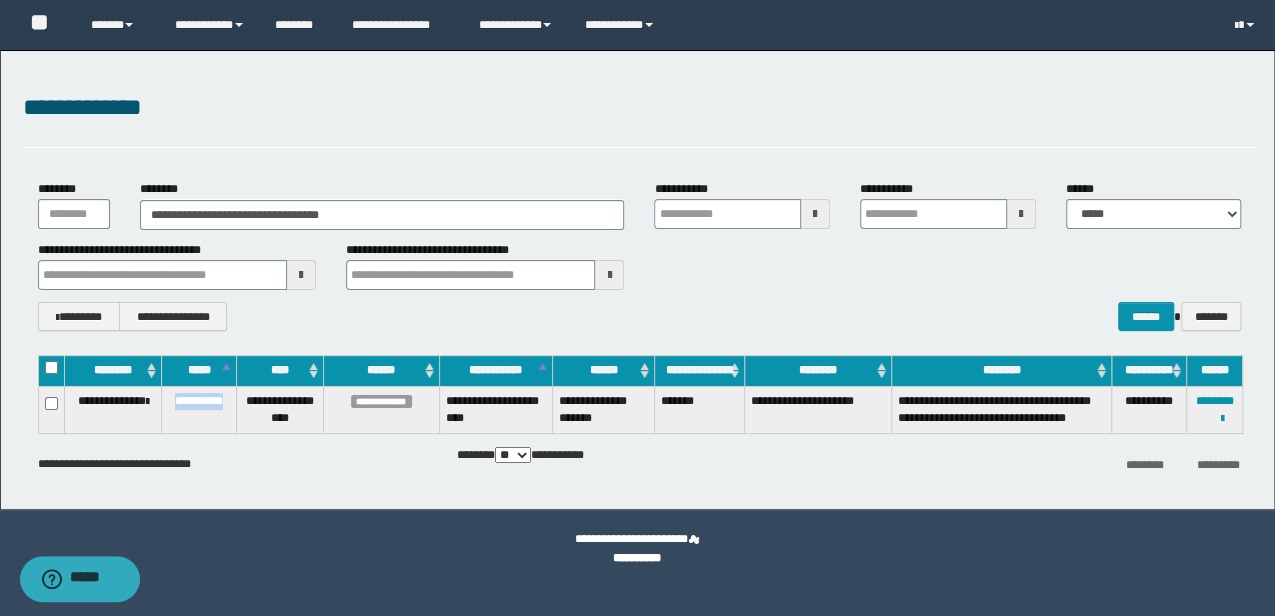 drag, startPoint x: 226, startPoint y: 402, endPoint x: 168, endPoint y: 398, distance: 58.137768 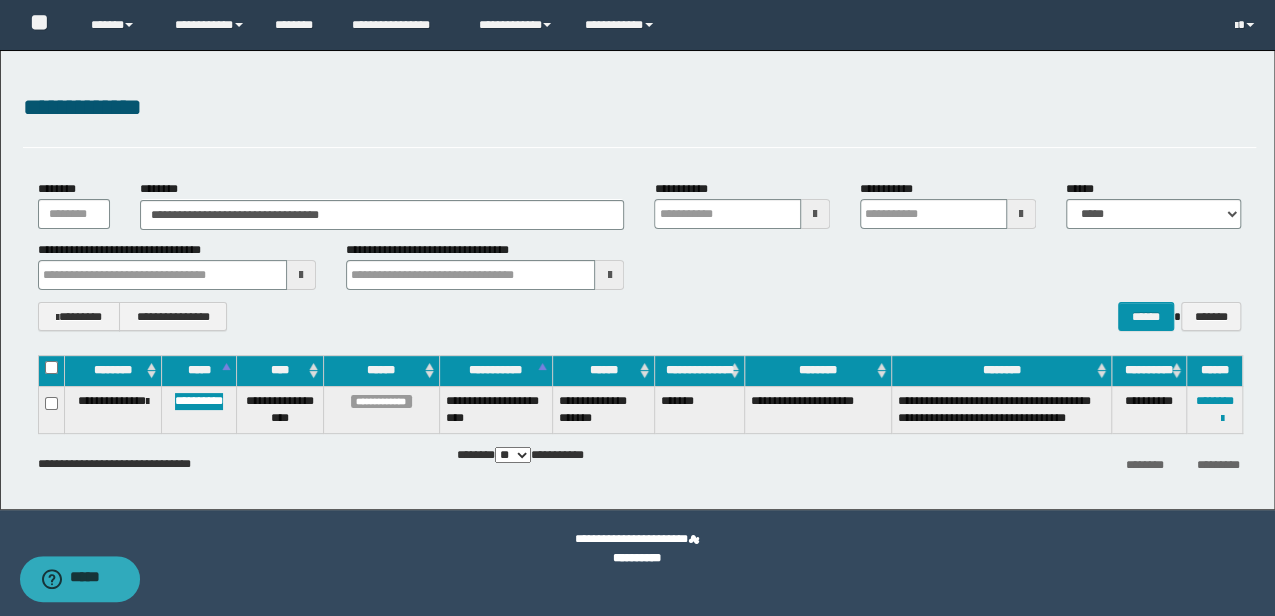 type 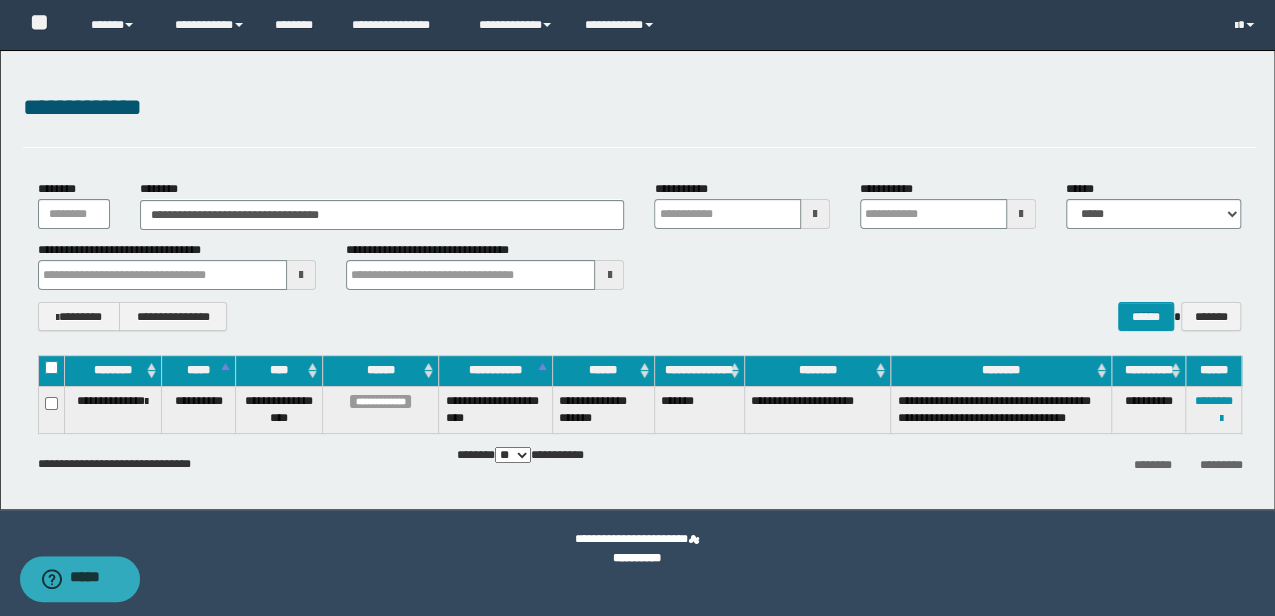 type 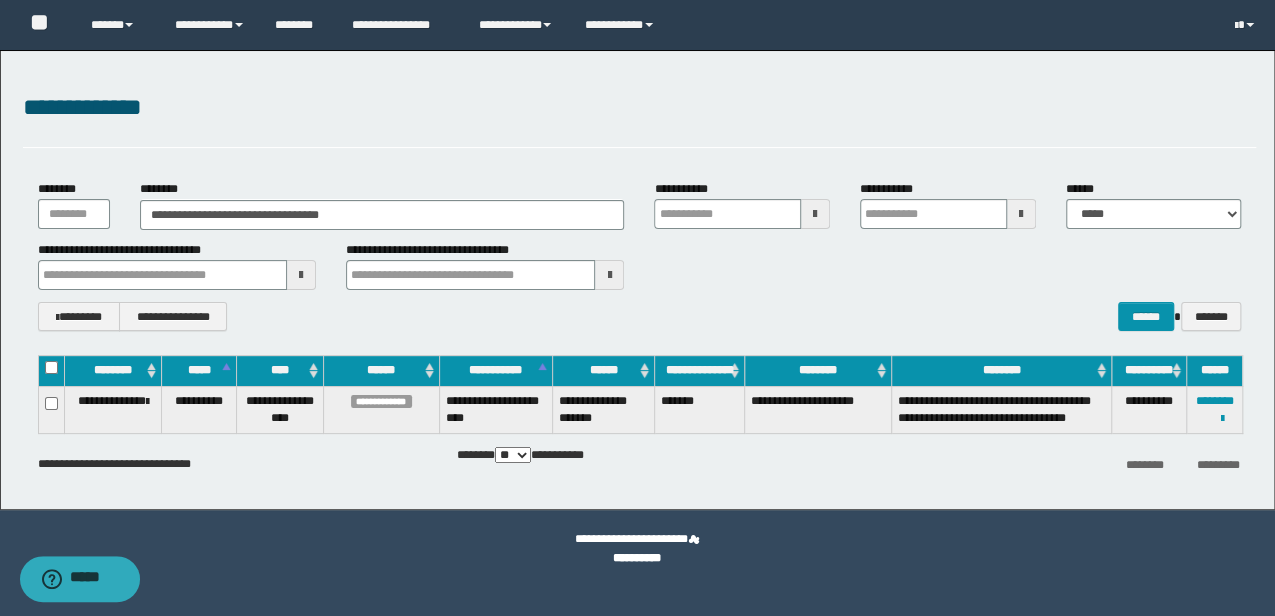 type 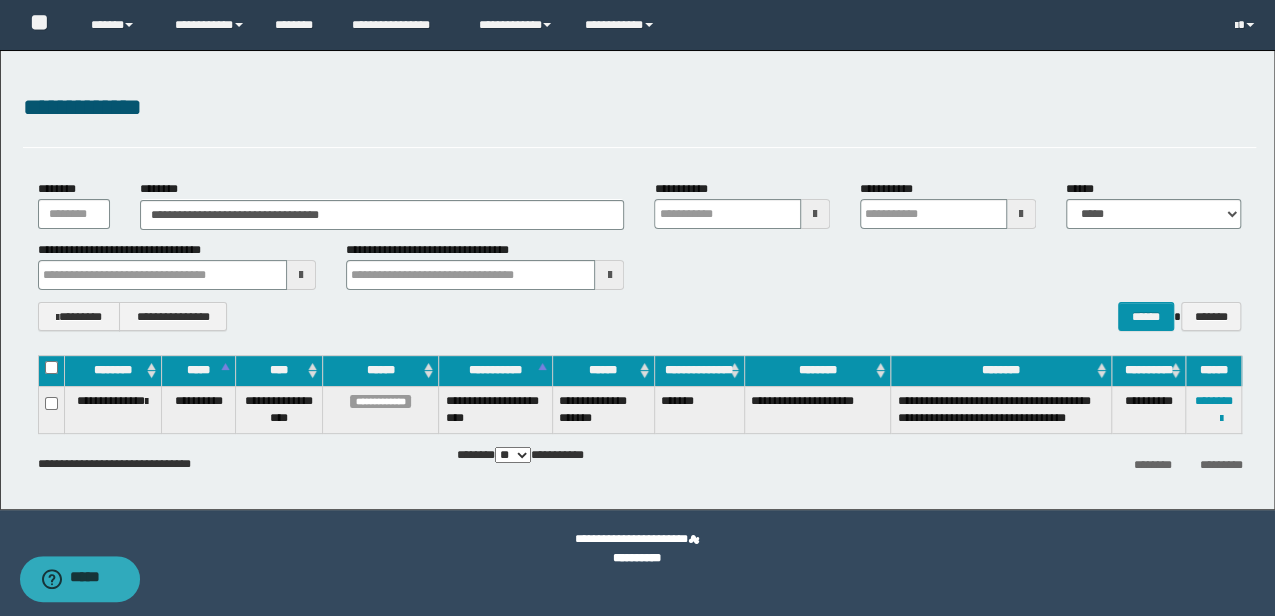 type 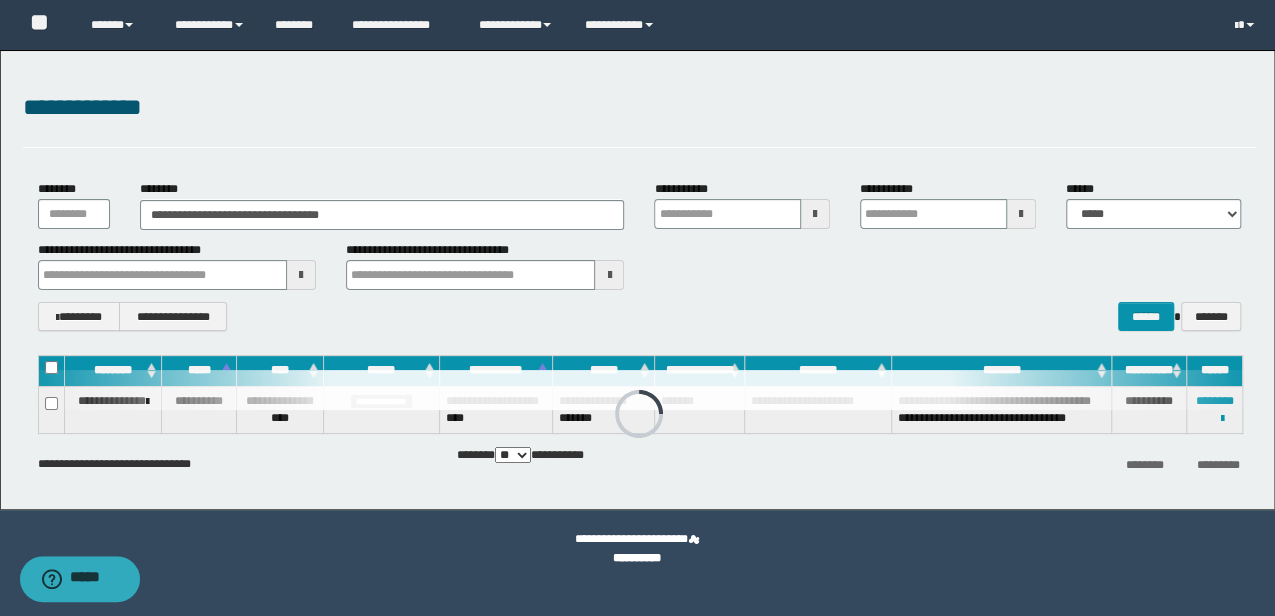 type 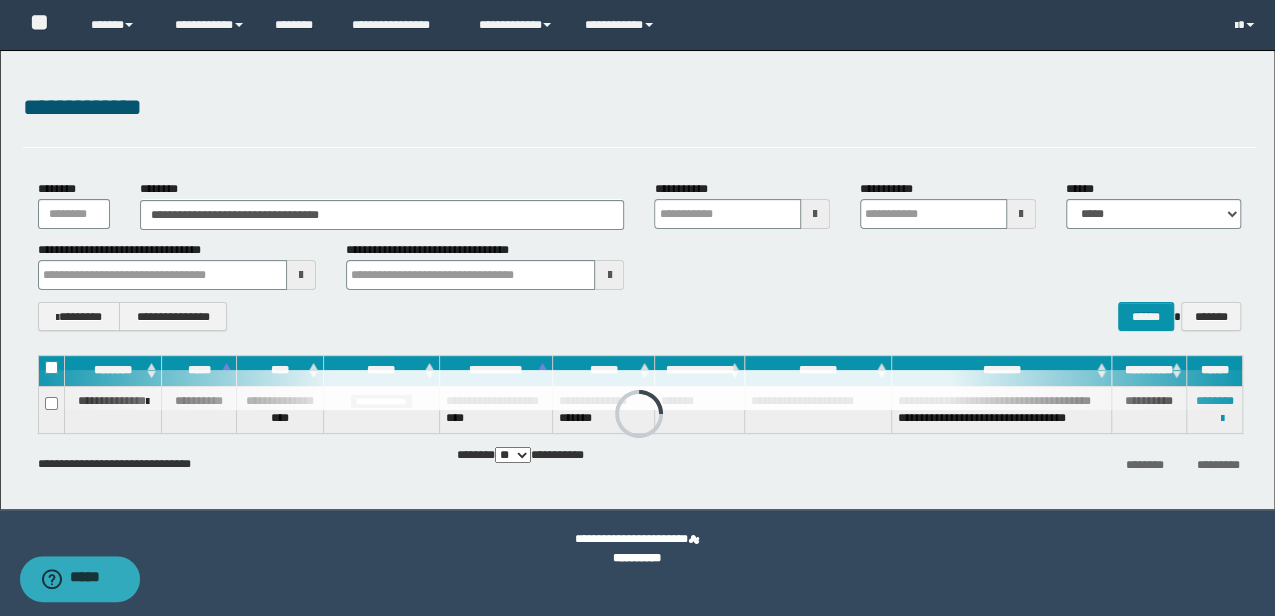 type 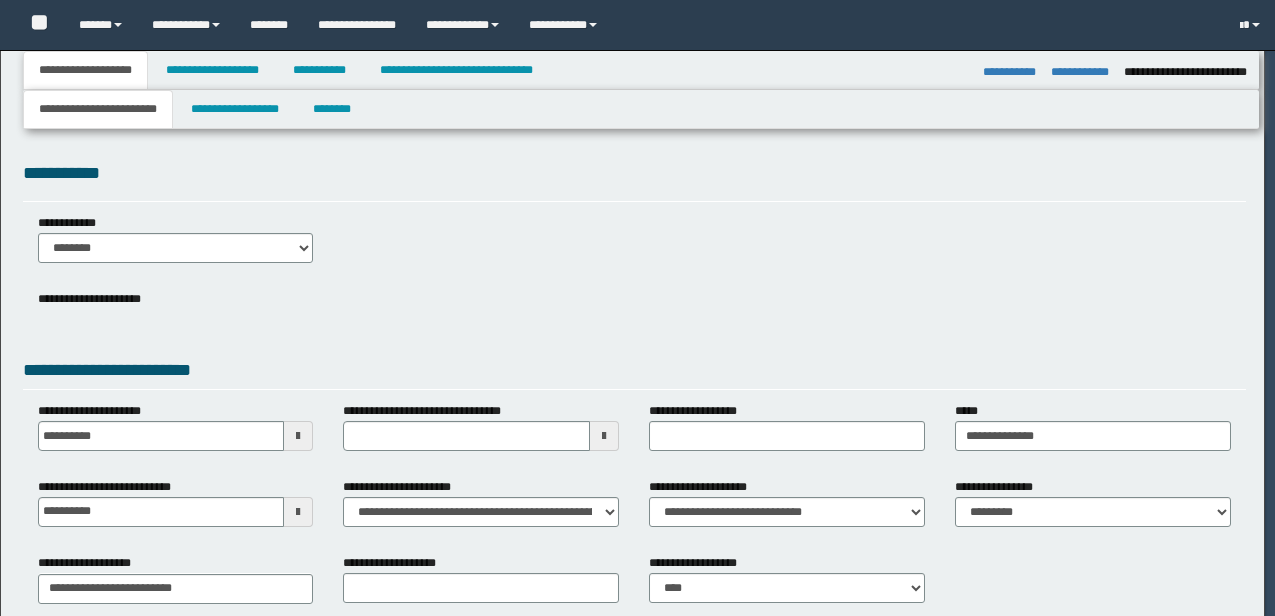 select on "**" 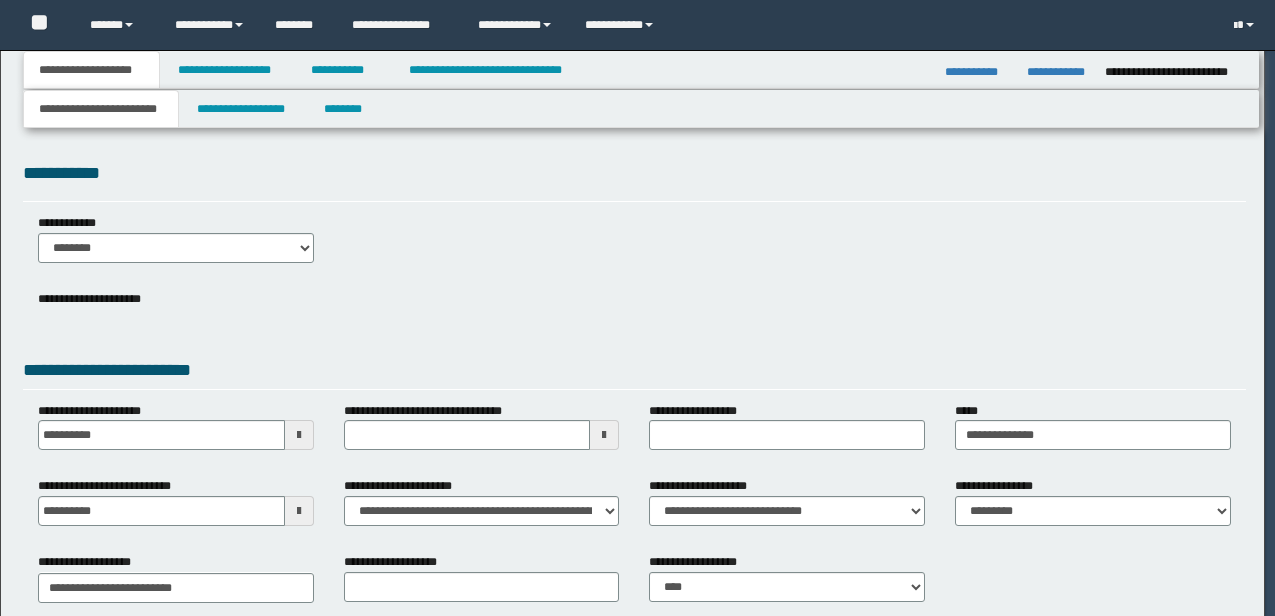 scroll, scrollTop: 0, scrollLeft: 0, axis: both 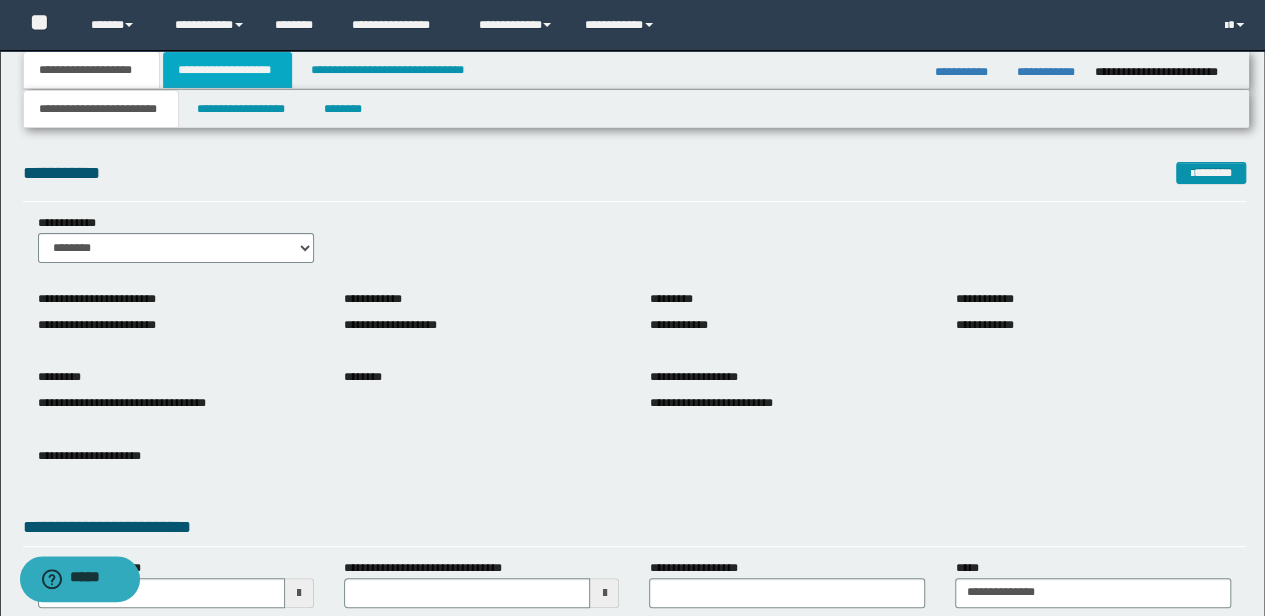 click on "**********" at bounding box center (227, 70) 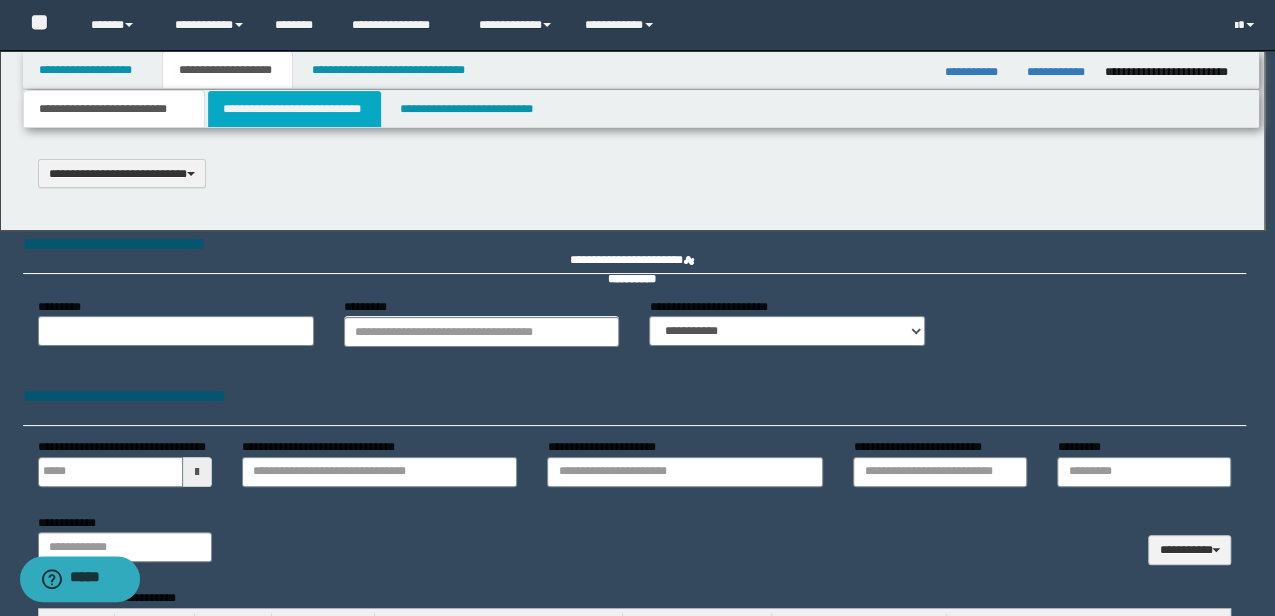 type 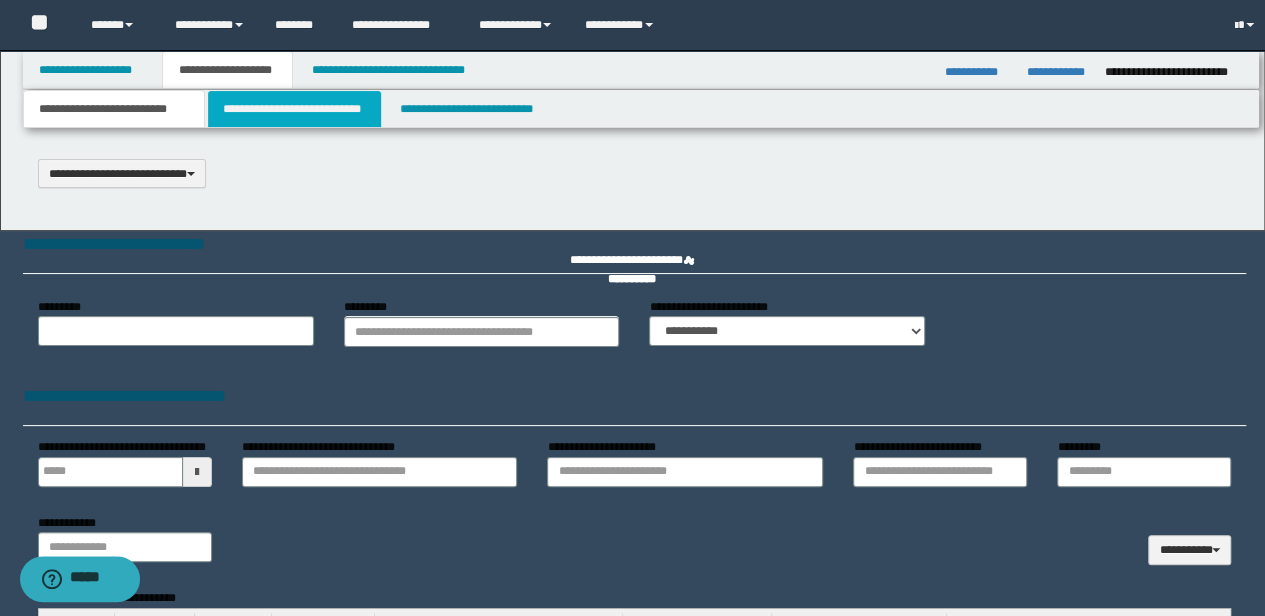 scroll, scrollTop: 0, scrollLeft: 0, axis: both 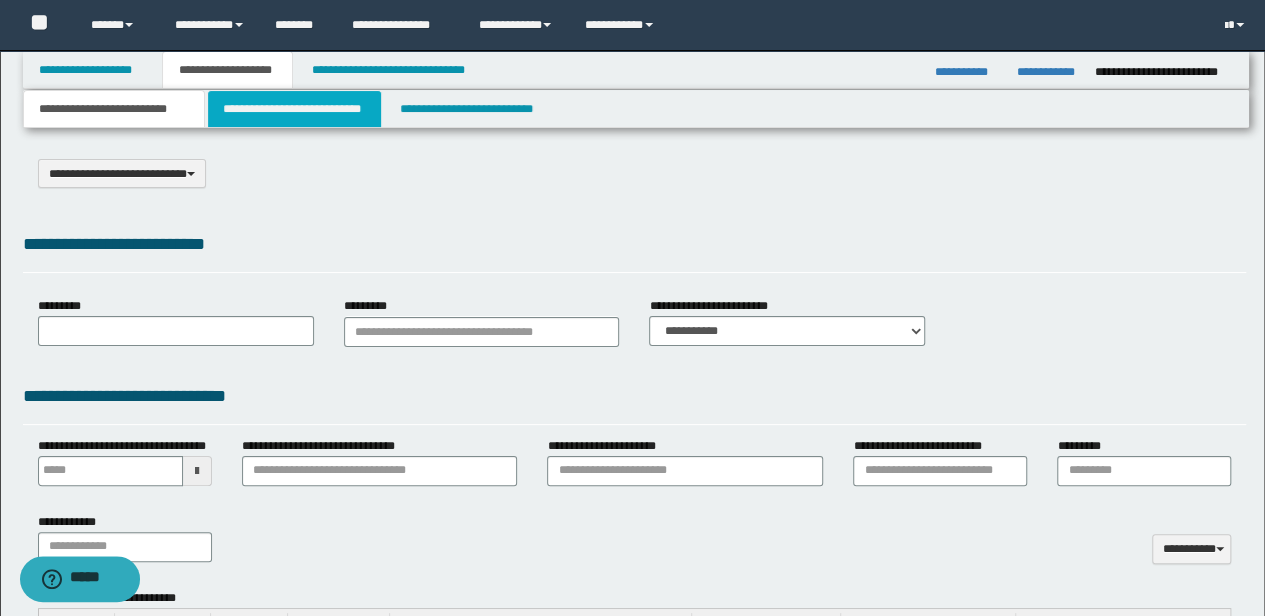 click on "**********" at bounding box center [294, 109] 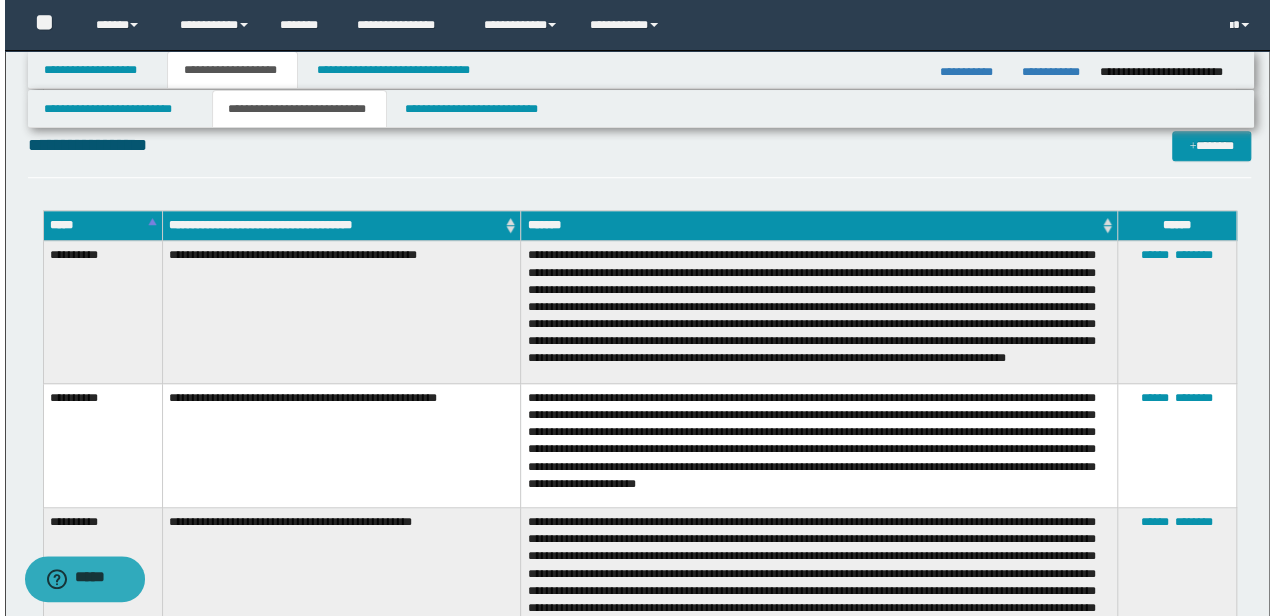 scroll, scrollTop: 400, scrollLeft: 0, axis: vertical 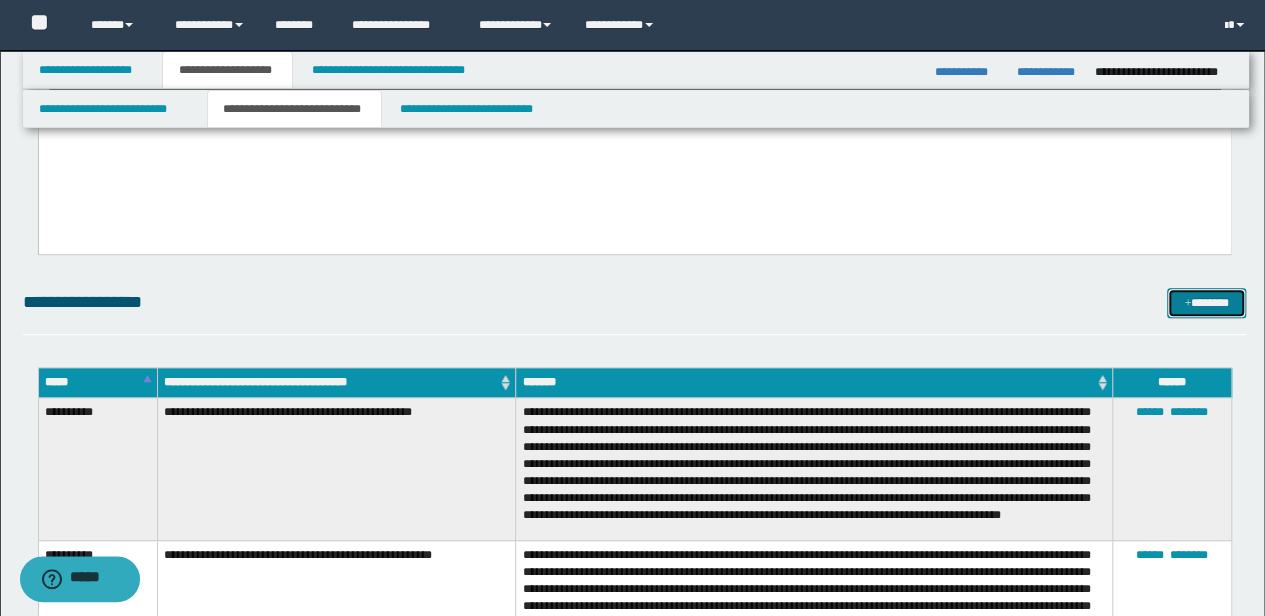 click on "*******" at bounding box center (1206, 302) 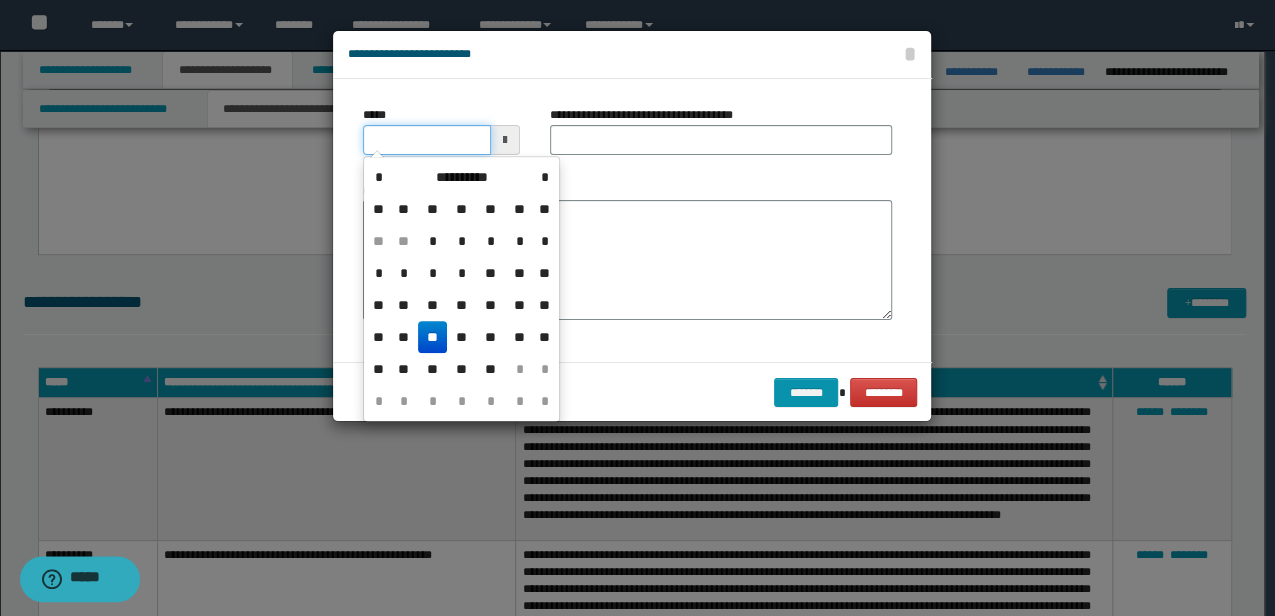 drag, startPoint x: 238, startPoint y: 134, endPoint x: 0, endPoint y: 127, distance: 238.10292 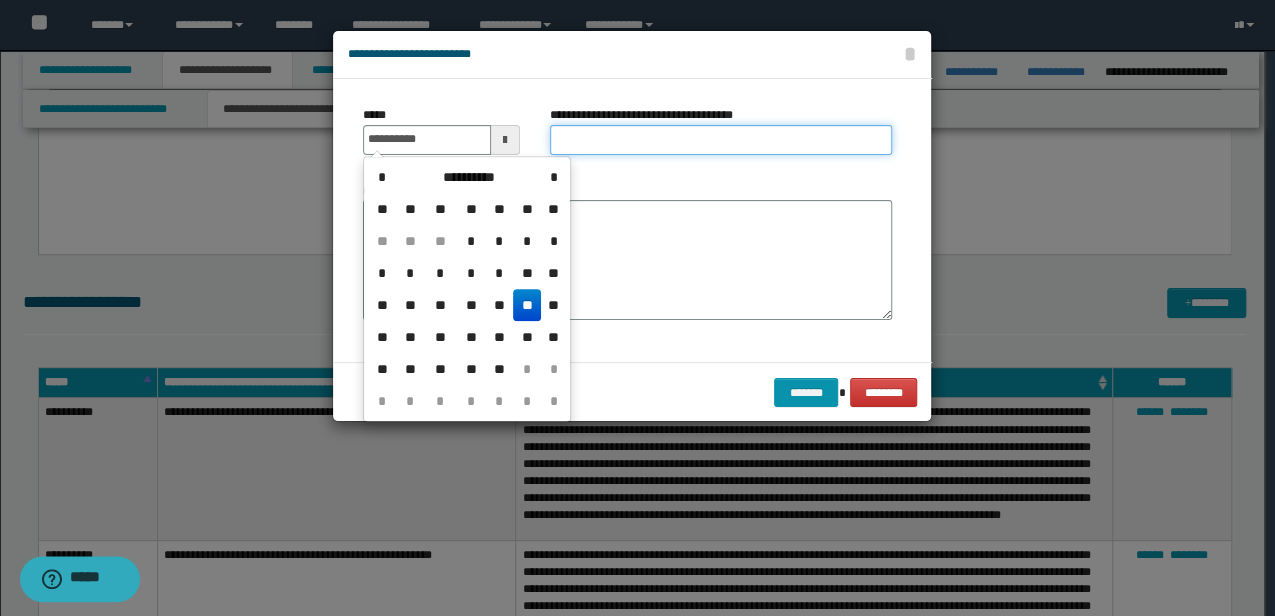 type on "**********" 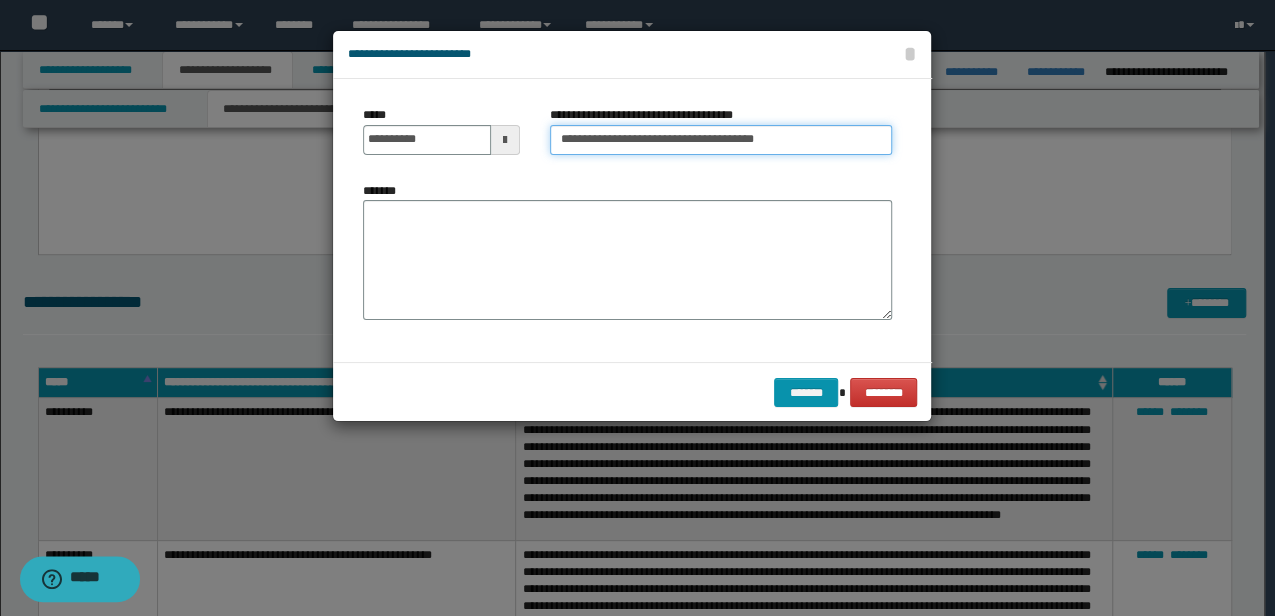 type on "**********" 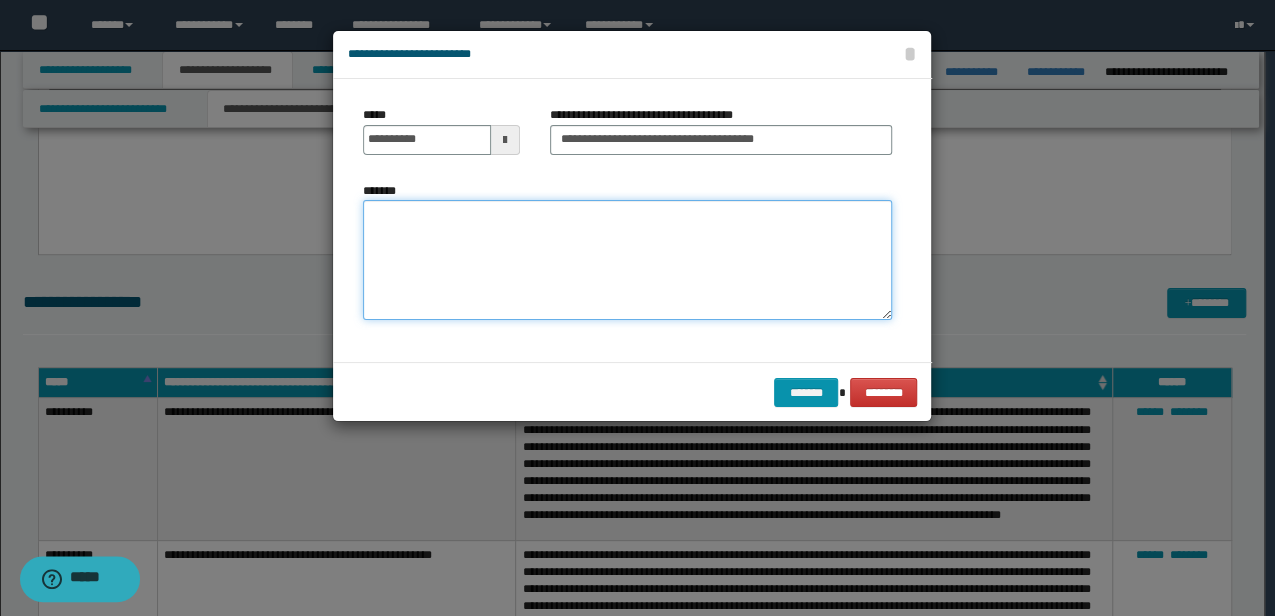 click on "*******" at bounding box center (627, 260) 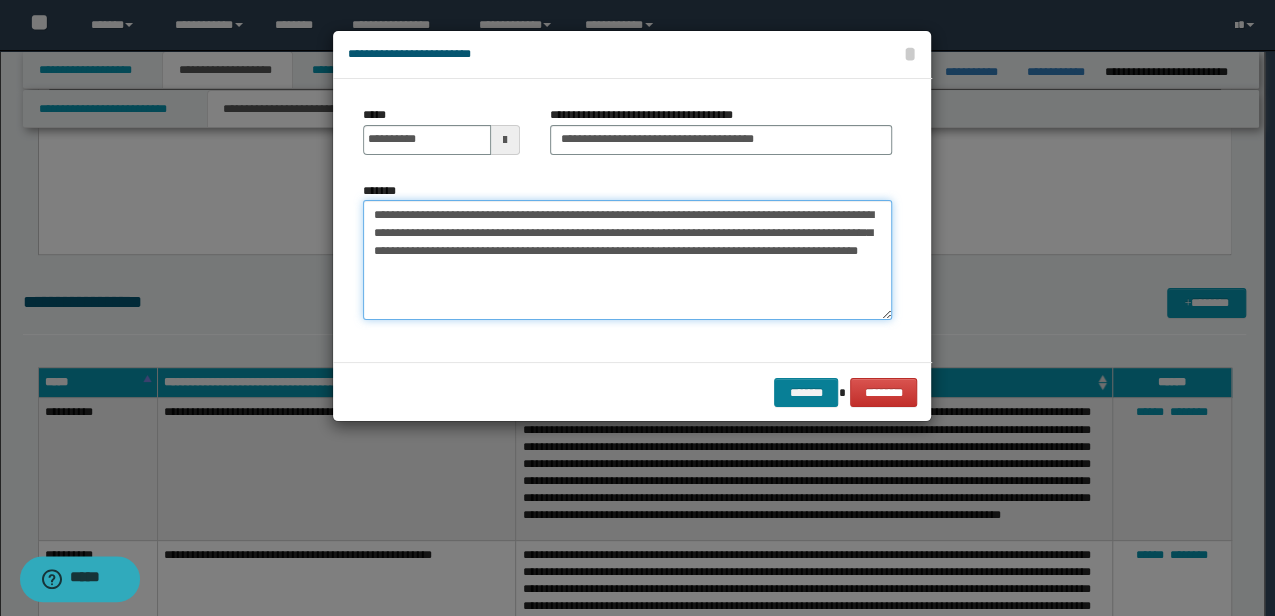 type on "**********" 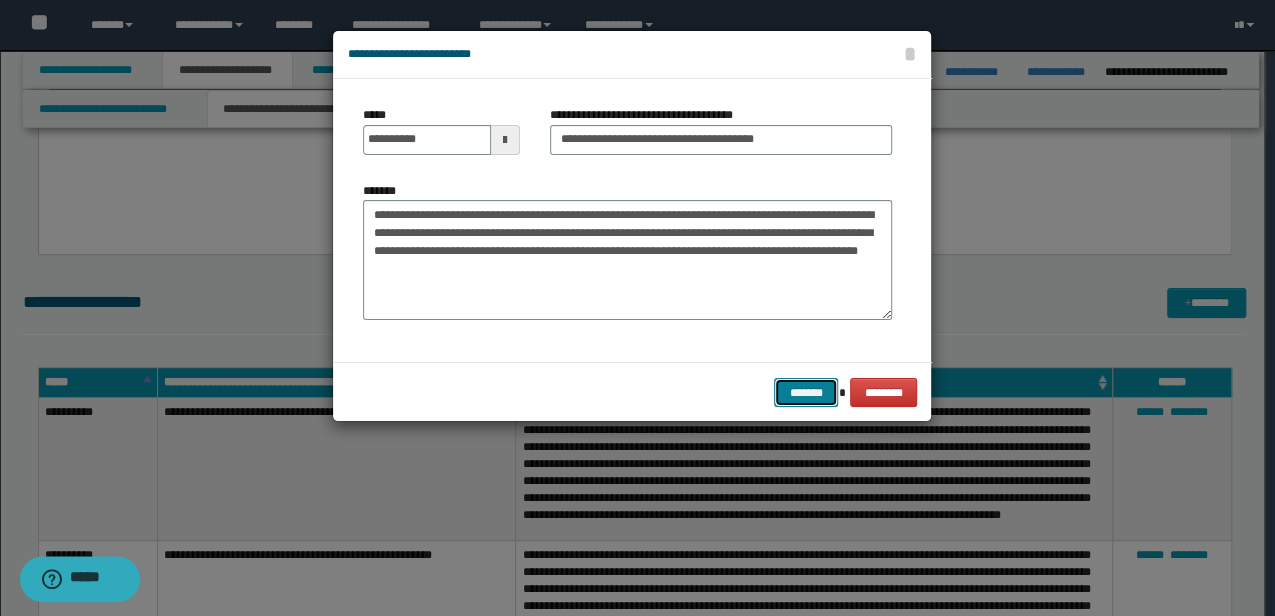 click on "*******" at bounding box center (806, 392) 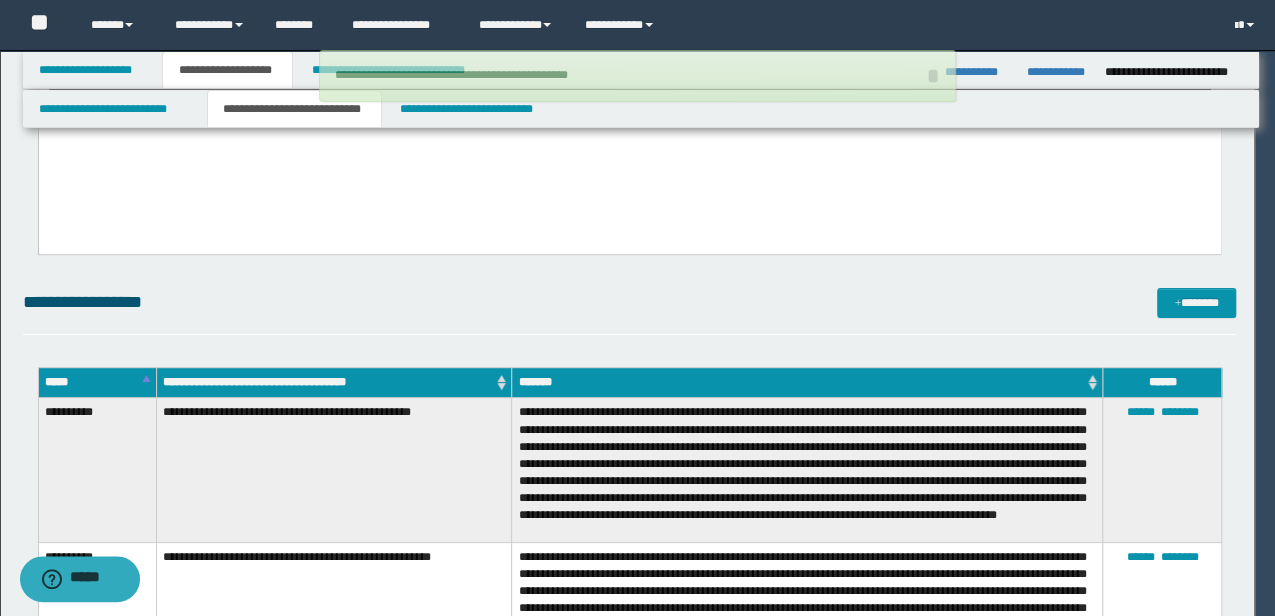 type 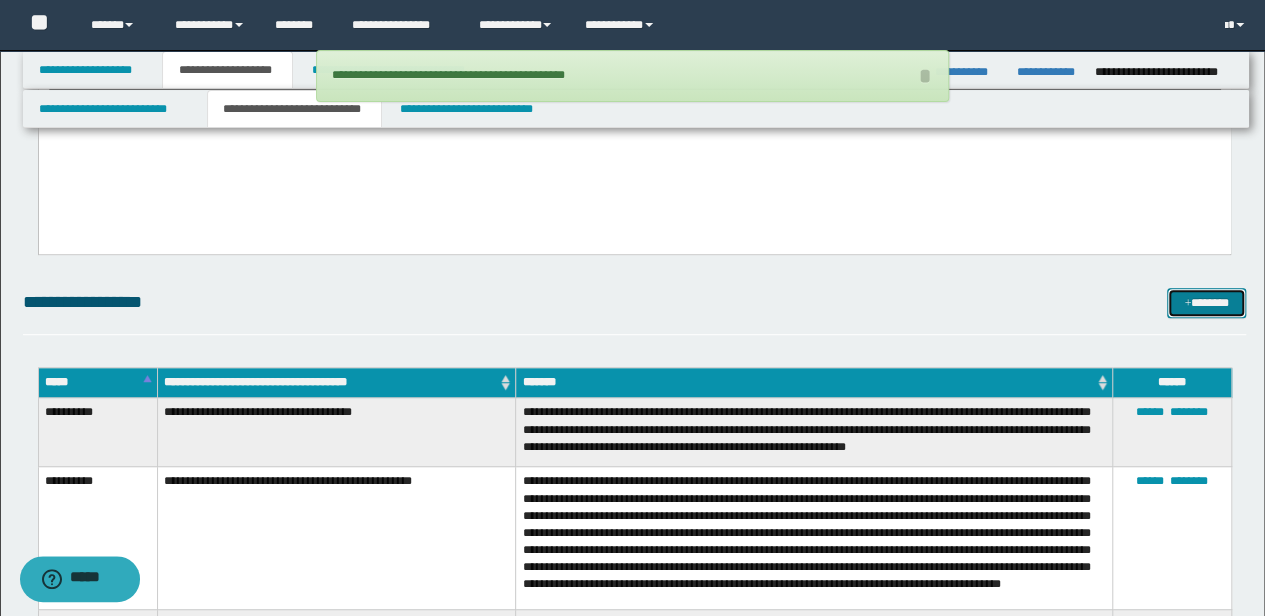 click on "*******" at bounding box center [1206, 302] 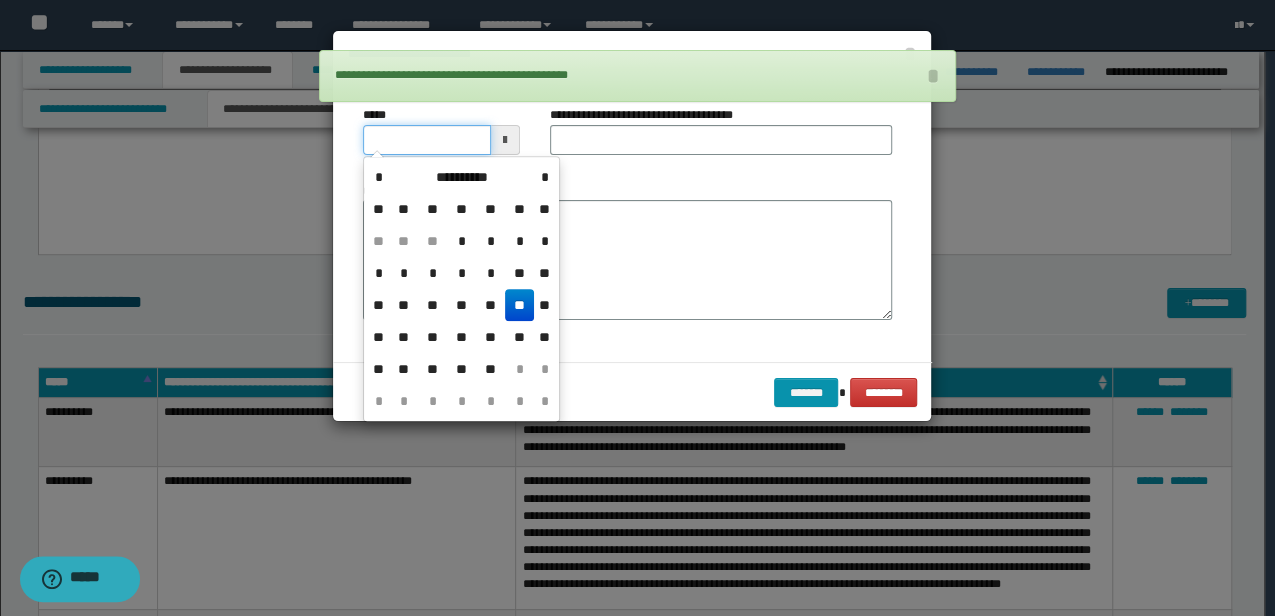 drag, startPoint x: 459, startPoint y: 136, endPoint x: 4, endPoint y: 110, distance: 455.74225 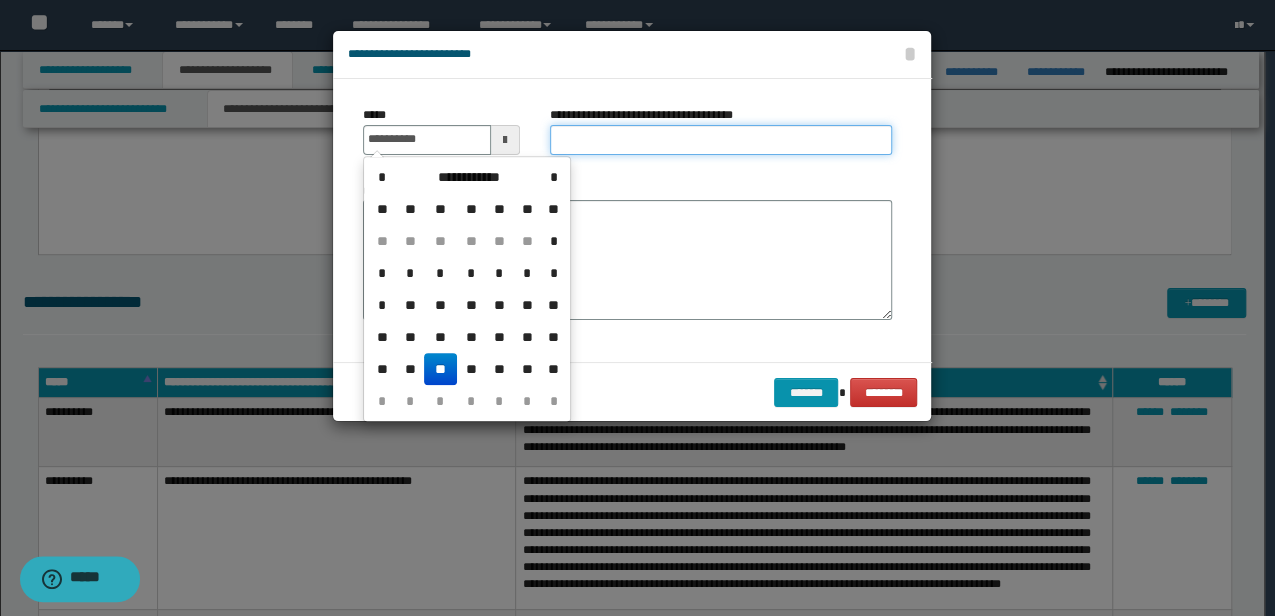 type on "**********" 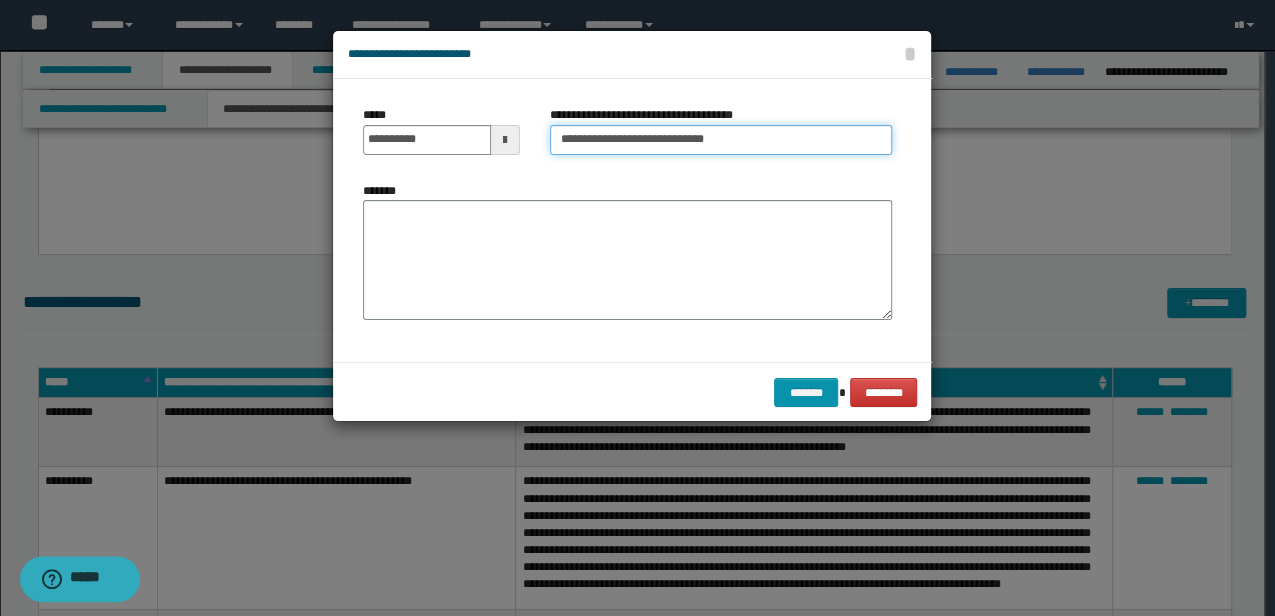 type on "**********" 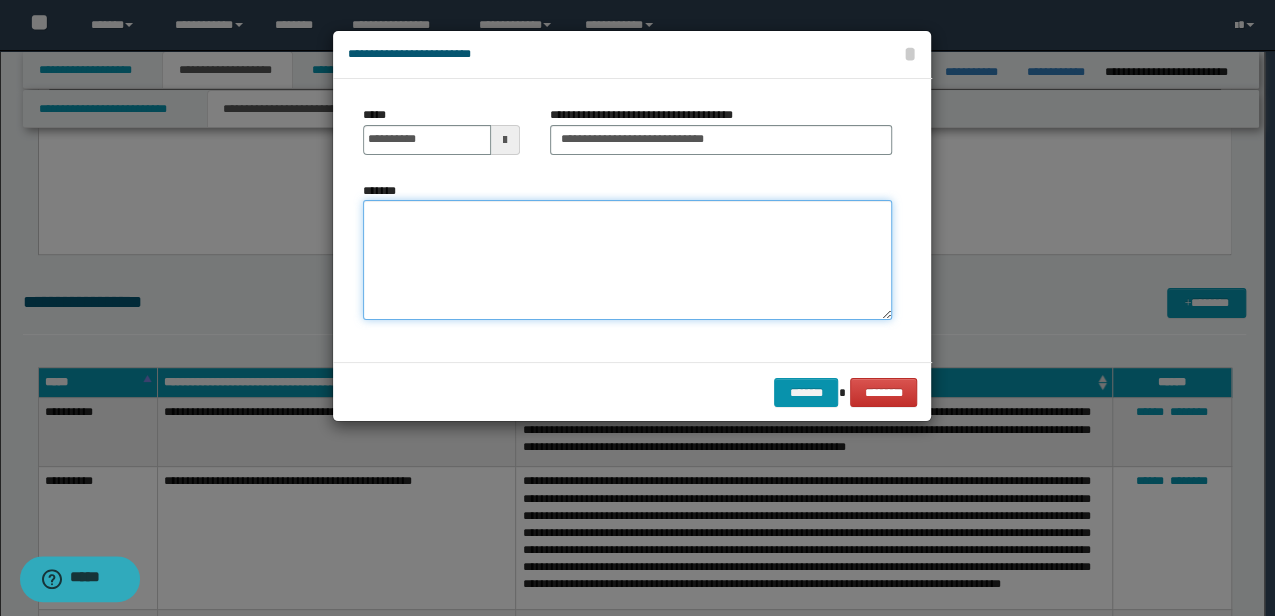 click on "*******" at bounding box center (627, 260) 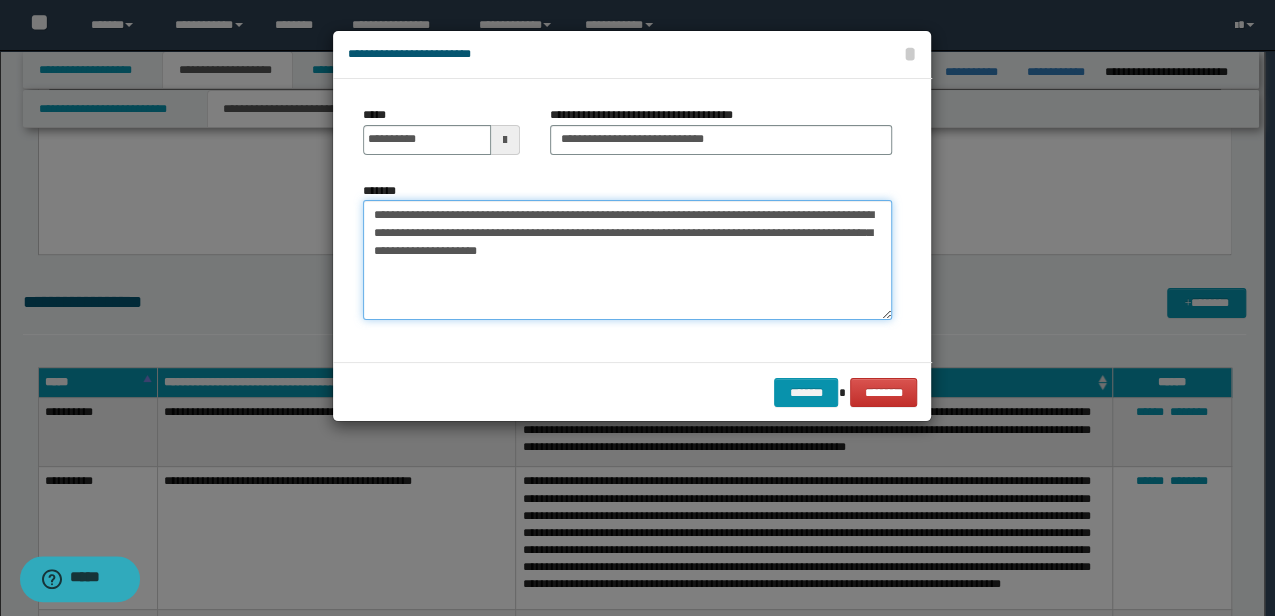 click on "**********" at bounding box center [627, 260] 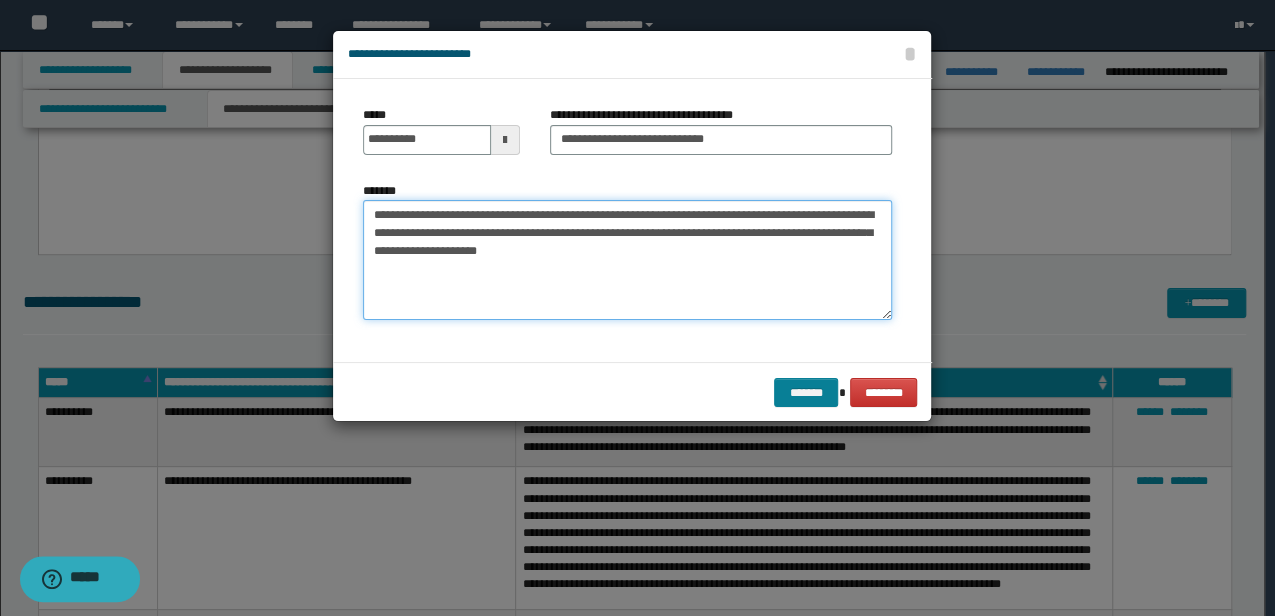 type on "**********" 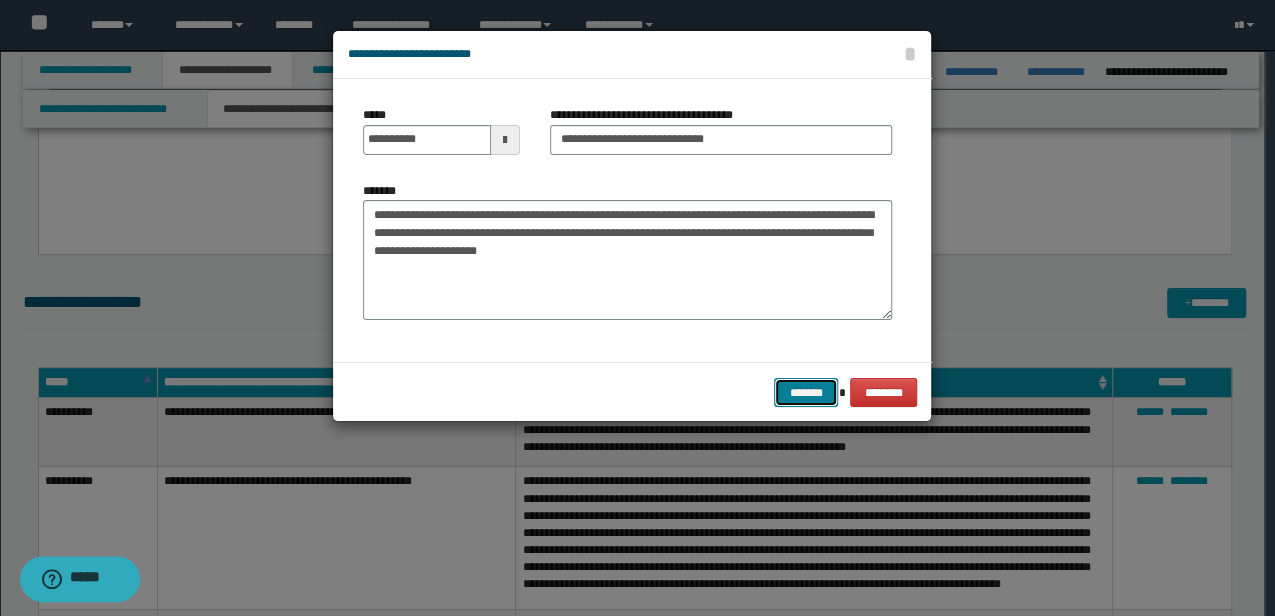 click on "*******" at bounding box center [806, 392] 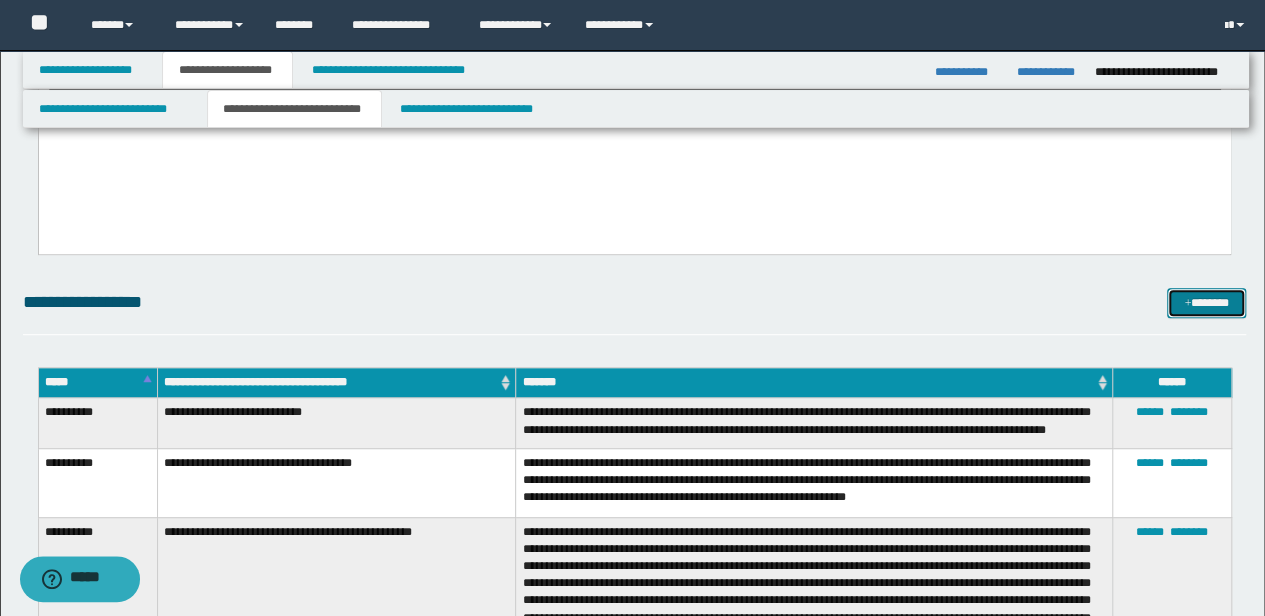 drag, startPoint x: 1174, startPoint y: 303, endPoint x: 1080, endPoint y: 326, distance: 96.77293 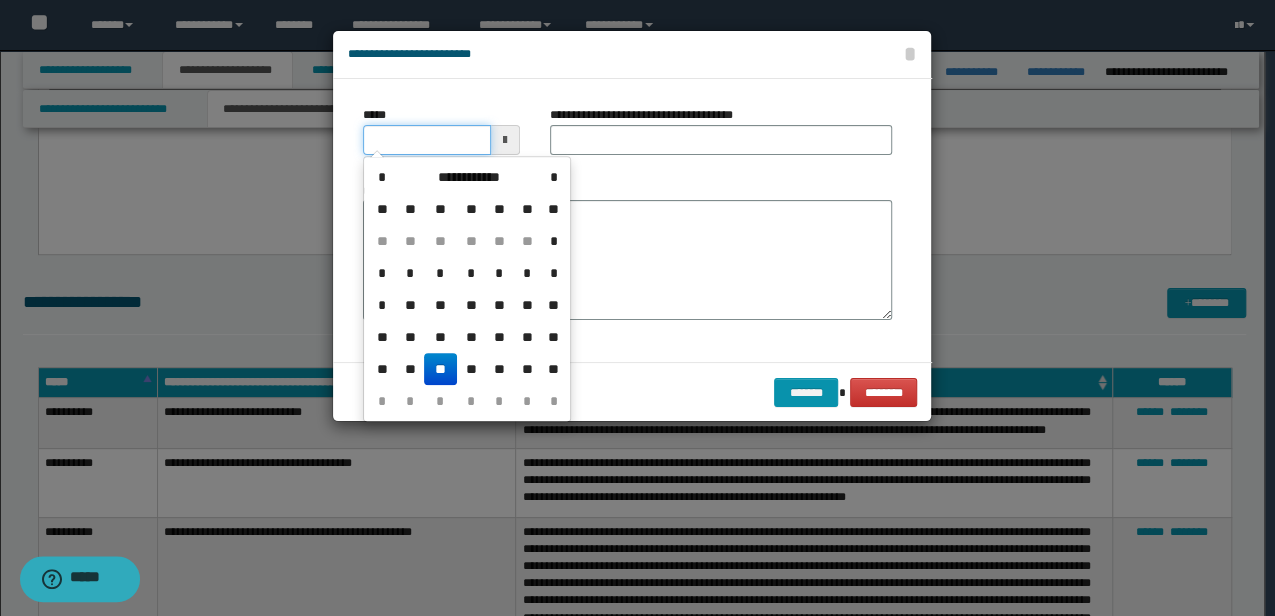 drag, startPoint x: 456, startPoint y: 147, endPoint x: 94, endPoint y: 136, distance: 362.16708 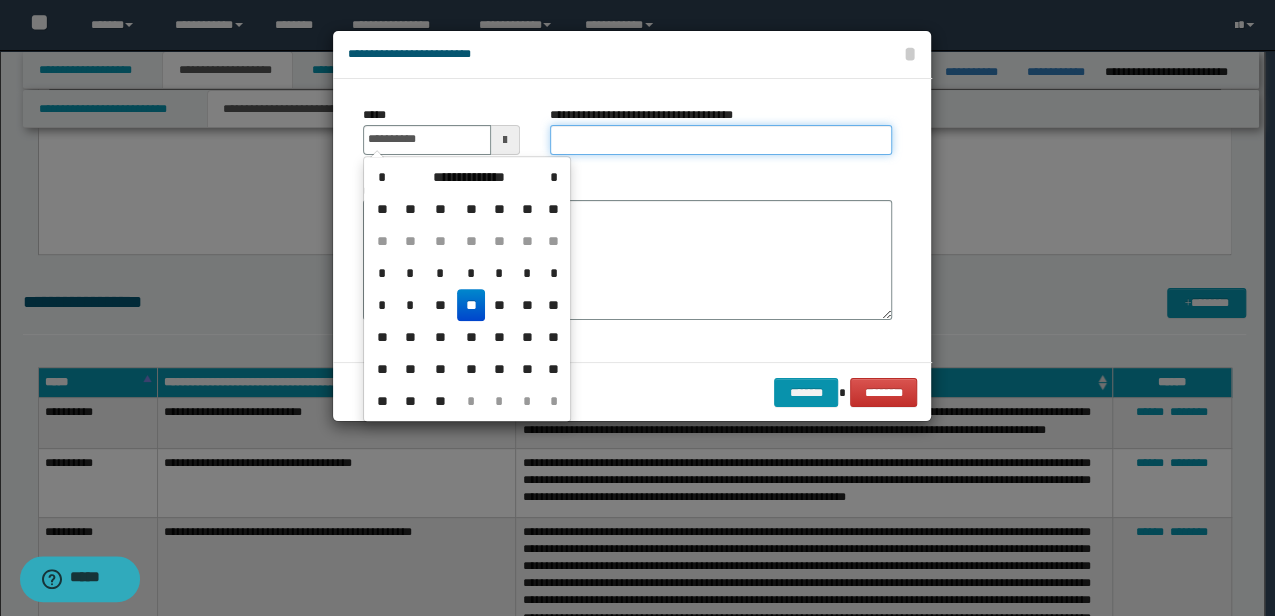 type on "**********" 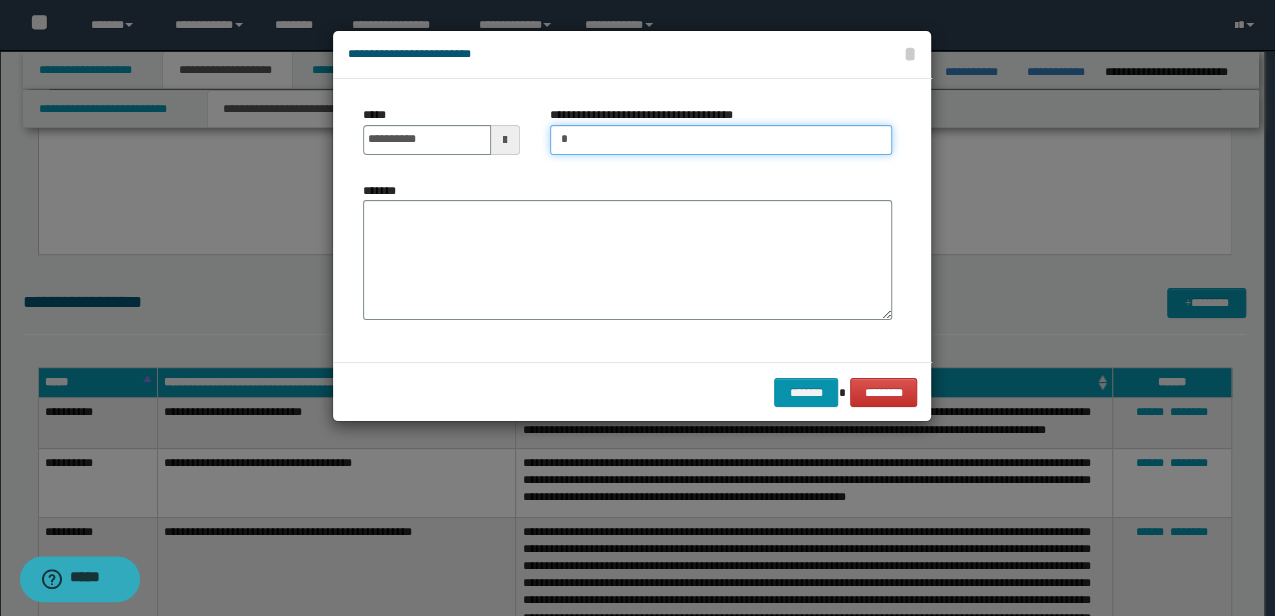 type on "**********" 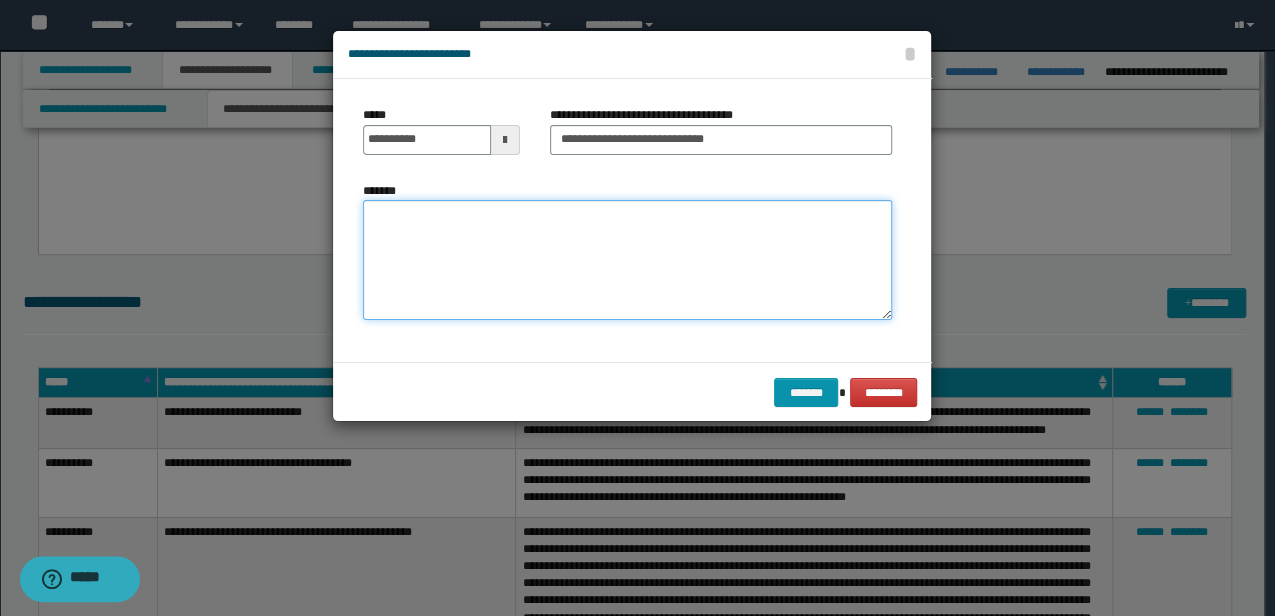 click on "*******" at bounding box center [627, 260] 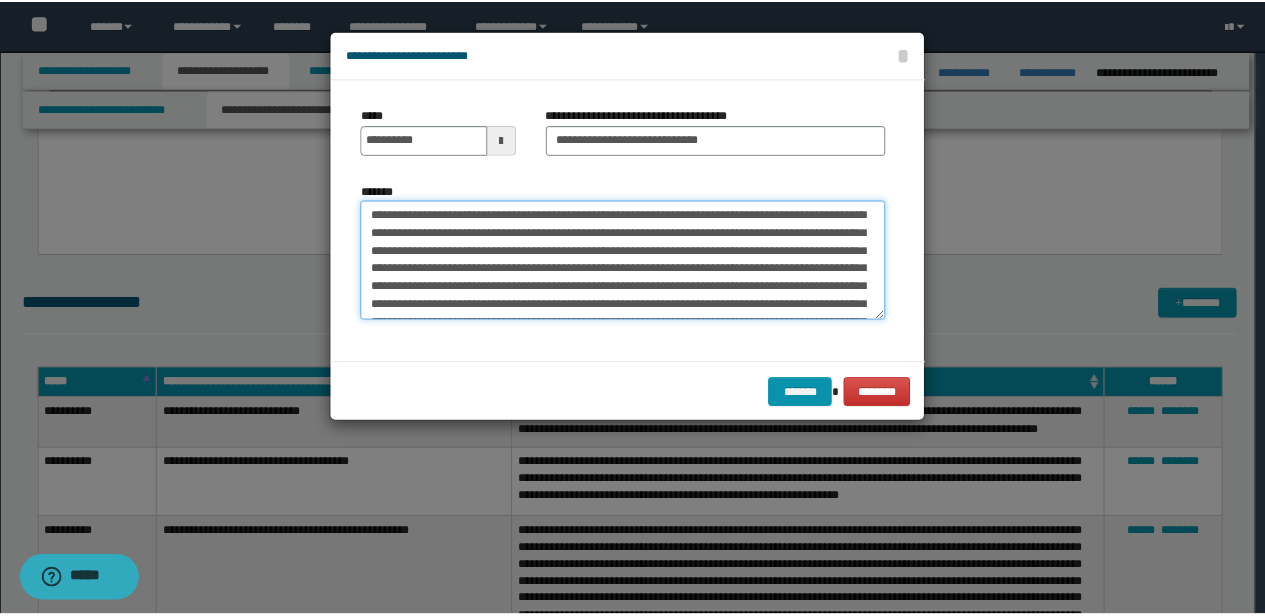 scroll, scrollTop: 426, scrollLeft: 0, axis: vertical 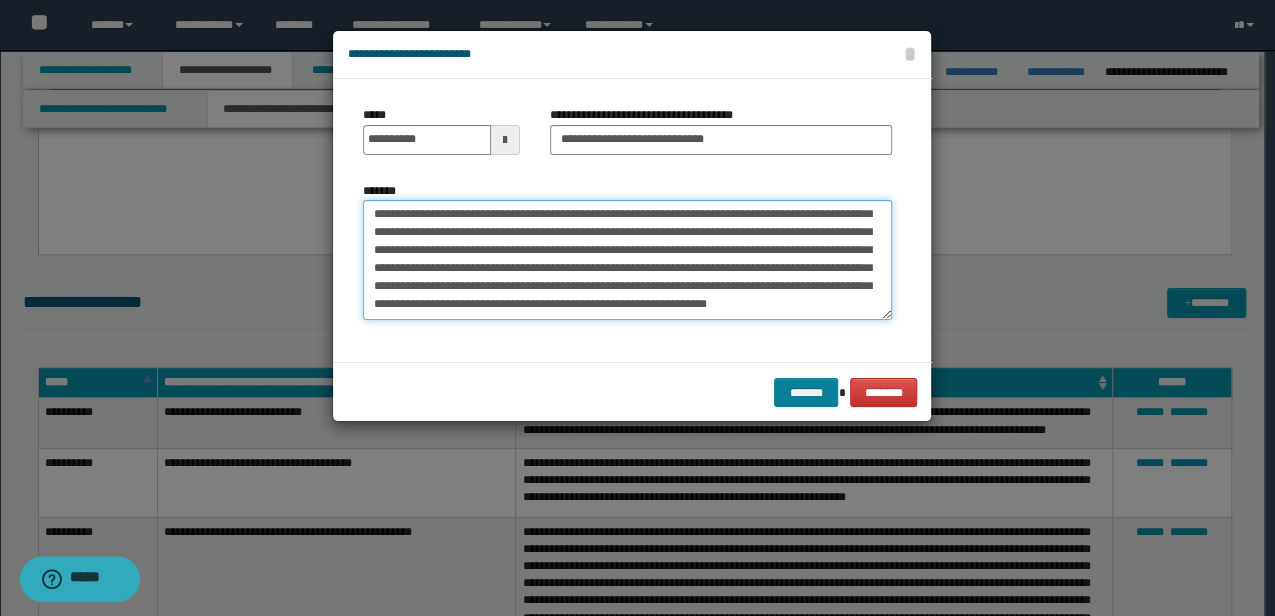 type on "**********" 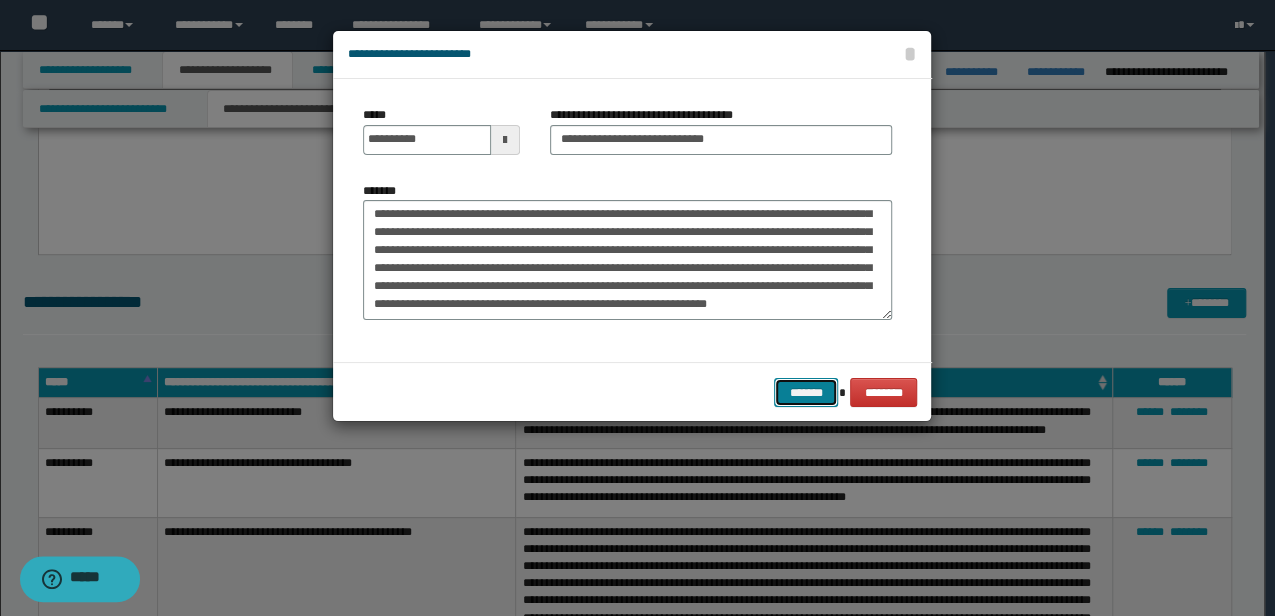 click on "*******" at bounding box center (806, 392) 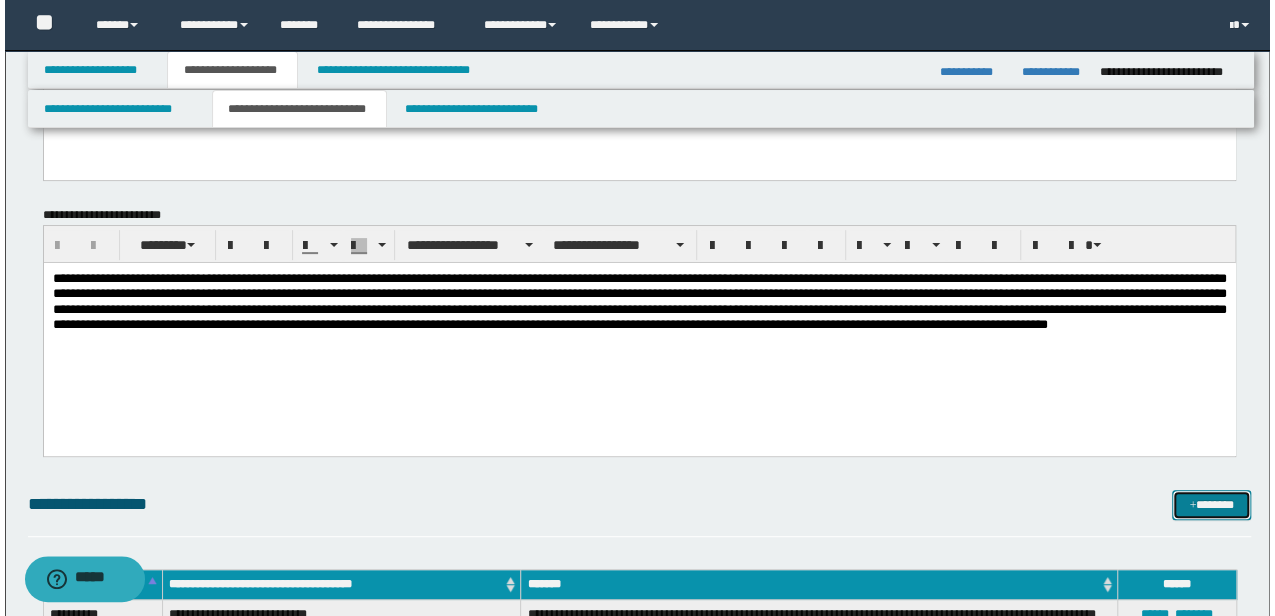 scroll, scrollTop: 333, scrollLeft: 0, axis: vertical 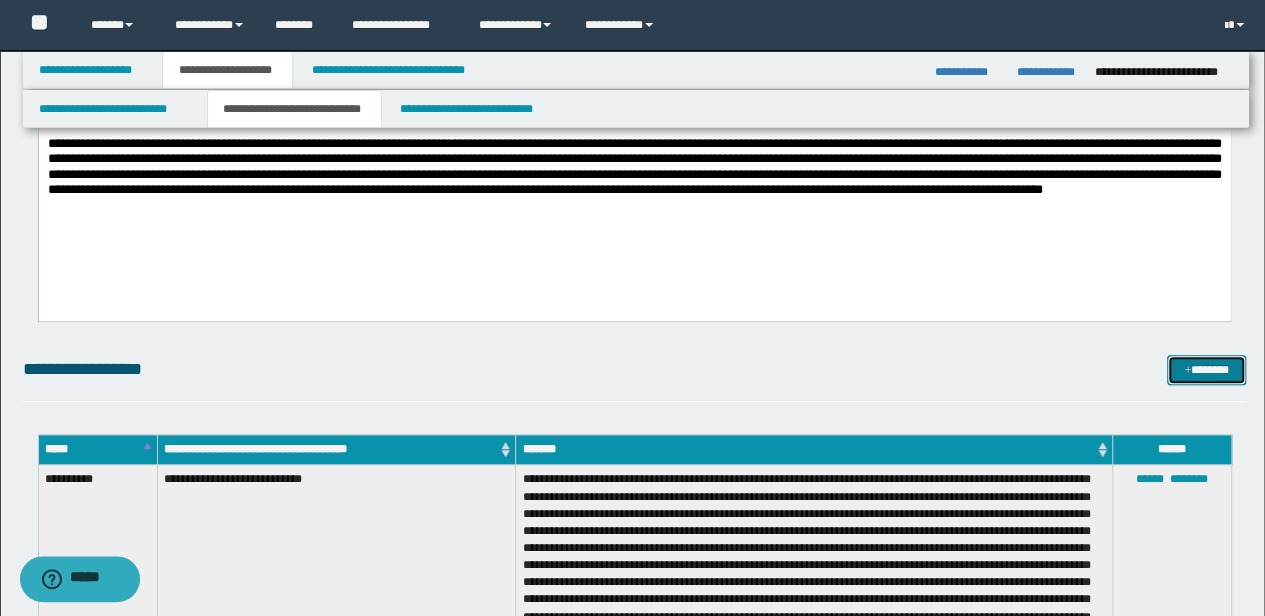 click at bounding box center [1187, 371] 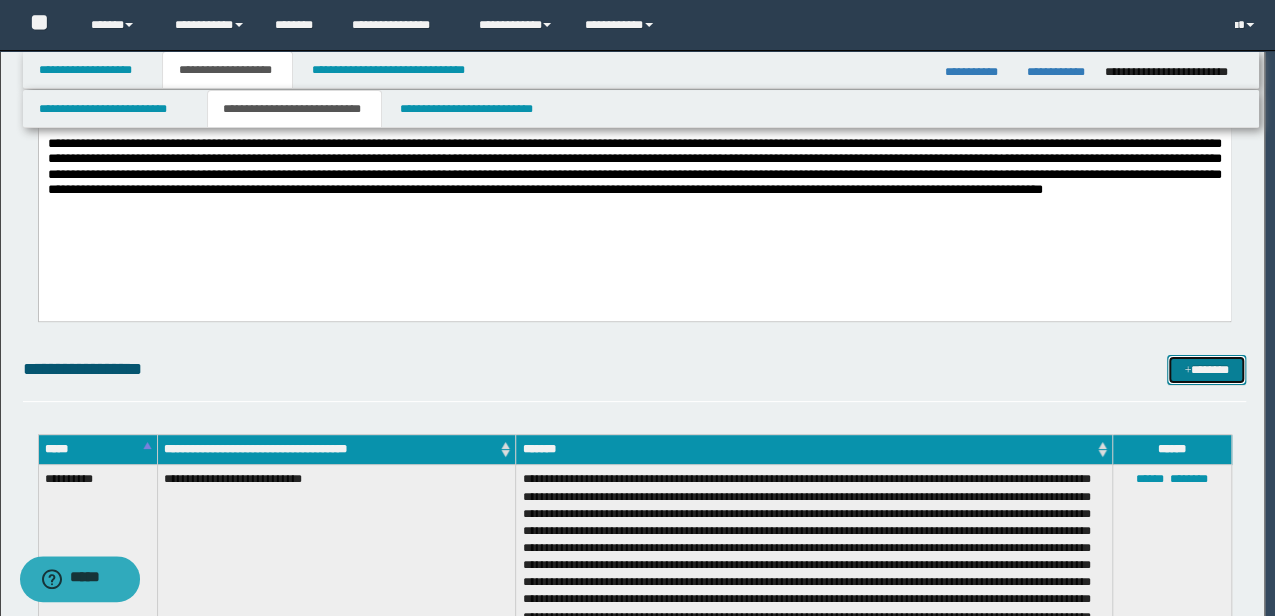 scroll, scrollTop: 0, scrollLeft: 0, axis: both 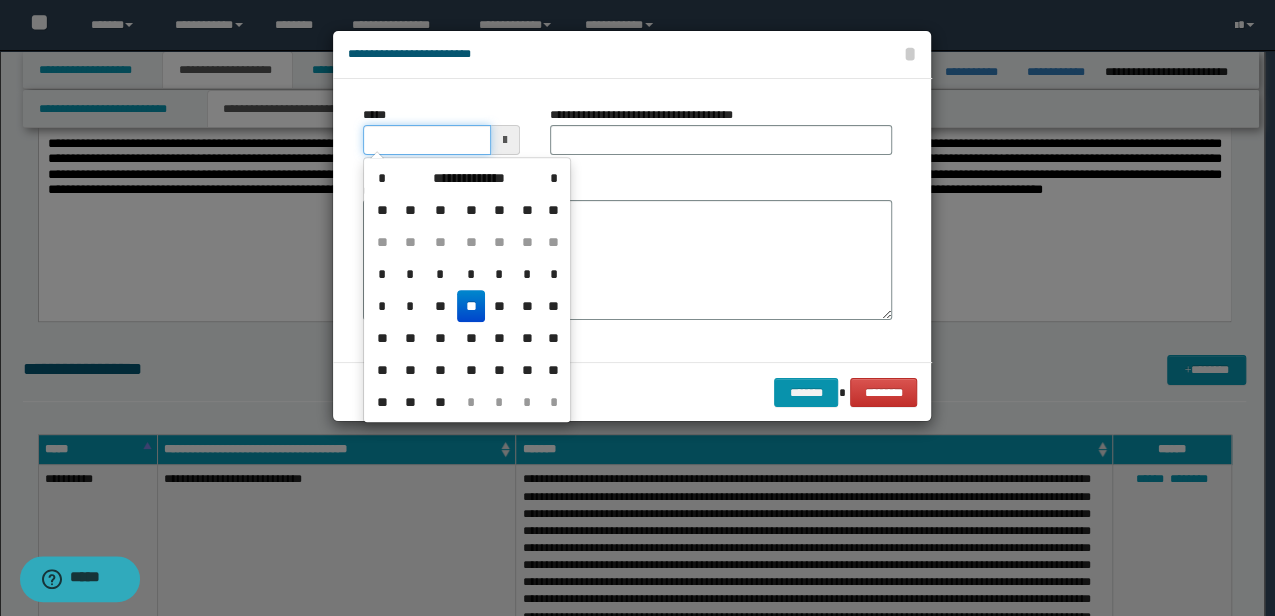 drag, startPoint x: 440, startPoint y: 138, endPoint x: 333, endPoint y: 152, distance: 107.912 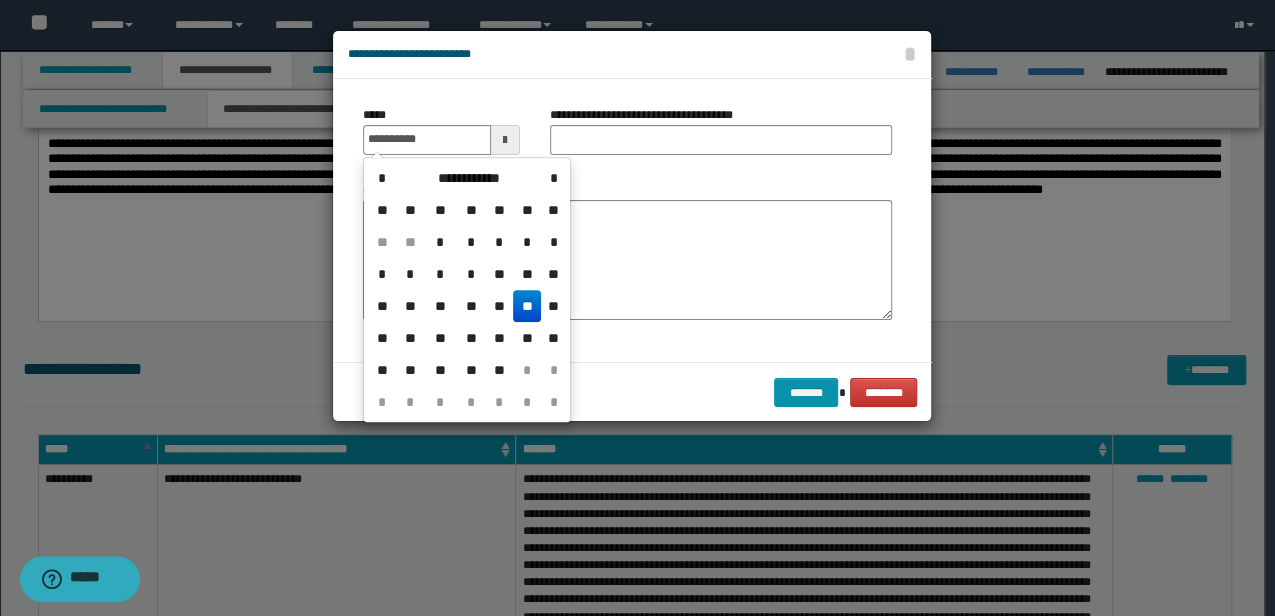 type on "**********" 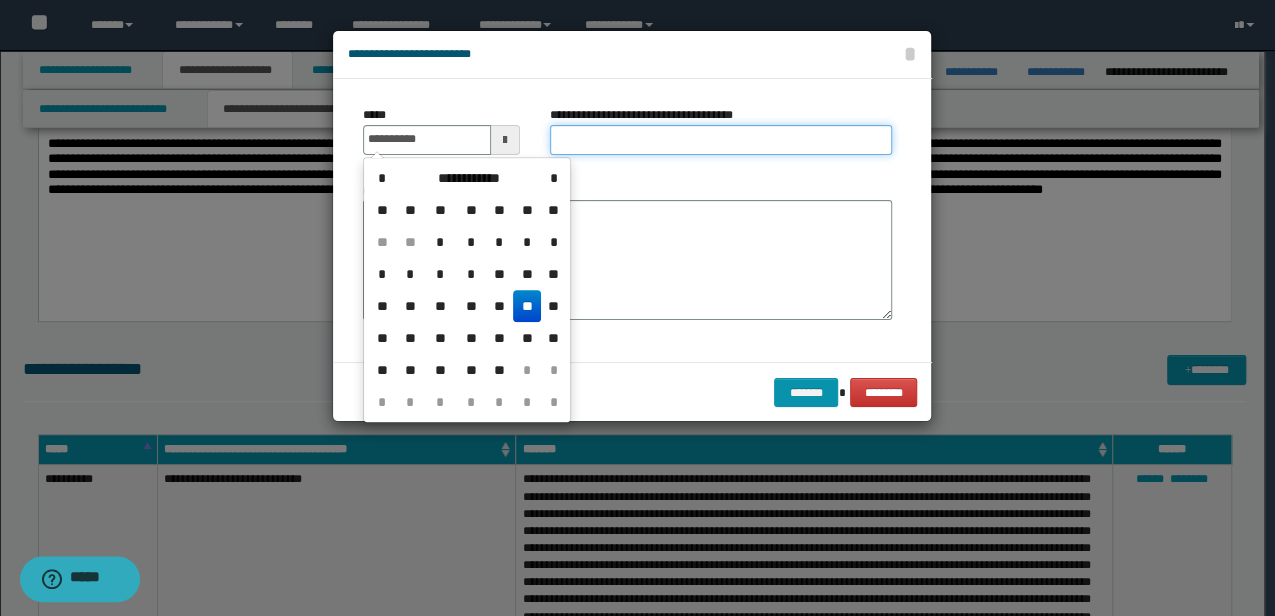 click on "**********" at bounding box center [721, 140] 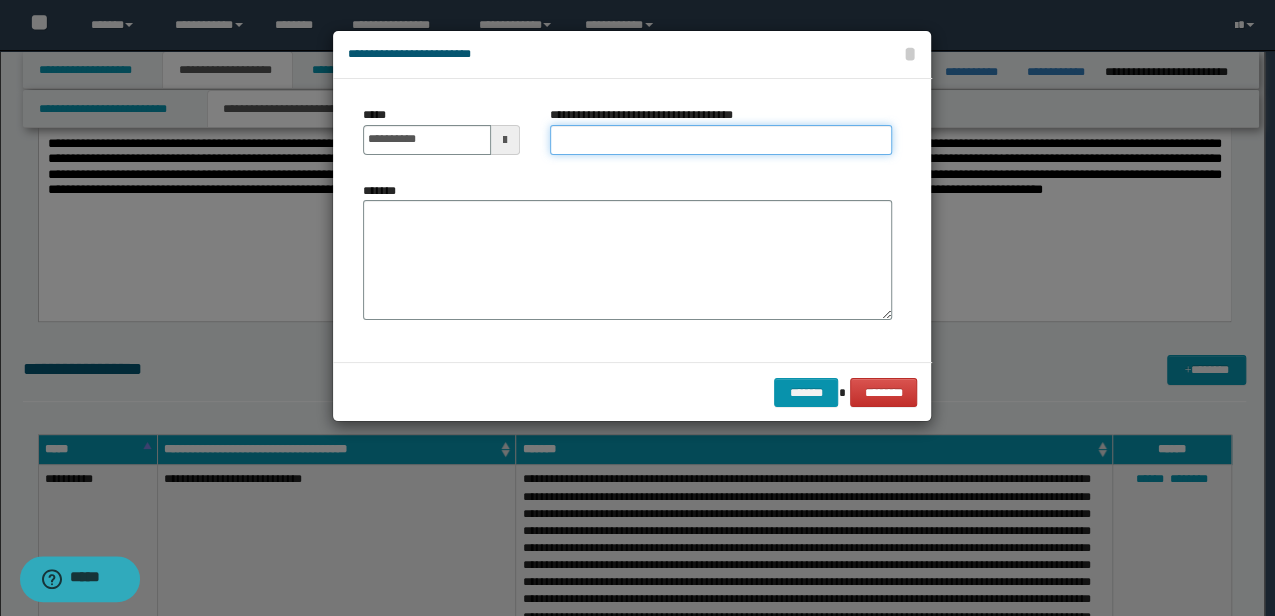 click on "**********" at bounding box center [721, 140] 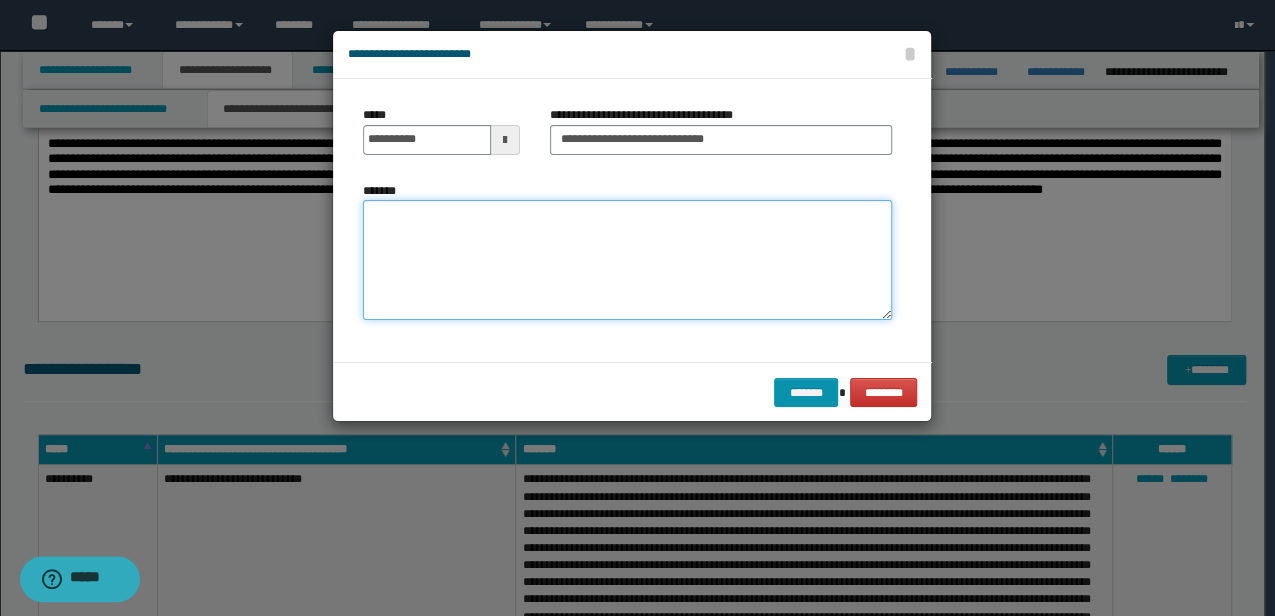 click on "*******" at bounding box center (627, 259) 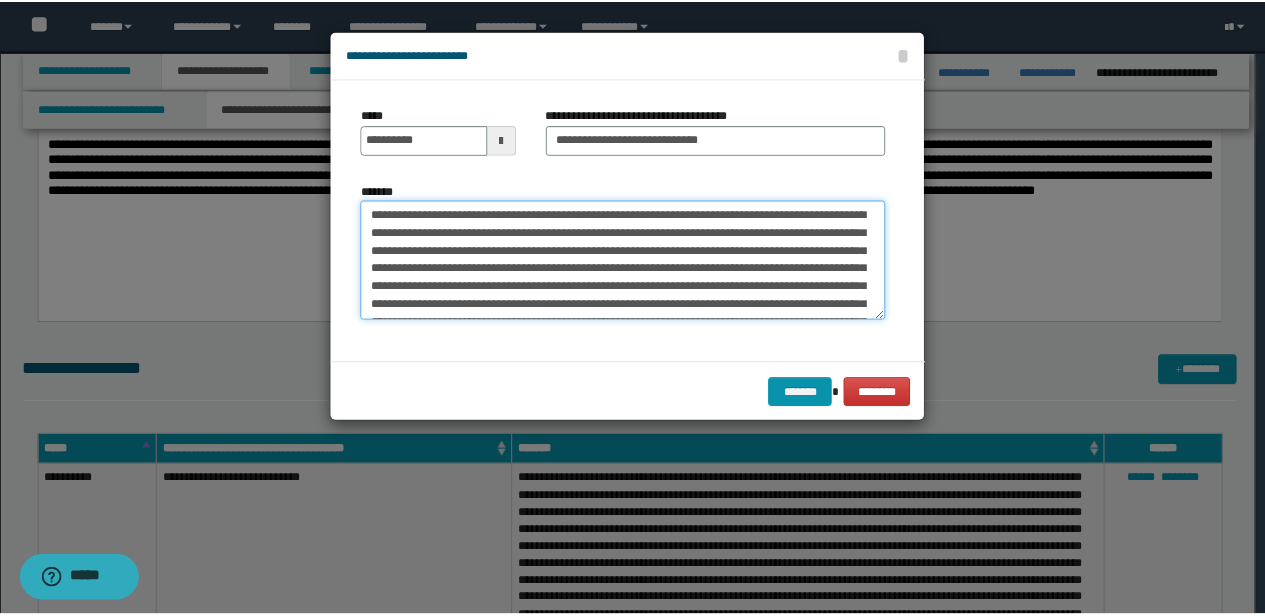 scroll, scrollTop: 210, scrollLeft: 0, axis: vertical 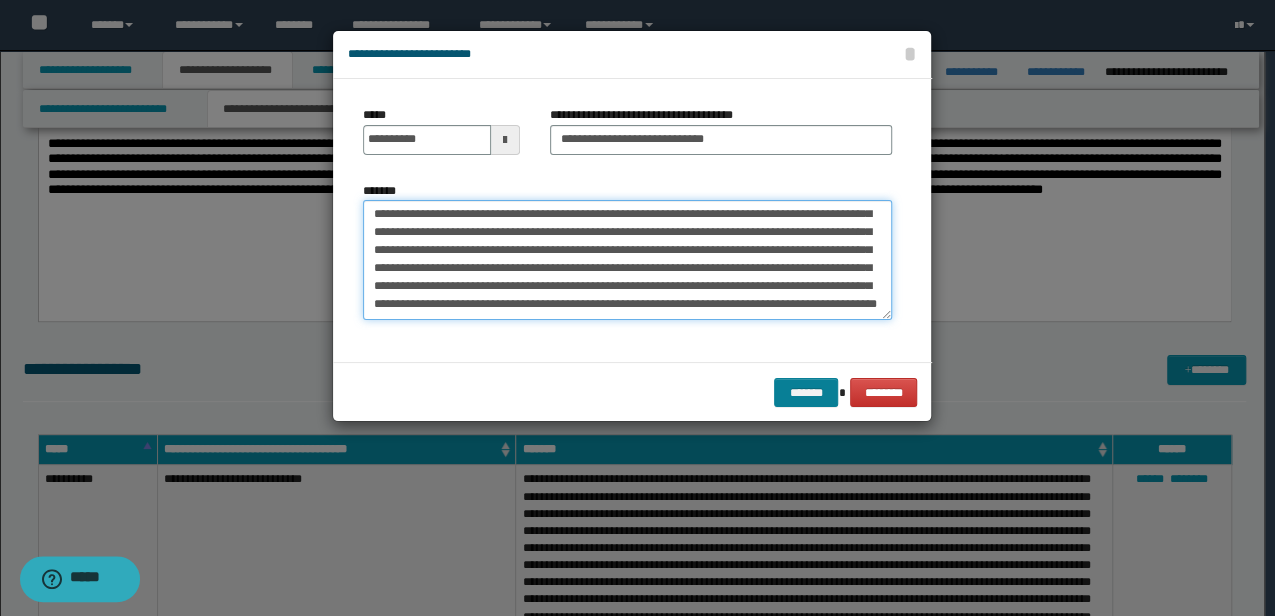 type on "**********" 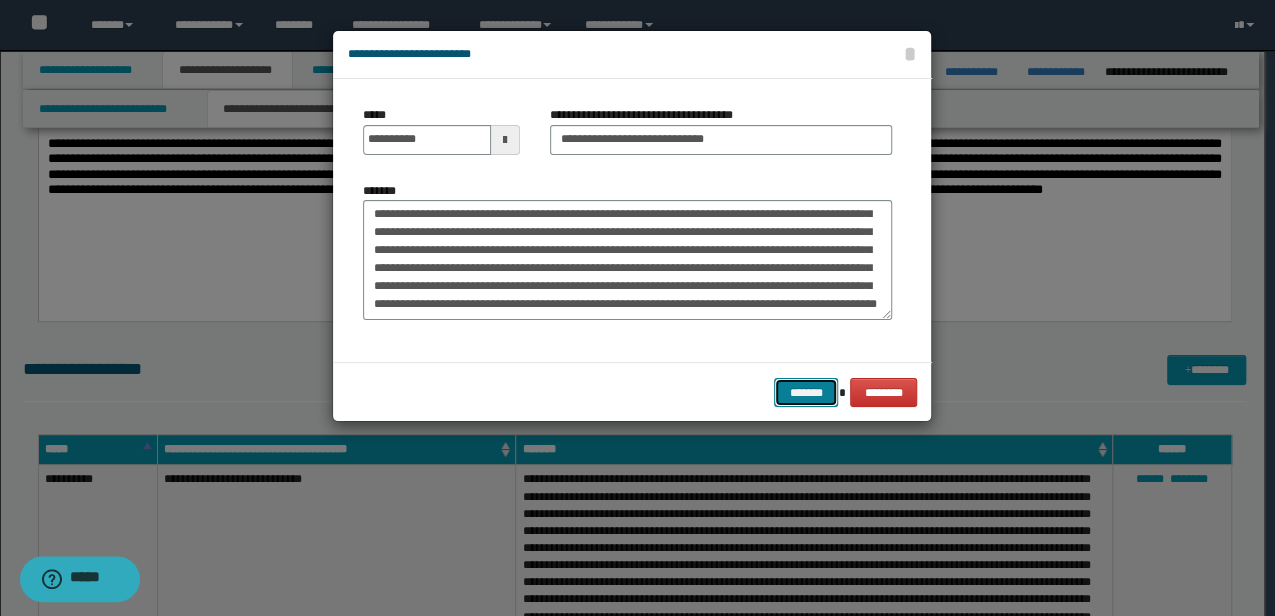 click on "*******" at bounding box center (806, 392) 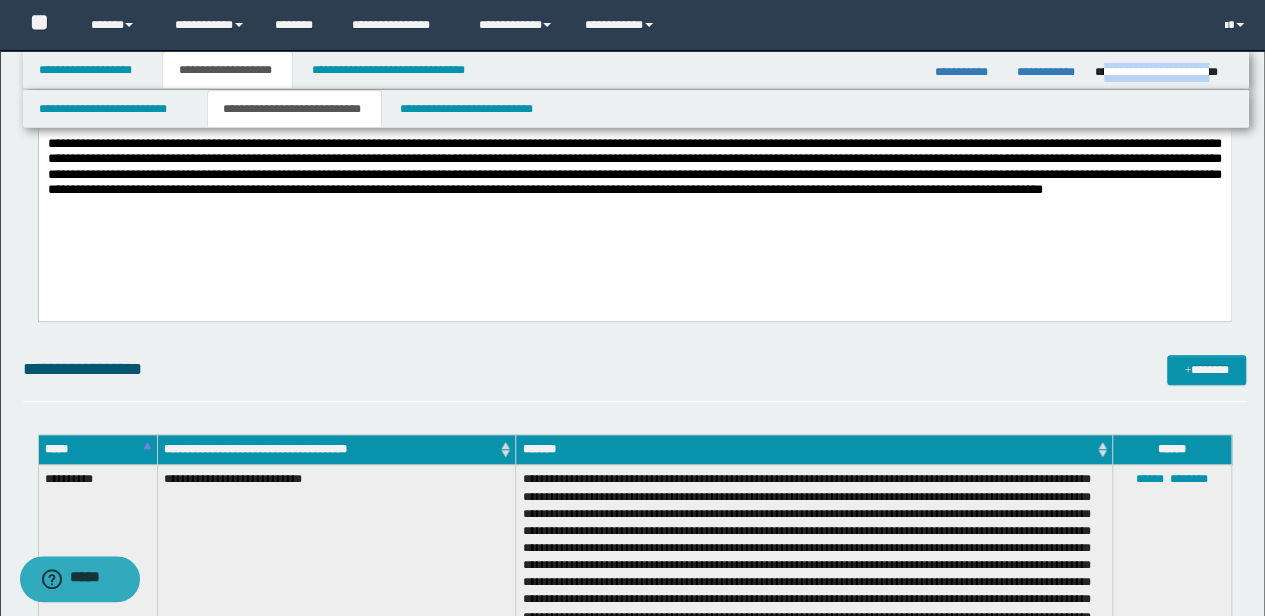 drag, startPoint x: 1100, startPoint y: 75, endPoint x: 1228, endPoint y: 81, distance: 128.14055 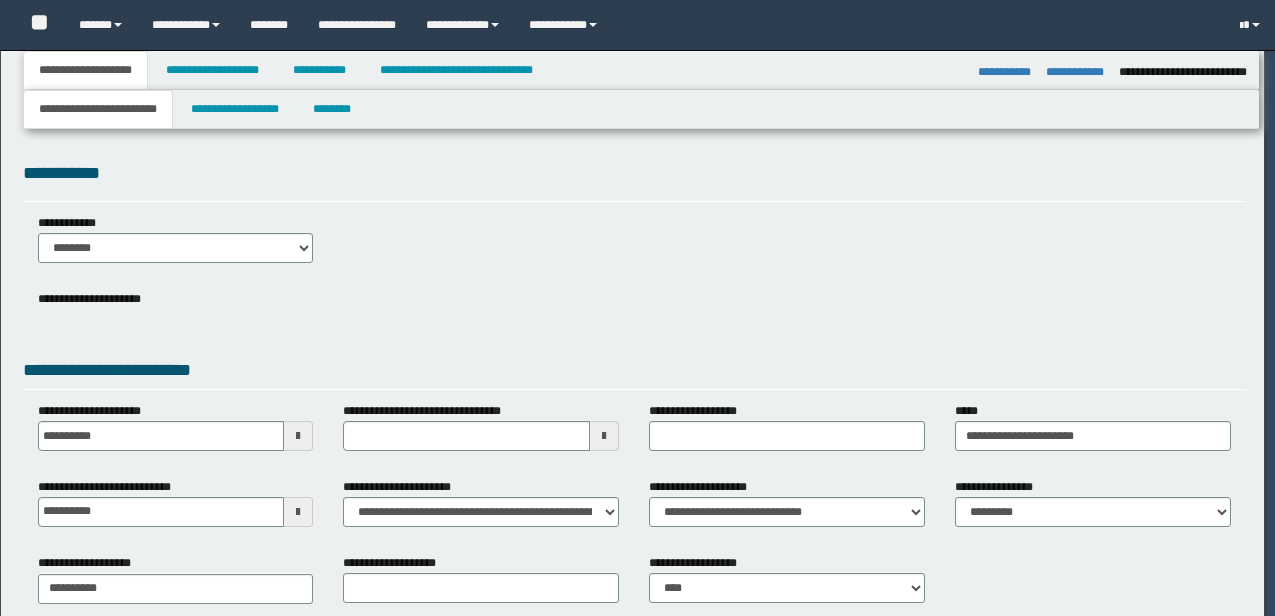 select on "**" 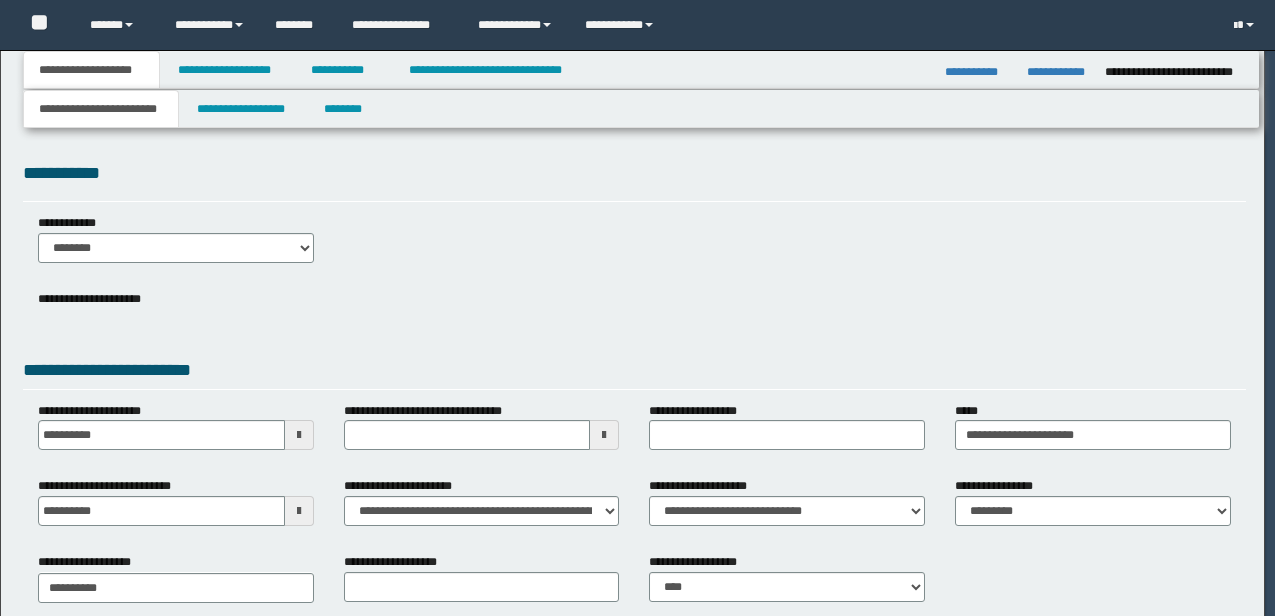 scroll, scrollTop: 0, scrollLeft: 0, axis: both 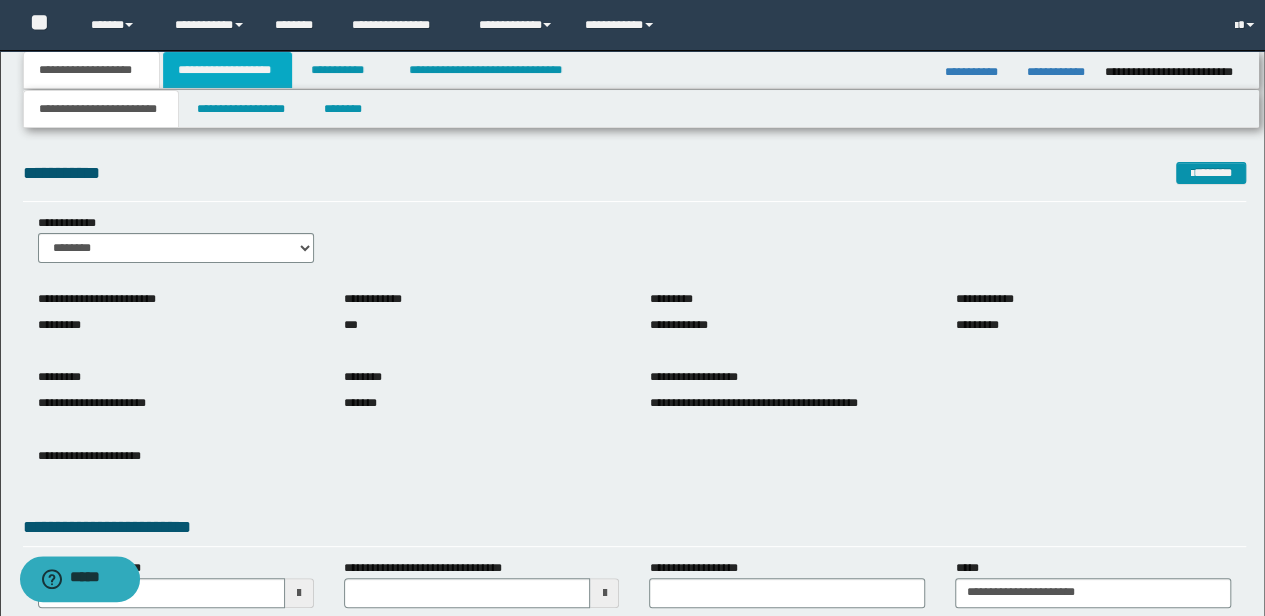 click on "**********" at bounding box center [227, 70] 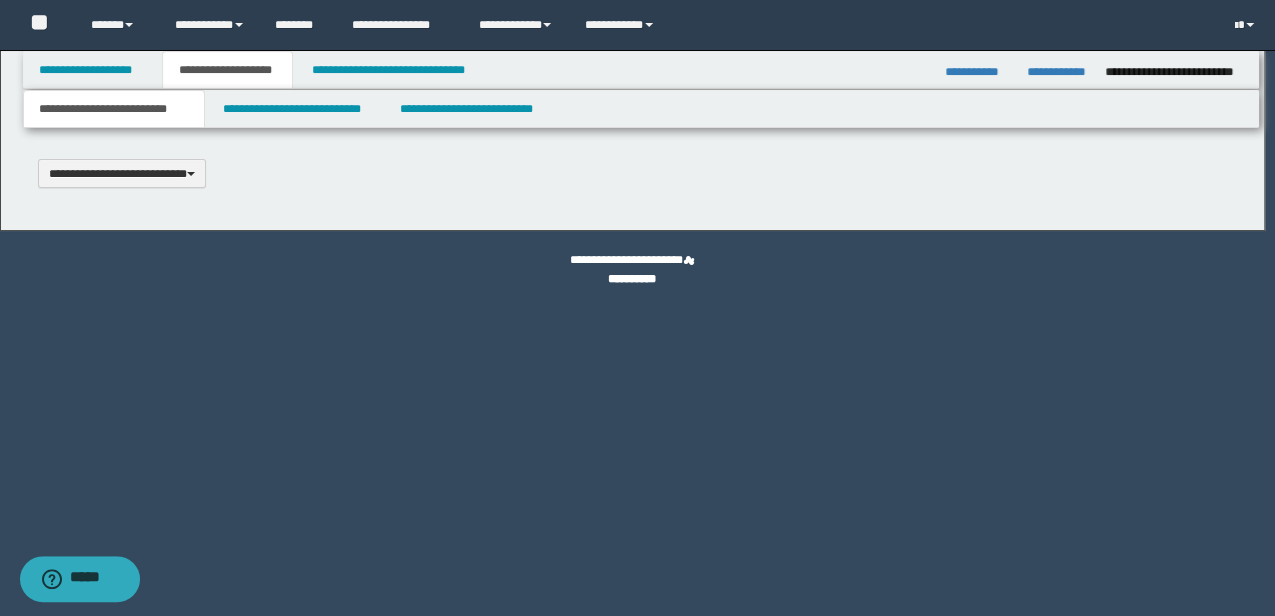 scroll, scrollTop: 0, scrollLeft: 0, axis: both 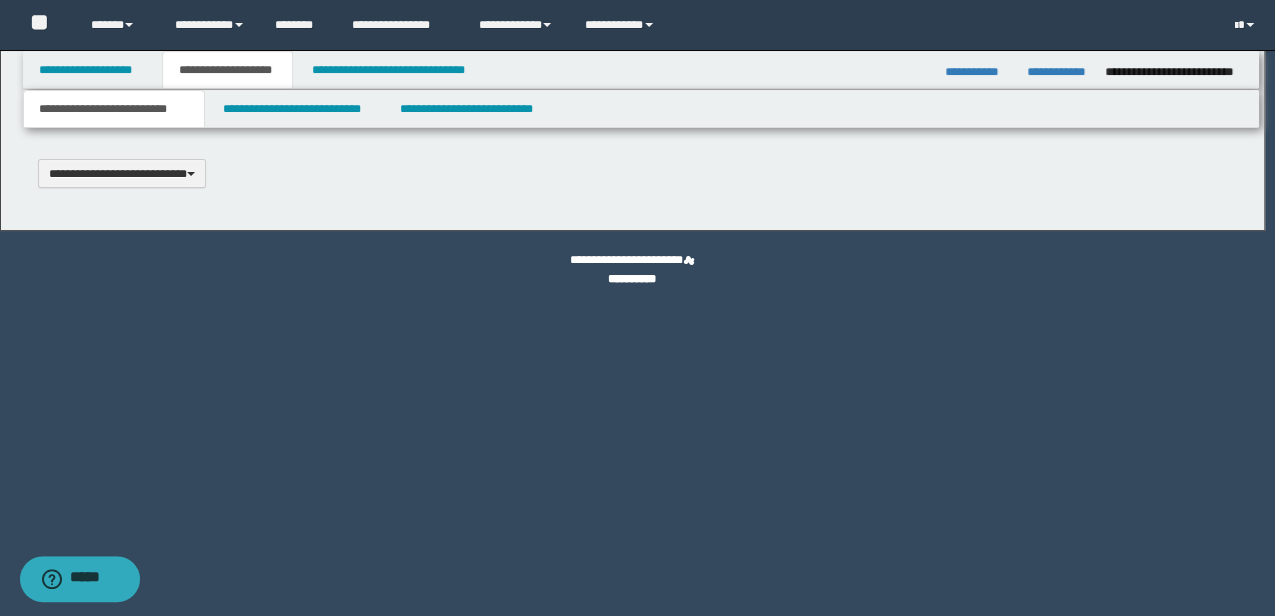 type 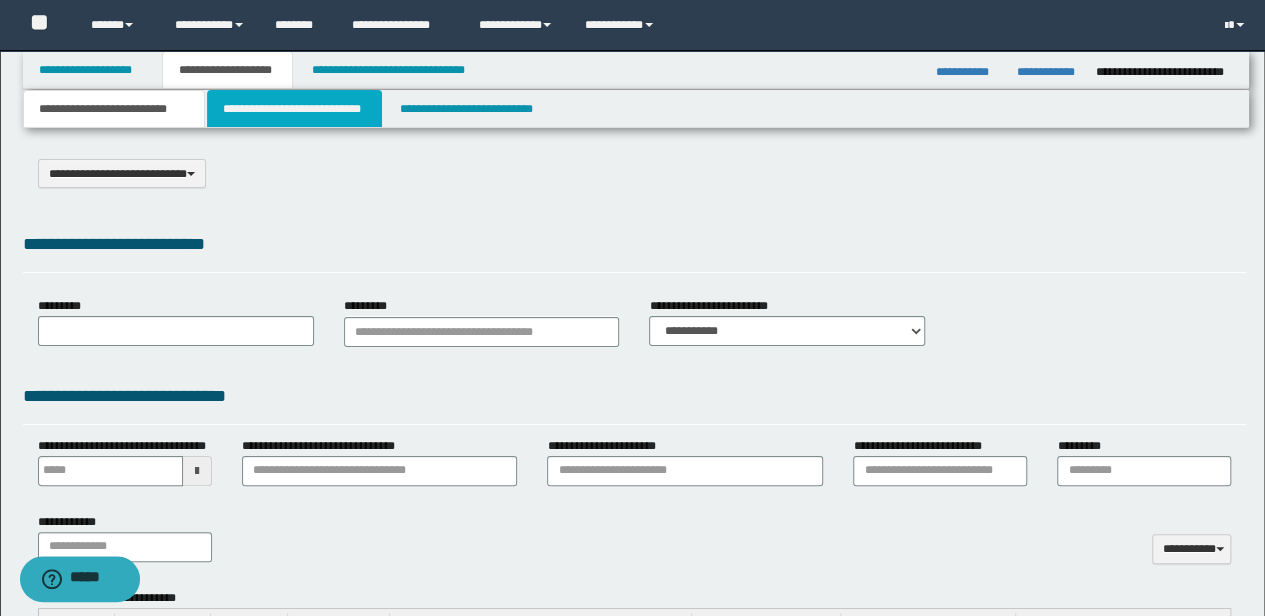 click on "**********" at bounding box center (294, 109) 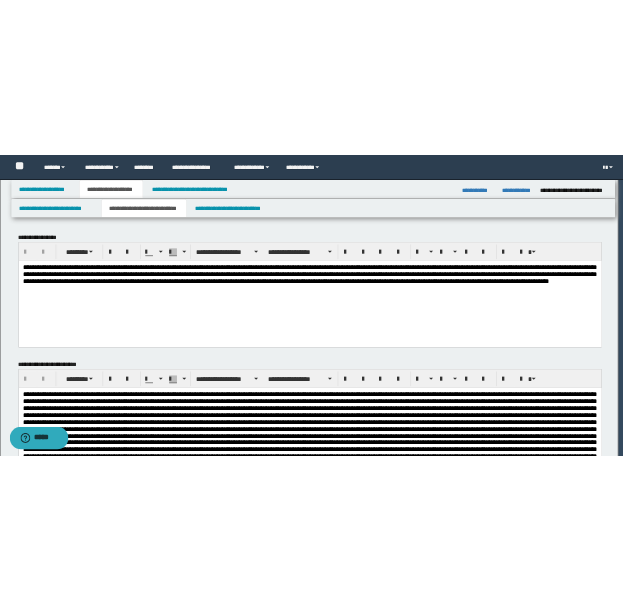 scroll, scrollTop: 0, scrollLeft: 0, axis: both 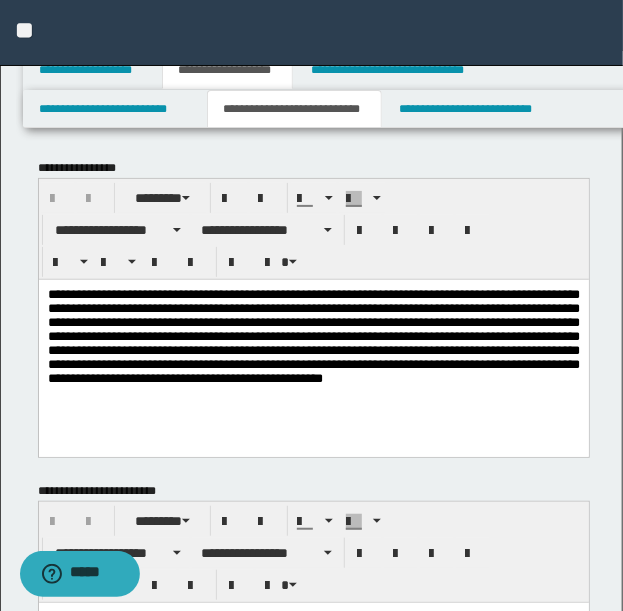 click on "**********" at bounding box center [314, 314] 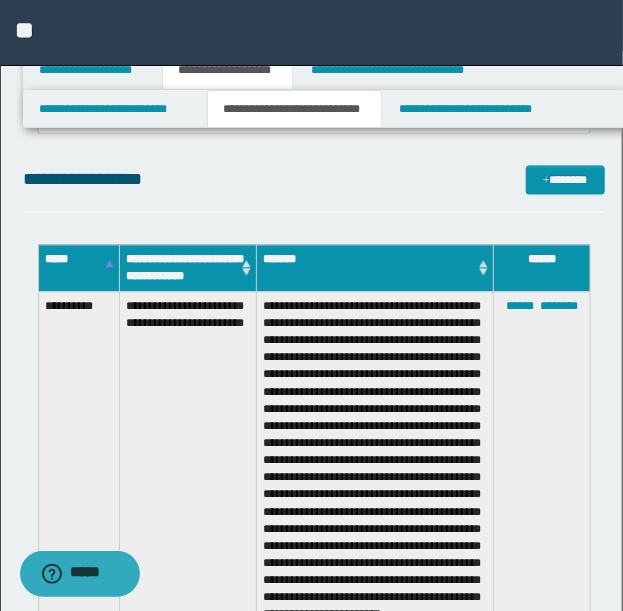 scroll, scrollTop: 933, scrollLeft: 0, axis: vertical 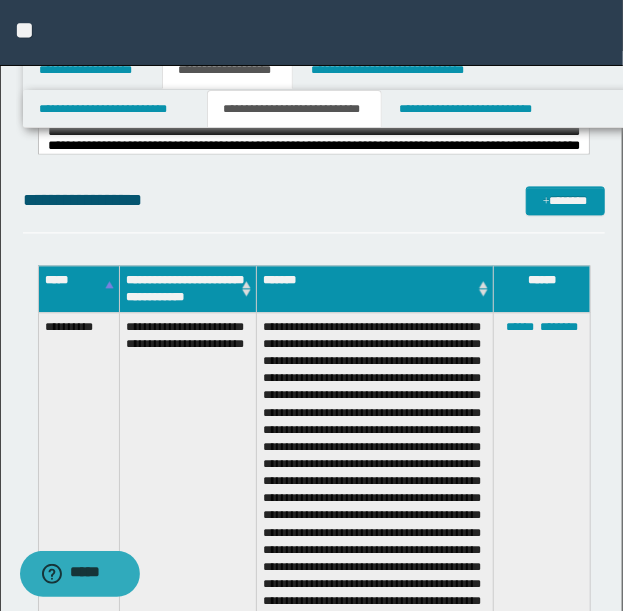 click on "**********" at bounding box center (79, 507) 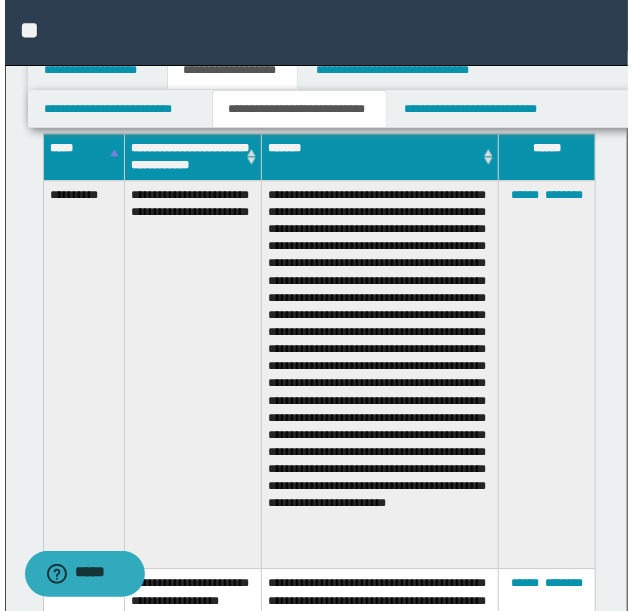 scroll, scrollTop: 1066, scrollLeft: 0, axis: vertical 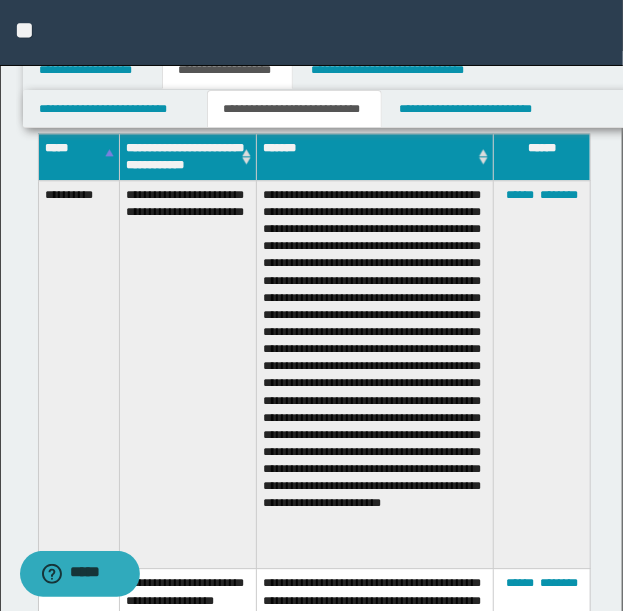 click on "**********" at bounding box center [375, 374] 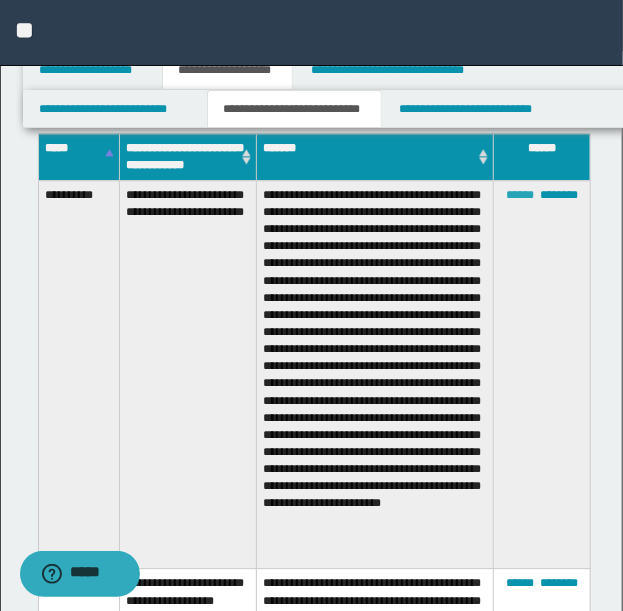 click on "******" at bounding box center [520, 195] 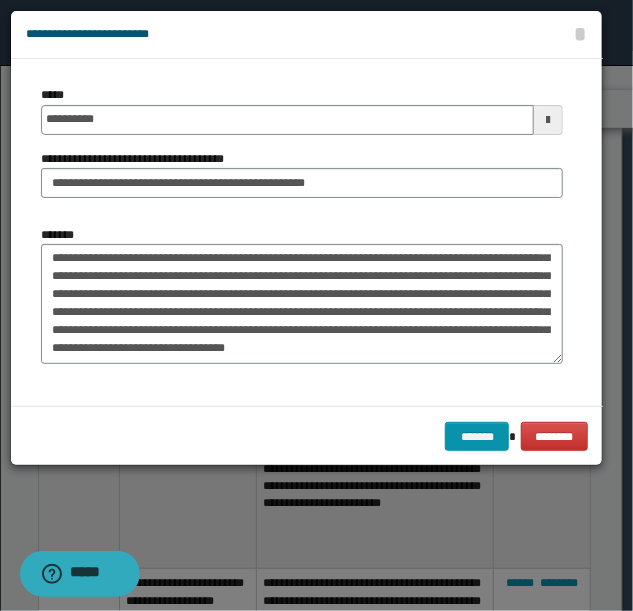 scroll, scrollTop: 72, scrollLeft: 0, axis: vertical 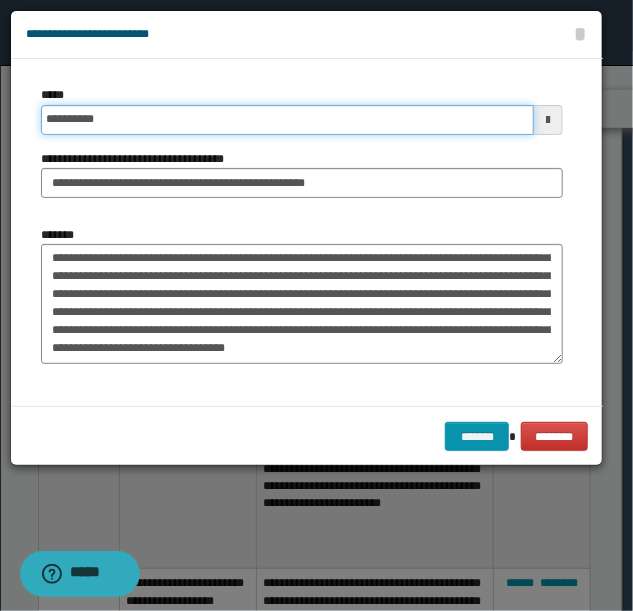 drag, startPoint x: 146, startPoint y: 121, endPoint x: -4, endPoint y: 118, distance: 150.03 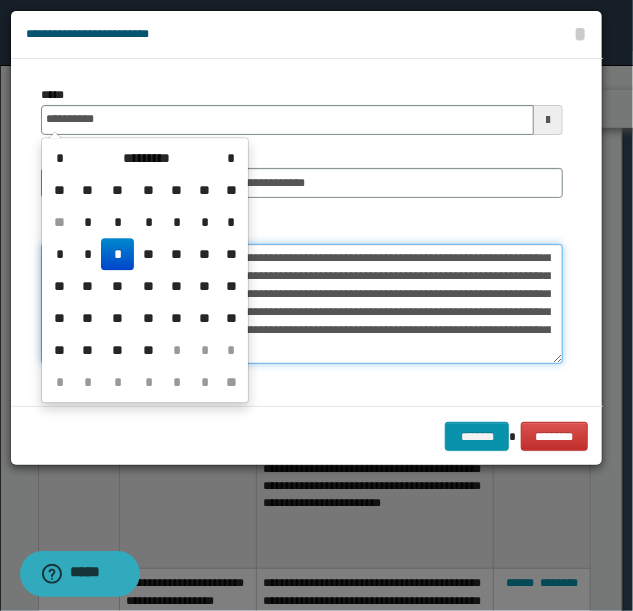 click on "**********" at bounding box center [302, 303] 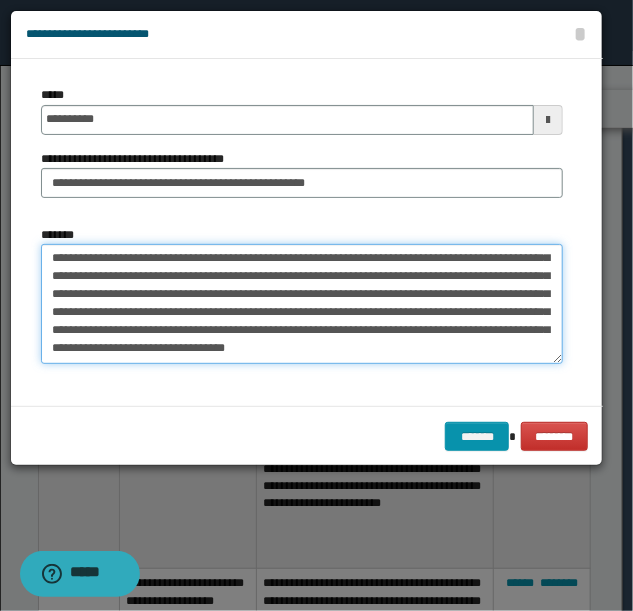 click on "**********" at bounding box center [302, 303] 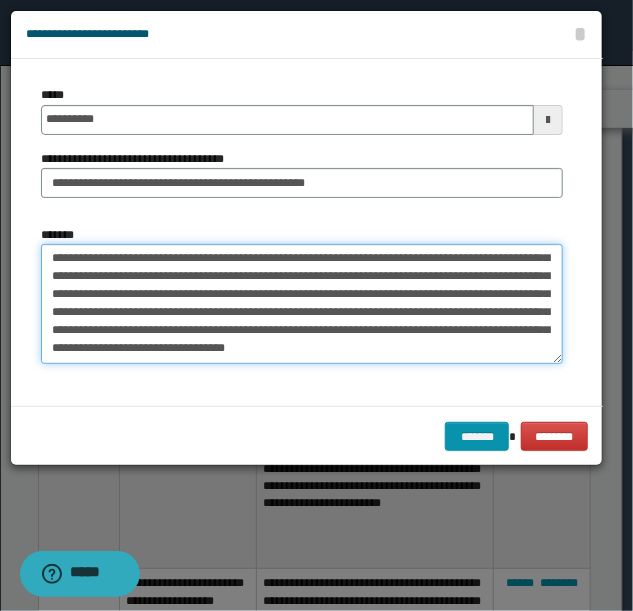 click on "**********" at bounding box center (302, 303) 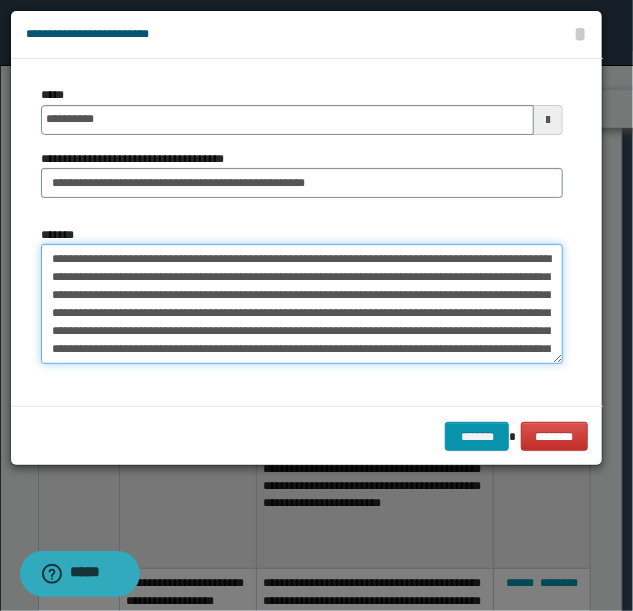 scroll, scrollTop: 72, scrollLeft: 0, axis: vertical 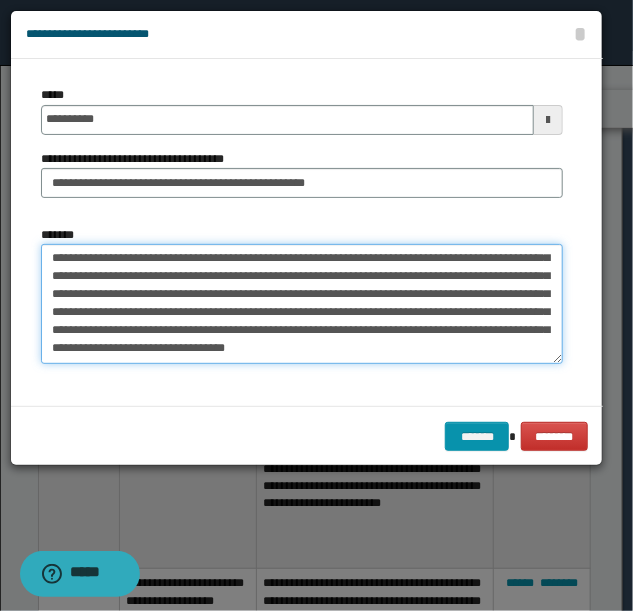 click on "**********" at bounding box center (302, 303) 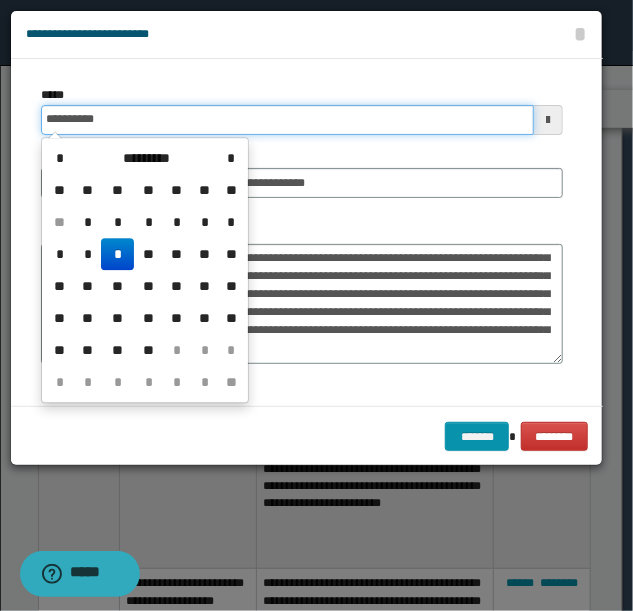 drag, startPoint x: 188, startPoint y: 120, endPoint x: 7, endPoint y: 120, distance: 181 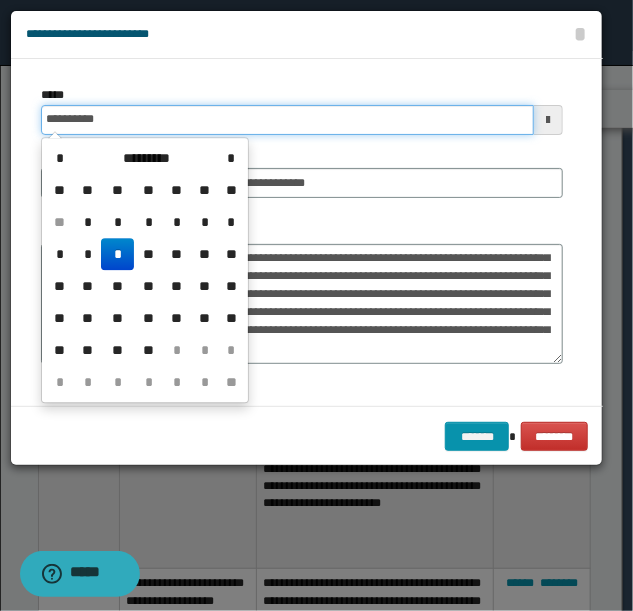 click on "**********" at bounding box center [287, 120] 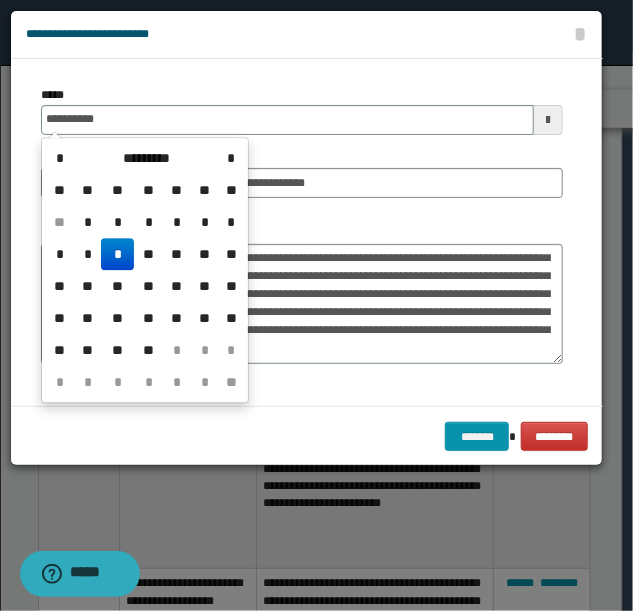 click on "**********" at bounding box center (307, 232) 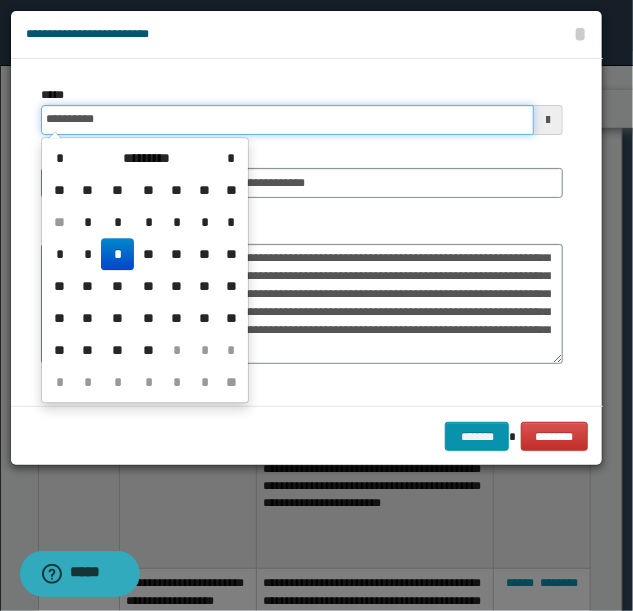 drag, startPoint x: 156, startPoint y: 126, endPoint x: 70, endPoint y: 134, distance: 86.37129 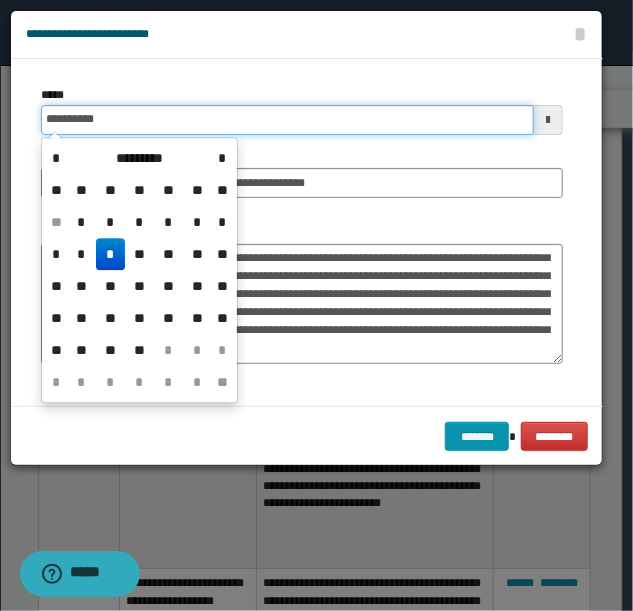 click on "**********" at bounding box center (287, 120) 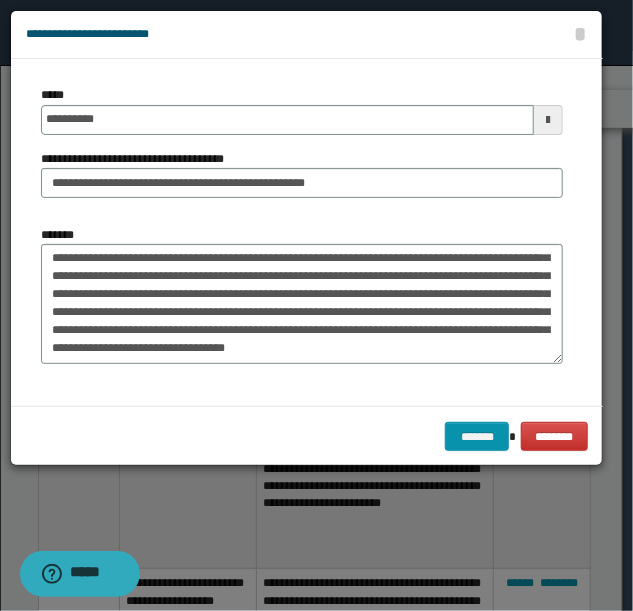 click on "**********" at bounding box center [302, 110] 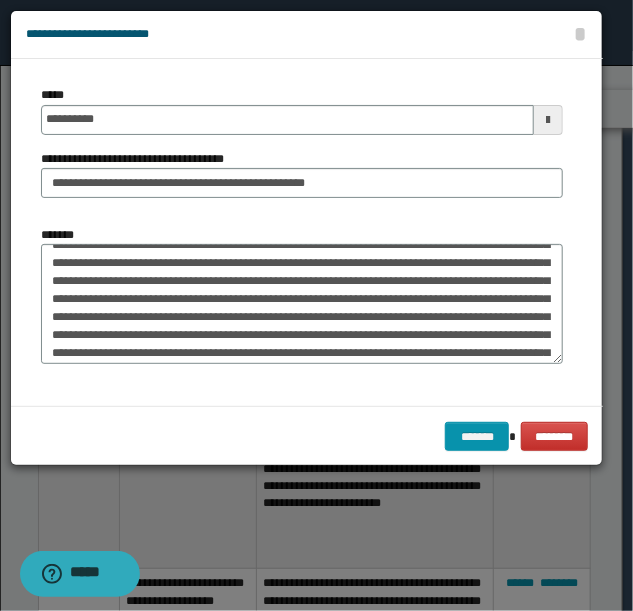 scroll, scrollTop: 0, scrollLeft: 0, axis: both 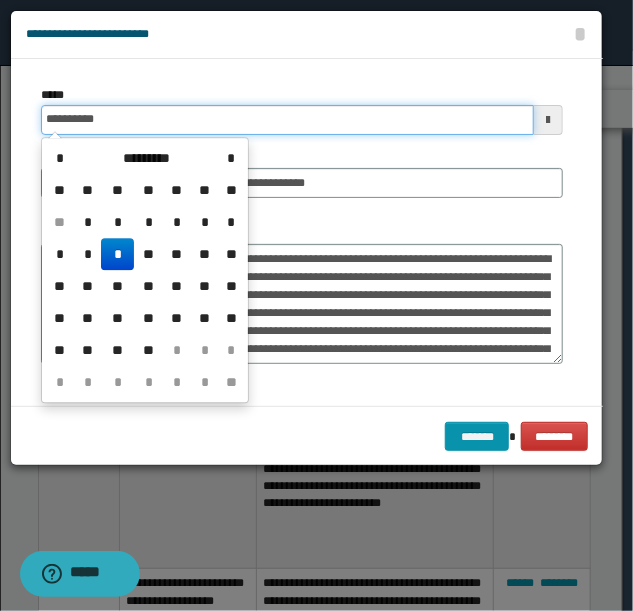 drag, startPoint x: 166, startPoint y: 120, endPoint x: 7, endPoint y: 56, distance: 171.3972 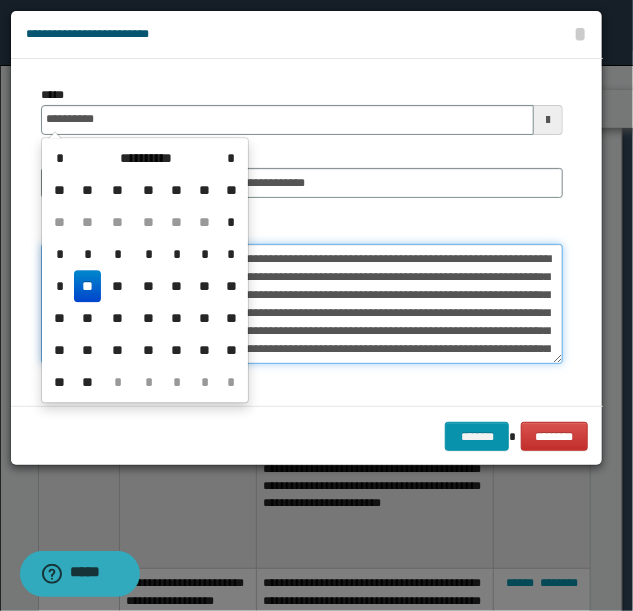 type on "**********" 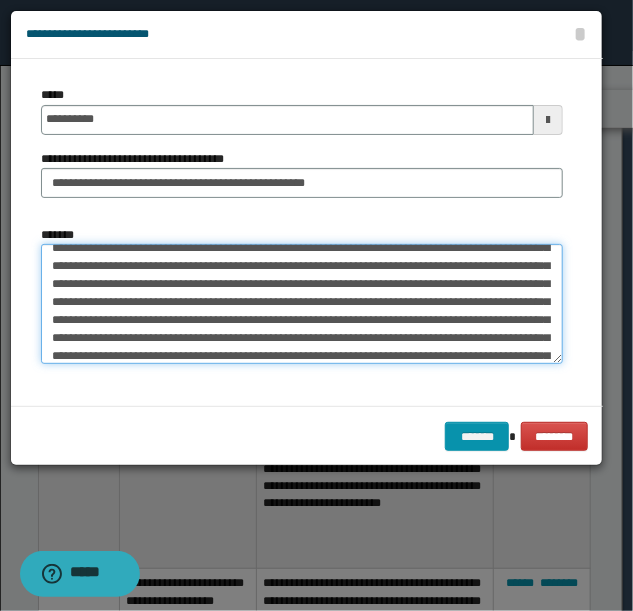scroll, scrollTop: 61, scrollLeft: 0, axis: vertical 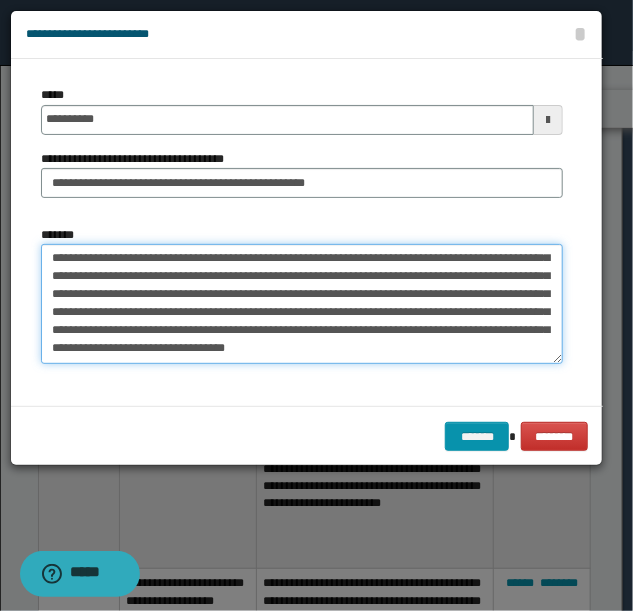 drag, startPoint x: 248, startPoint y: 355, endPoint x: 224, endPoint y: 354, distance: 24.020824 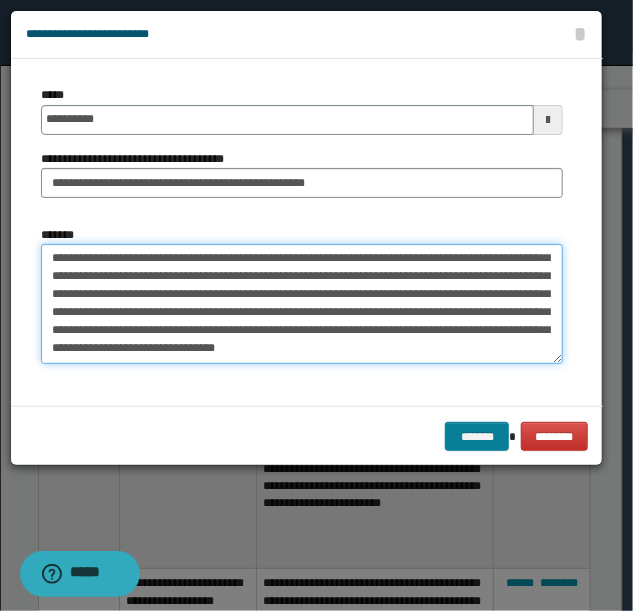 type on "**********" 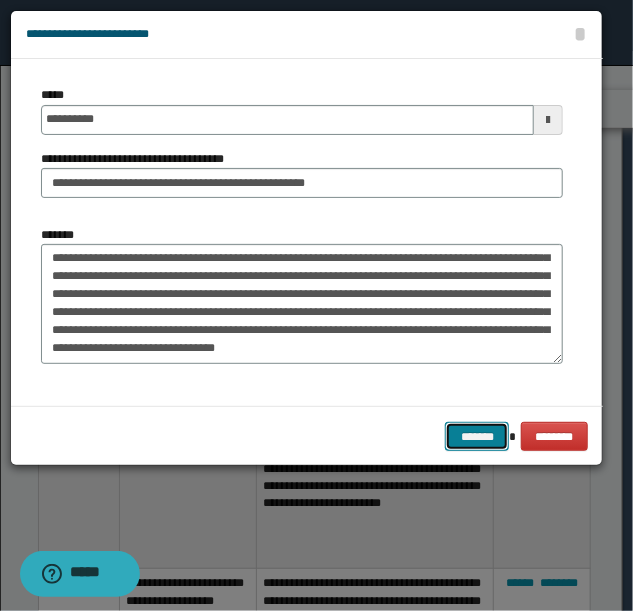 click on "*******" at bounding box center (477, 436) 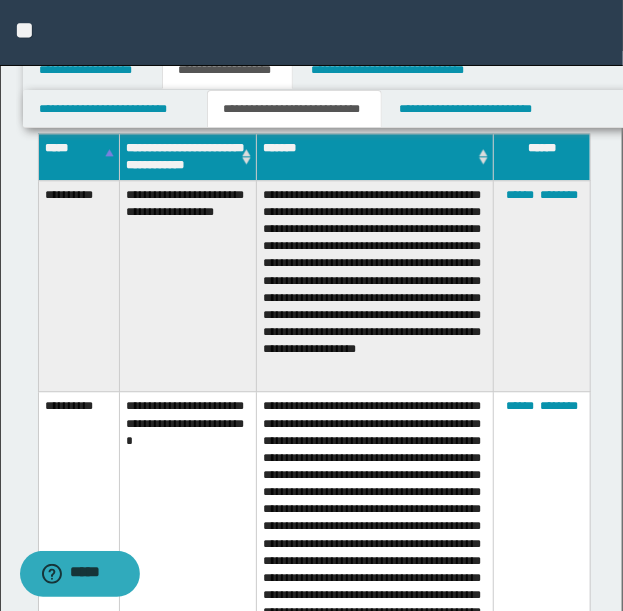 click on "**********" at bounding box center [375, 286] 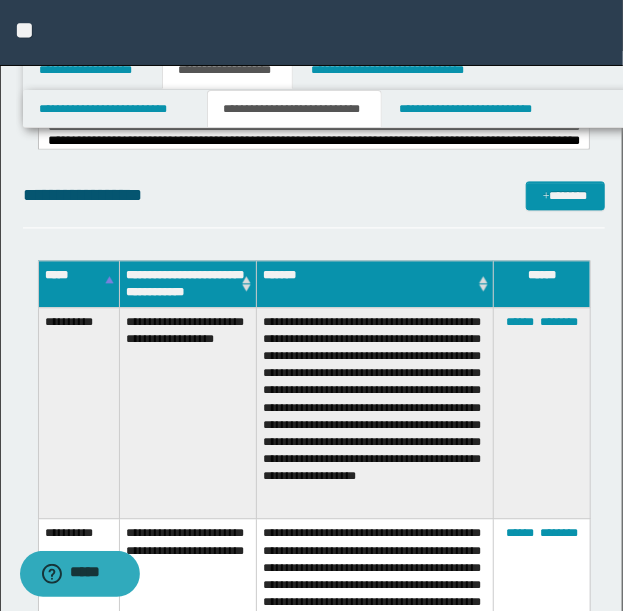 scroll, scrollTop: 800, scrollLeft: 0, axis: vertical 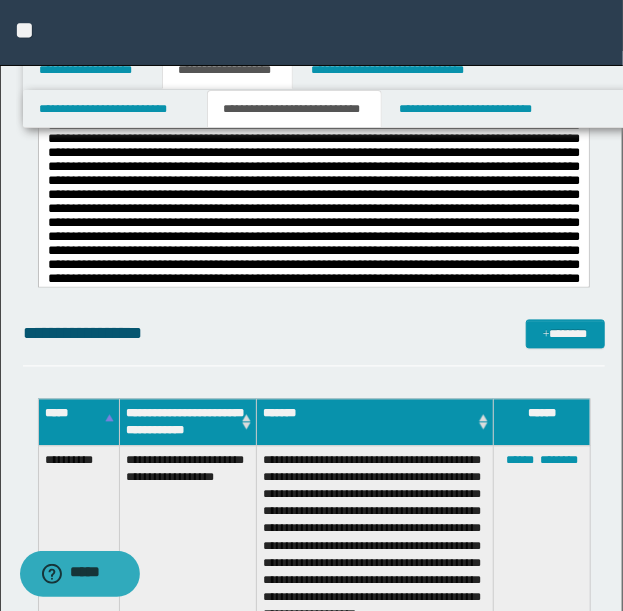 click on "**********" at bounding box center [314, 334] 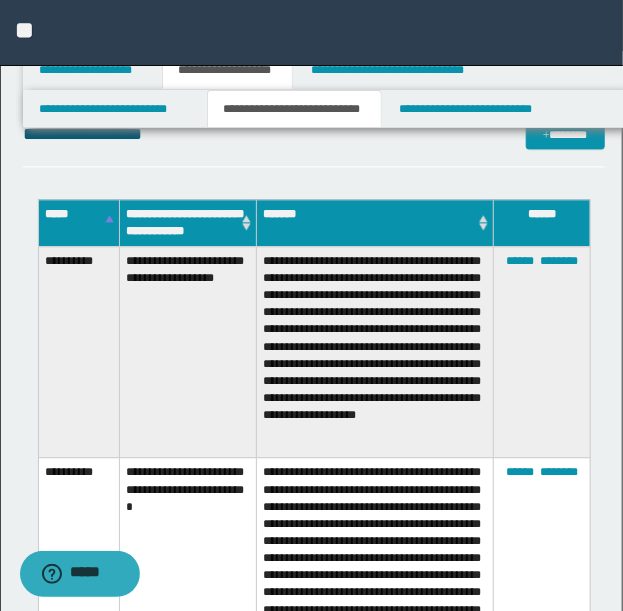 click on "**********" at bounding box center (188, 352) 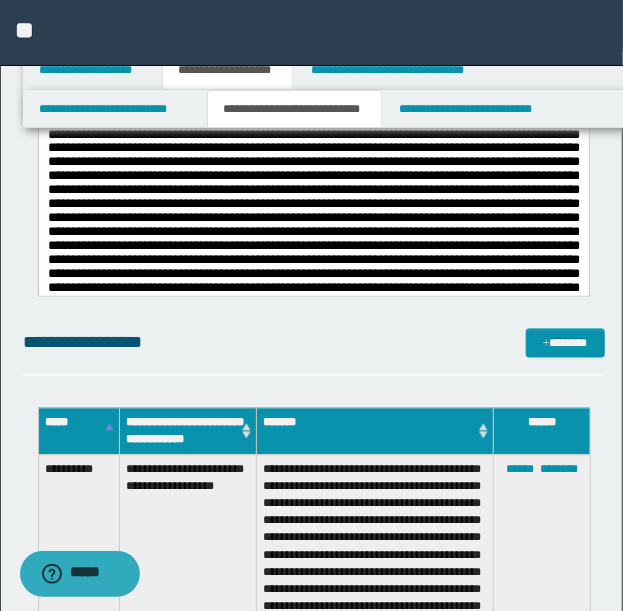 scroll, scrollTop: 928, scrollLeft: 0, axis: vertical 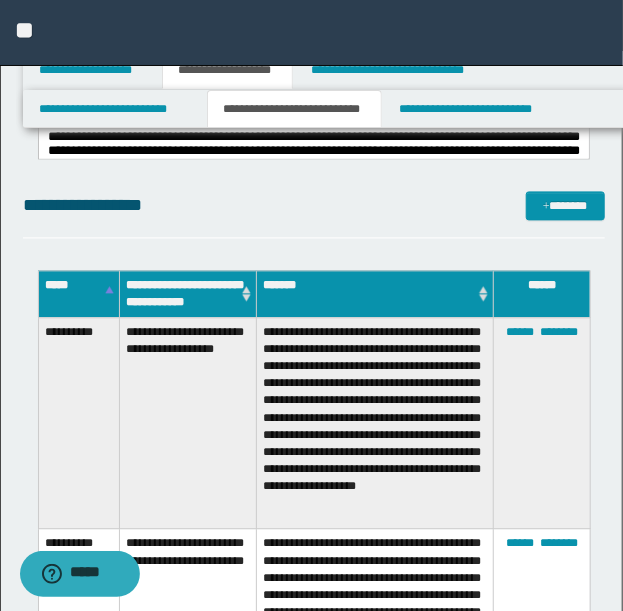 click on "*****" at bounding box center [79, 294] 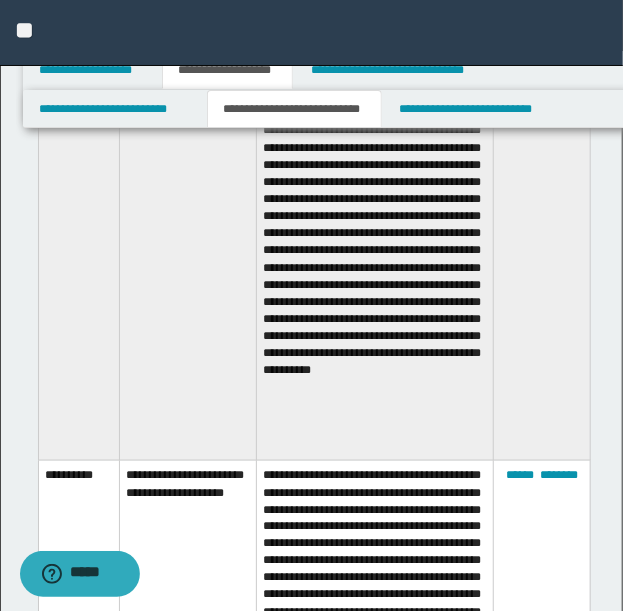 scroll, scrollTop: 2528, scrollLeft: 0, axis: vertical 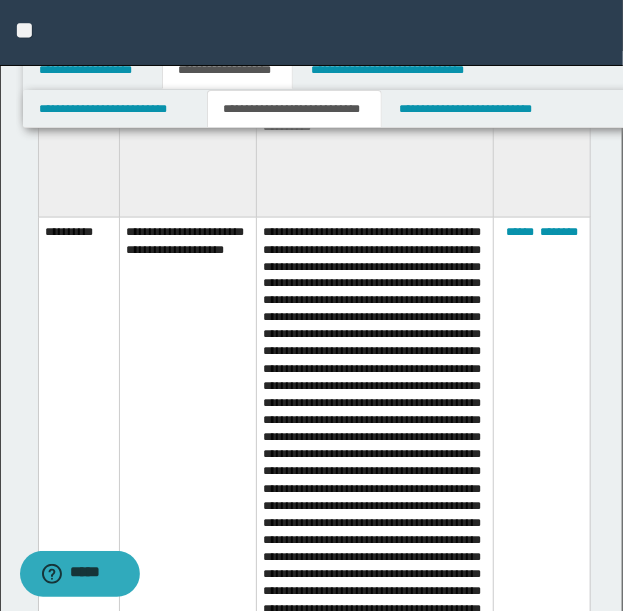 click on "**********" at bounding box center (188, 491) 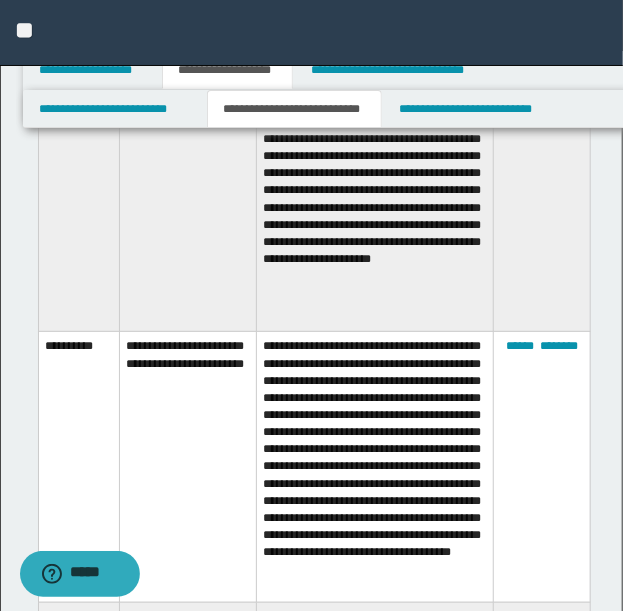 scroll, scrollTop: 7394, scrollLeft: 0, axis: vertical 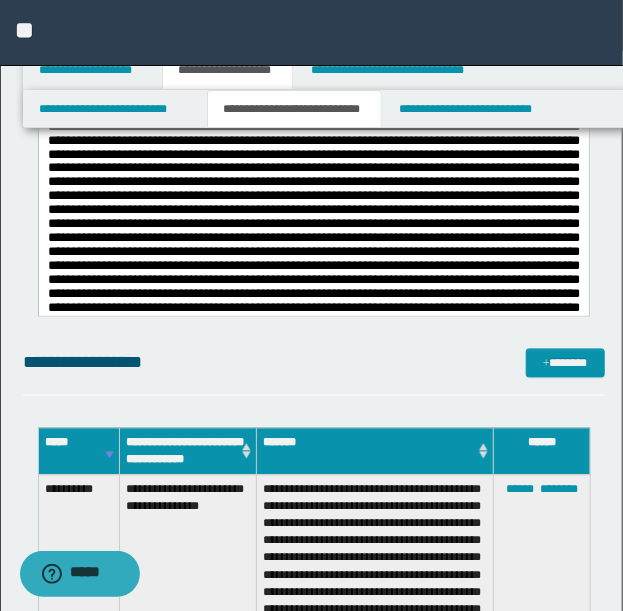 click on "**********" at bounding box center (314, 9055) 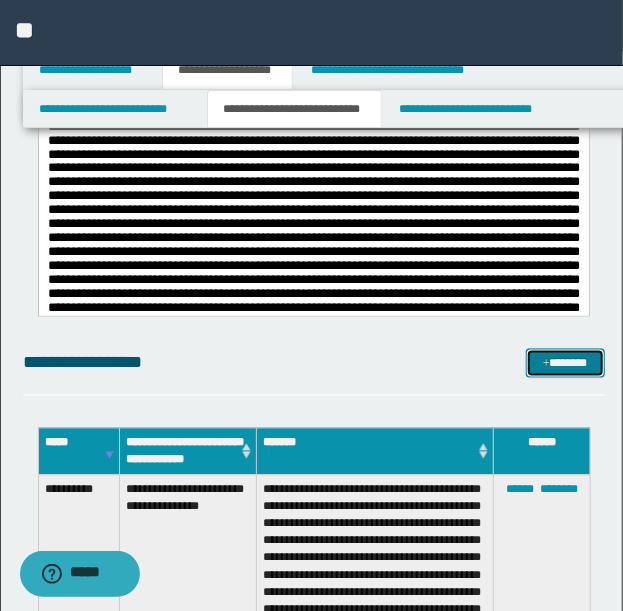 click at bounding box center [546, 365] 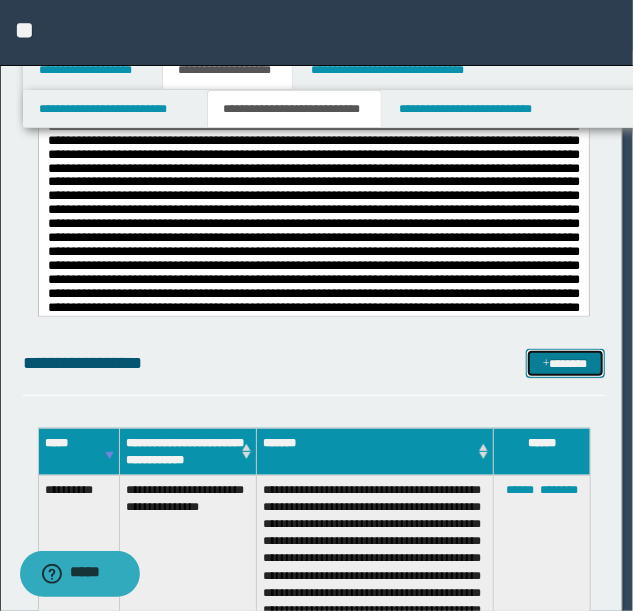 scroll, scrollTop: 0, scrollLeft: 0, axis: both 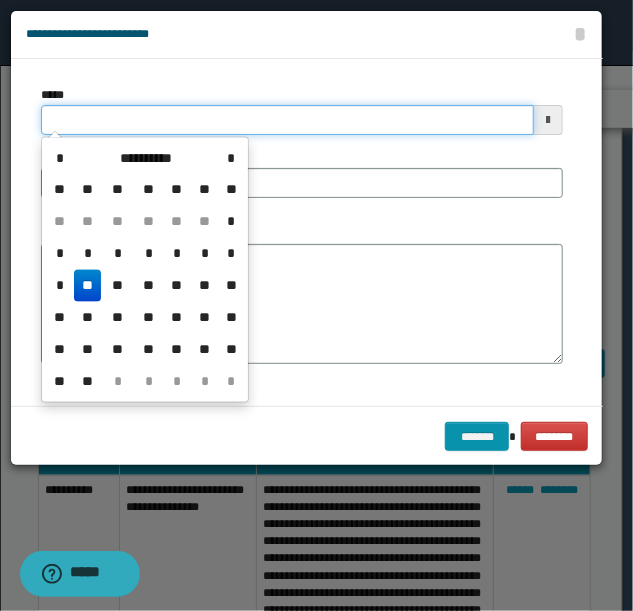 drag, startPoint x: 212, startPoint y: 115, endPoint x: -4, endPoint y: 46, distance: 226.75317 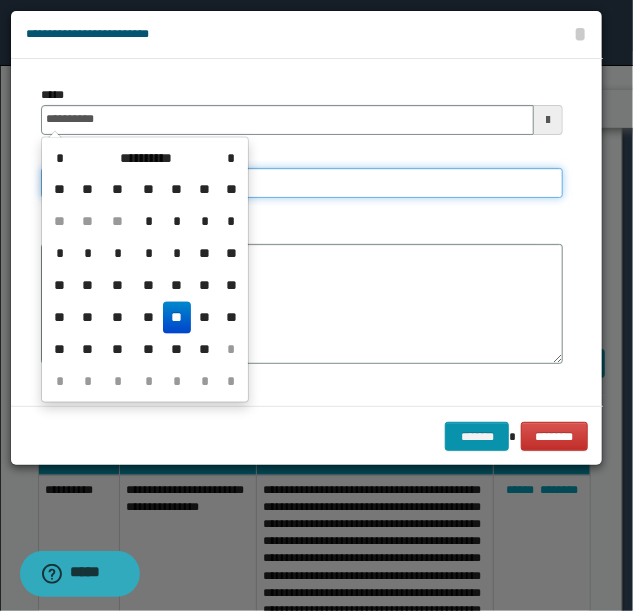 type on "**********" 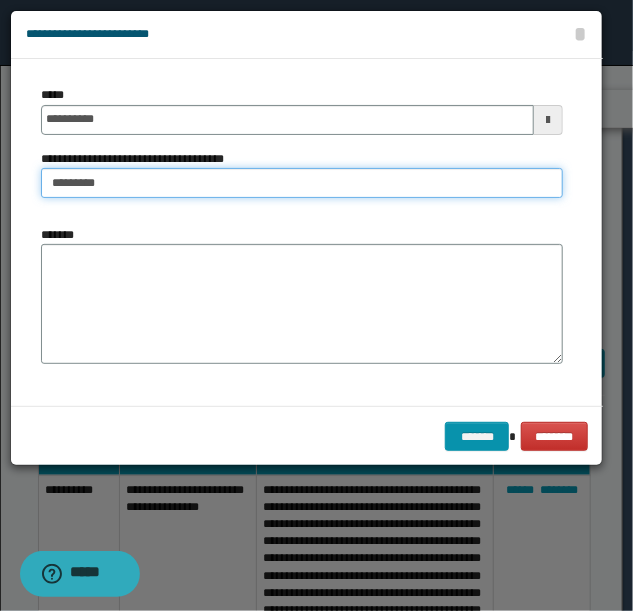 type on "**********" 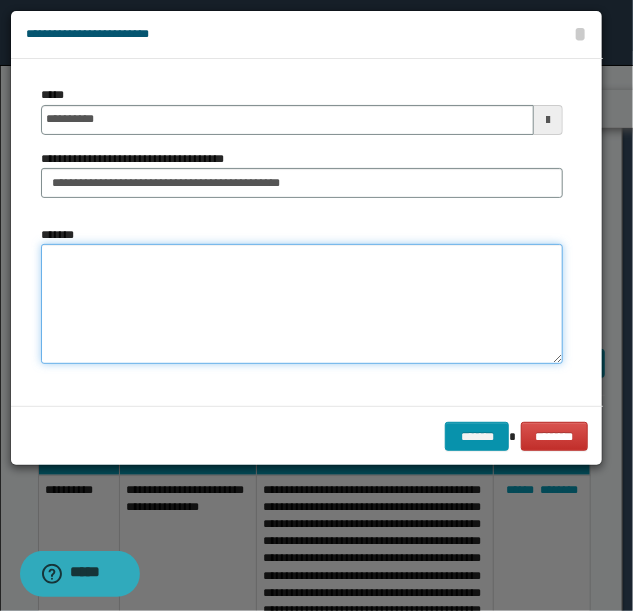 click on "*******" at bounding box center [302, 303] 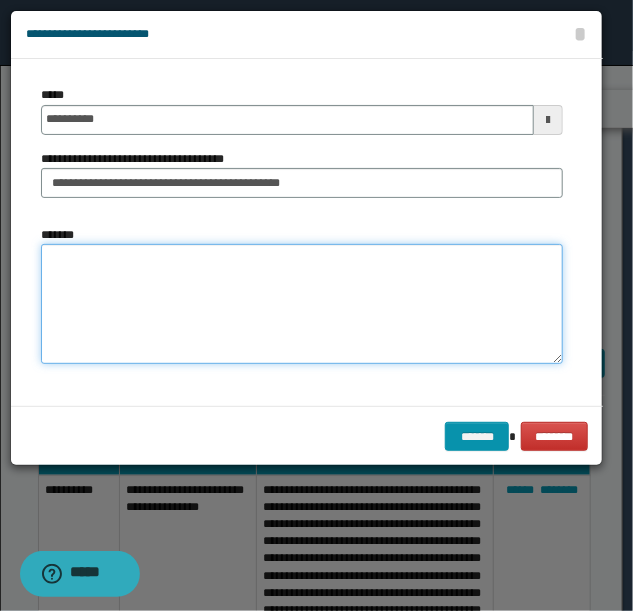 click on "*******" at bounding box center [302, 303] 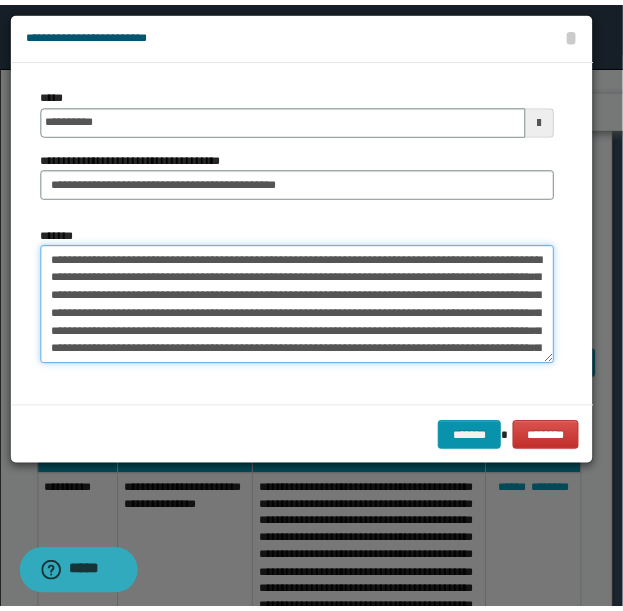 scroll, scrollTop: 300, scrollLeft: 0, axis: vertical 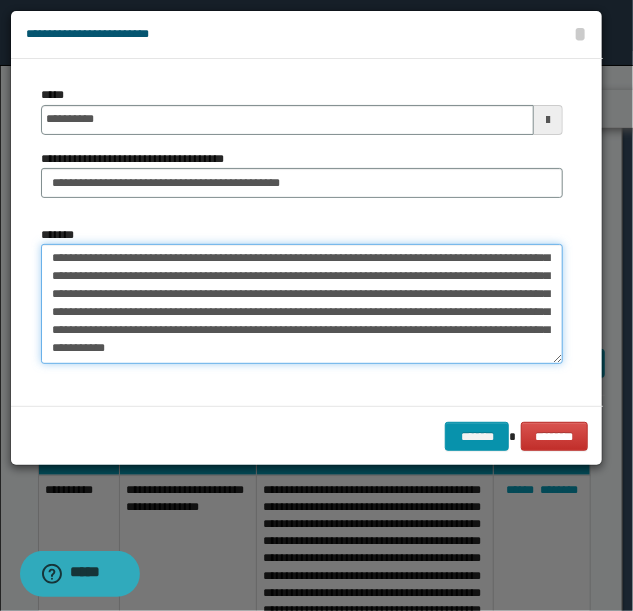 type on "**********" 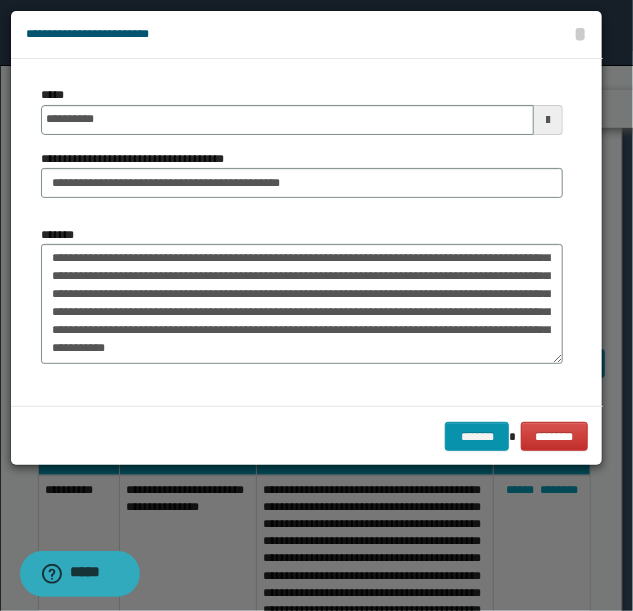 click on "*******
********" at bounding box center [307, 436] 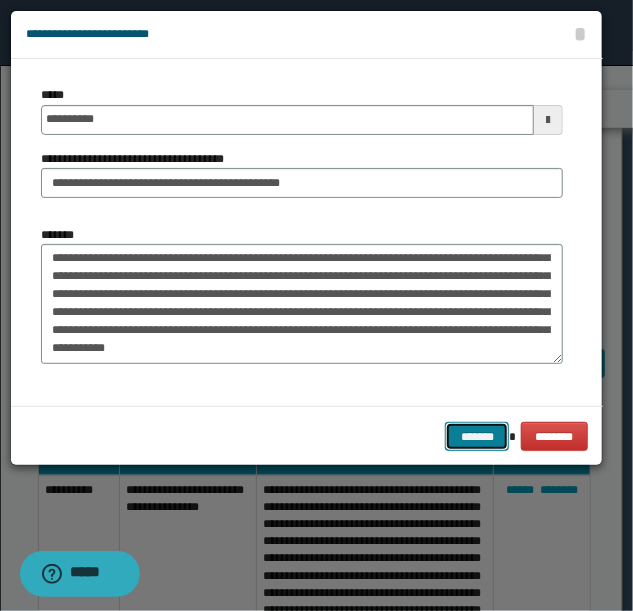 click on "*******" at bounding box center [477, 436] 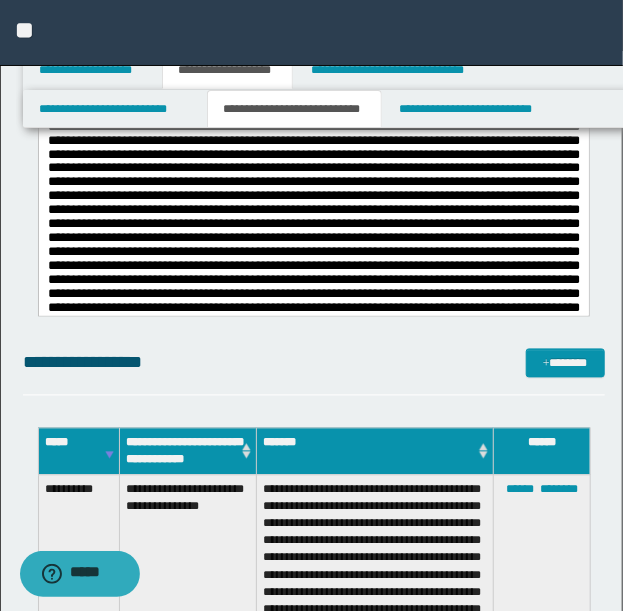 click on "**********" at bounding box center (314, 363) 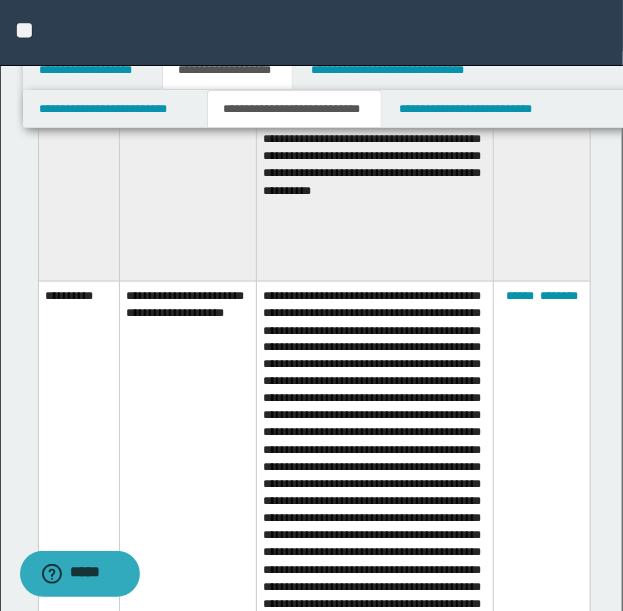 drag, startPoint x: 434, startPoint y: 440, endPoint x: 416, endPoint y: 434, distance: 18.973665 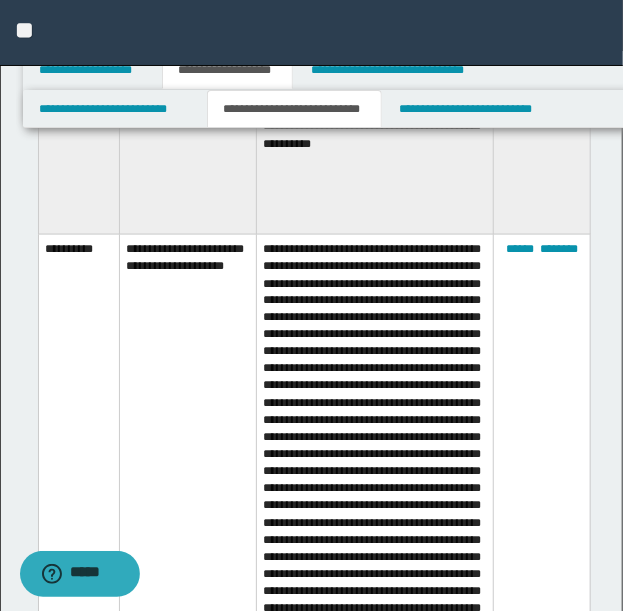 scroll, scrollTop: 2800, scrollLeft: 0, axis: vertical 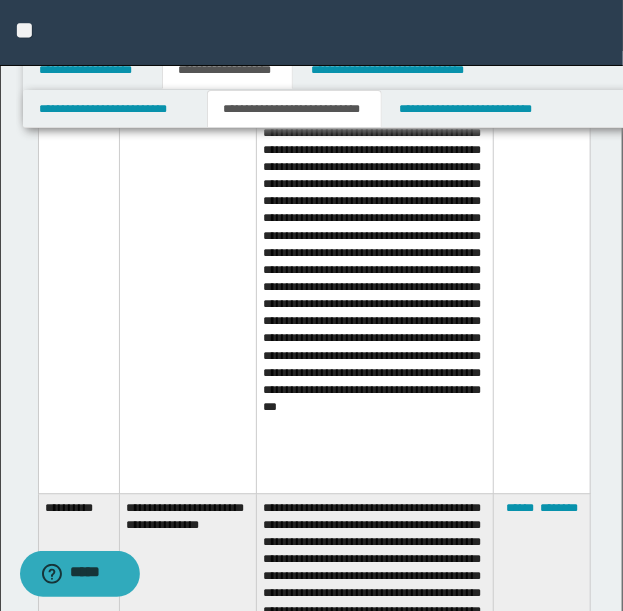 click at bounding box center (375, 221) 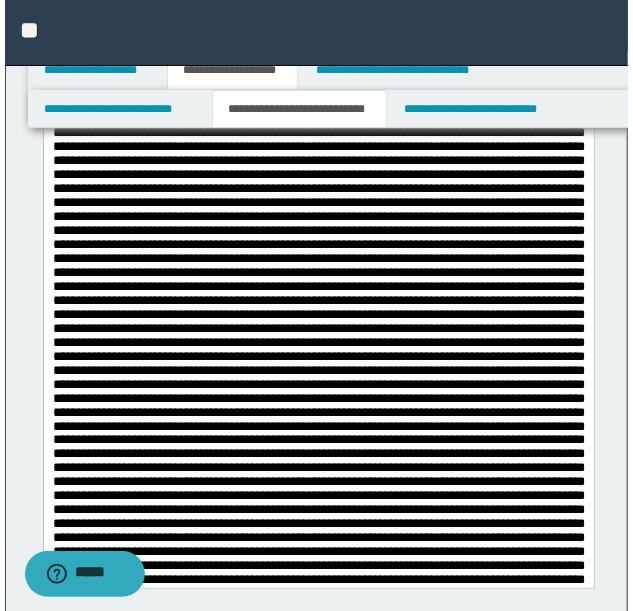 scroll, scrollTop: 699, scrollLeft: 0, axis: vertical 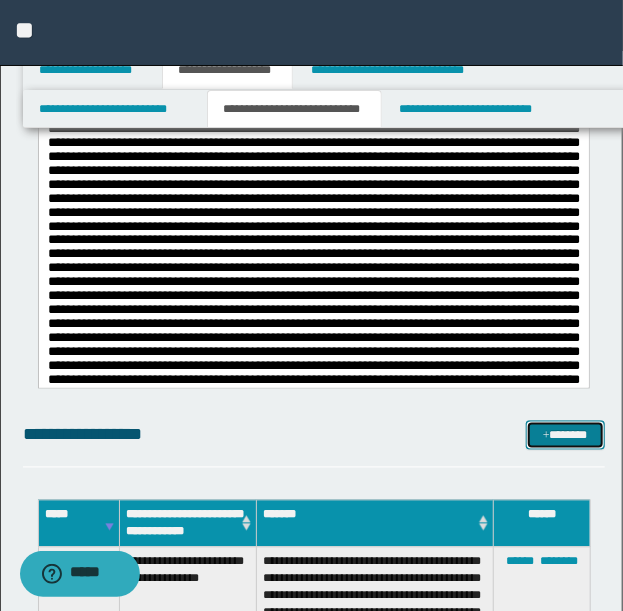 click at bounding box center [546, 437] 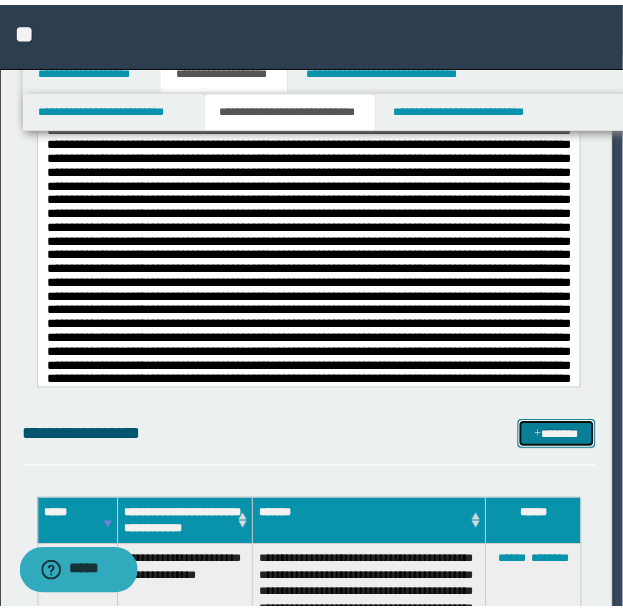 scroll, scrollTop: 0, scrollLeft: 0, axis: both 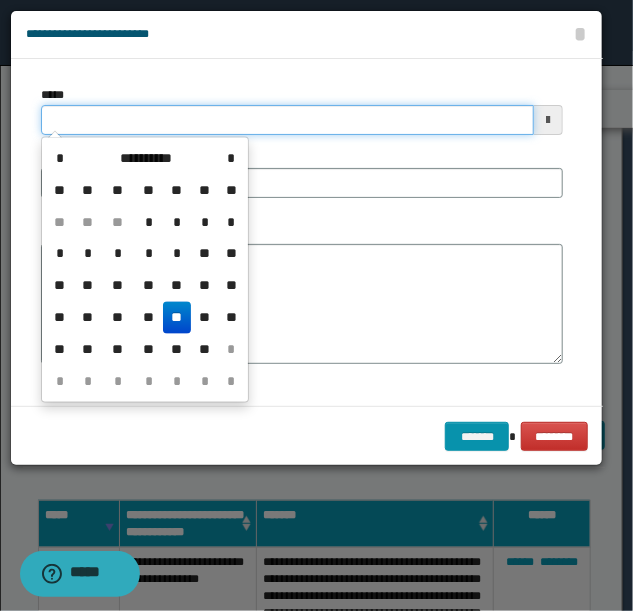 drag, startPoint x: 146, startPoint y: 120, endPoint x: -137, endPoint y: 117, distance: 283.0159 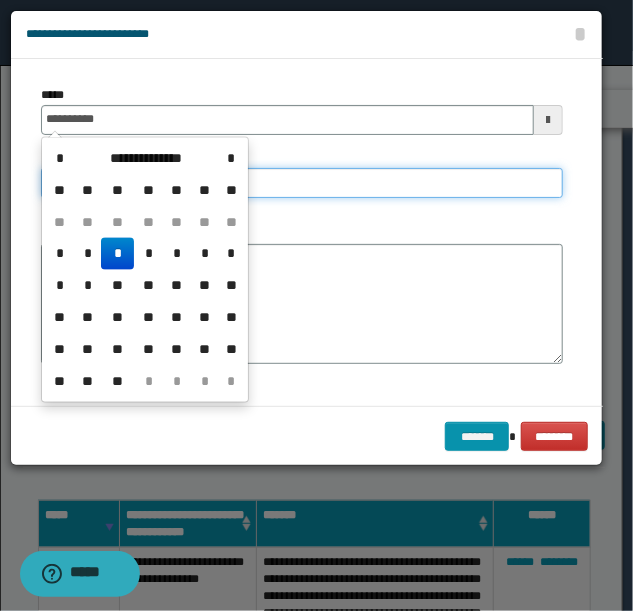 type on "**********" 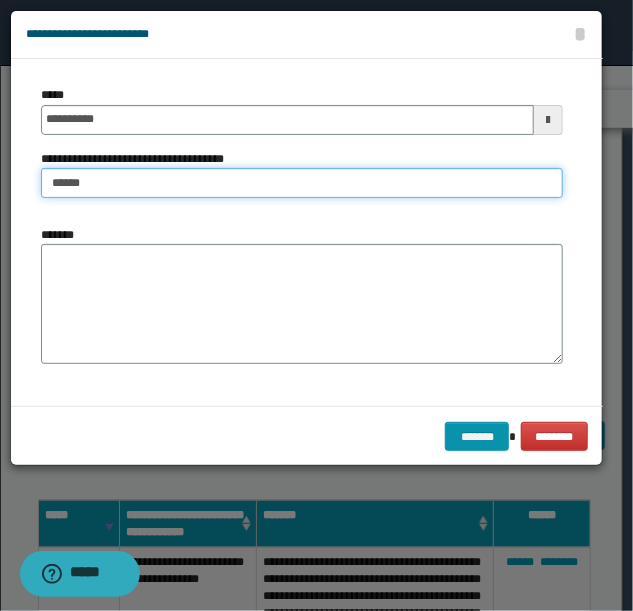 type on "**********" 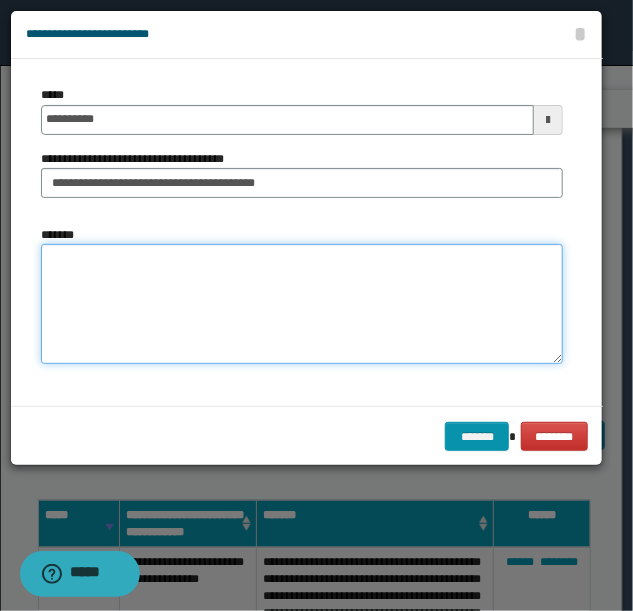 click on "*******" at bounding box center (302, 303) 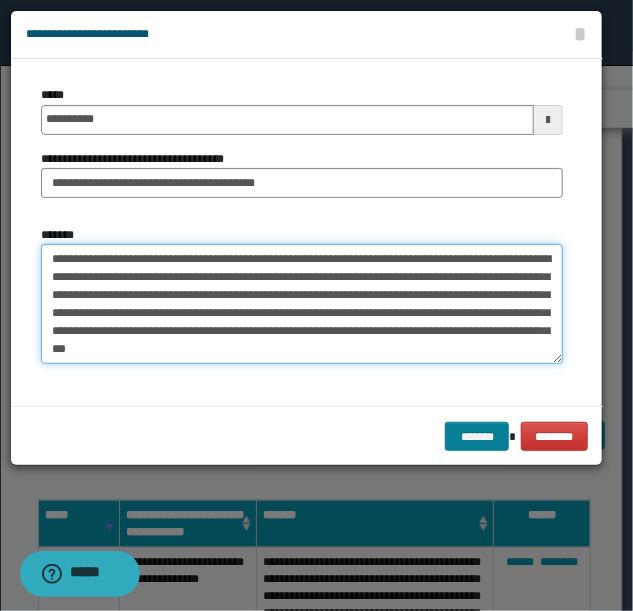 type on "**********" 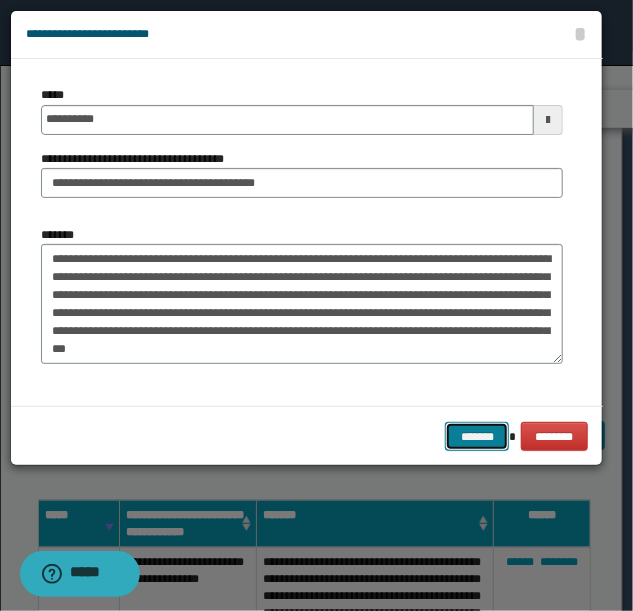 click on "*******" at bounding box center [477, 436] 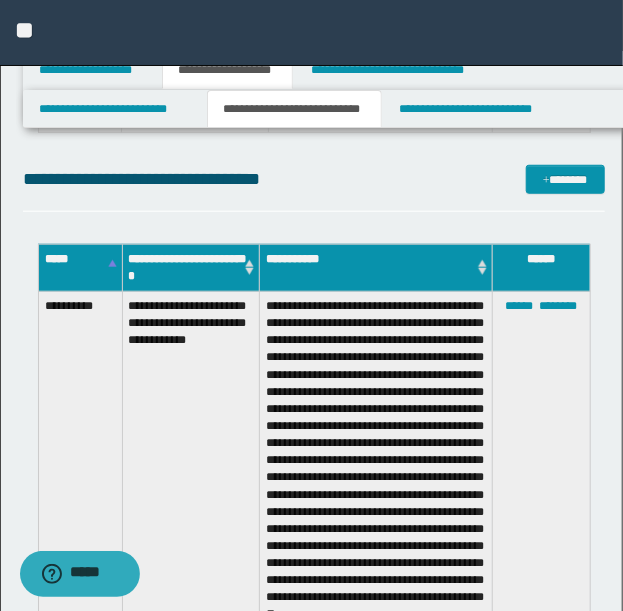scroll, scrollTop: 12610, scrollLeft: 0, axis: vertical 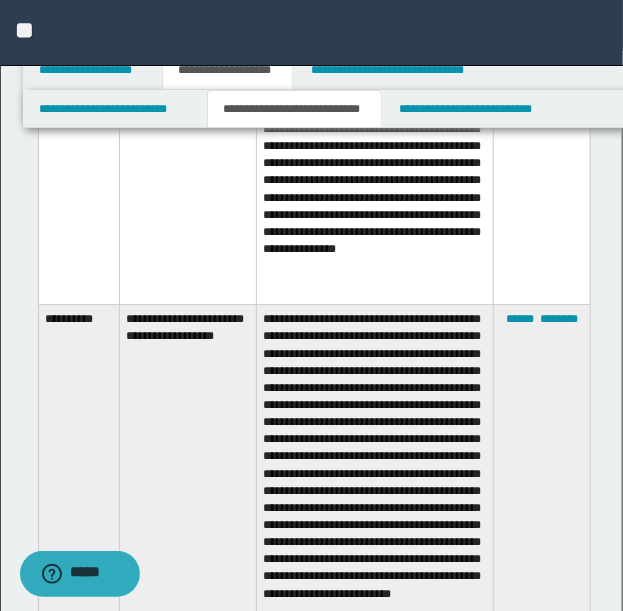 click on "**********" at bounding box center [188, 480] 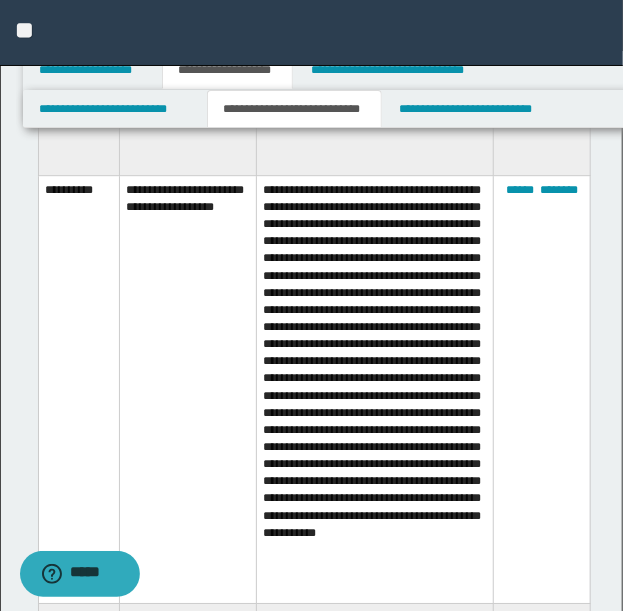 scroll, scrollTop: 8578, scrollLeft: 0, axis: vertical 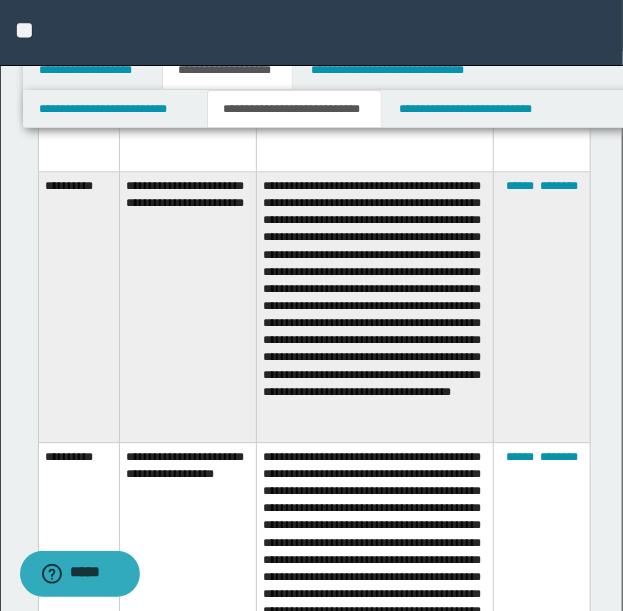 drag, startPoint x: 378, startPoint y: 354, endPoint x: 380, endPoint y: 242, distance: 112.01785 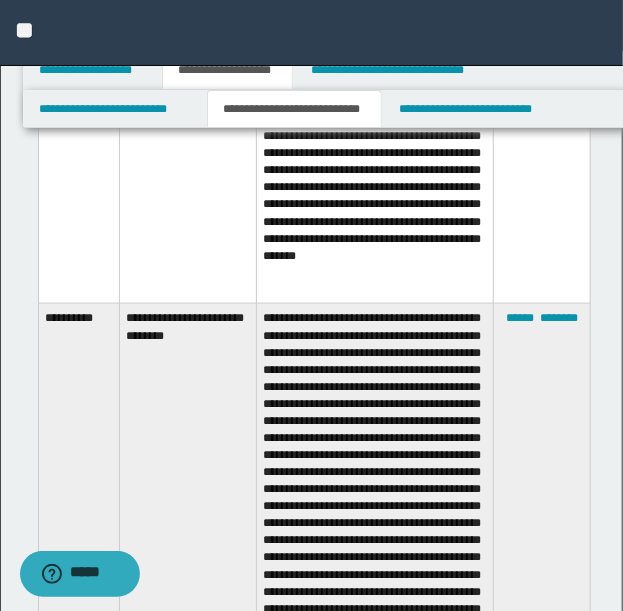 scroll, scrollTop: 3755, scrollLeft: 0, axis: vertical 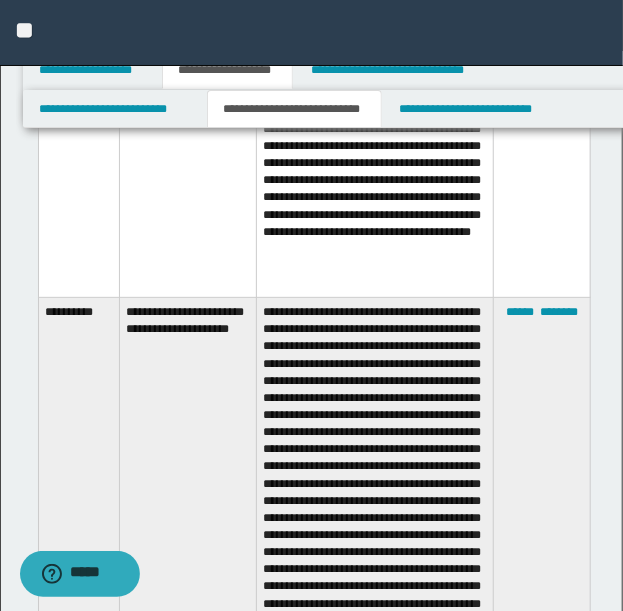click on "**********" at bounding box center (375, 512) 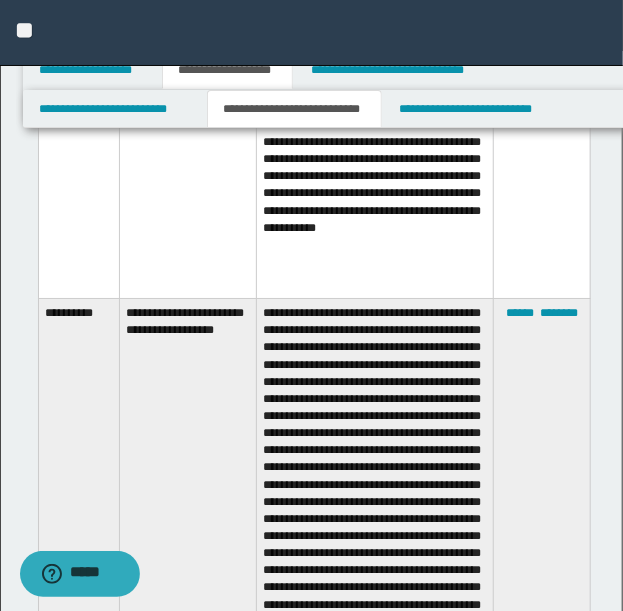 click on "**********" at bounding box center (375, 523) 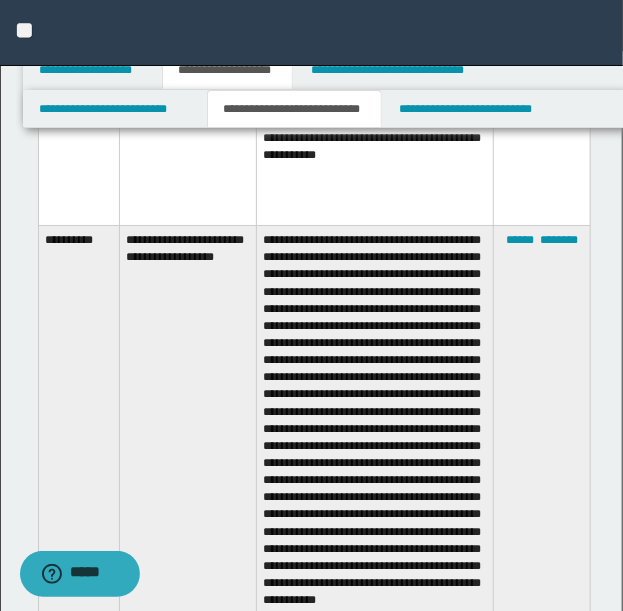 scroll, scrollTop: 9350, scrollLeft: 0, axis: vertical 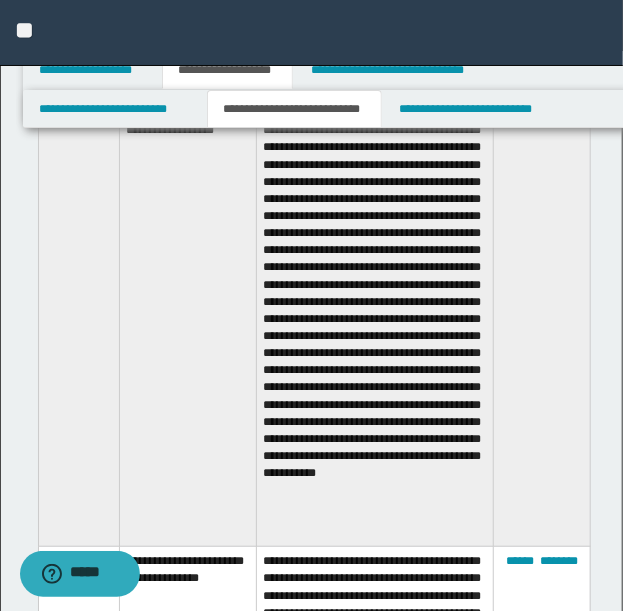 click on "**********" at bounding box center (375, 323) 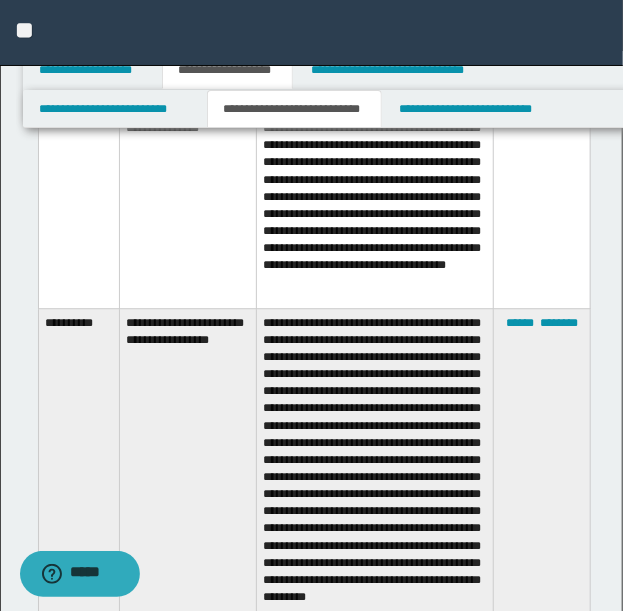 scroll, scrollTop: 3366, scrollLeft: 0, axis: vertical 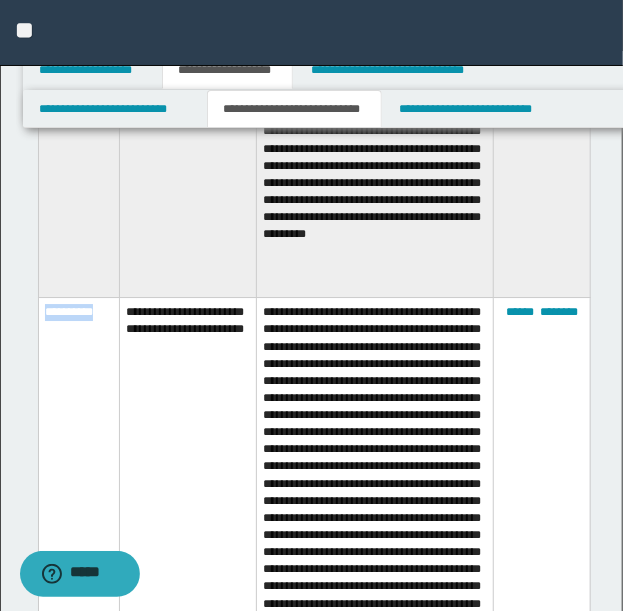 drag, startPoint x: 109, startPoint y: 312, endPoint x: 41, endPoint y: 306, distance: 68.26419 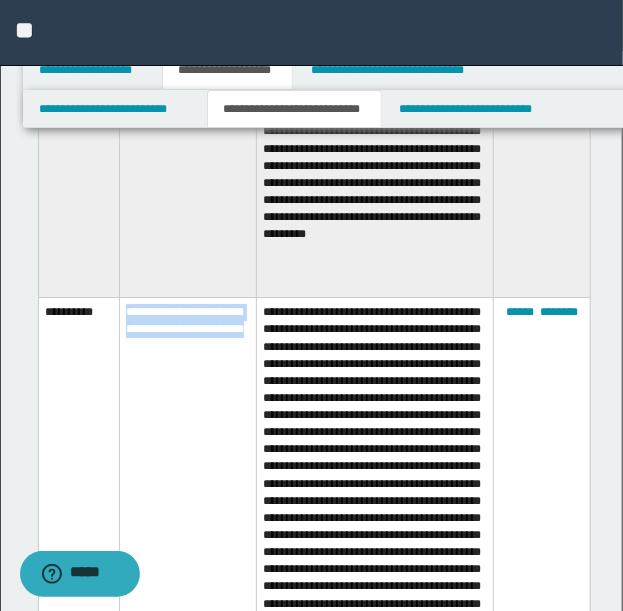 drag, startPoint x: 241, startPoint y: 345, endPoint x: 124, endPoint y: 306, distance: 123.32883 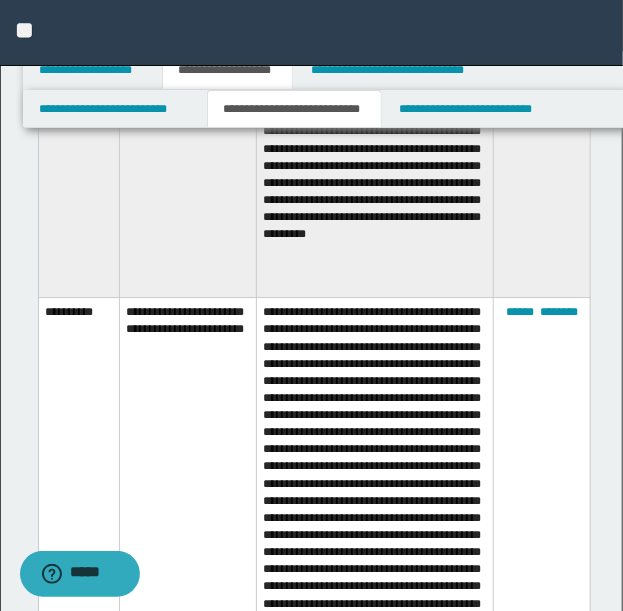 click on "**********" at bounding box center (375, 112) 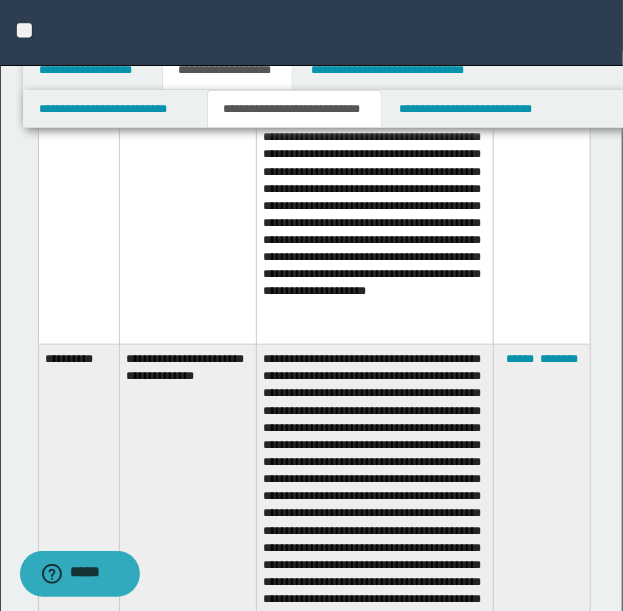 scroll, scrollTop: 9592, scrollLeft: 0, axis: vertical 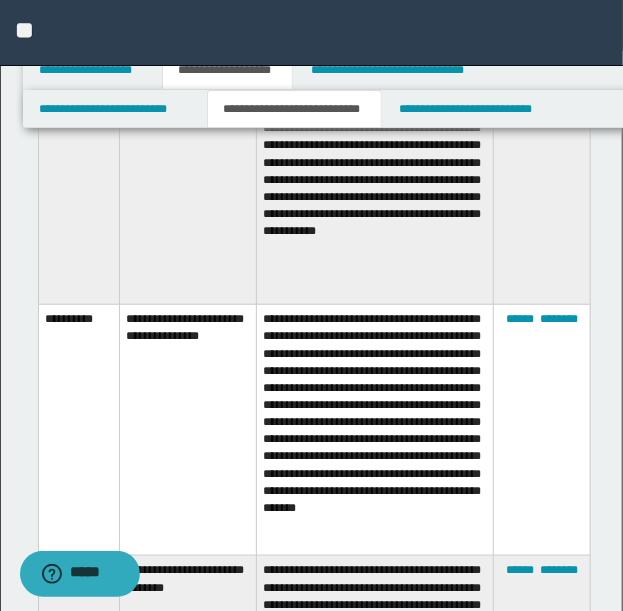 click on "**********" at bounding box center (188, 430) 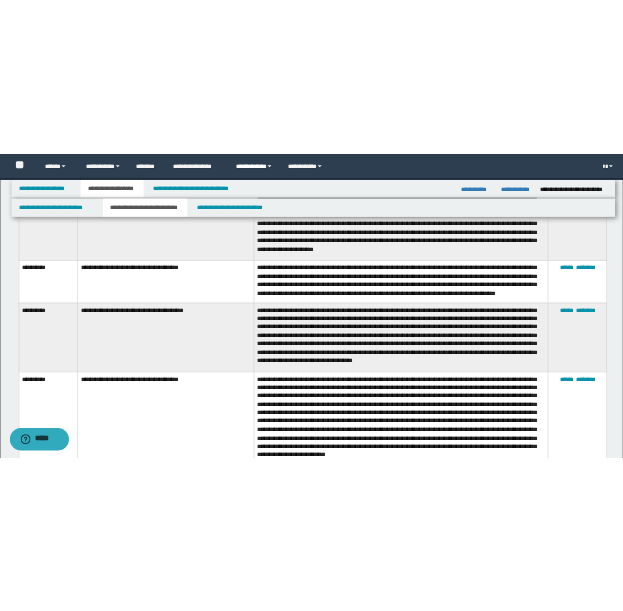 scroll, scrollTop: 1747, scrollLeft: 0, axis: vertical 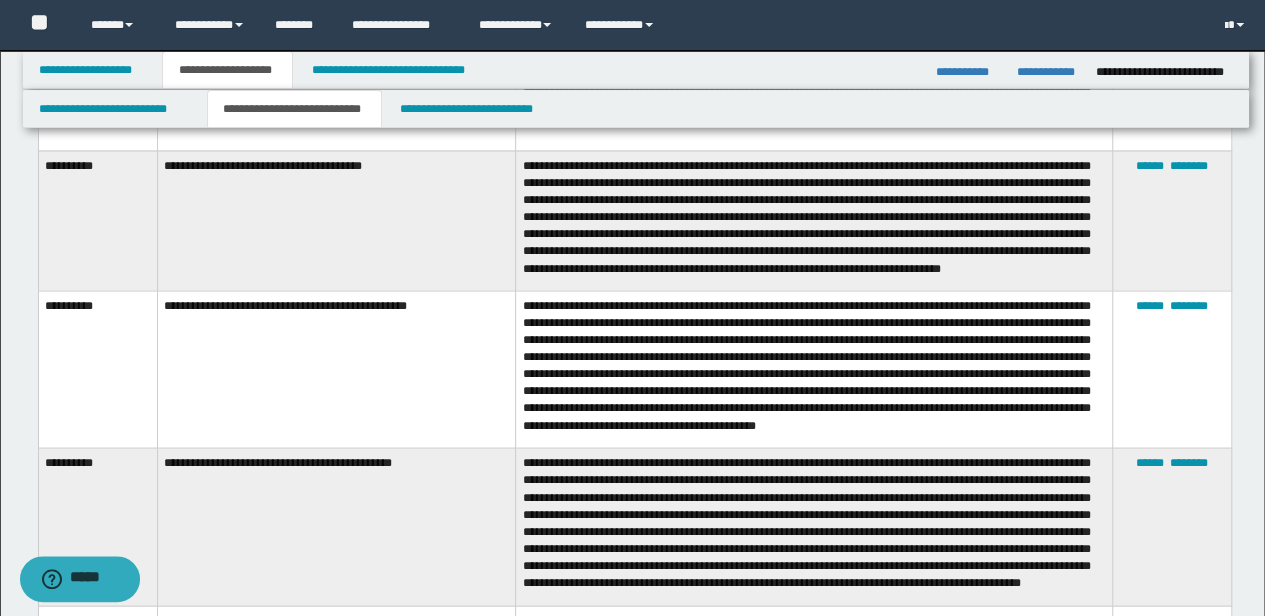 click on "**********" at bounding box center (814, 369) 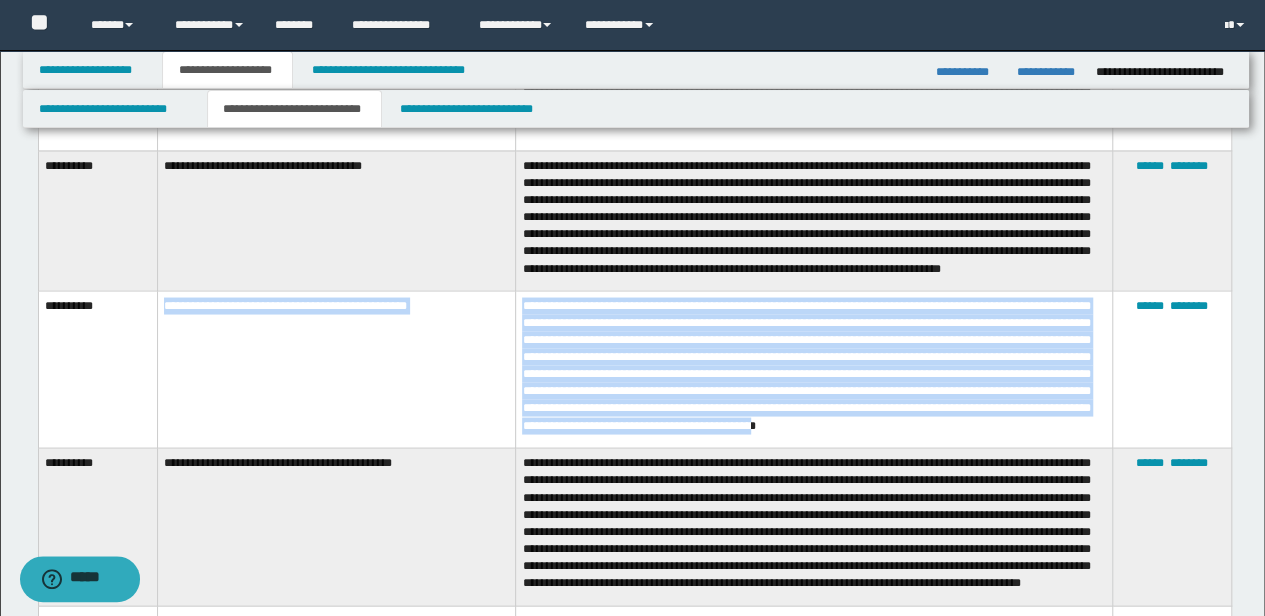 drag, startPoint x: 542, startPoint y: 449, endPoint x: 158, endPoint y: 288, distance: 416.38565 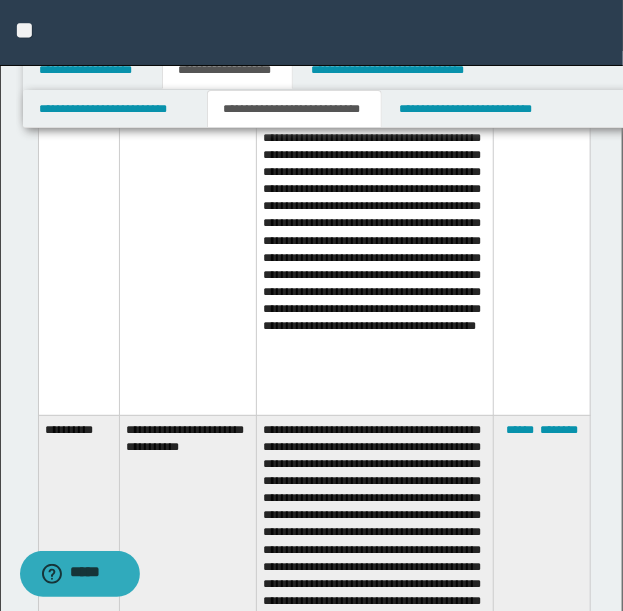click at bounding box center (375, 132) 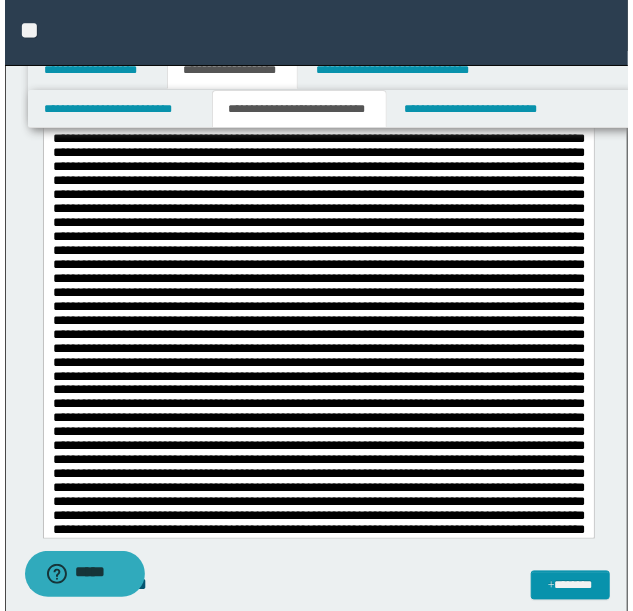 scroll, scrollTop: 949, scrollLeft: 0, axis: vertical 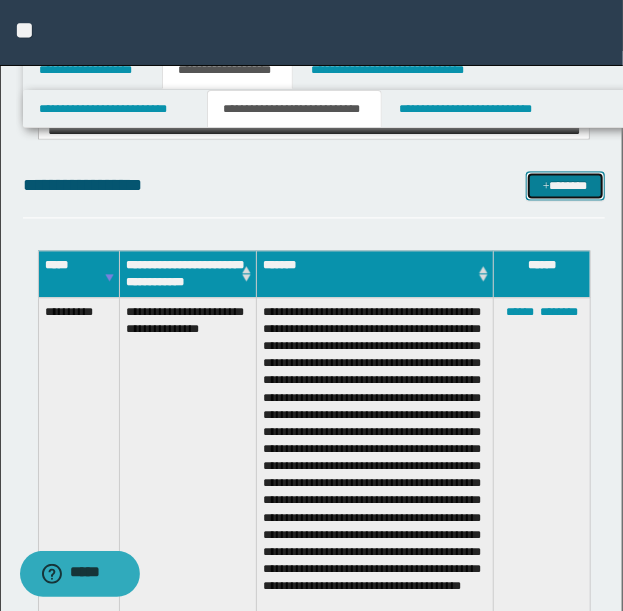 click on "*******" at bounding box center (565, 185) 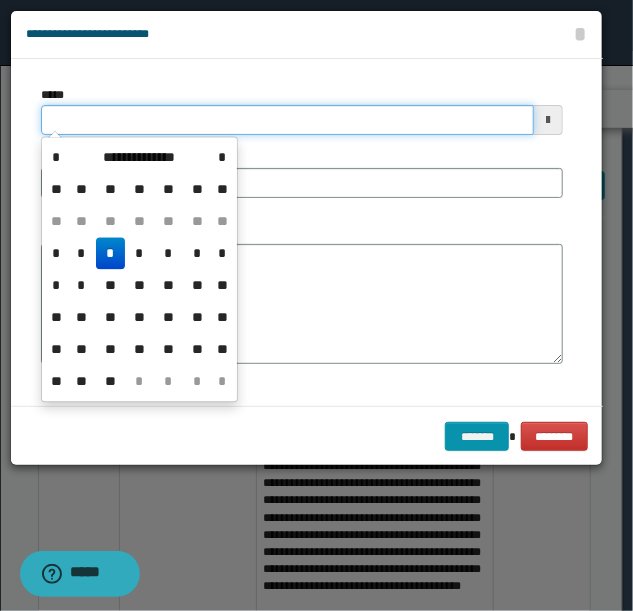 drag, startPoint x: 123, startPoint y: 112, endPoint x: -646, endPoint y: 222, distance: 776.8275 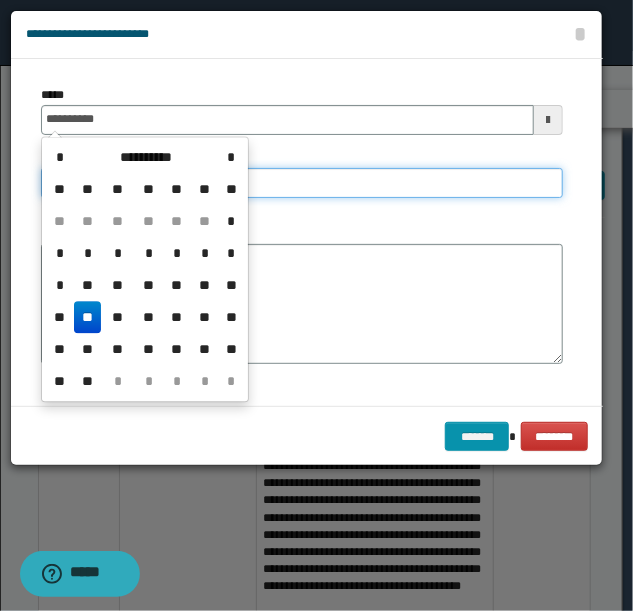 type on "**********" 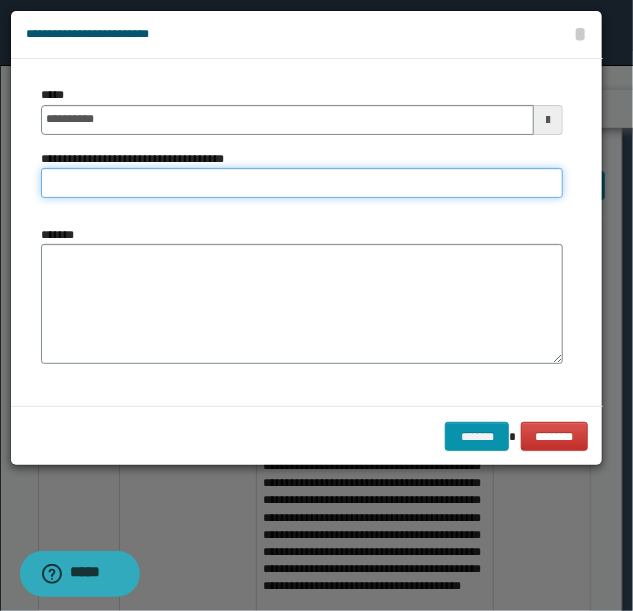 click on "**********" at bounding box center [302, 183] 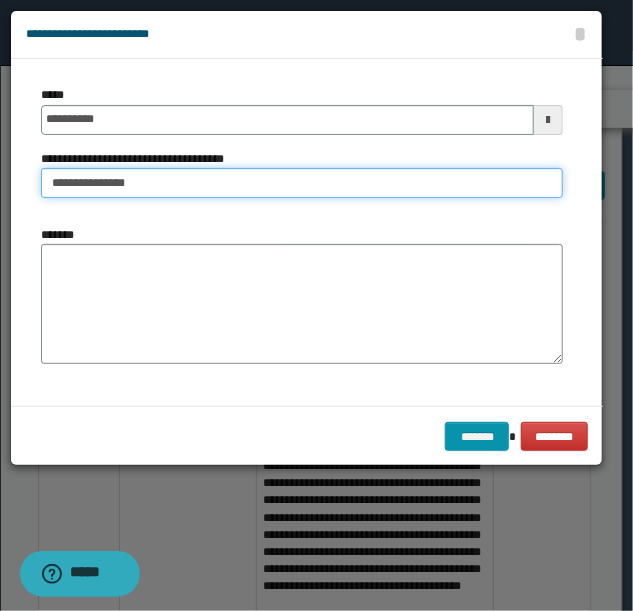 click on "**********" at bounding box center [302, 183] 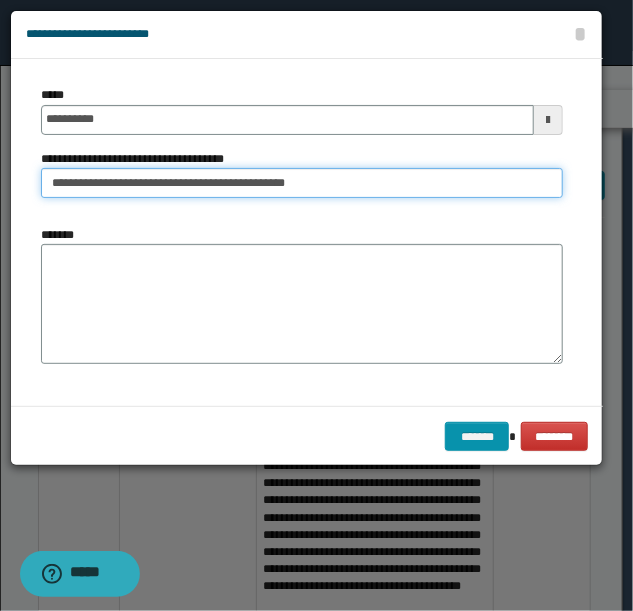 type on "**********" 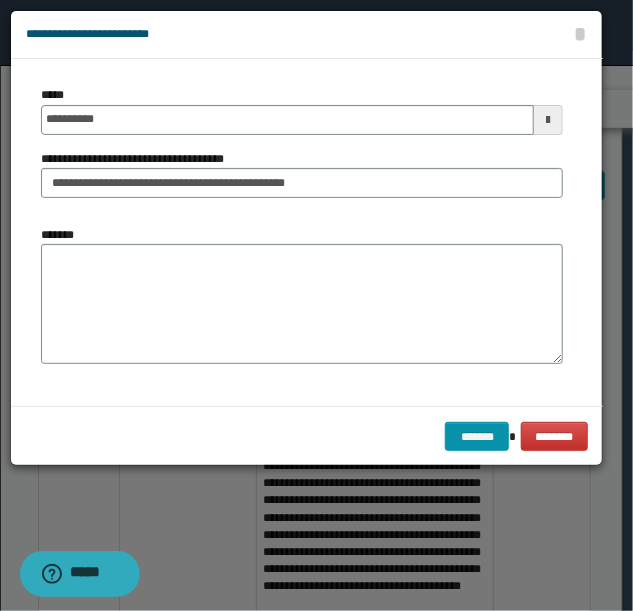 click on "*******" at bounding box center [302, 295] 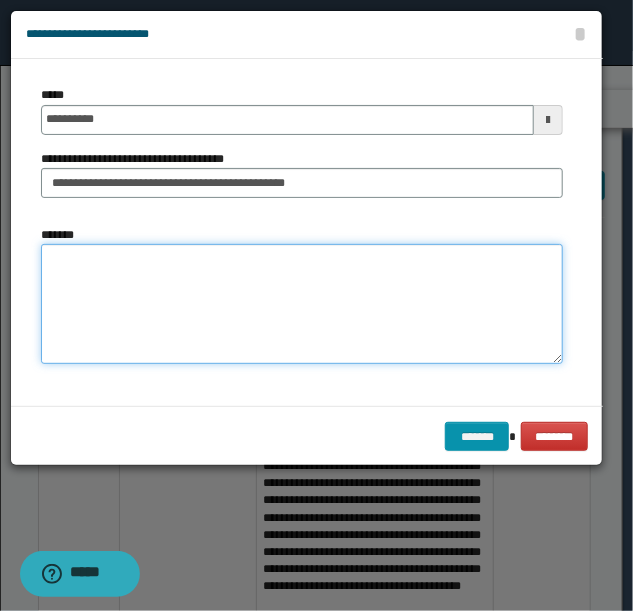 click on "*******" at bounding box center [302, 303] 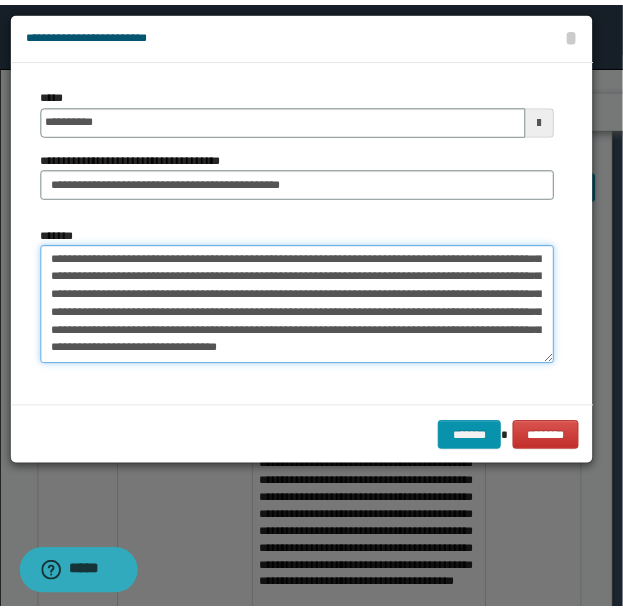 scroll, scrollTop: 192, scrollLeft: 0, axis: vertical 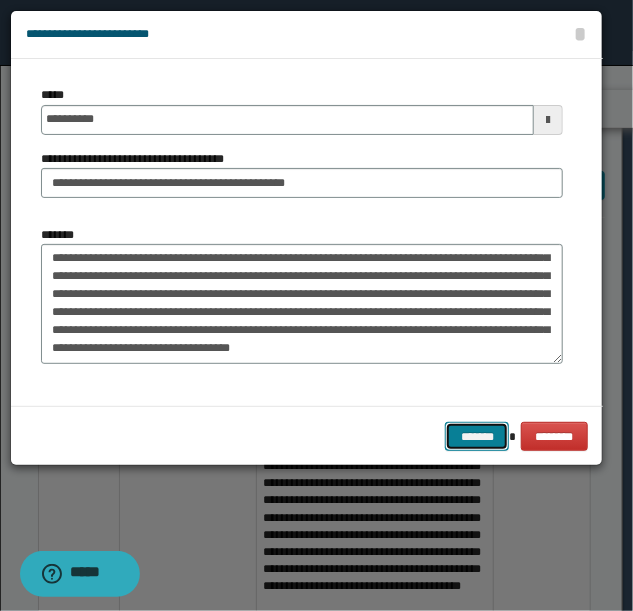 click on "*******" at bounding box center [477, 436] 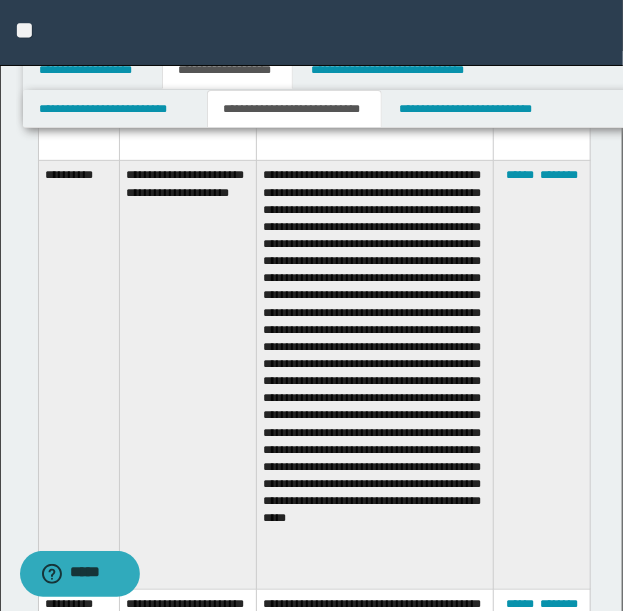 scroll, scrollTop: 9104, scrollLeft: 0, axis: vertical 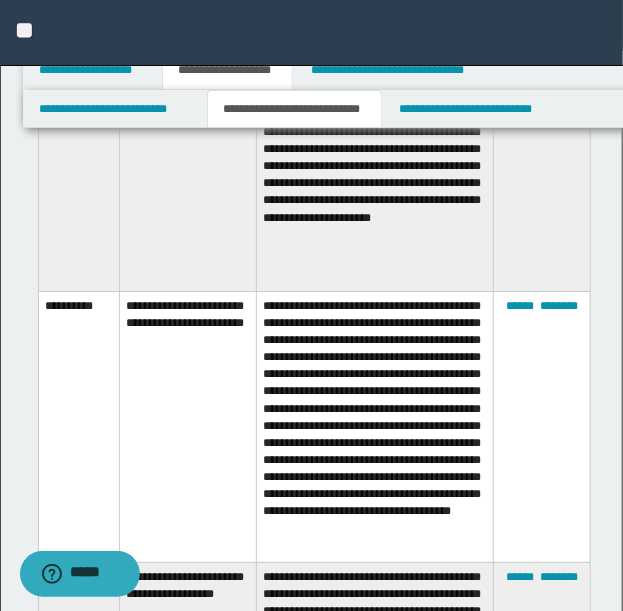 click on "**********" at bounding box center (188, 426) 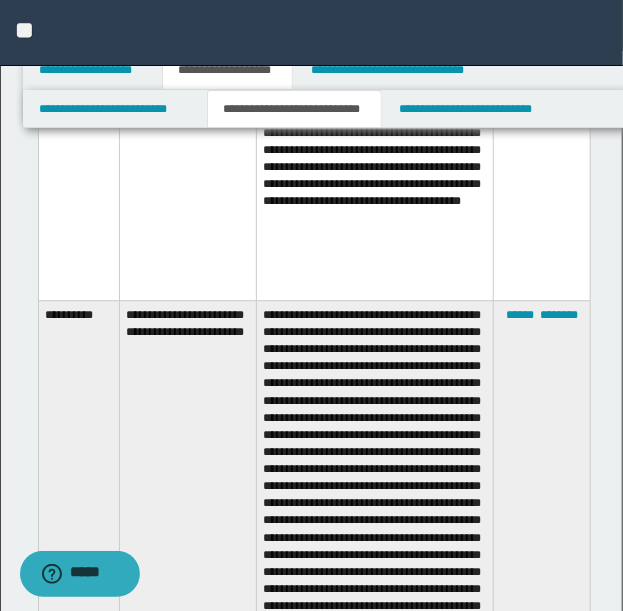click on "**********" at bounding box center (375, 494) 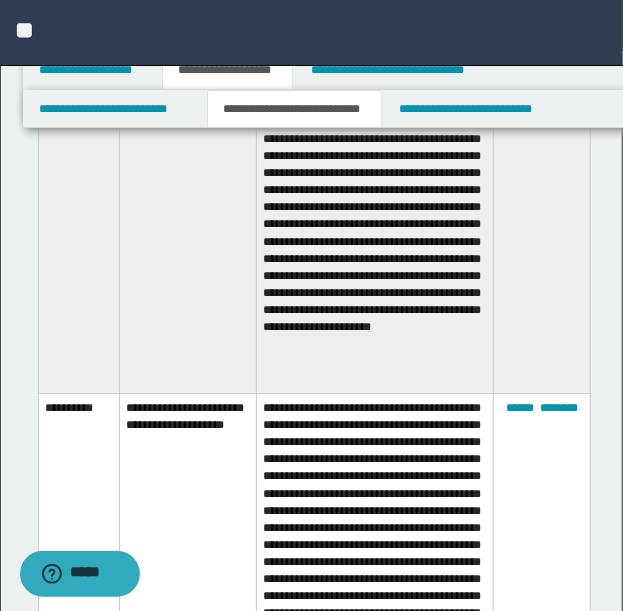 scroll, scrollTop: 5092, scrollLeft: 0, axis: vertical 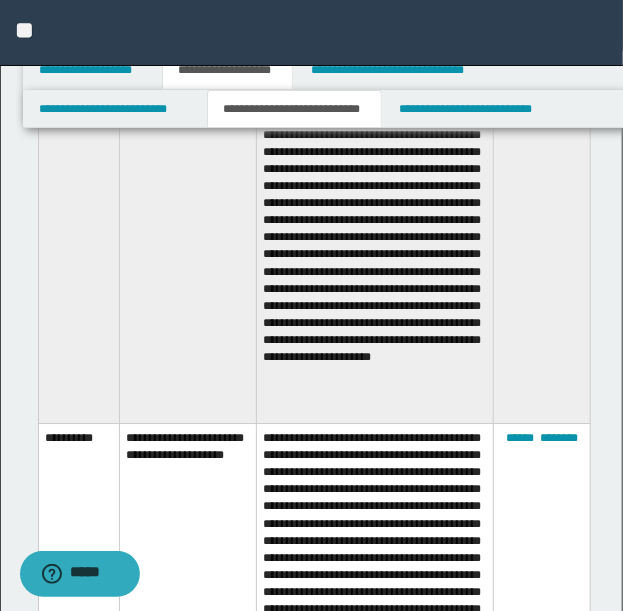 drag, startPoint x: 442, startPoint y: 395, endPoint x: 420, endPoint y: 398, distance: 22.203604 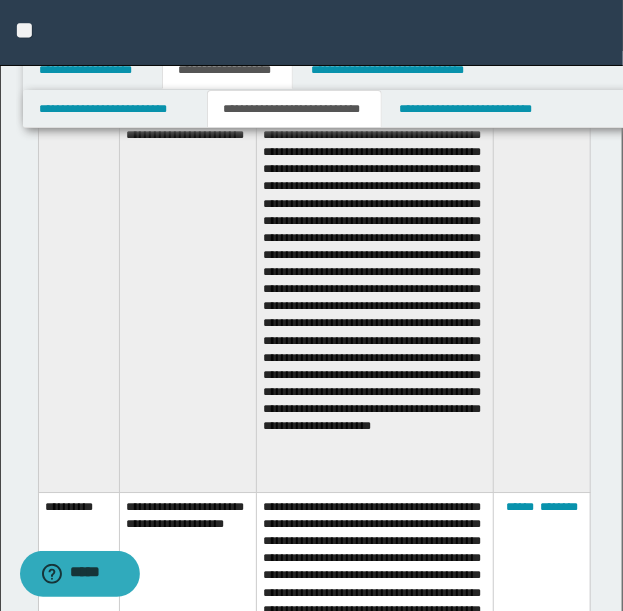 scroll, scrollTop: 5026, scrollLeft: 0, axis: vertical 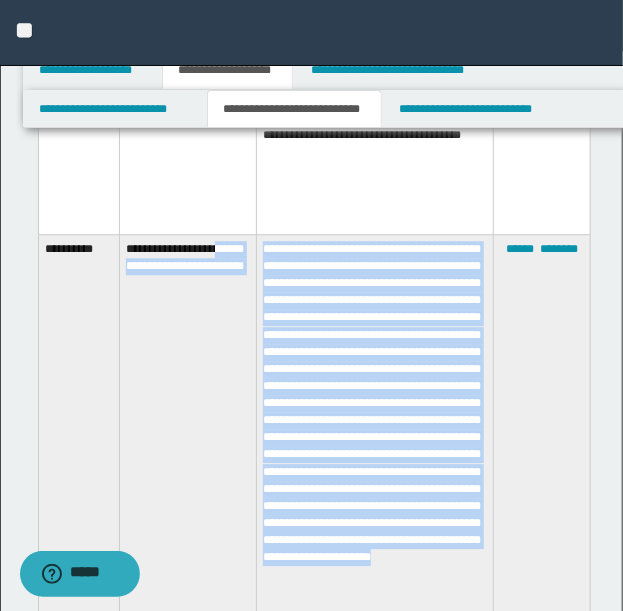 drag, startPoint x: 428, startPoint y: 466, endPoint x: 254, endPoint y: 238, distance: 286.81003 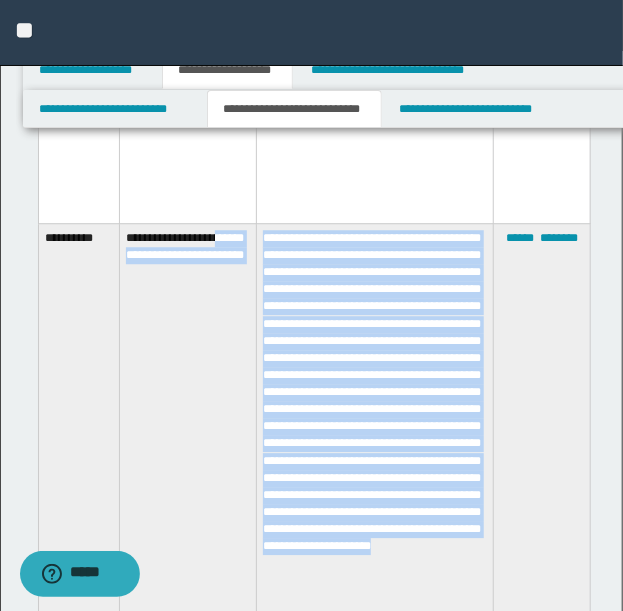 scroll, scrollTop: 5226, scrollLeft: 0, axis: vertical 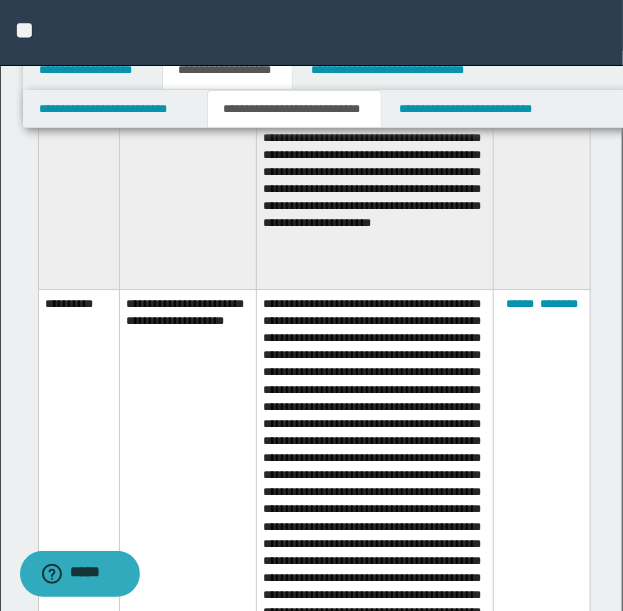 click at bounding box center [375, 532] 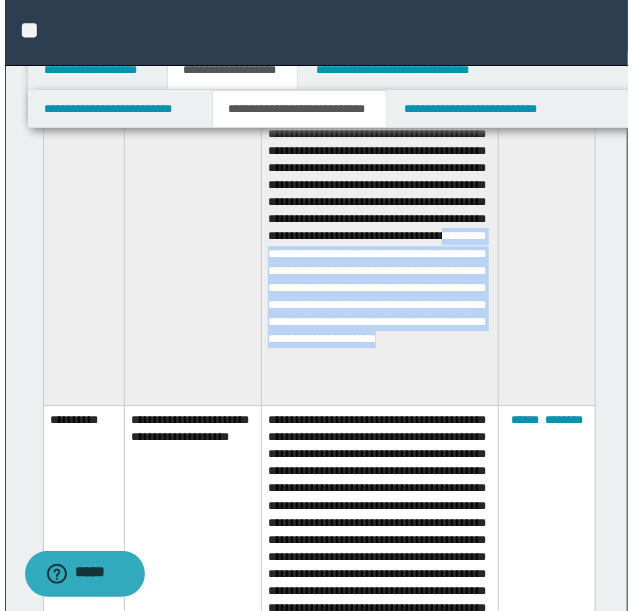 scroll, scrollTop: 4959, scrollLeft: 0, axis: vertical 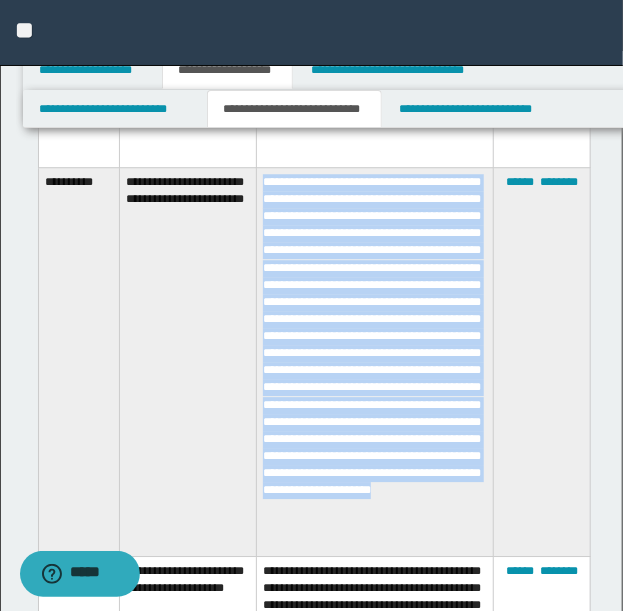 drag, startPoint x: 432, startPoint y: 266, endPoint x: 262, endPoint y: 177, distance: 191.88799 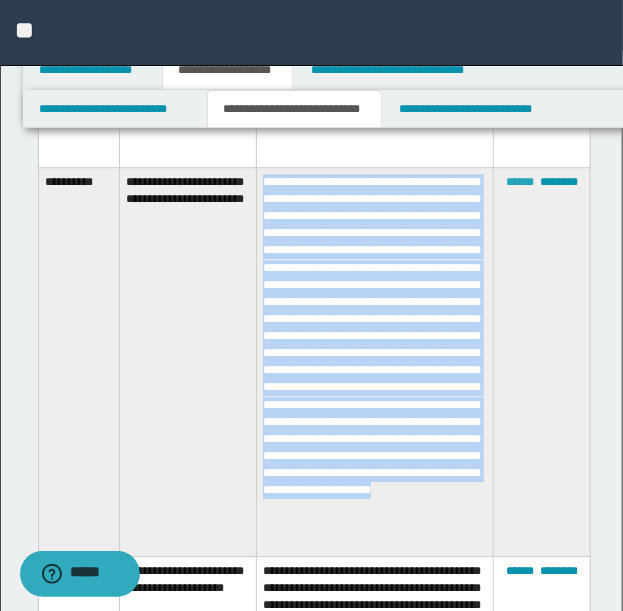 click on "******" at bounding box center [520, 182] 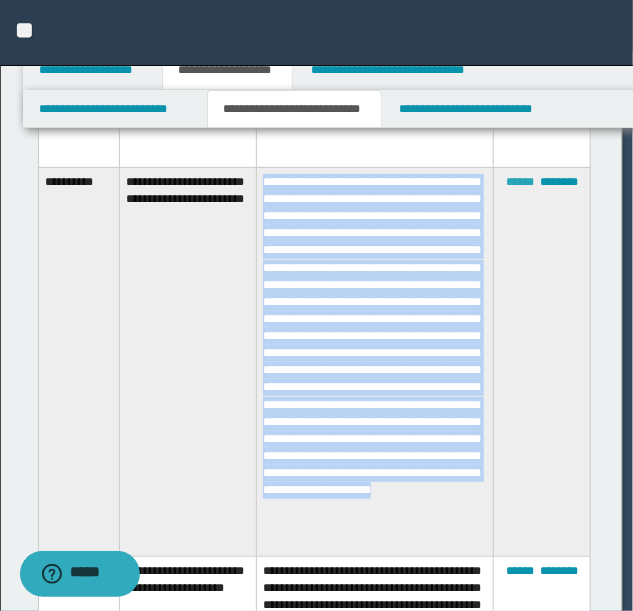 scroll, scrollTop: 72, scrollLeft: 0, axis: vertical 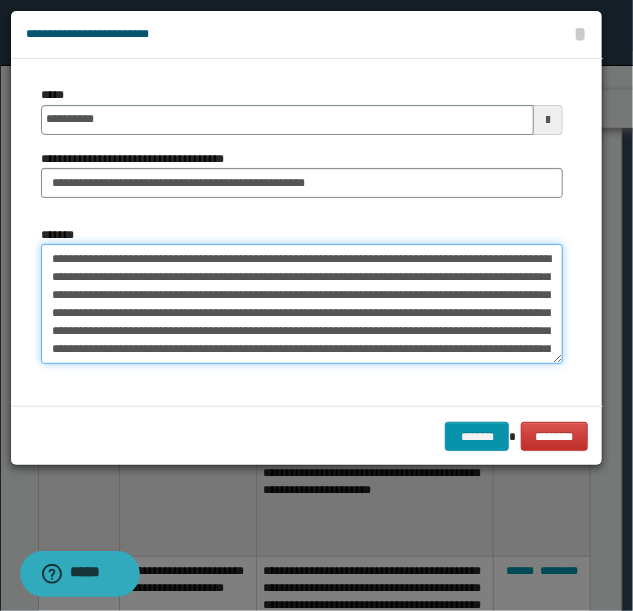 drag, startPoint x: 298, startPoint y: 359, endPoint x: -626, endPoint y: -82, distance: 1023.84424 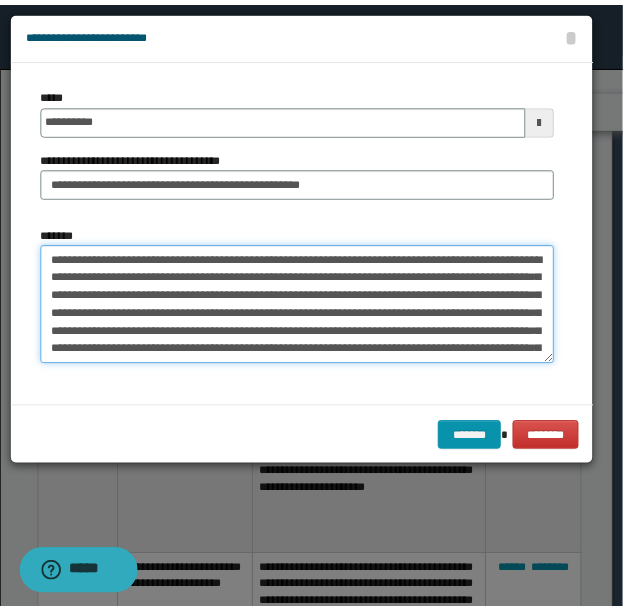 scroll, scrollTop: 318, scrollLeft: 0, axis: vertical 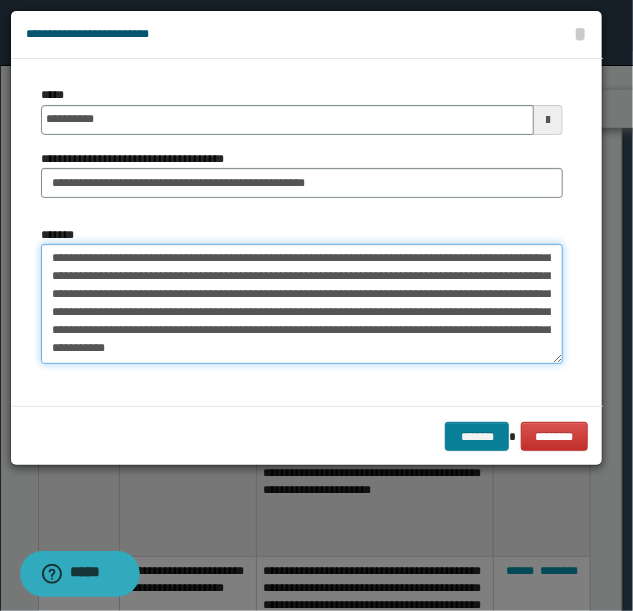 type on "**********" 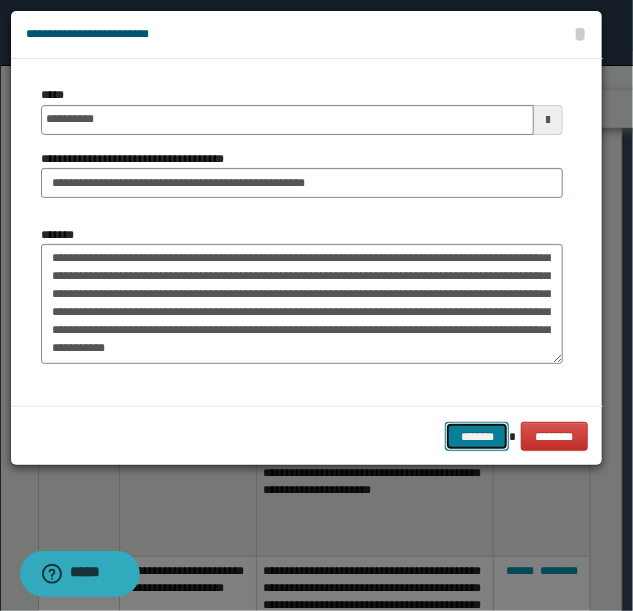 click on "*******" at bounding box center (477, 436) 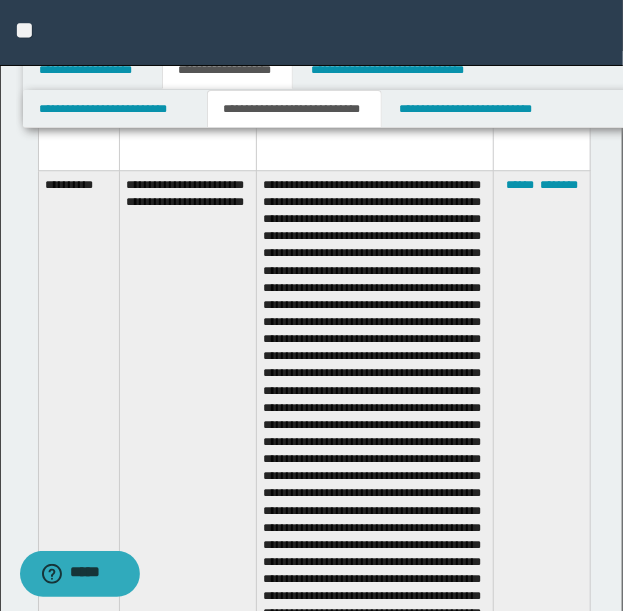 click on "**********" at bounding box center (188, 640) 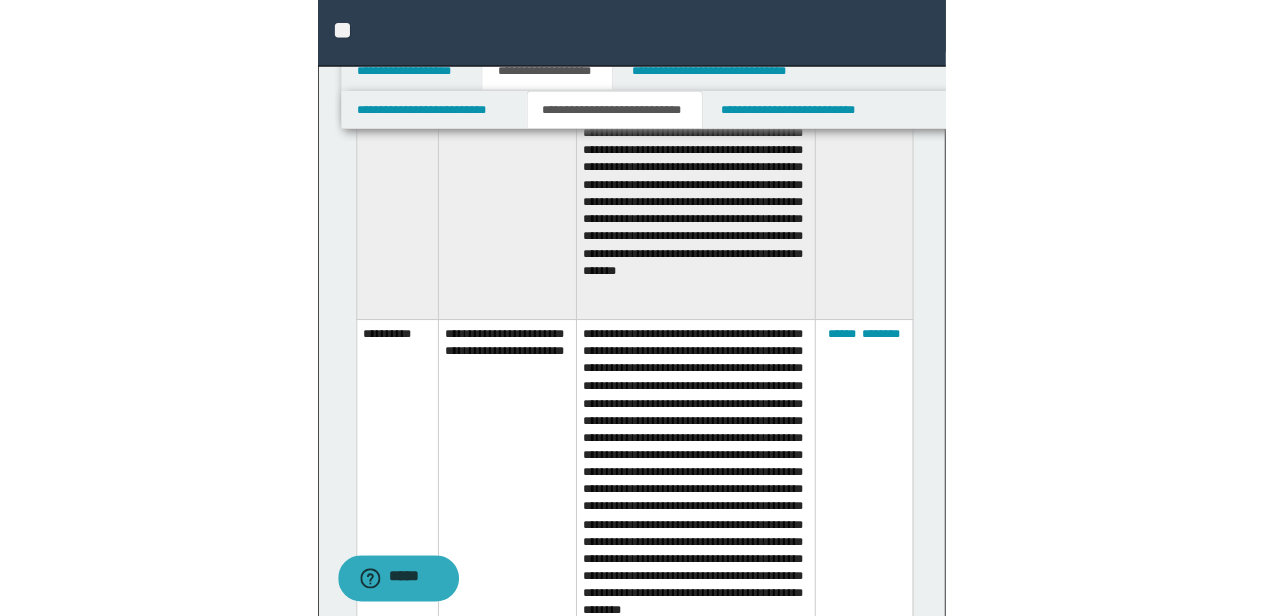 scroll, scrollTop: 972, scrollLeft: 0, axis: vertical 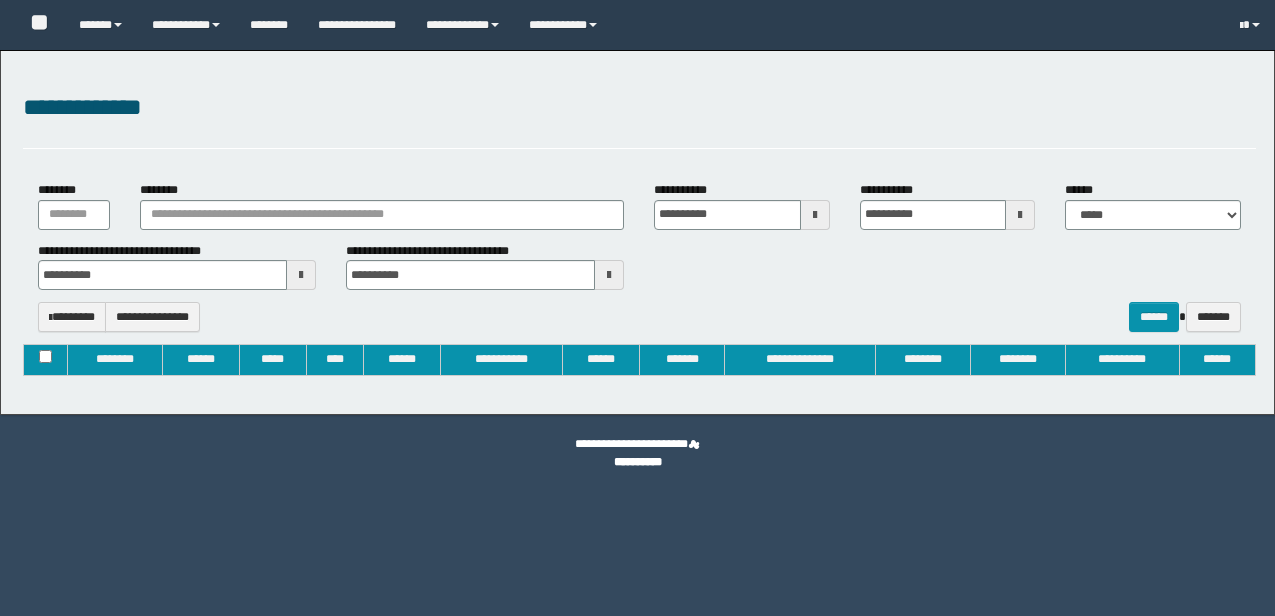 type on "**********" 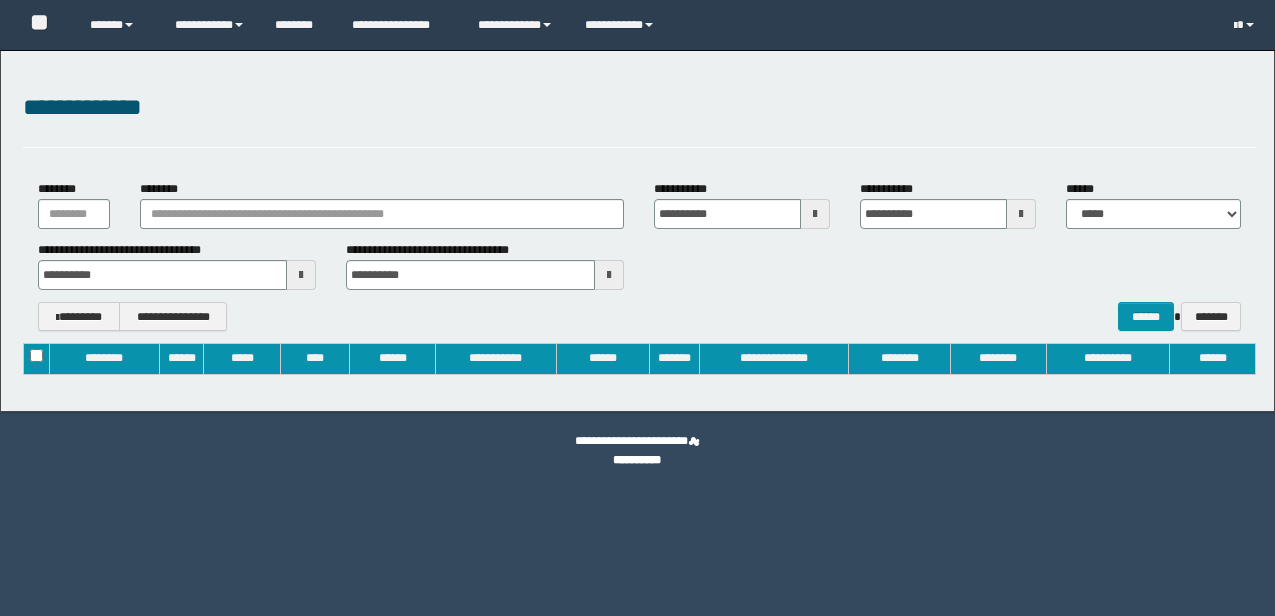 scroll, scrollTop: 0, scrollLeft: 0, axis: both 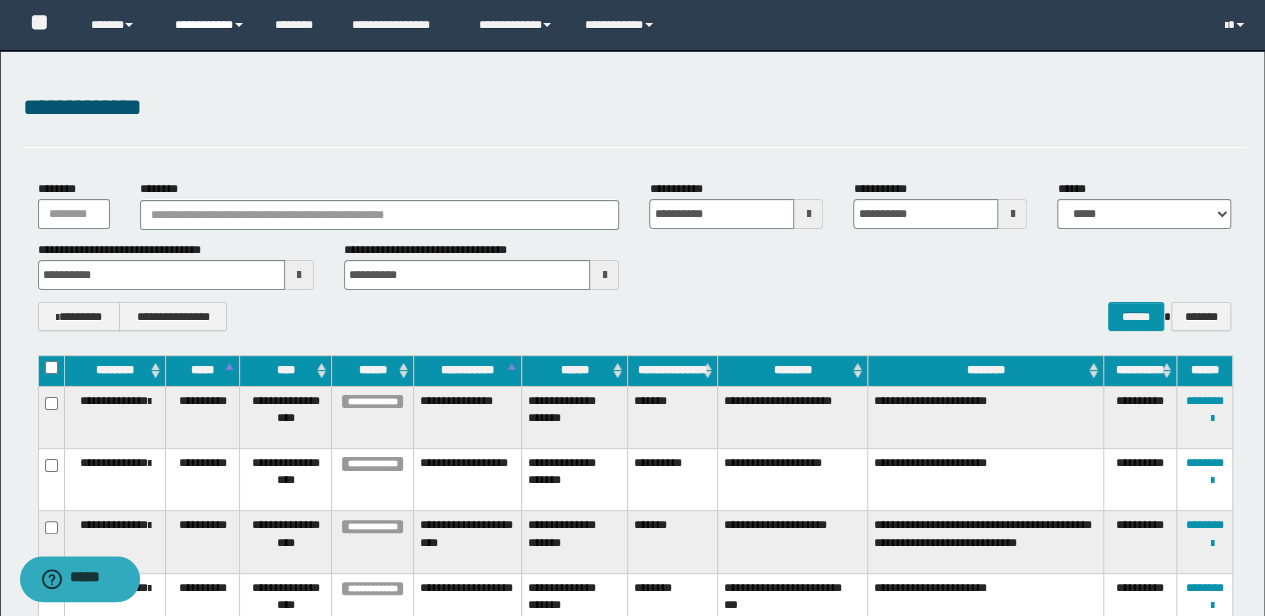 click on "**********" at bounding box center [210, 25] 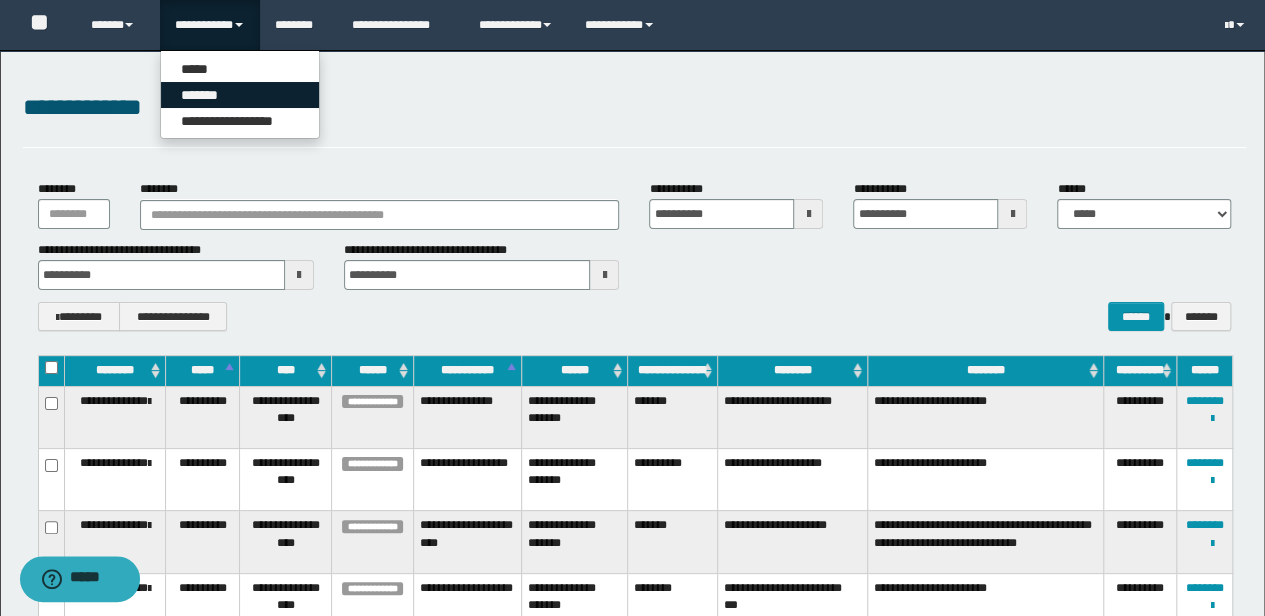 click on "*******" at bounding box center (240, 95) 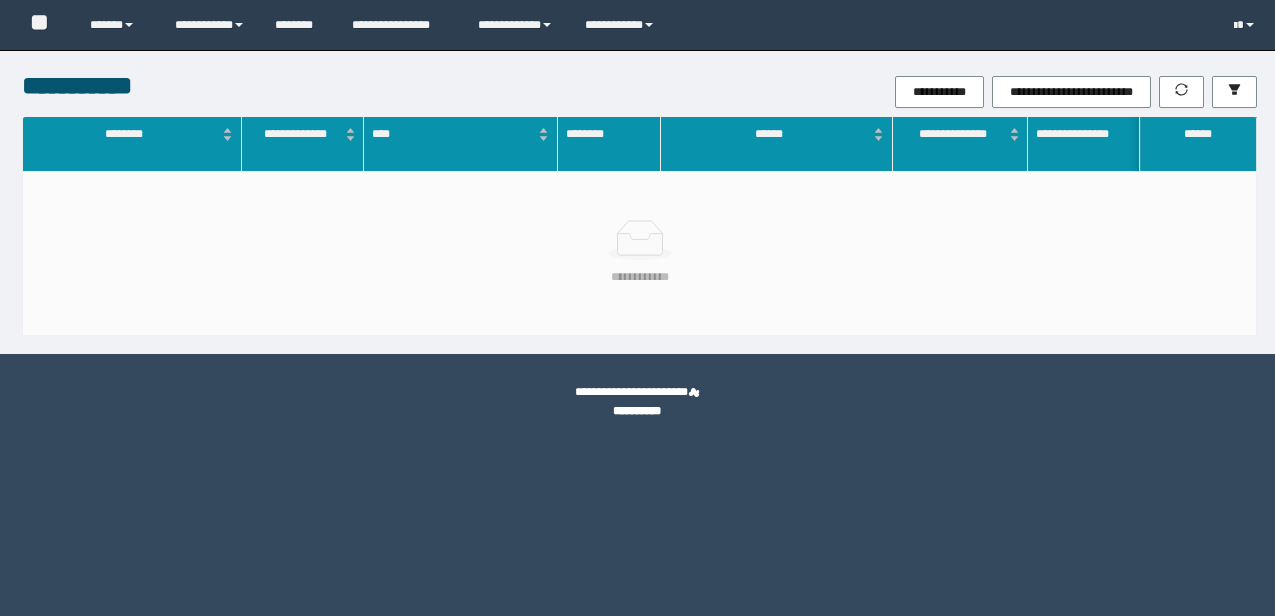 scroll, scrollTop: 0, scrollLeft: 0, axis: both 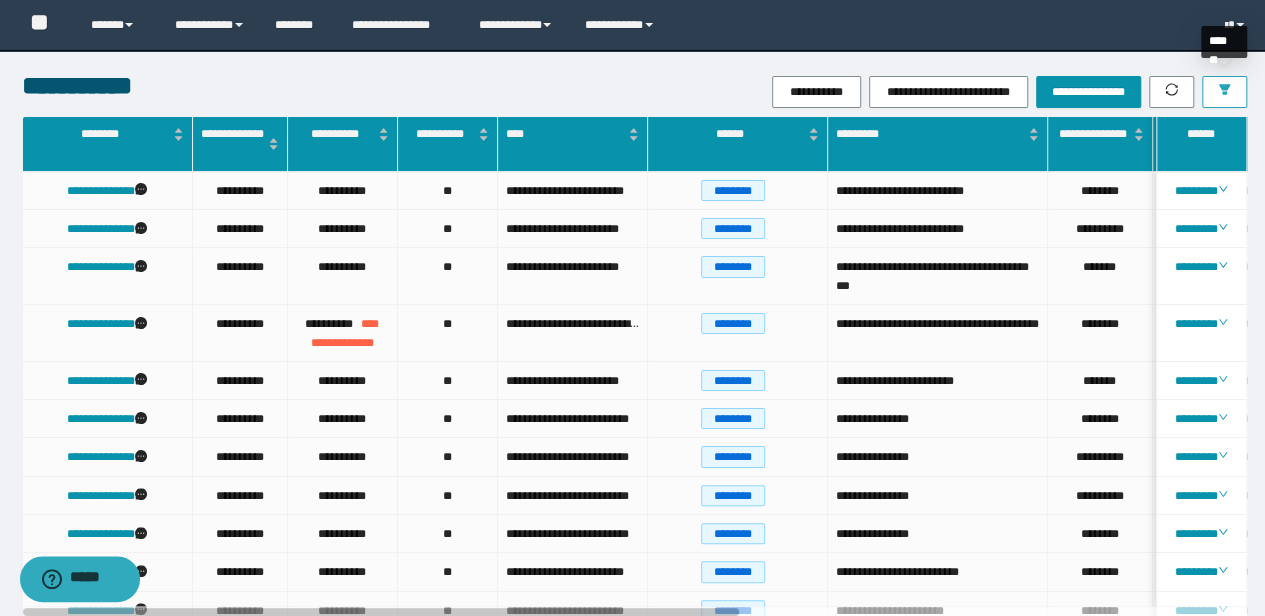 click at bounding box center (1224, 92) 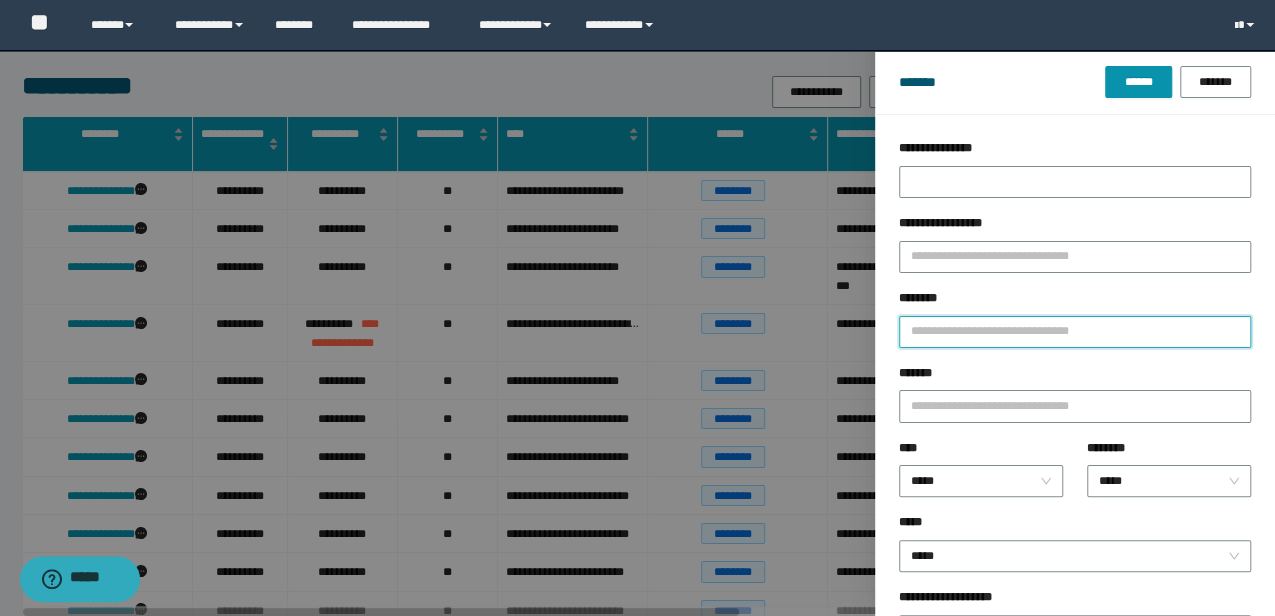 click on "********" at bounding box center [1075, 332] 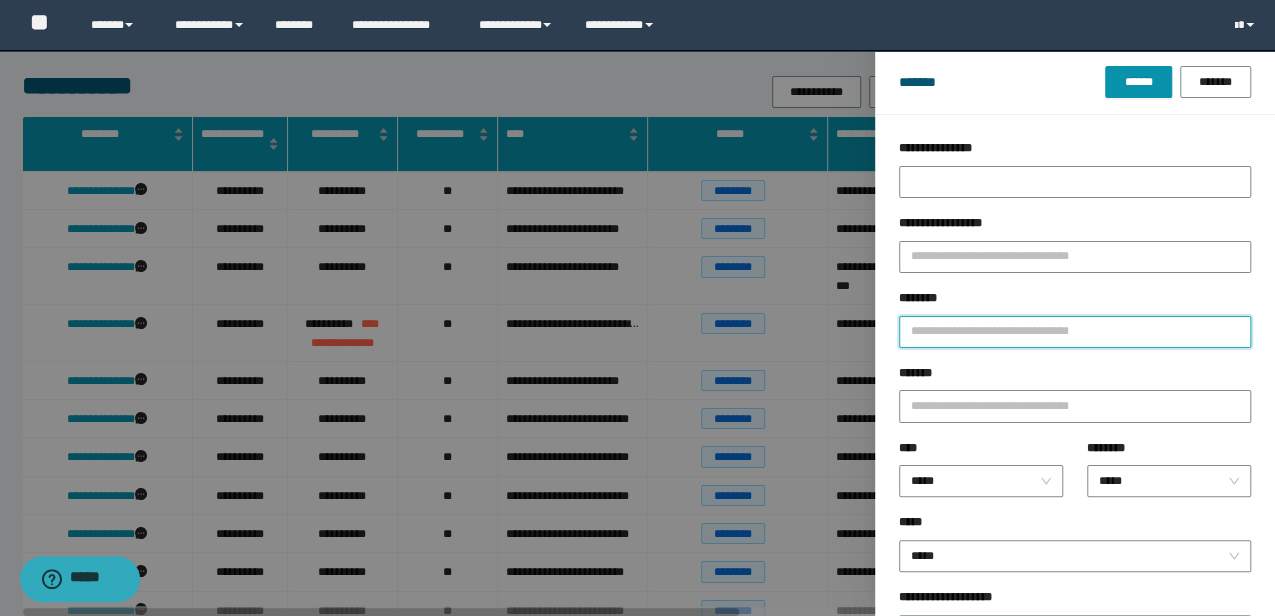 type on "*" 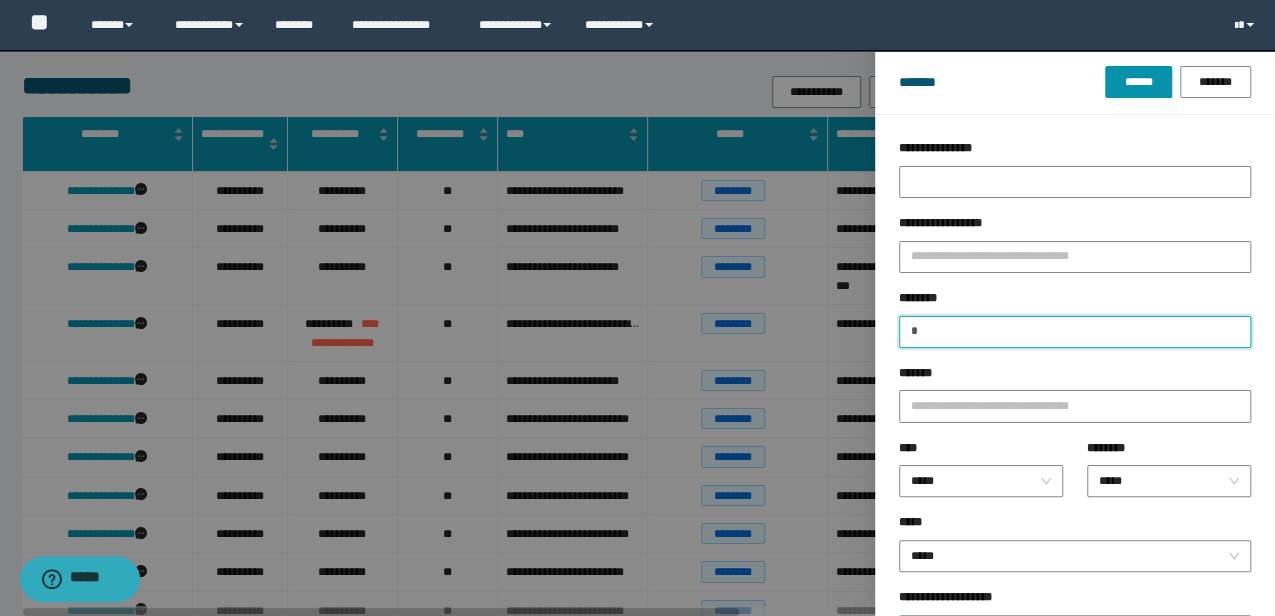 type 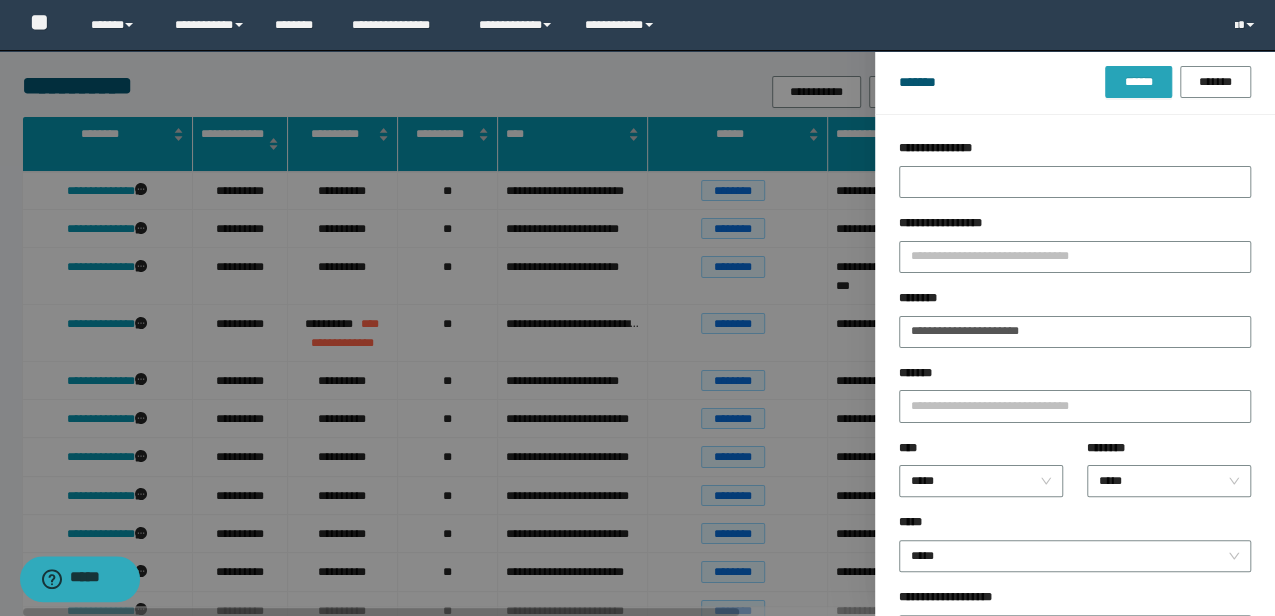 click on "******" at bounding box center [1138, 82] 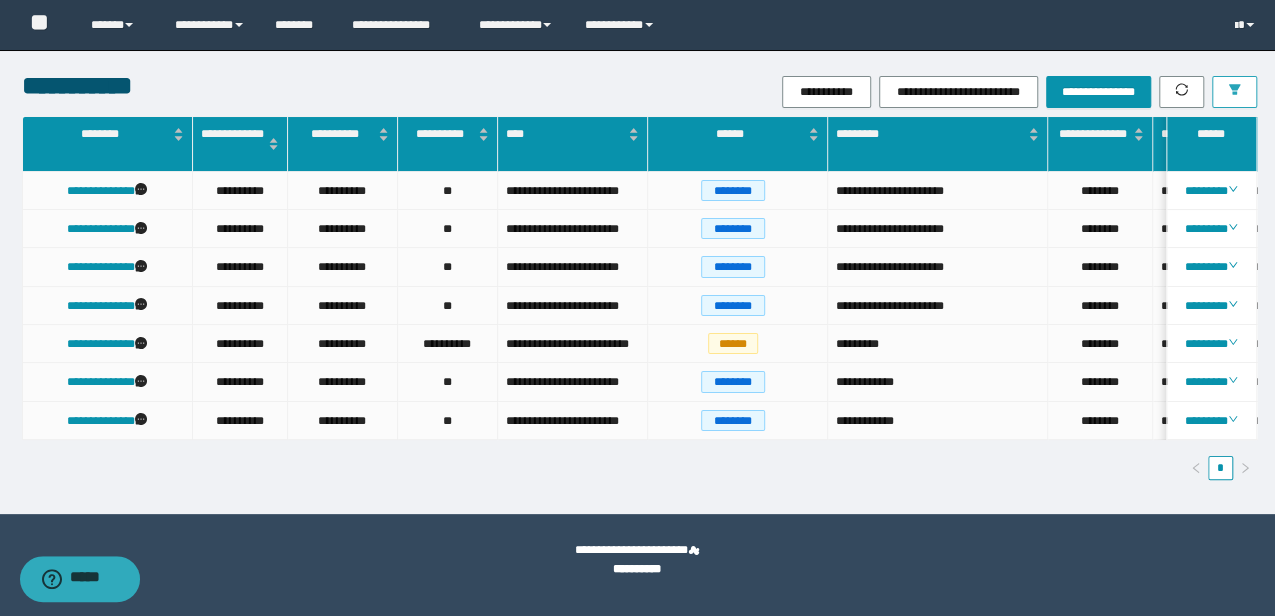 click at bounding box center [1234, 92] 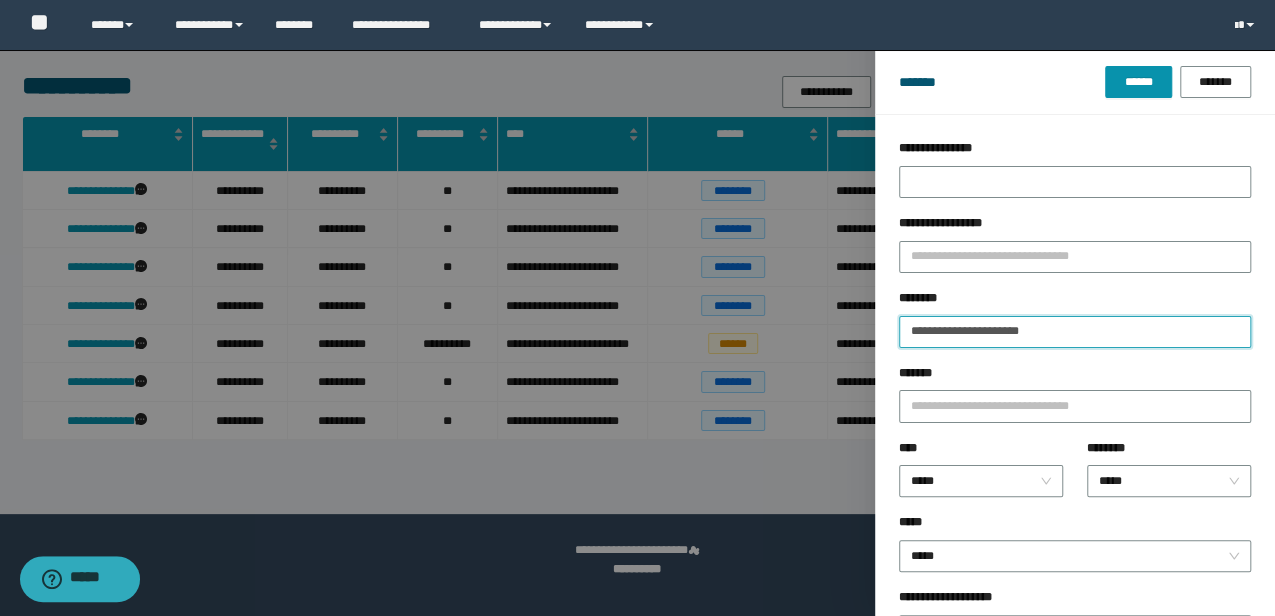 drag, startPoint x: 1085, startPoint y: 338, endPoint x: 464, endPoint y: 269, distance: 624.8216 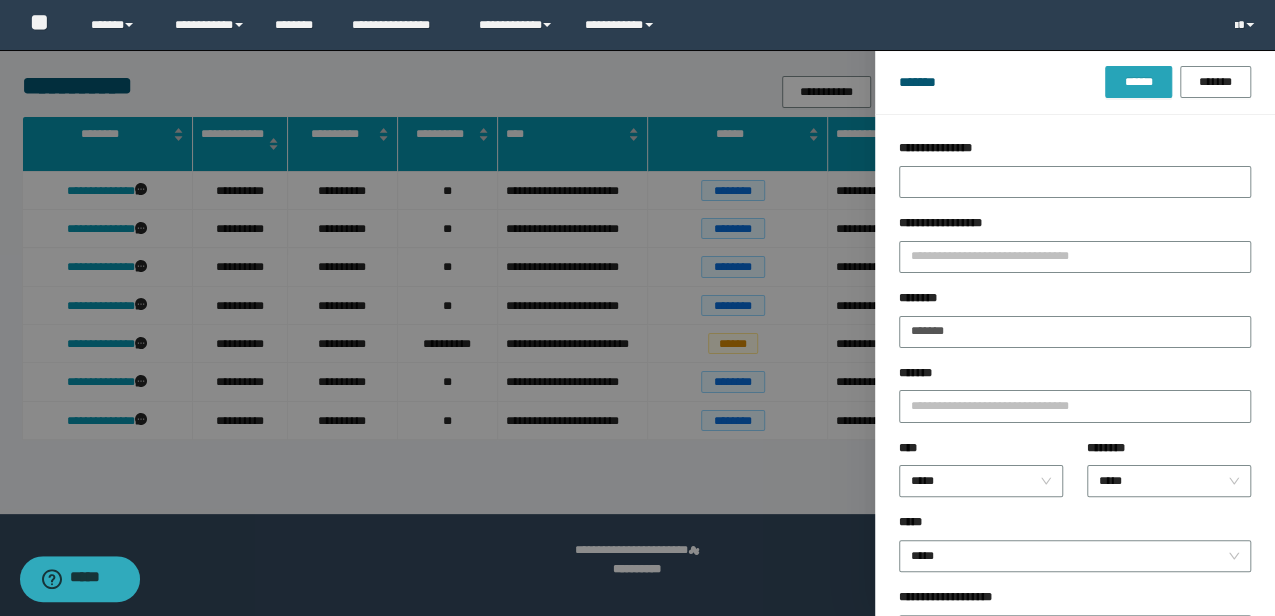 click on "******" at bounding box center [1138, 82] 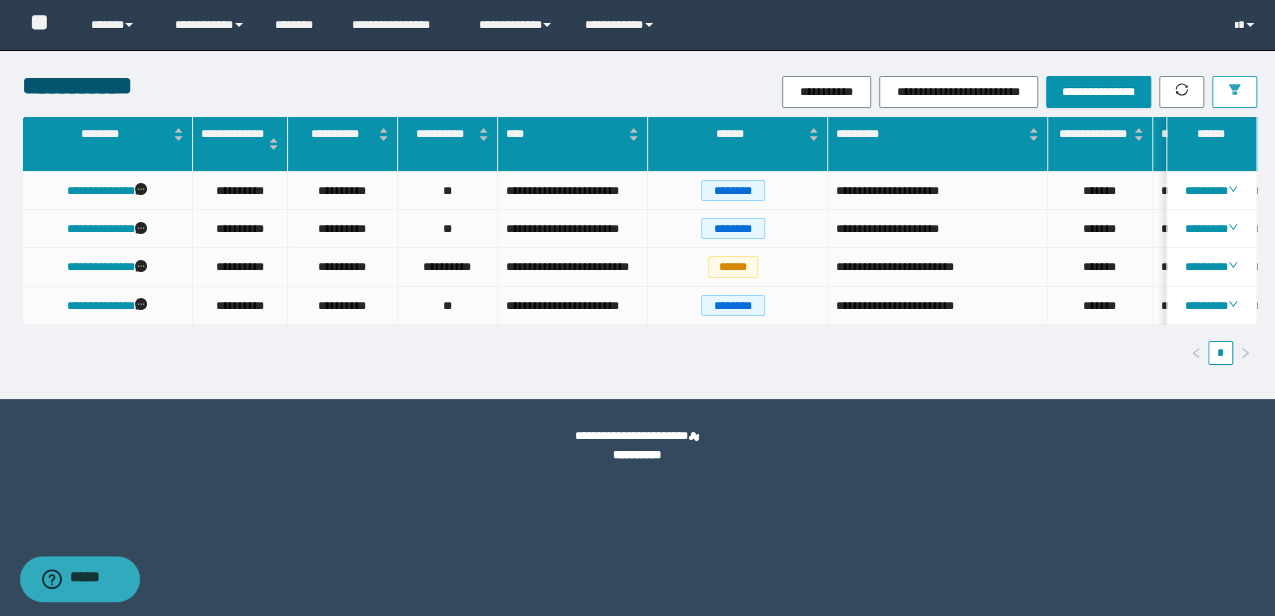 click at bounding box center [1234, 92] 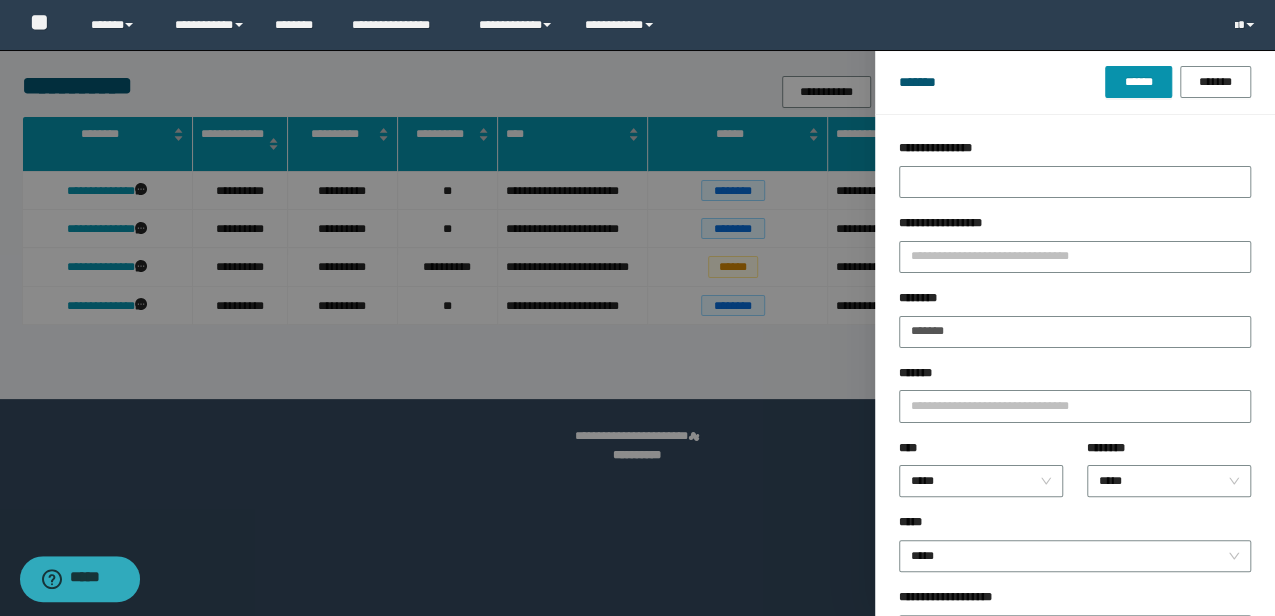 drag, startPoint x: 1129, startPoint y: 304, endPoint x: 1078, endPoint y: 310, distance: 51.351727 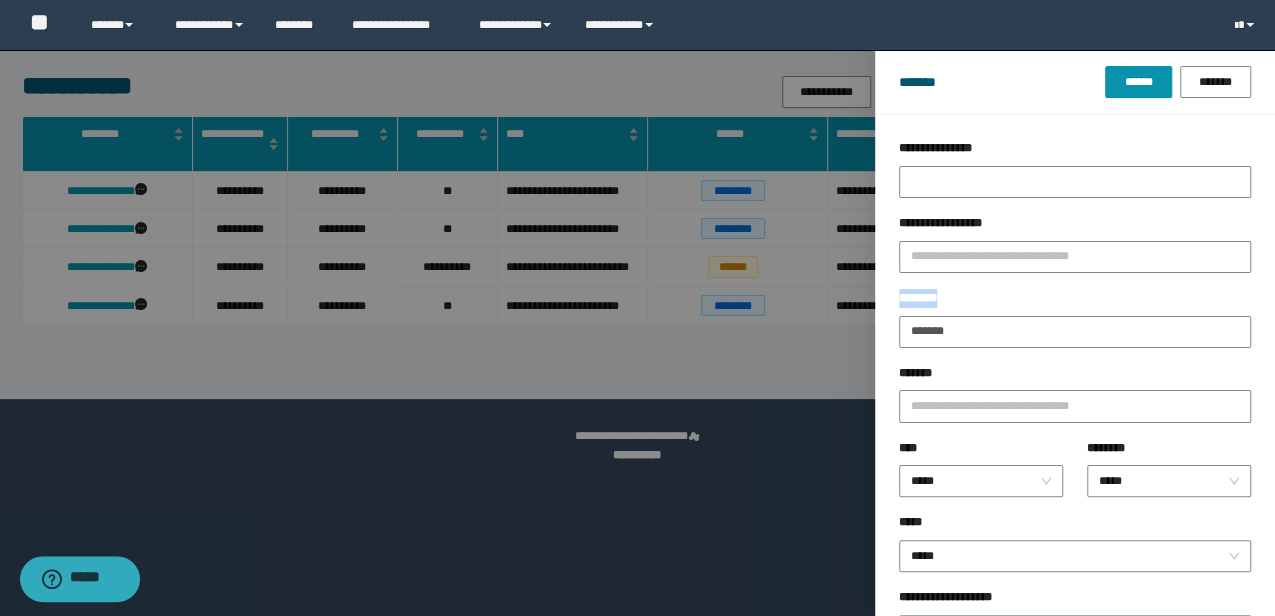 drag, startPoint x: 1056, startPoint y: 312, endPoint x: 882, endPoint y: 288, distance: 175.64737 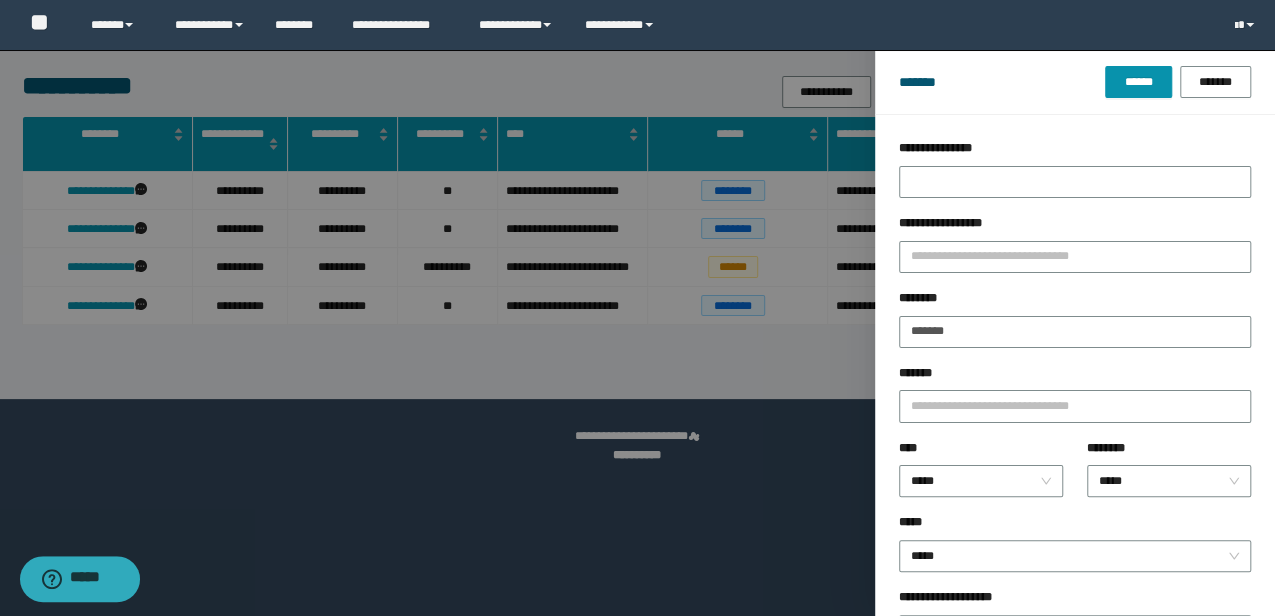 click on "********" at bounding box center (1075, 302) 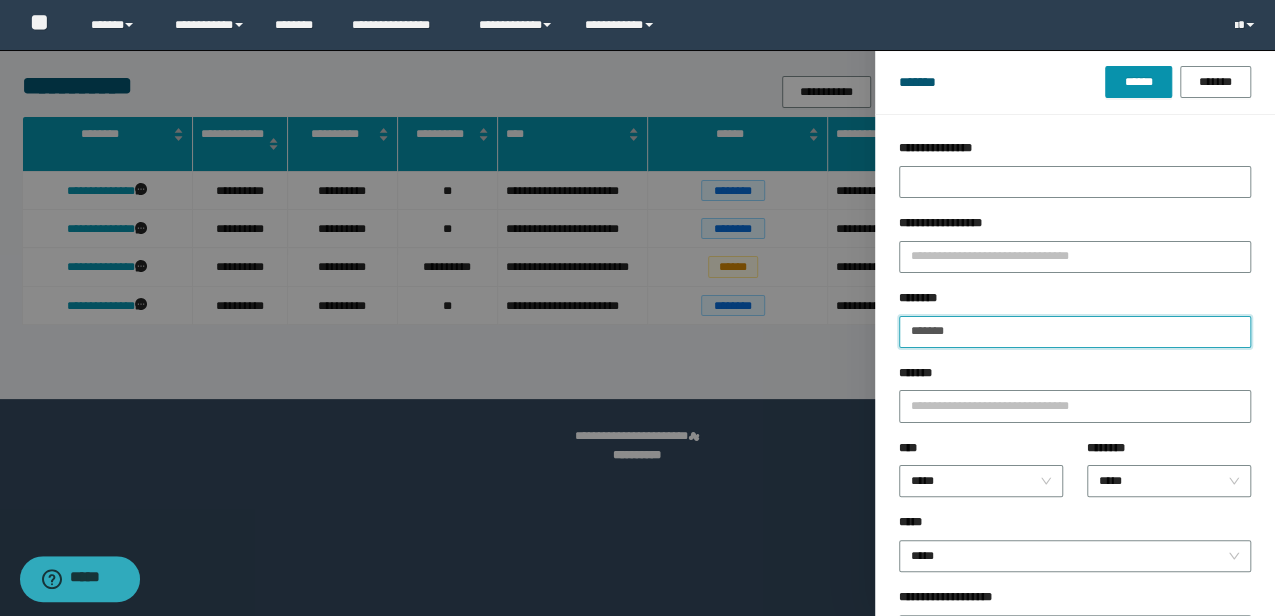 drag, startPoint x: 980, startPoint y: 338, endPoint x: 199, endPoint y: 329, distance: 781.0519 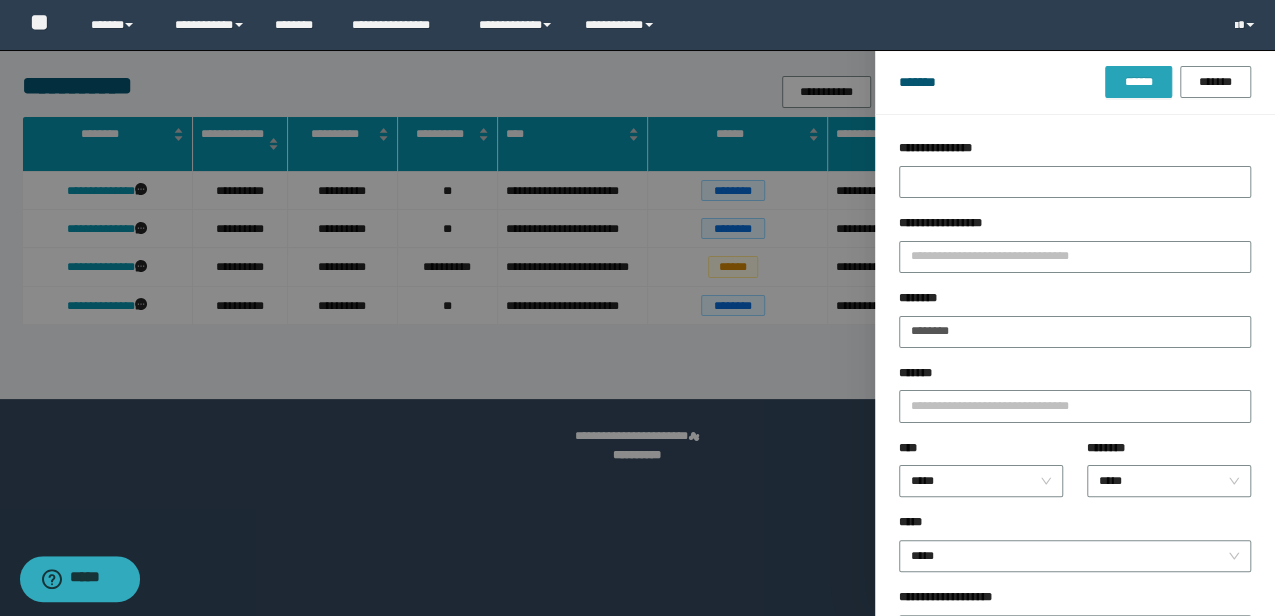 click on "******" at bounding box center [1138, 82] 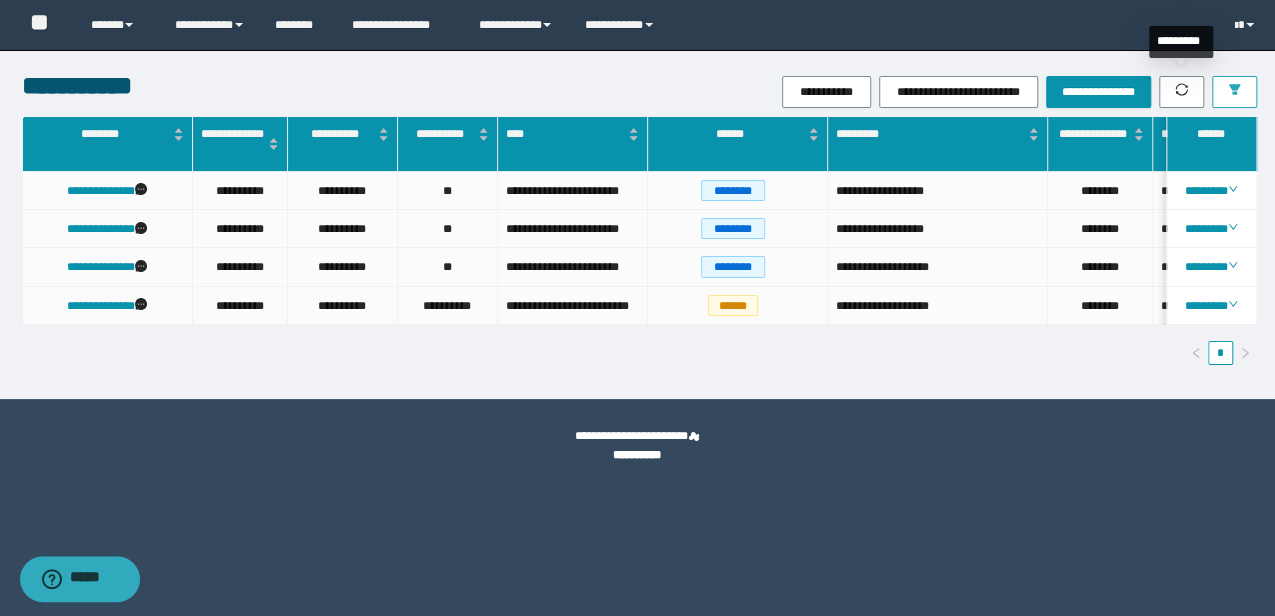 click at bounding box center (1234, 92) 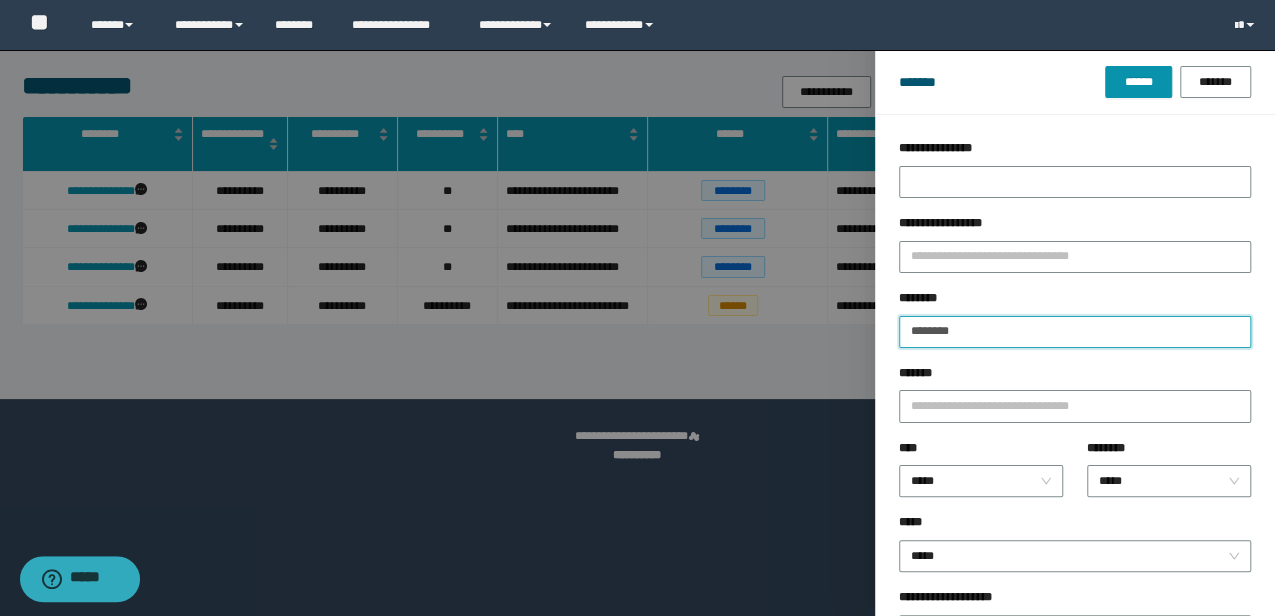 drag, startPoint x: 919, startPoint y: 325, endPoint x: 768, endPoint y: 300, distance: 153.05554 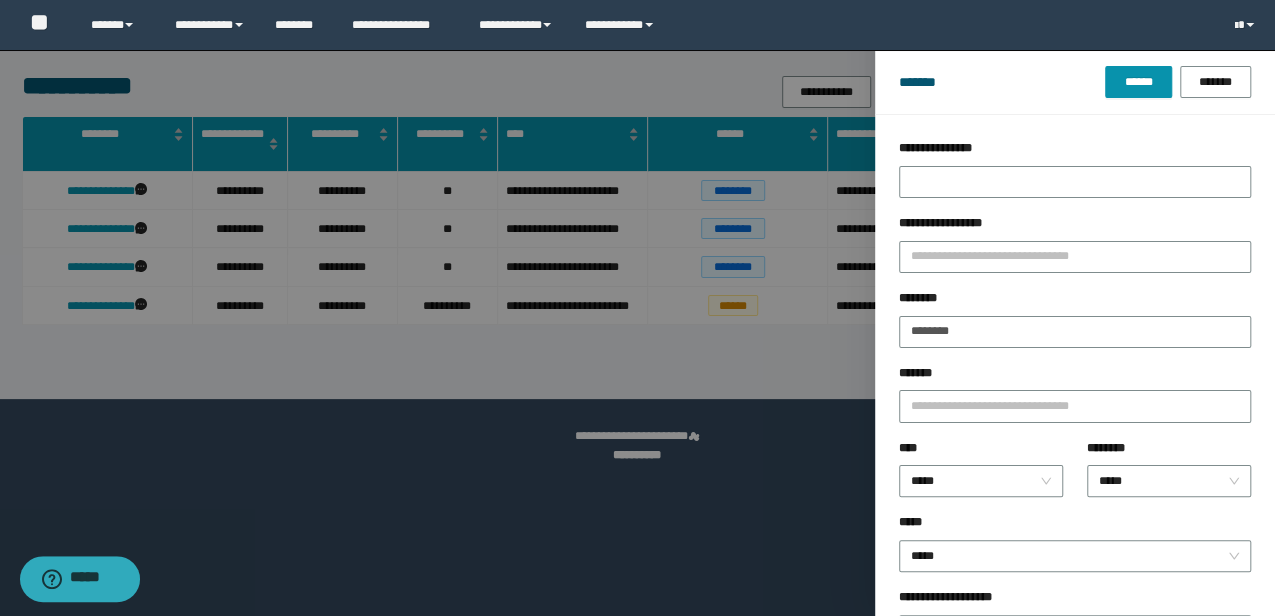 click on "********" at bounding box center (1075, 302) 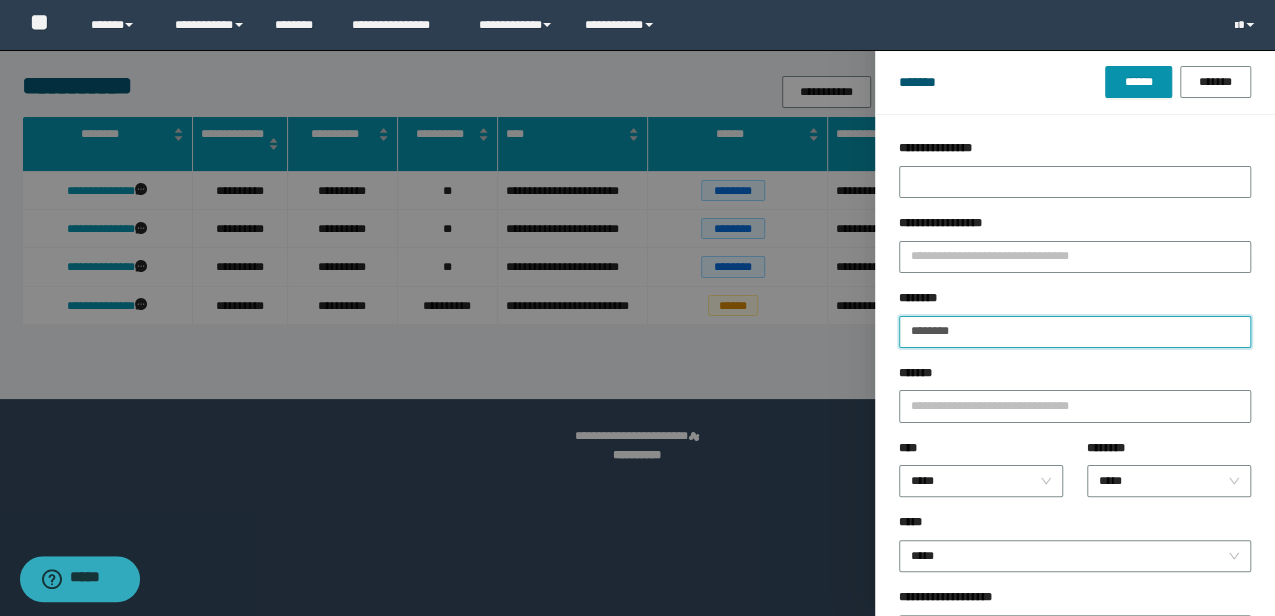drag, startPoint x: 1029, startPoint y: 328, endPoint x: 652, endPoint y: 141, distance: 420.83014 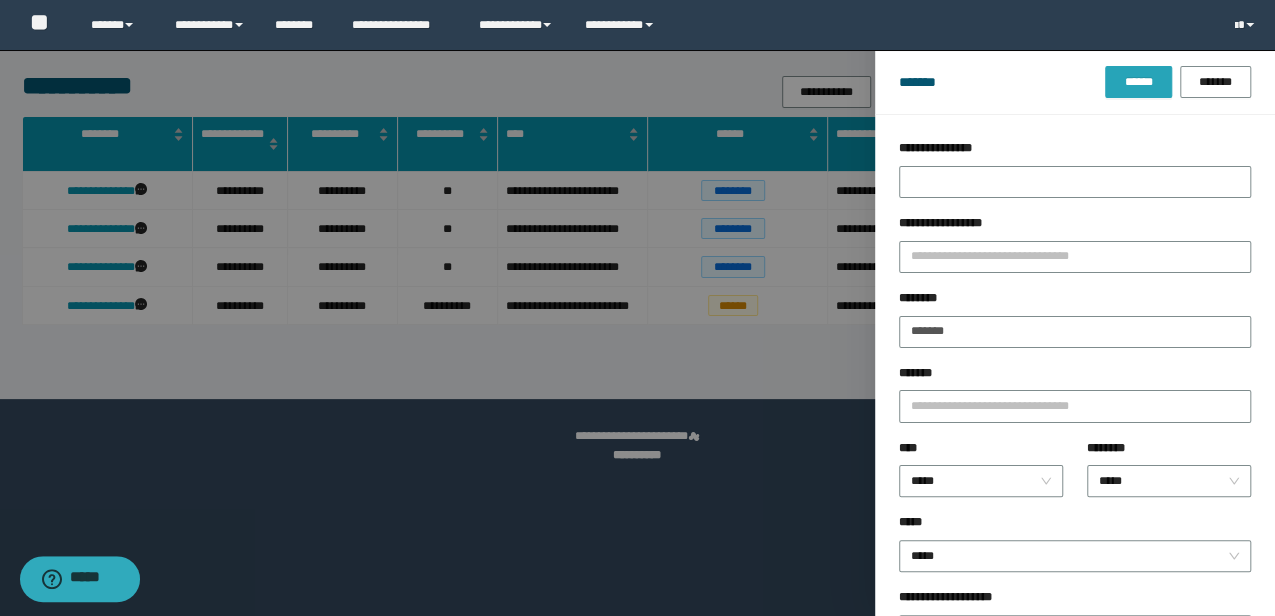 click on "******" at bounding box center (1138, 82) 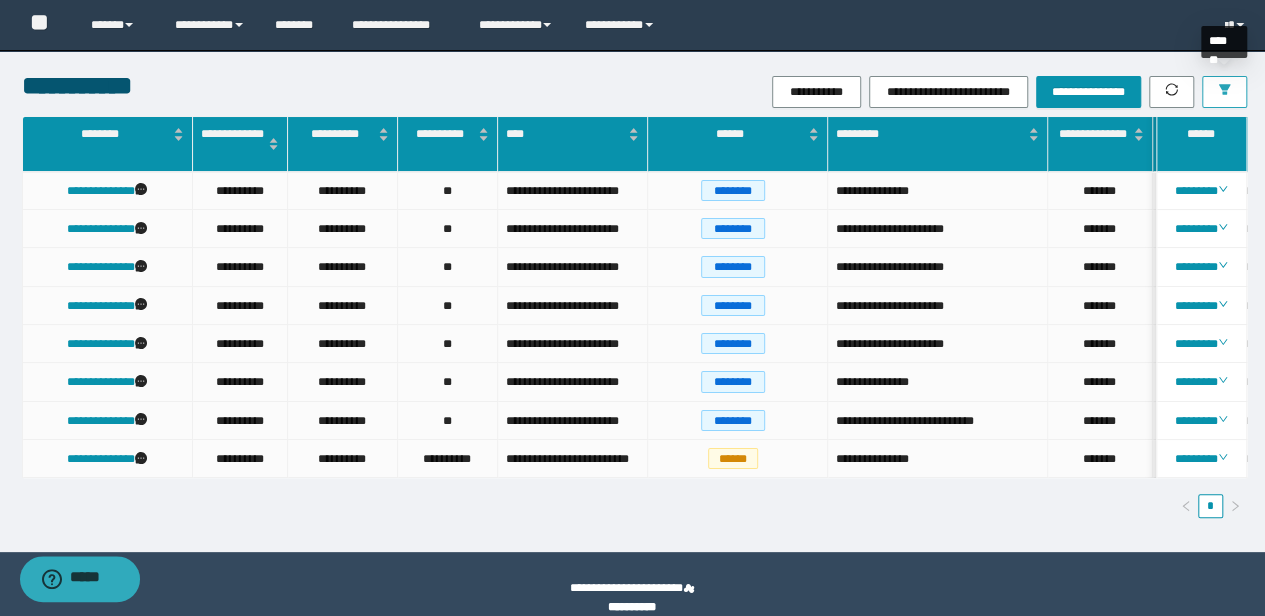 click at bounding box center (1224, 92) 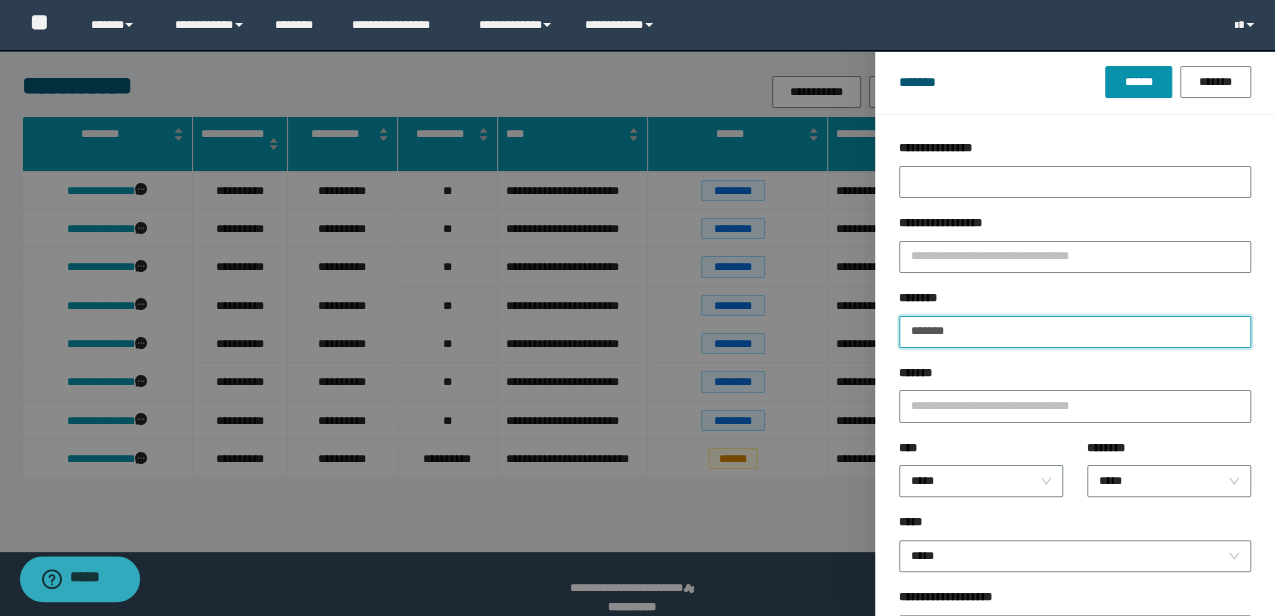drag, startPoint x: 992, startPoint y: 332, endPoint x: 0, endPoint y: 148, distance: 1008.9202 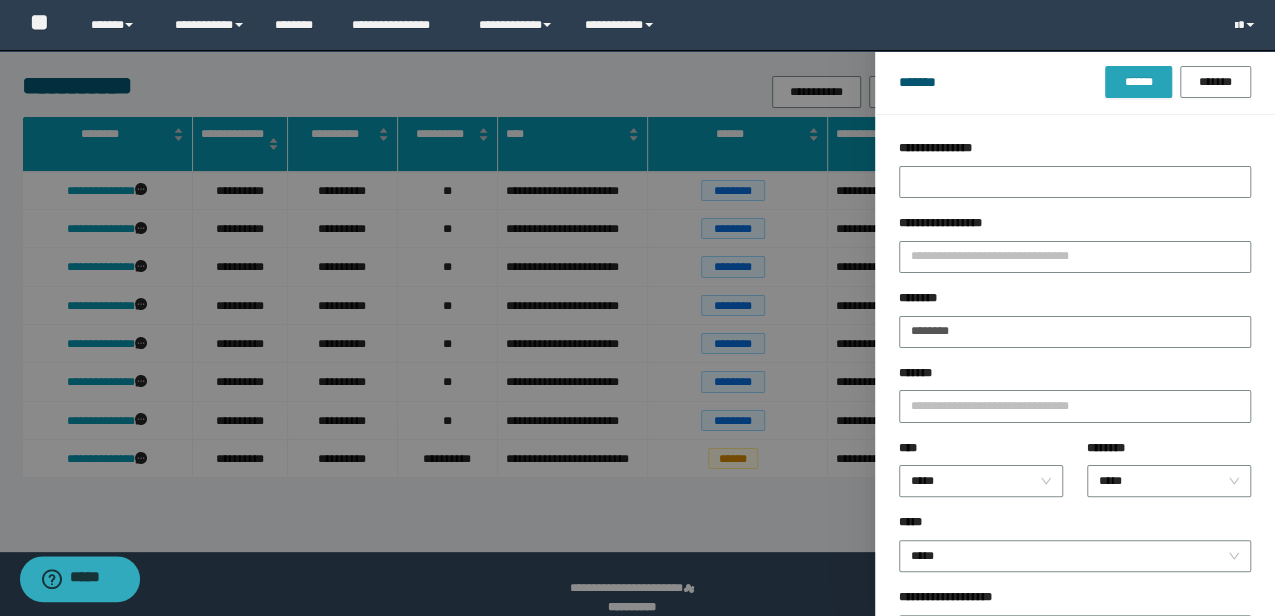 click on "******" at bounding box center [1138, 82] 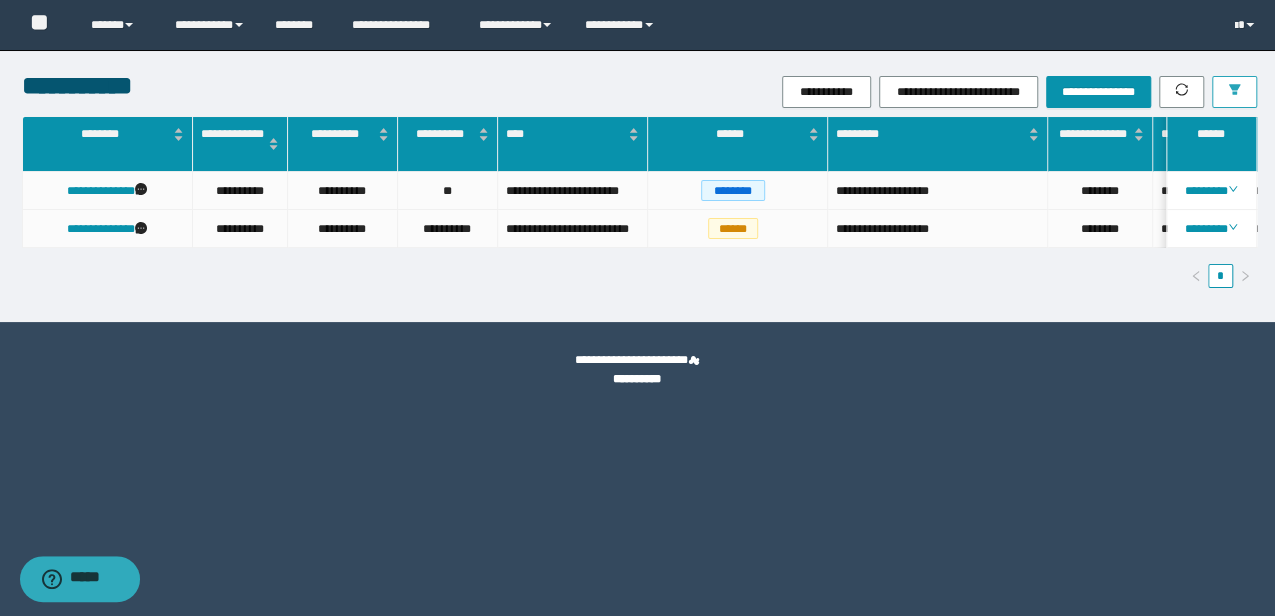 click at bounding box center [1234, 92] 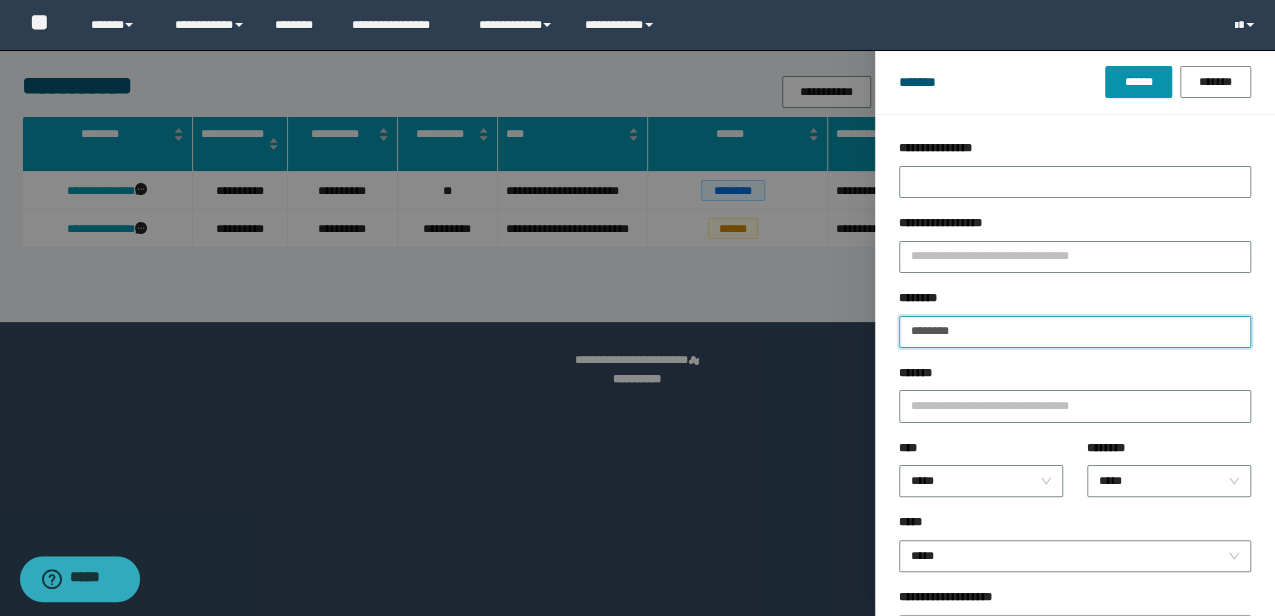 drag, startPoint x: 1011, startPoint y: 324, endPoint x: 340, endPoint y: 242, distance: 675.9919 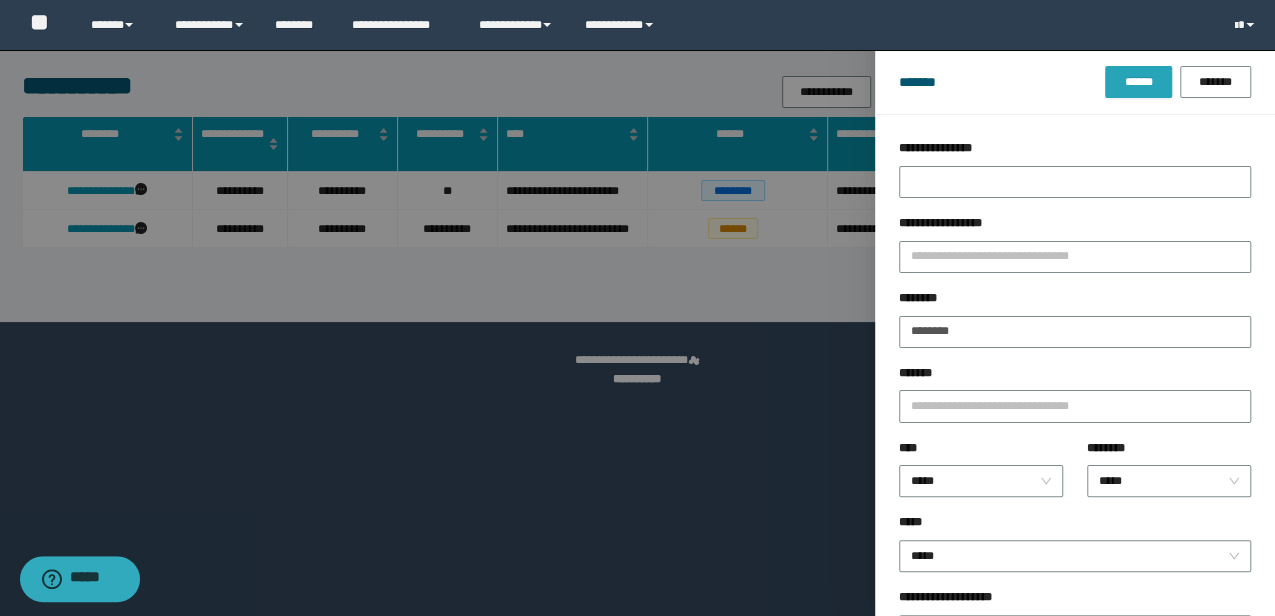 click on "******" at bounding box center [1138, 82] 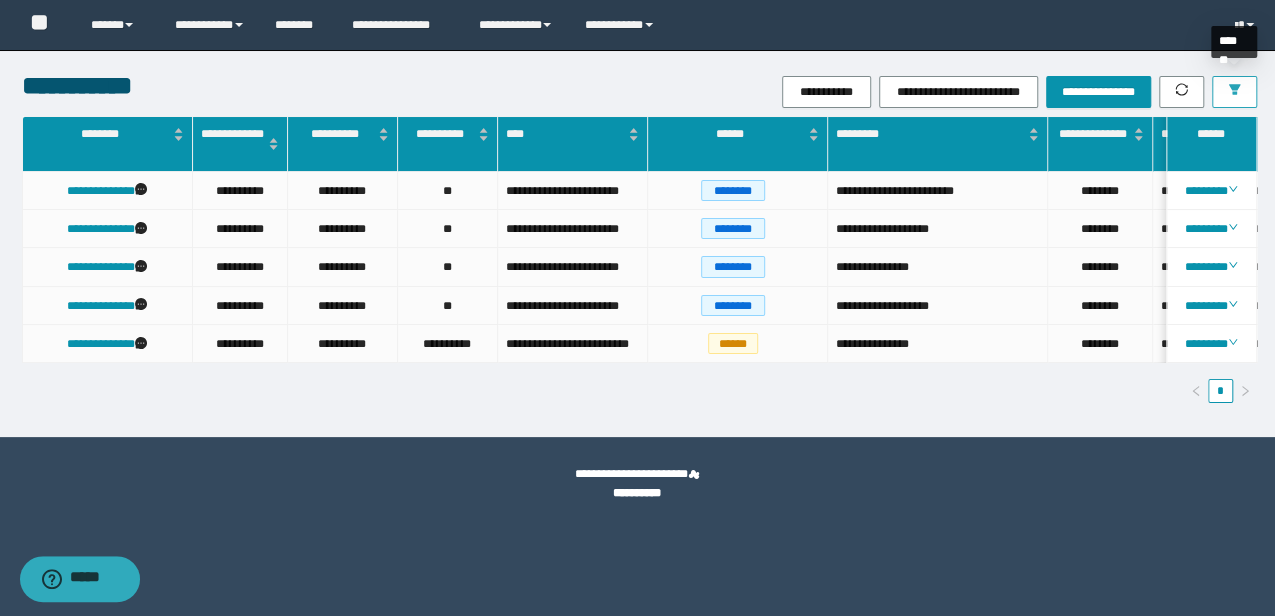 click at bounding box center [1234, 92] 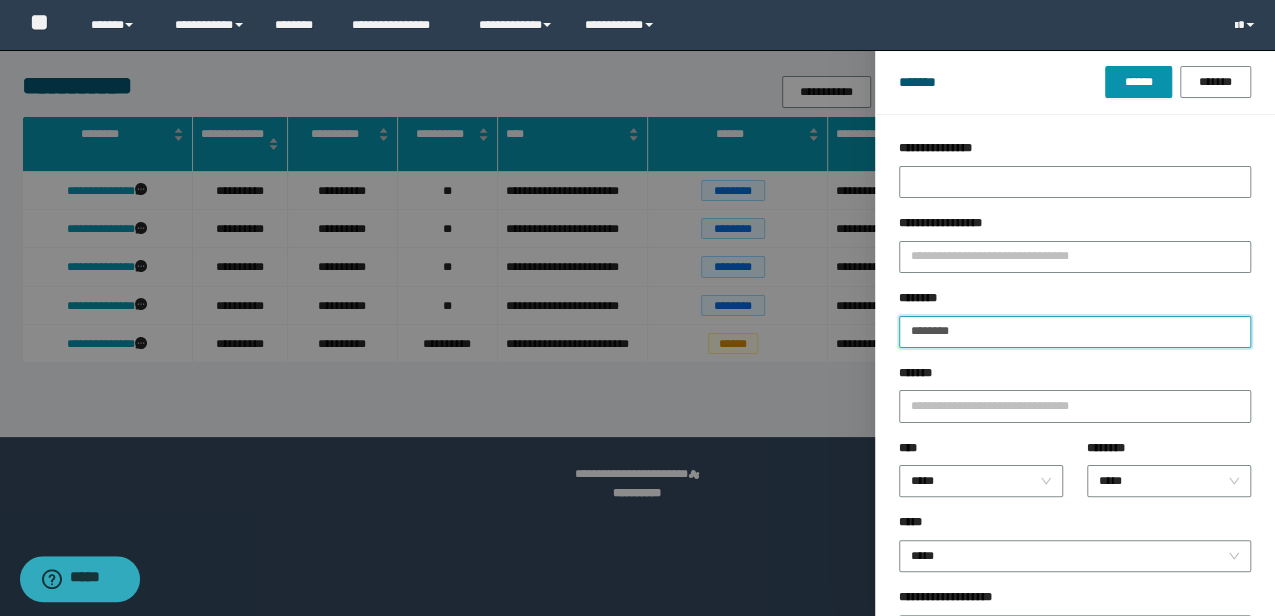 drag, startPoint x: 725, startPoint y: 265, endPoint x: 20, endPoint y: 281, distance: 705.1815 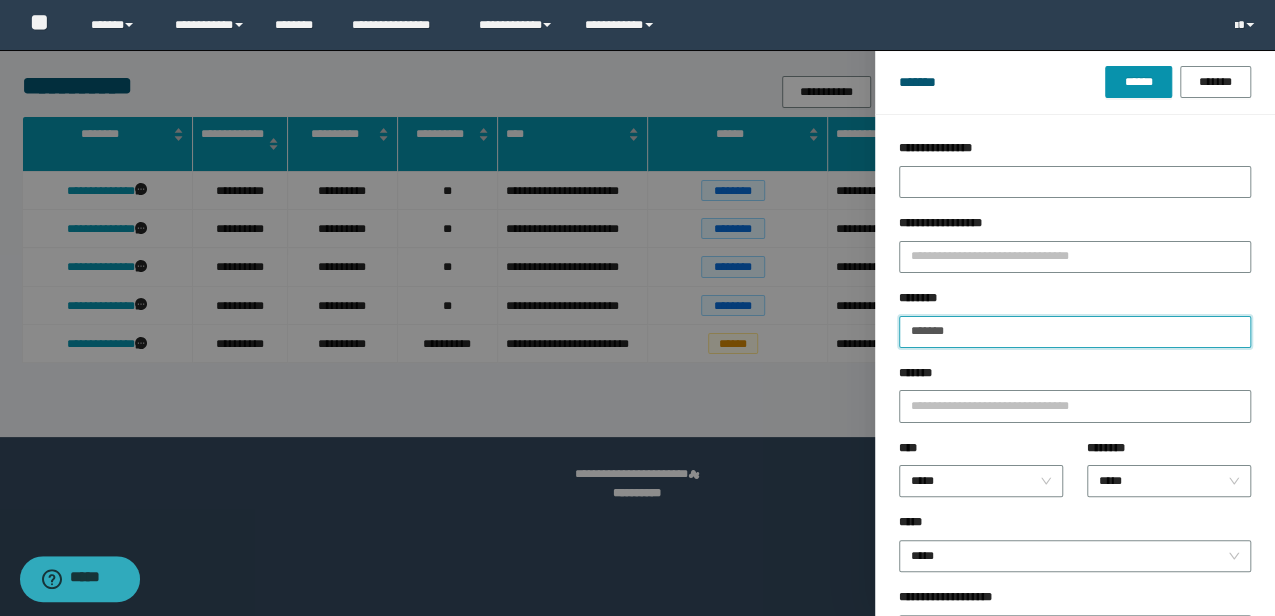 type on "**********" 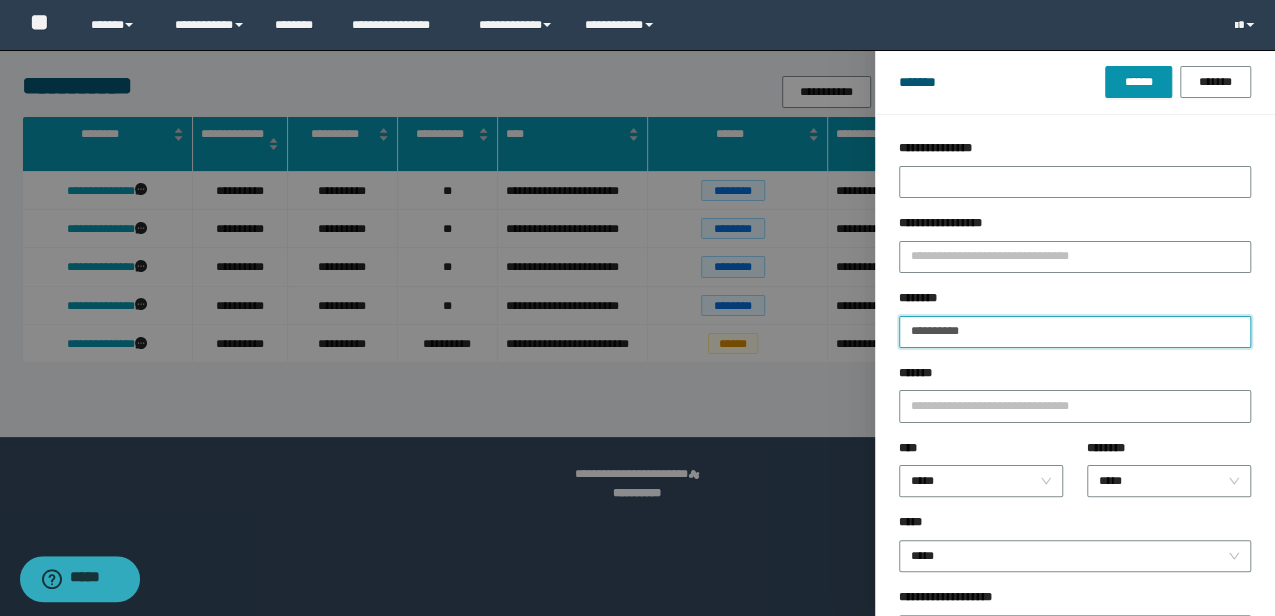 click on "******" at bounding box center [1138, 82] 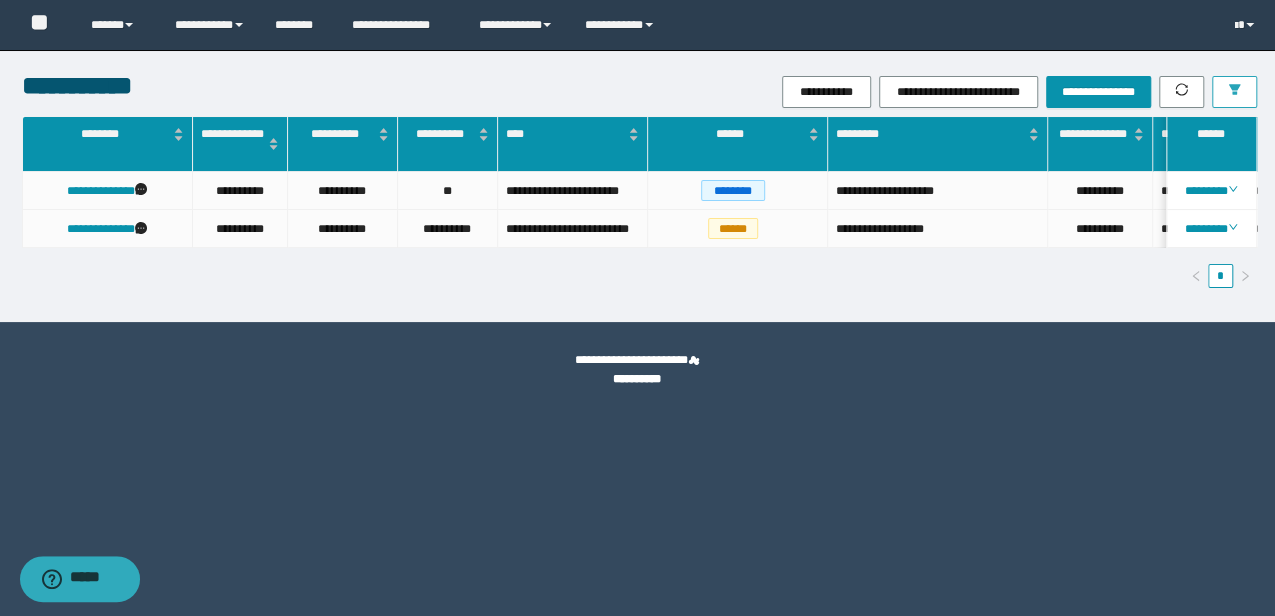 type 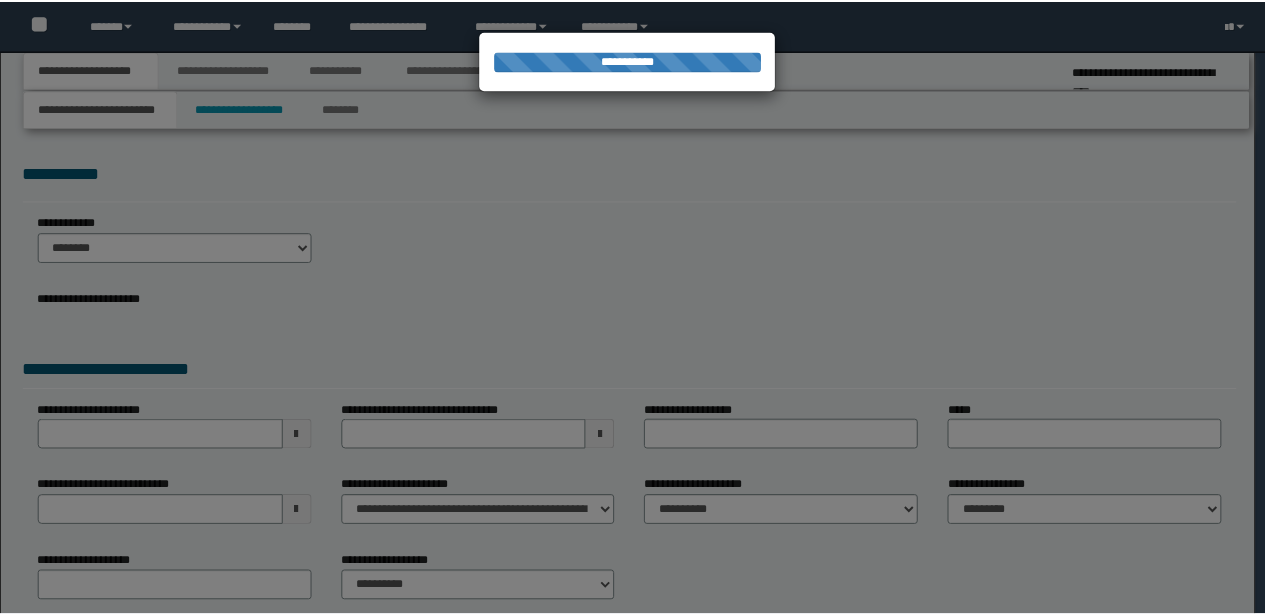 scroll, scrollTop: 0, scrollLeft: 0, axis: both 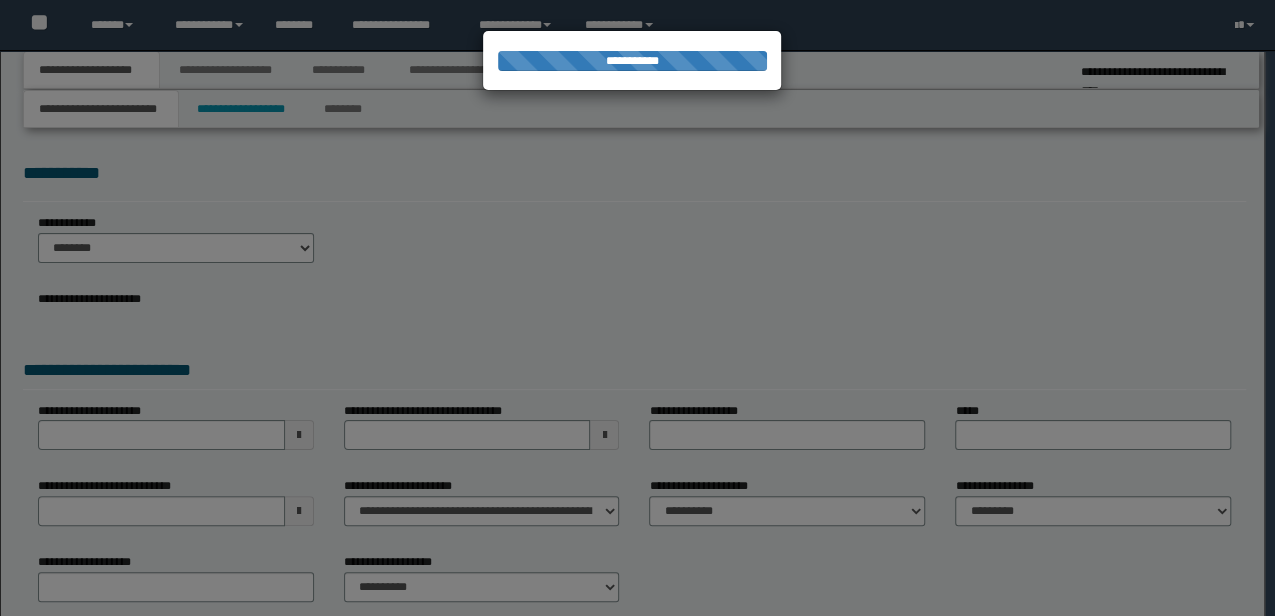 type on "**********" 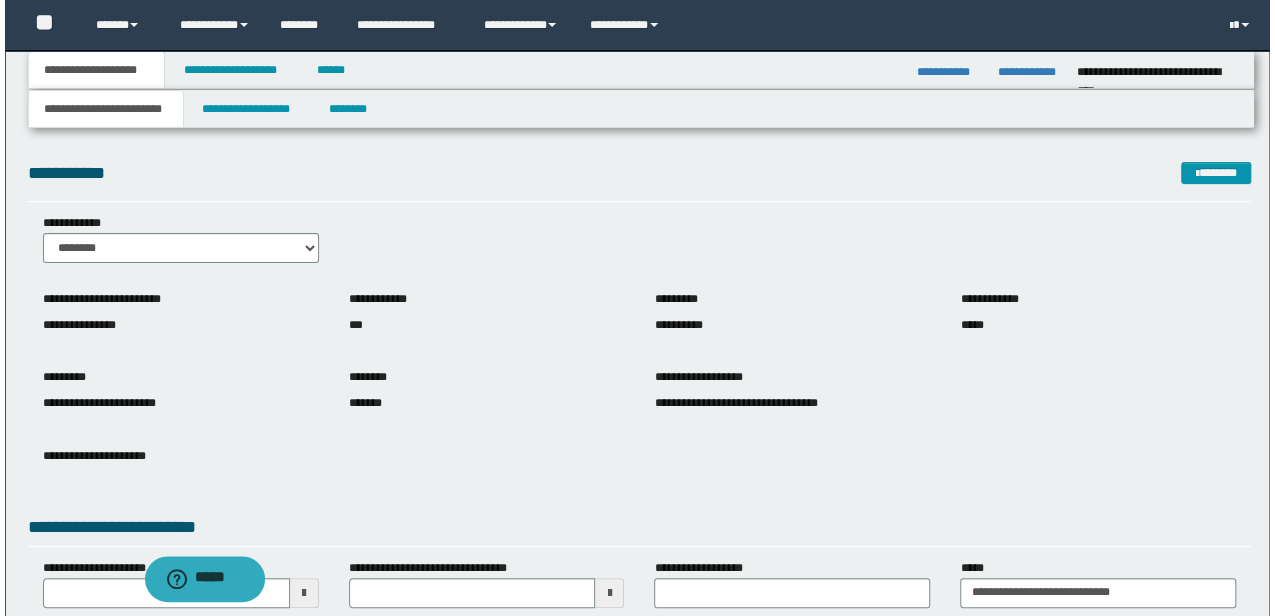 scroll, scrollTop: 0, scrollLeft: 0, axis: both 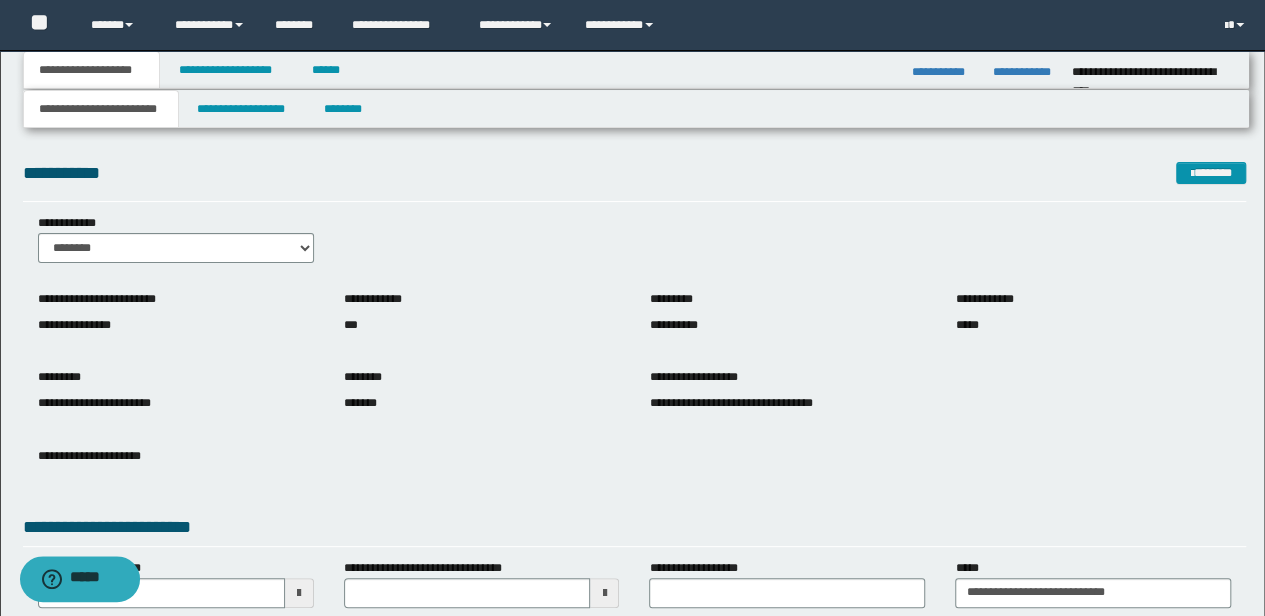 click on "**********" at bounding box center (635, 246) 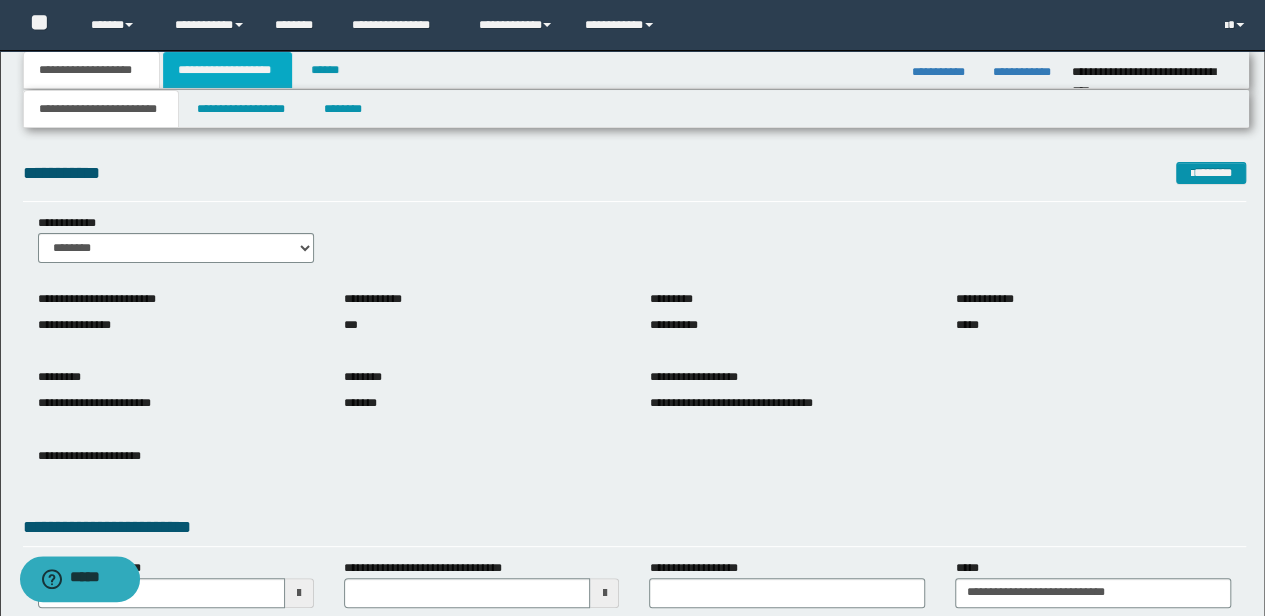 click on "**********" at bounding box center (227, 70) 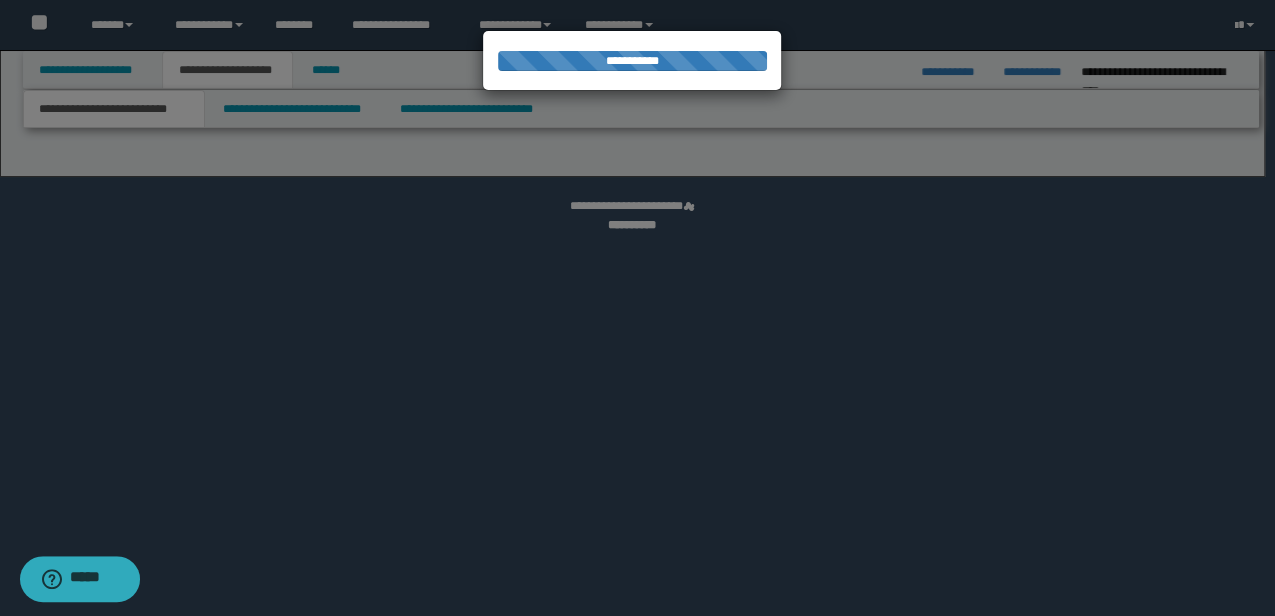 click at bounding box center (637, 308) 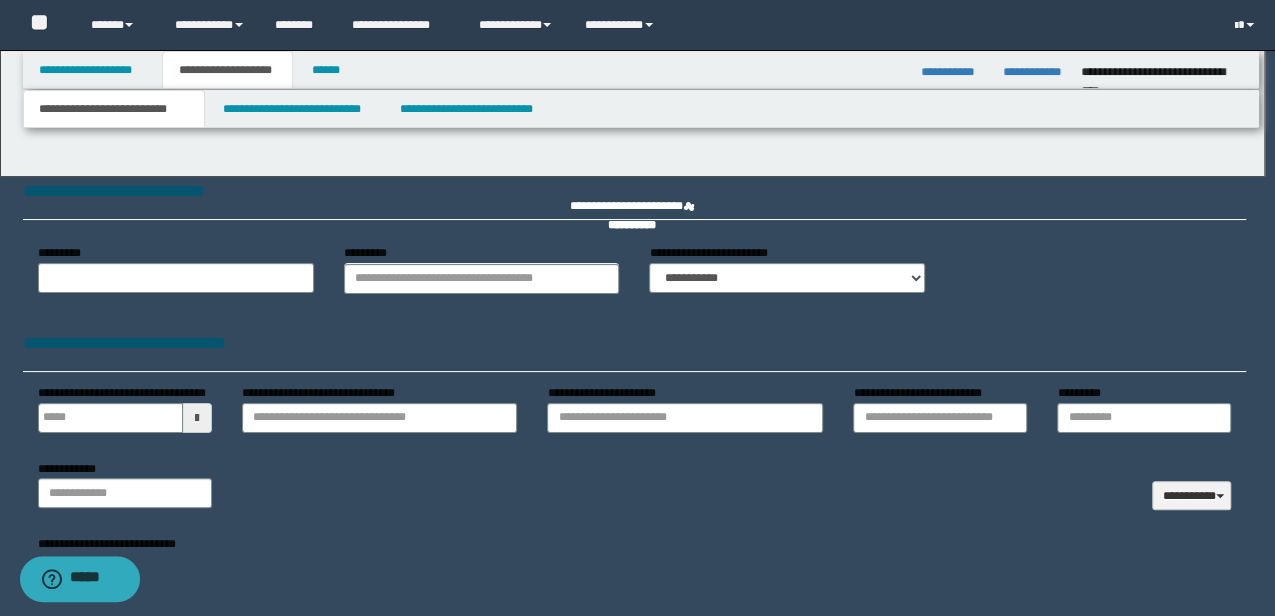type 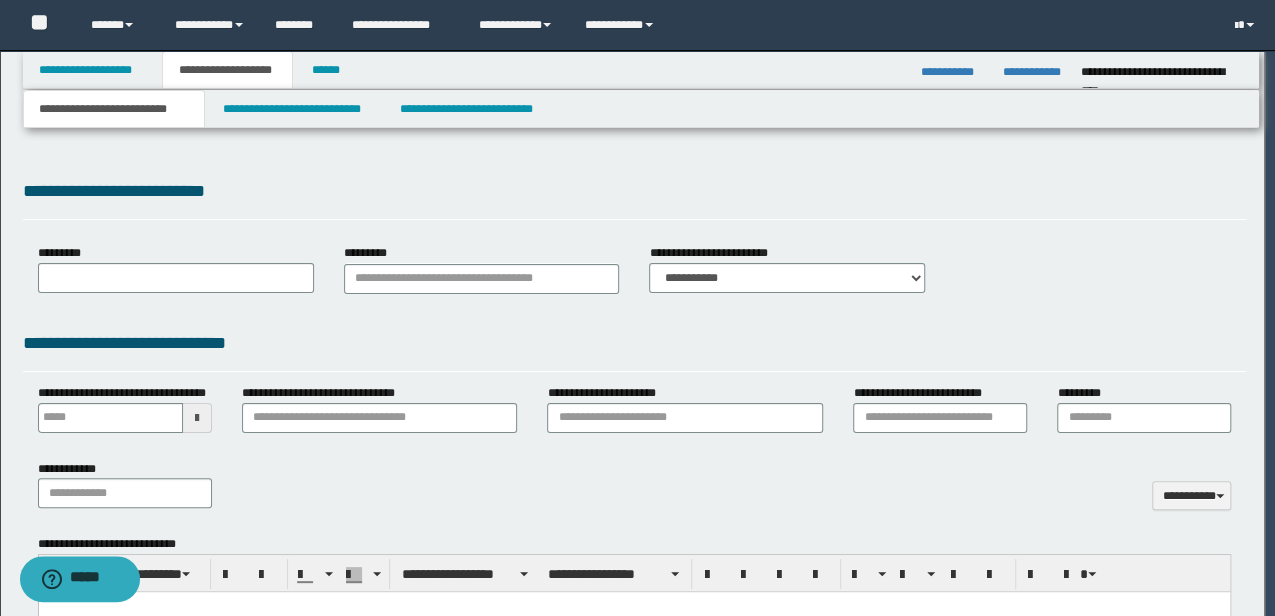 click on "**********" at bounding box center (637, 308) 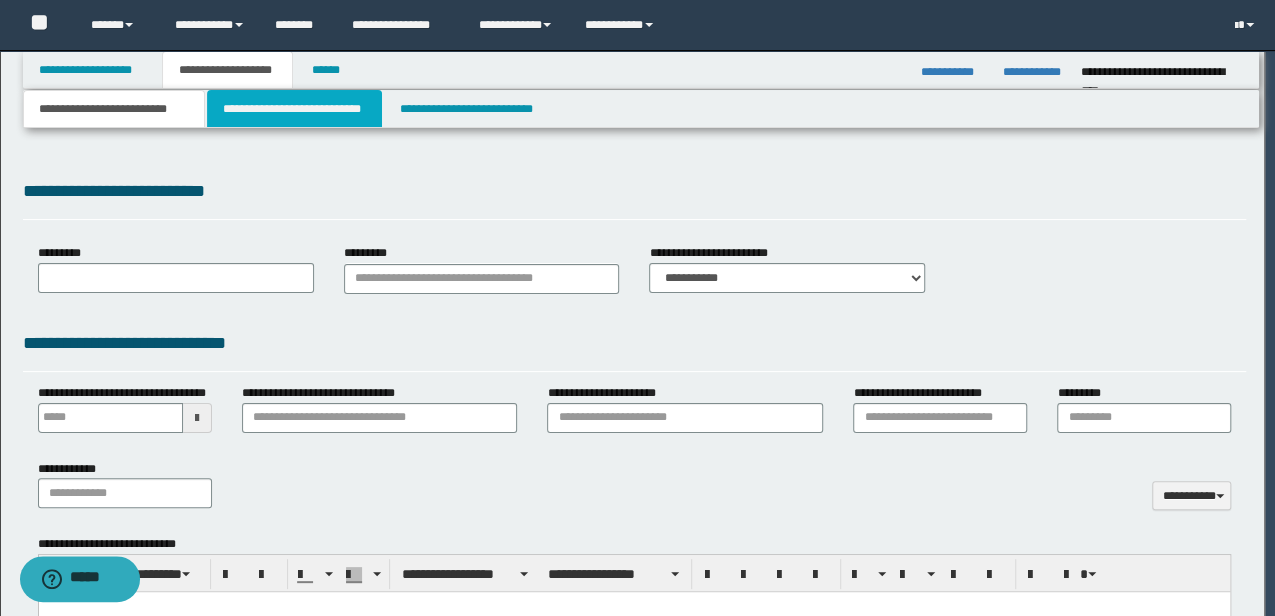 click on "**********" at bounding box center (294, 109) 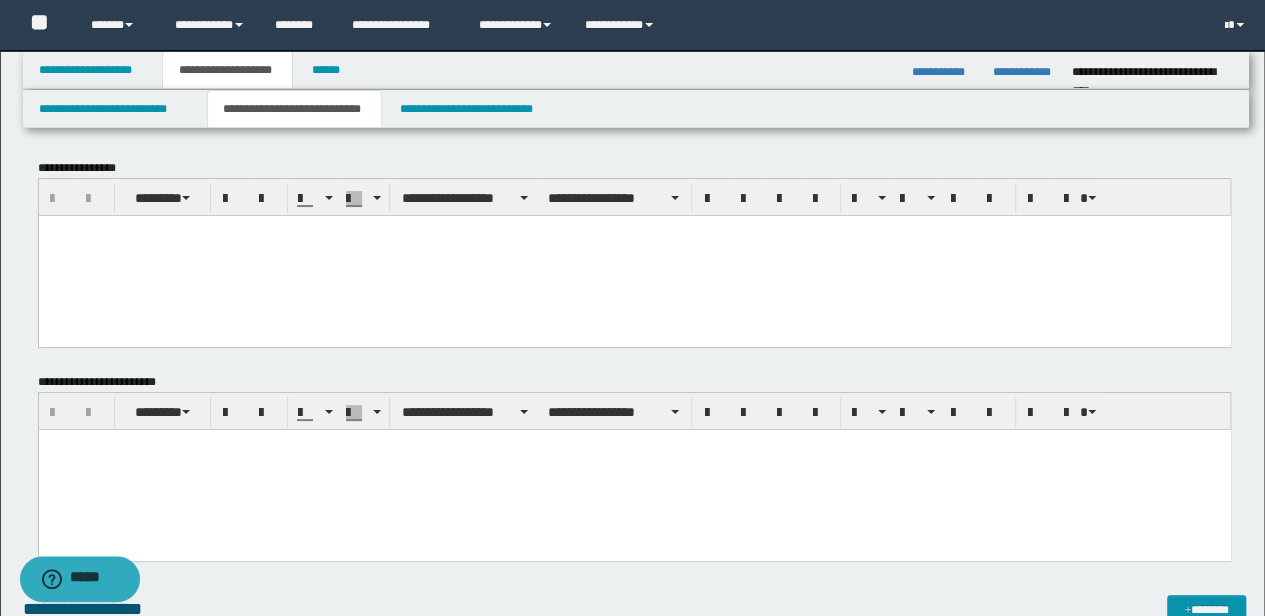 scroll, scrollTop: 0, scrollLeft: 0, axis: both 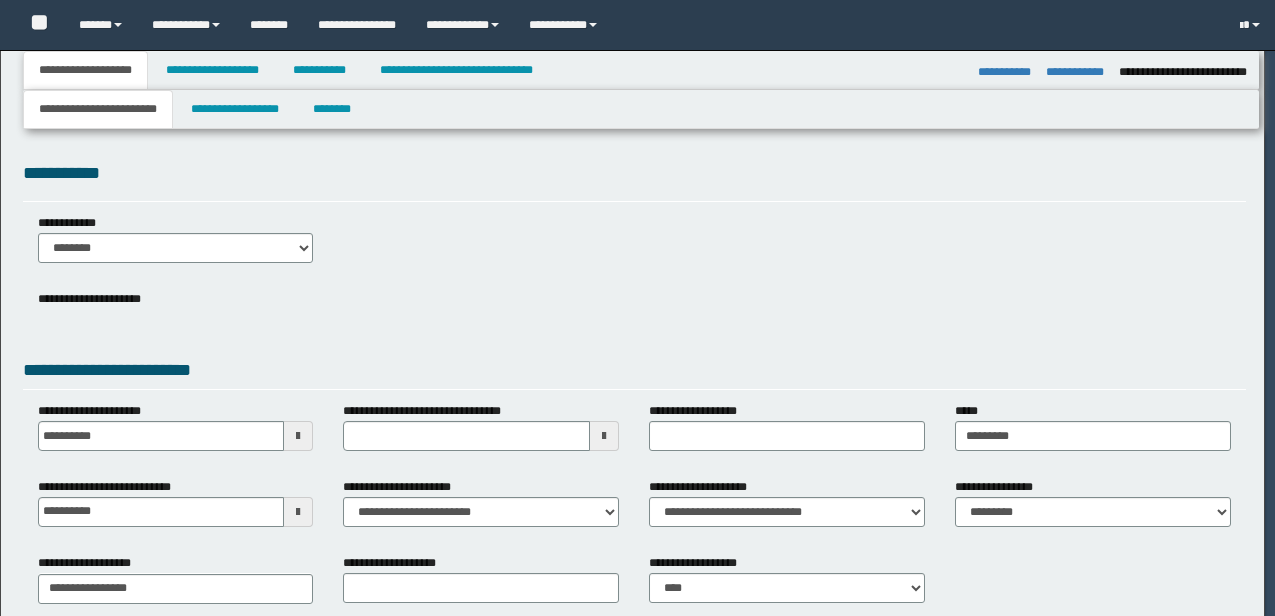 select on "*" 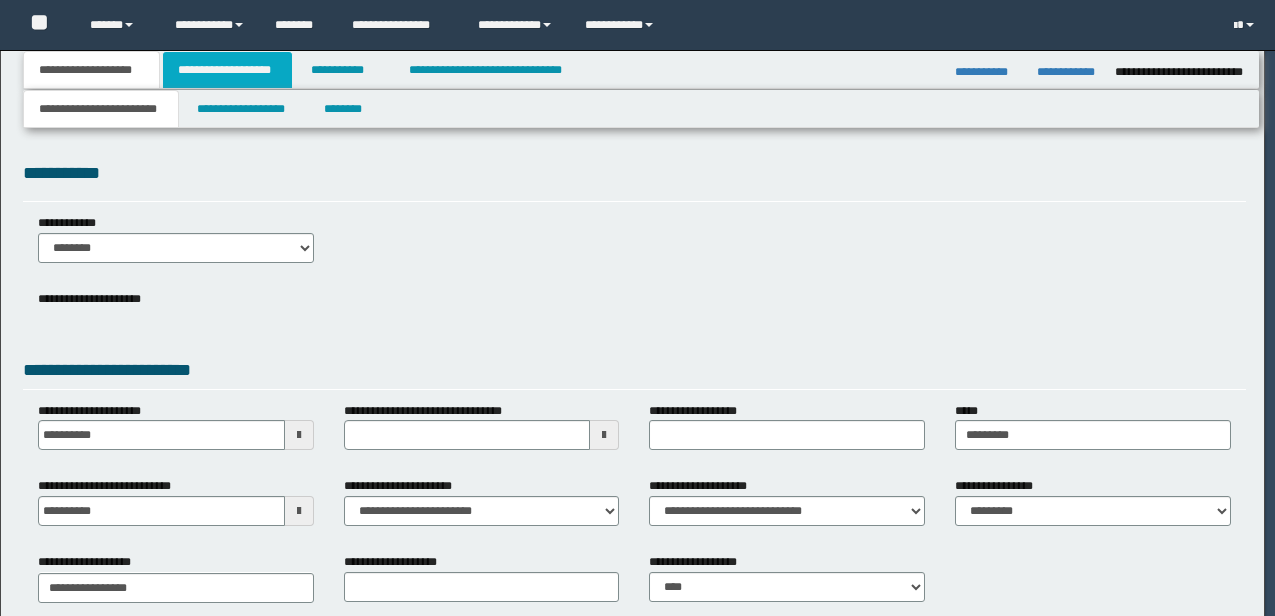 scroll, scrollTop: 0, scrollLeft: 0, axis: both 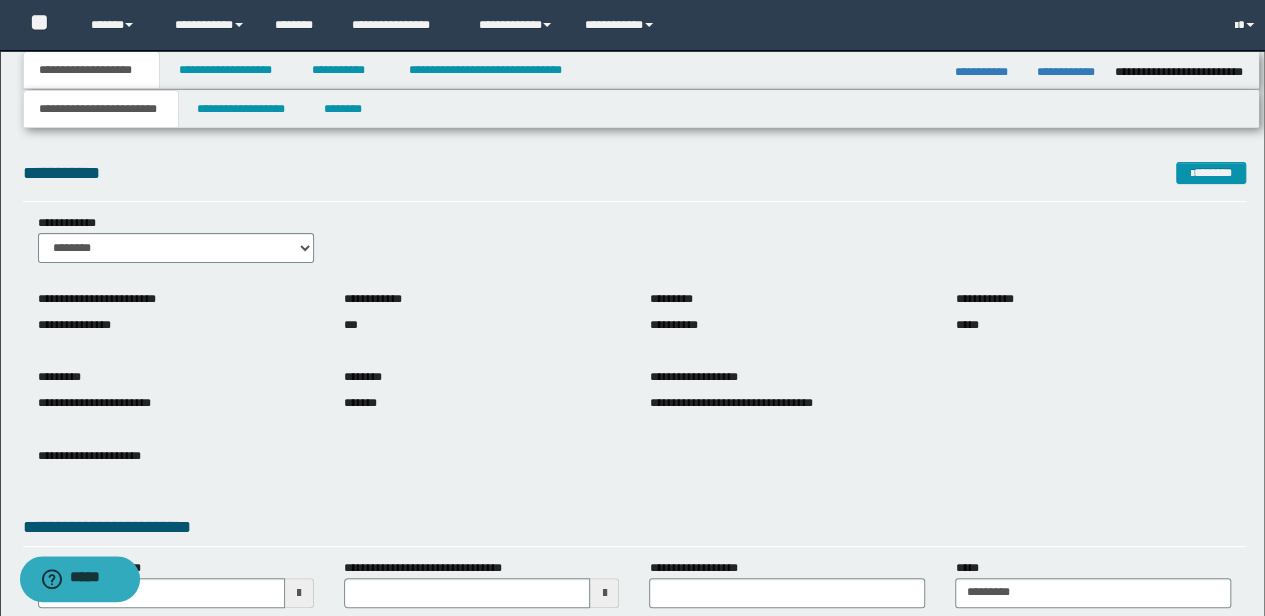 click on "**********" at bounding box center [641, 70] 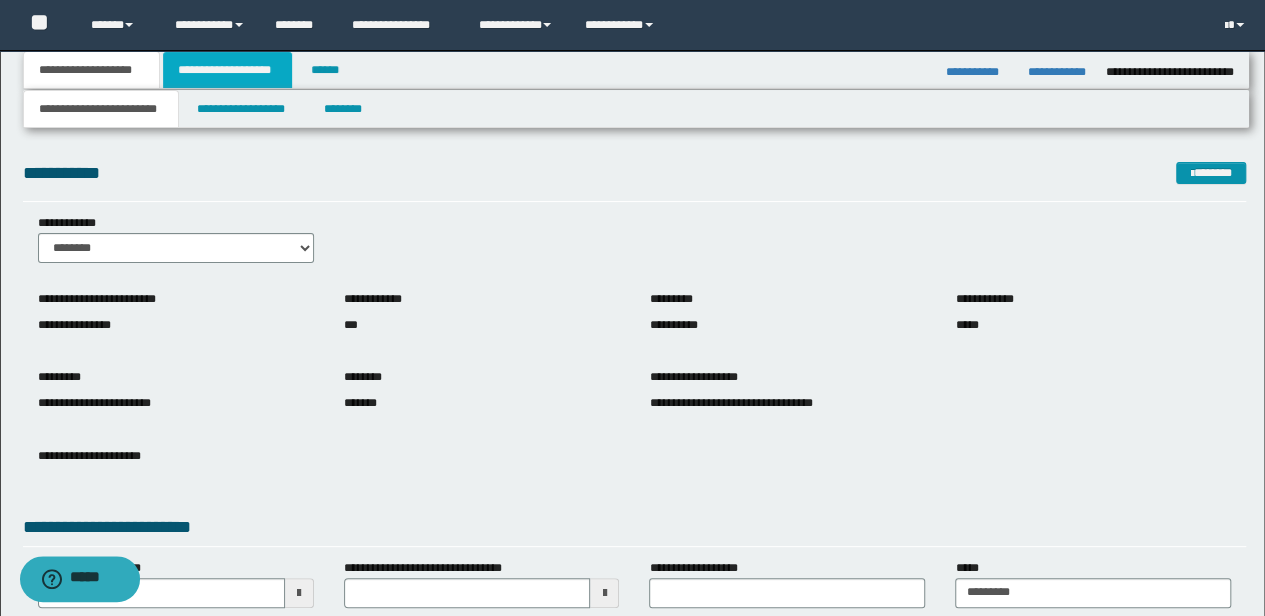 click on "**********" at bounding box center [227, 70] 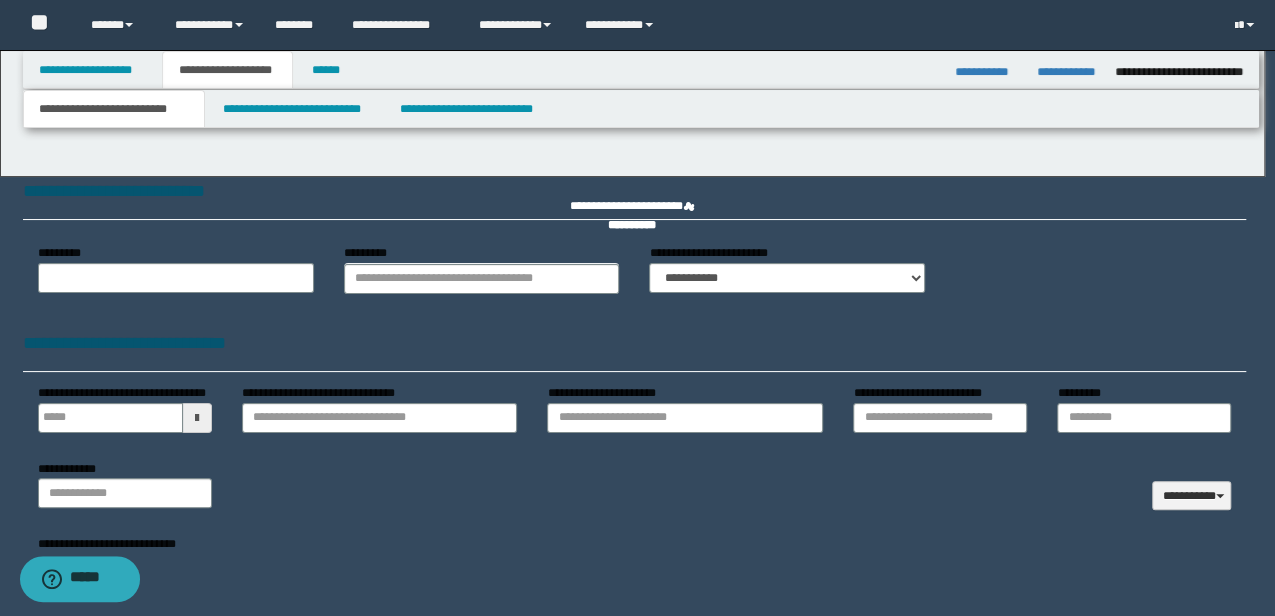 type 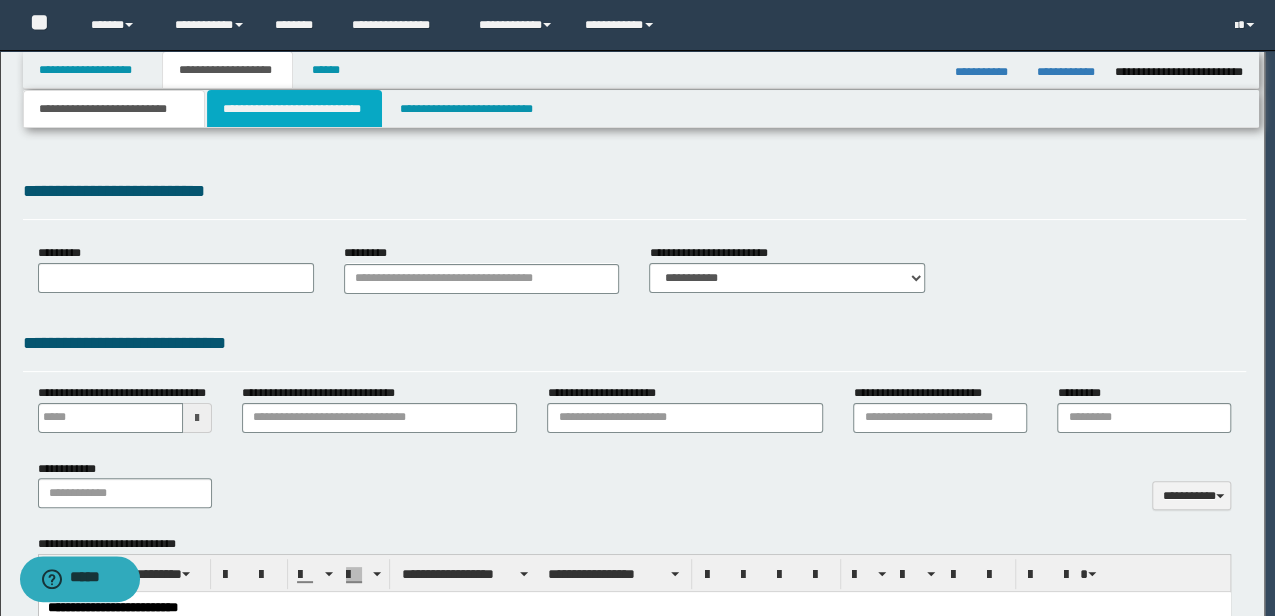 scroll, scrollTop: 0, scrollLeft: 0, axis: both 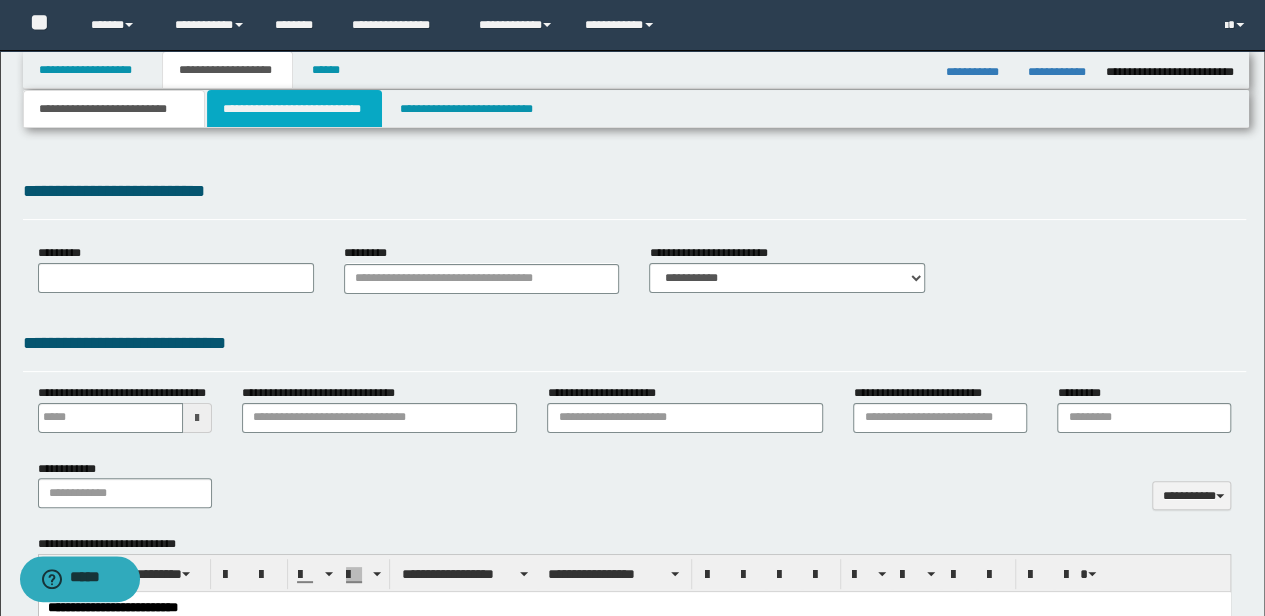 click on "**********" at bounding box center (294, 109) 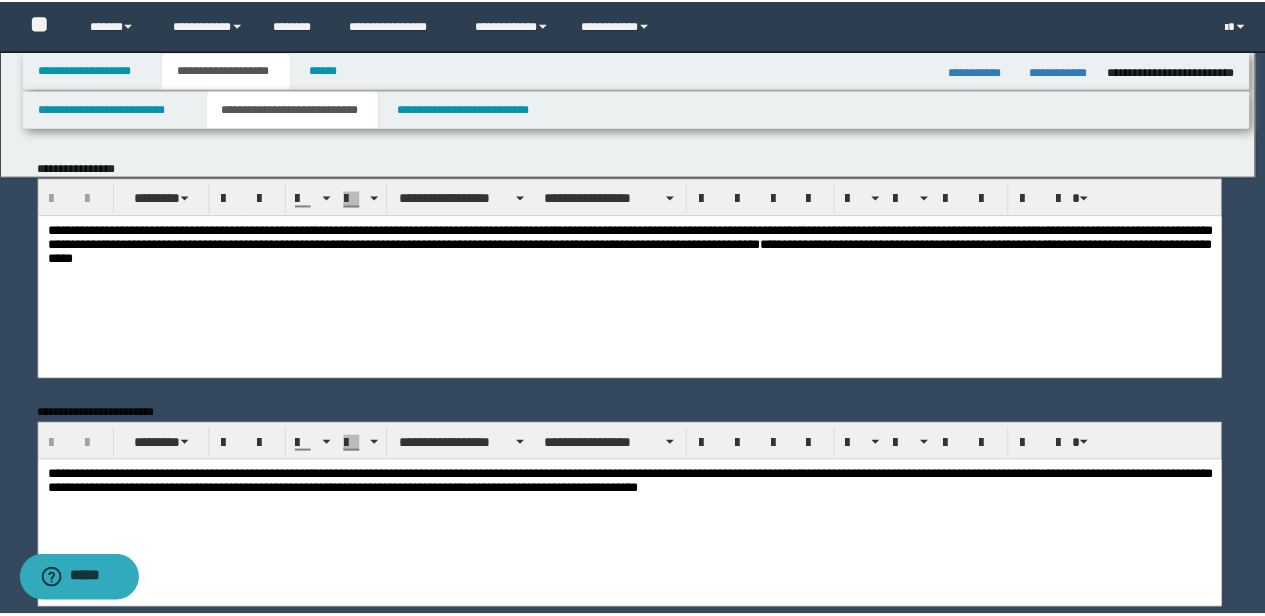 scroll, scrollTop: 0, scrollLeft: 0, axis: both 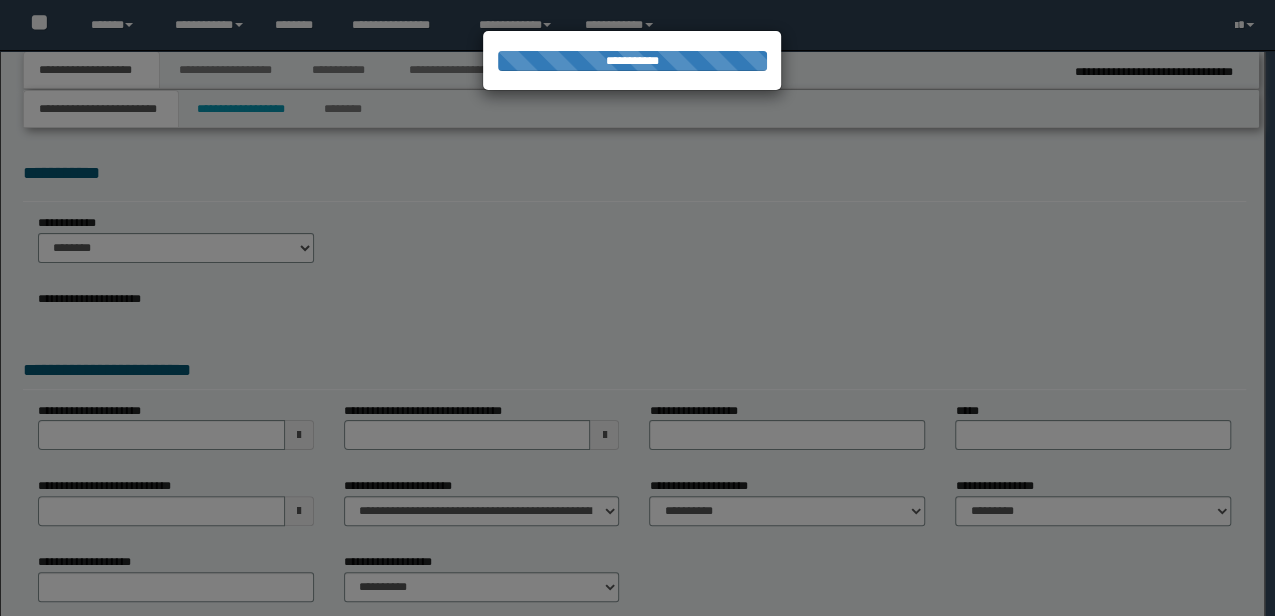 type on "**********" 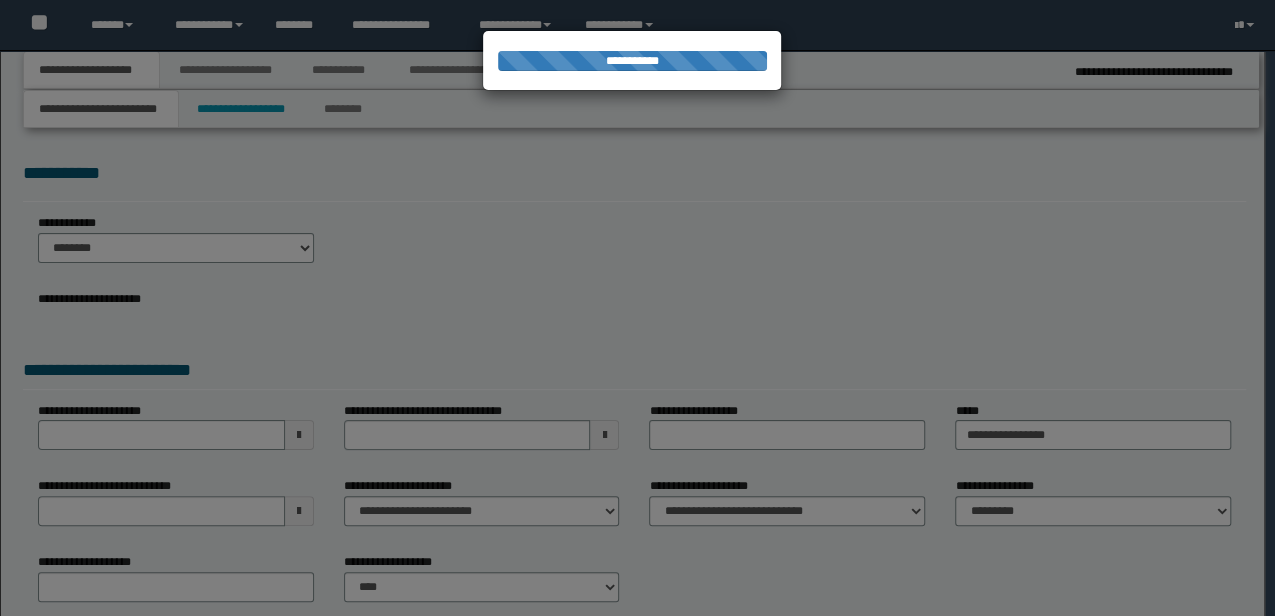 scroll, scrollTop: 0, scrollLeft: 0, axis: both 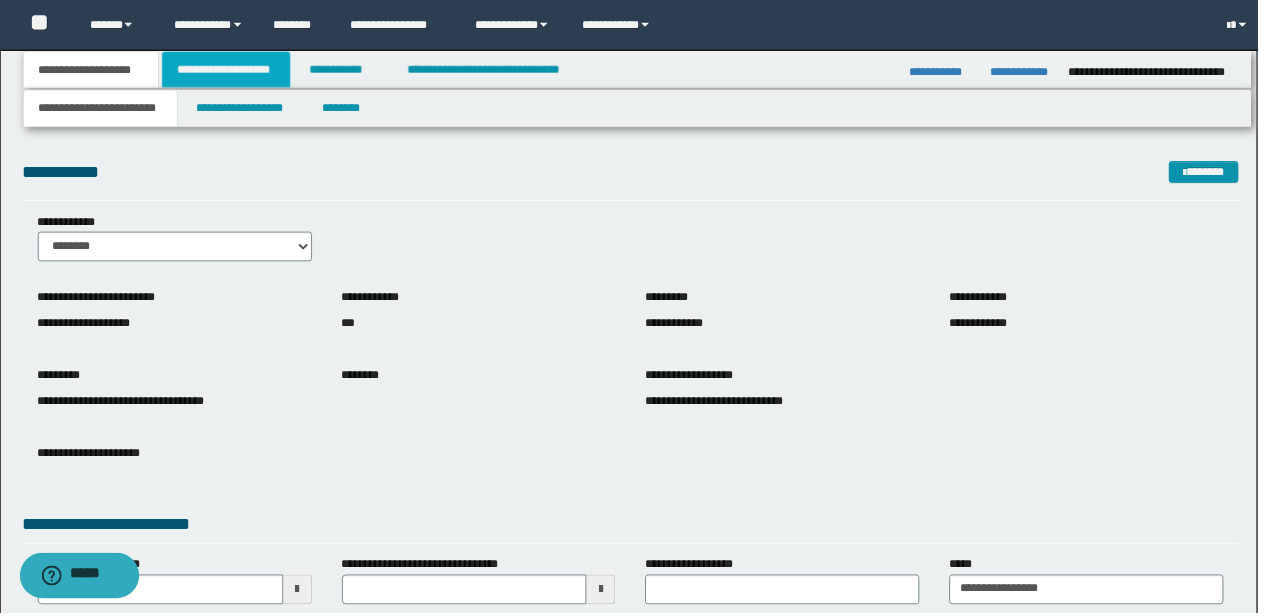 click on "**********" at bounding box center [227, 70] 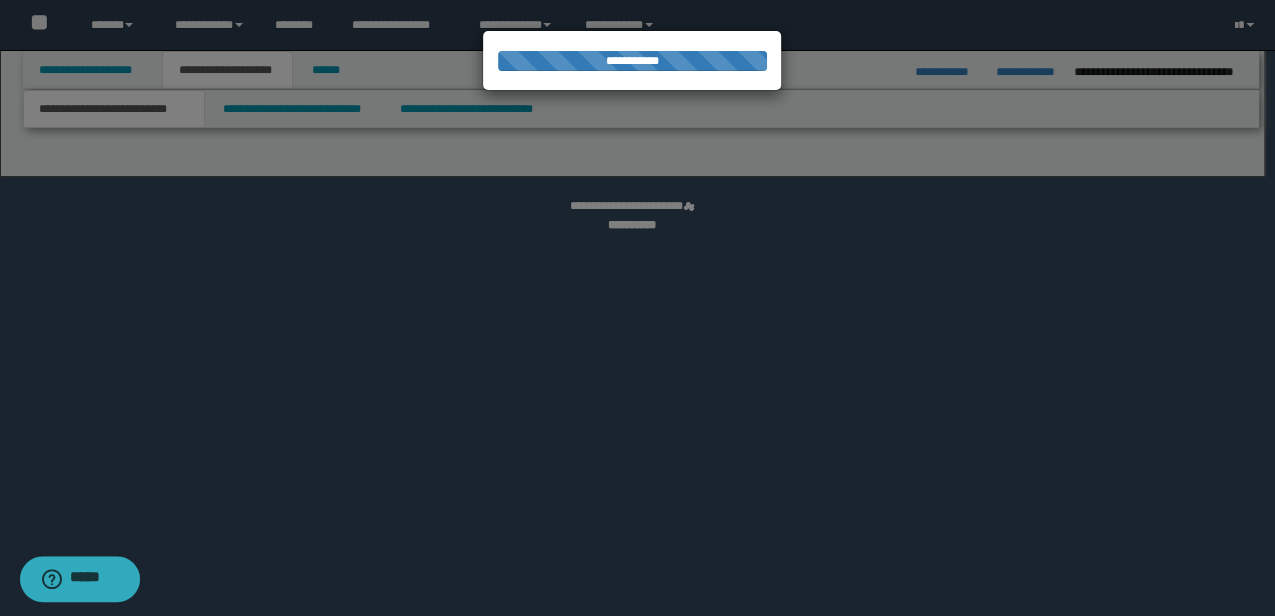 click at bounding box center [637, 308] 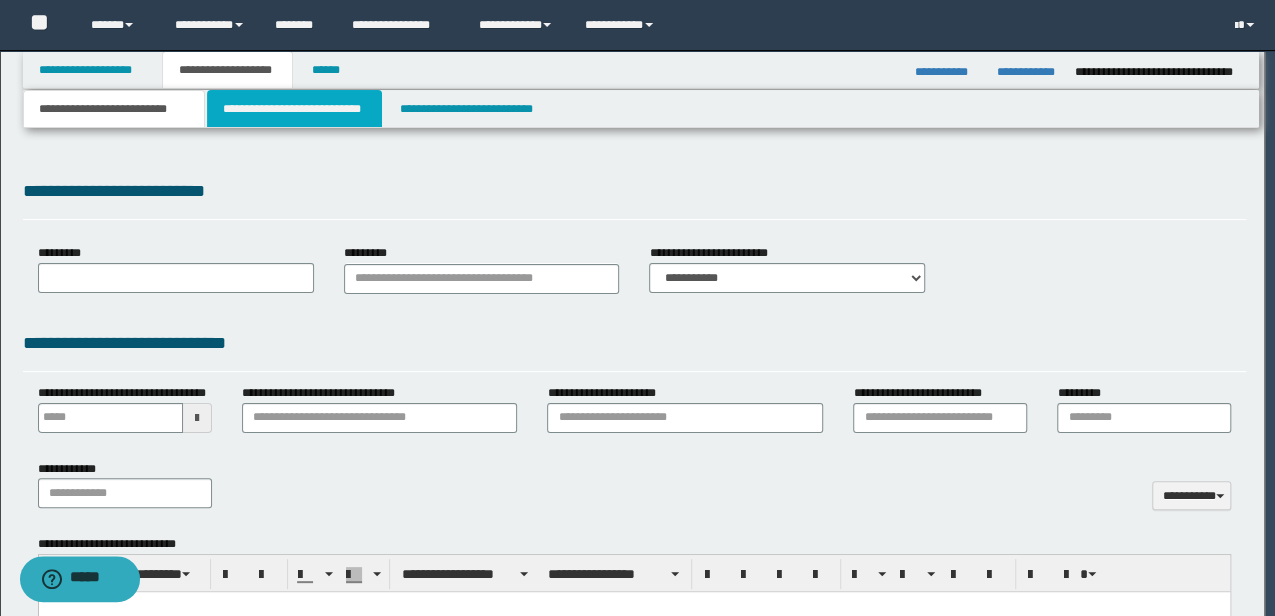 click on "**********" at bounding box center (294, 109) 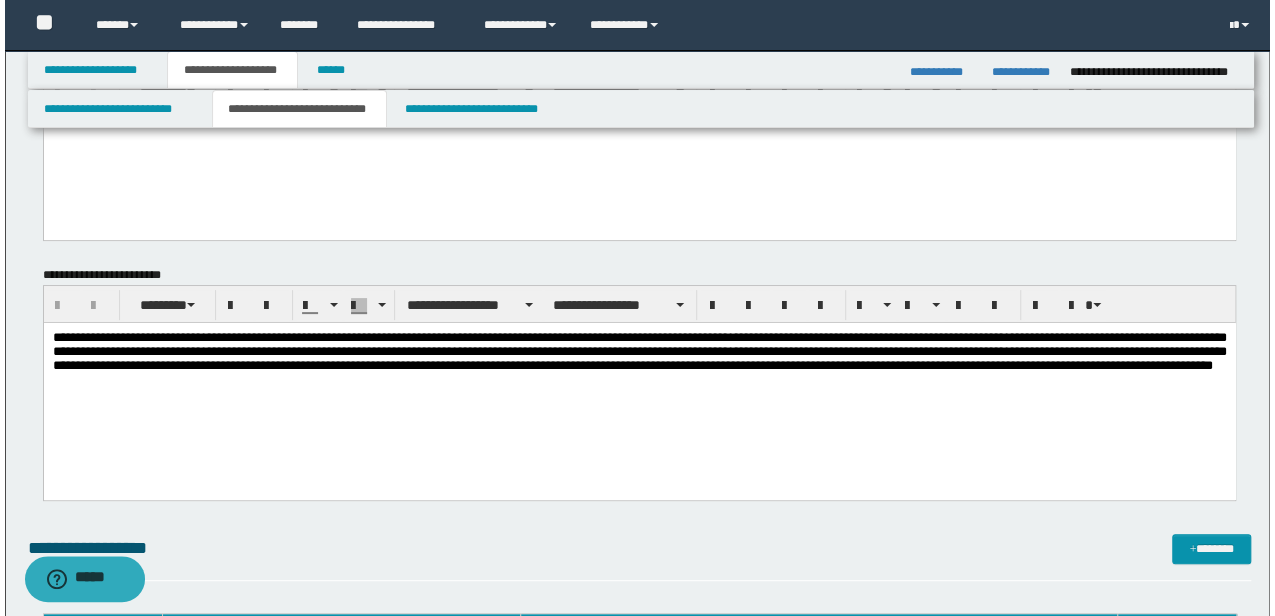 scroll, scrollTop: 0, scrollLeft: 0, axis: both 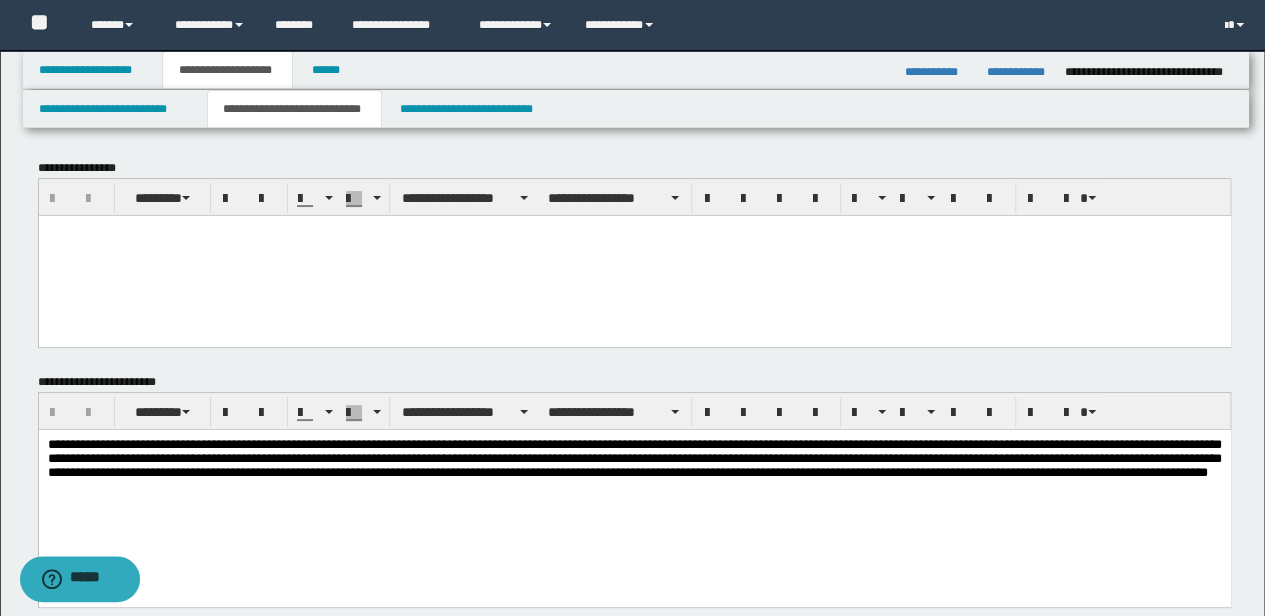 click at bounding box center [634, 255] 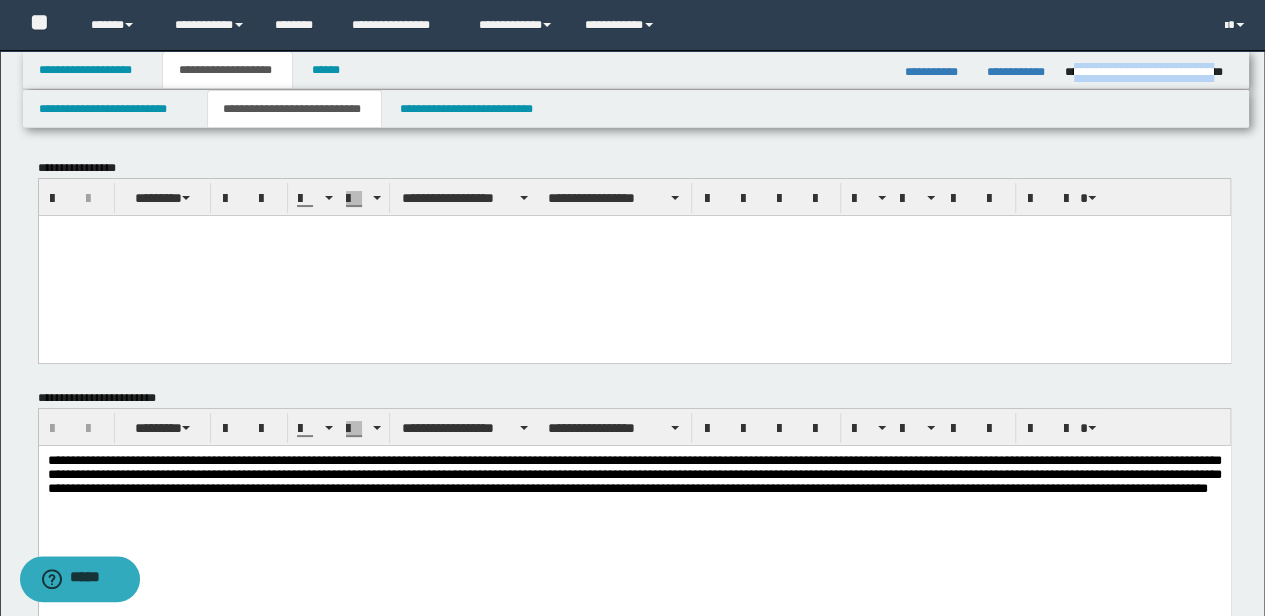 drag, startPoint x: 1070, startPoint y: 72, endPoint x: 1226, endPoint y: 68, distance: 156.05127 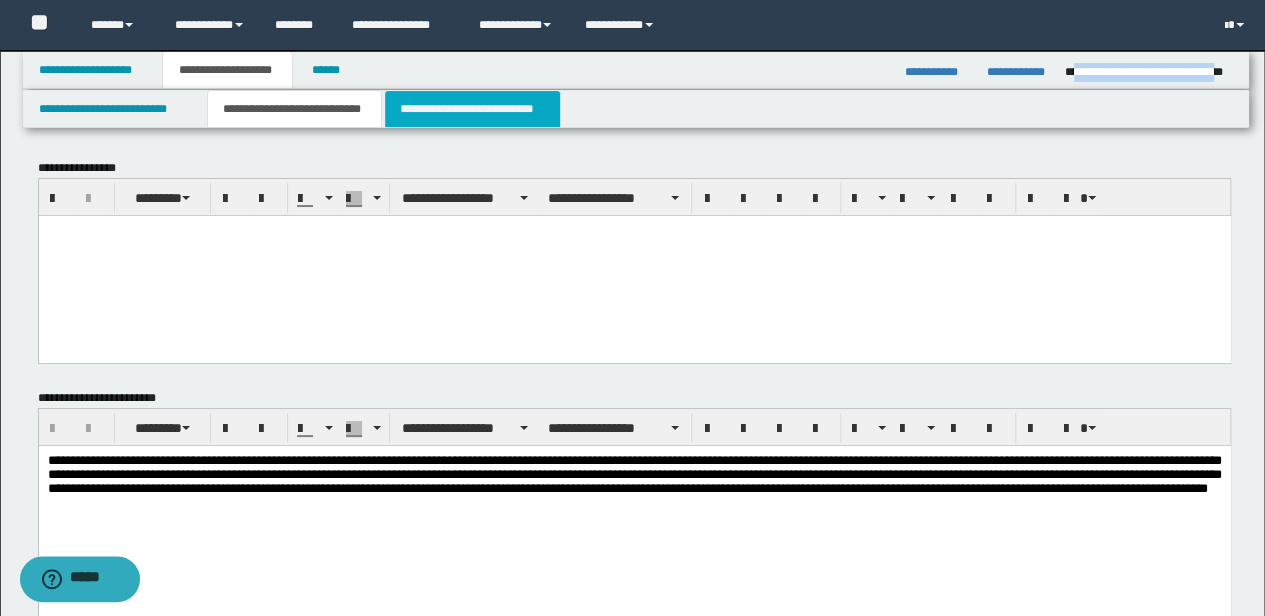 click on "**********" at bounding box center (472, 109) 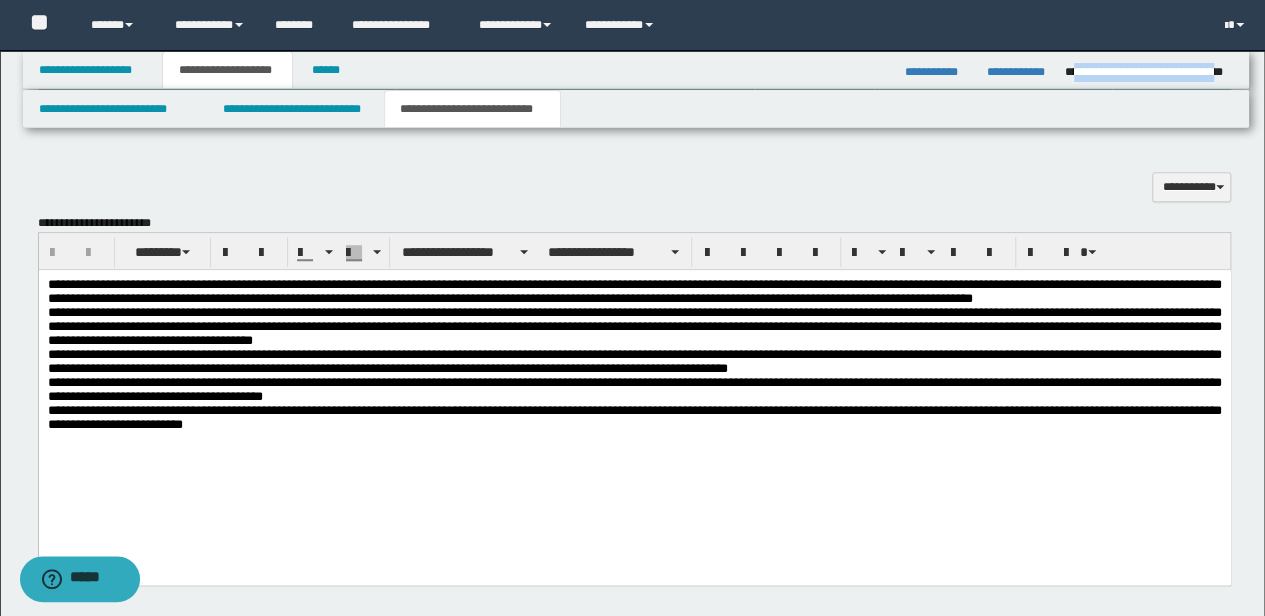 scroll, scrollTop: 559, scrollLeft: 0, axis: vertical 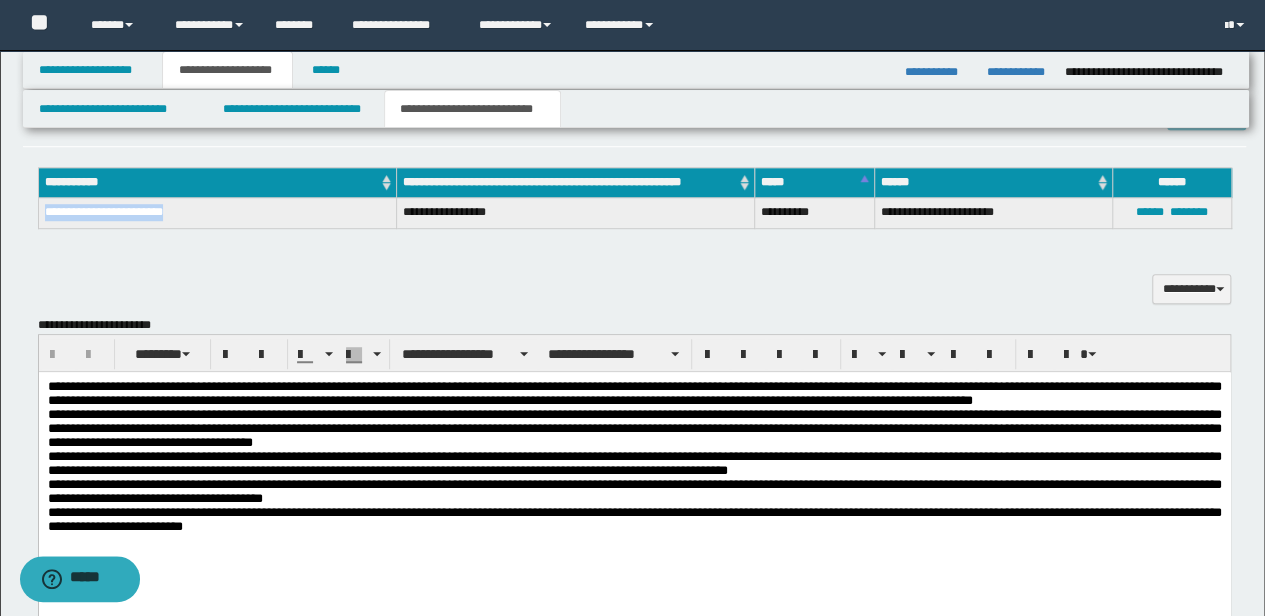 drag, startPoint x: 169, startPoint y: 200, endPoint x: 46, endPoint y: 212, distance: 123.58398 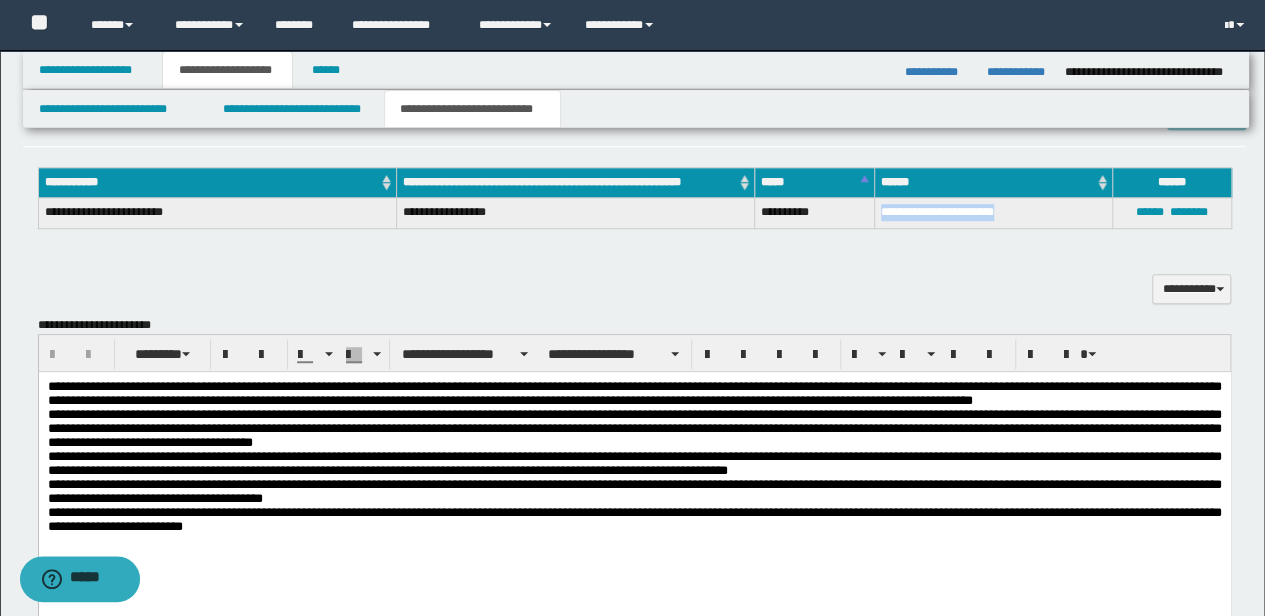 drag, startPoint x: 990, startPoint y: 218, endPoint x: 879, endPoint y: 216, distance: 111.01801 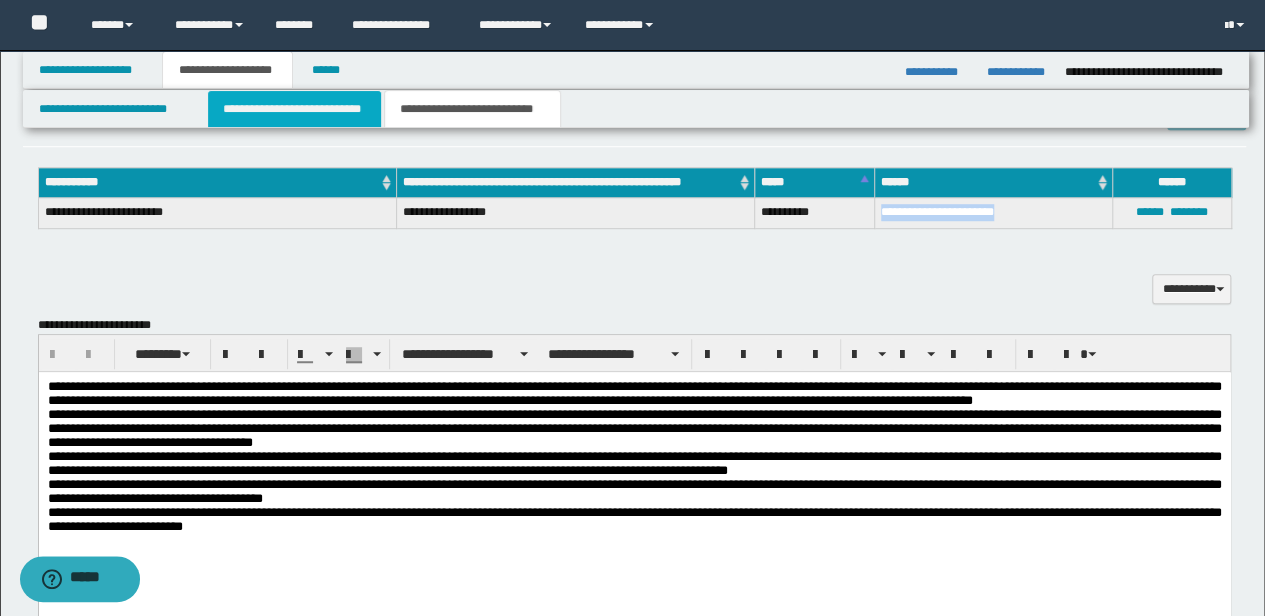 click on "**********" at bounding box center [294, 109] 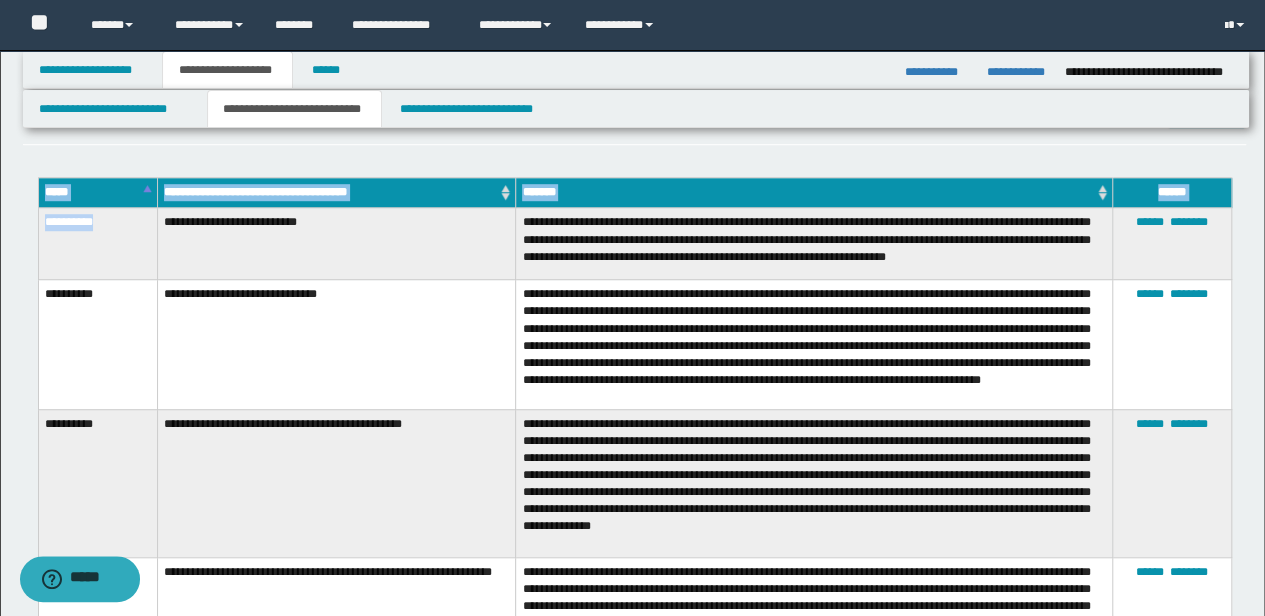 drag, startPoint x: 112, startPoint y: 223, endPoint x: 33, endPoint y: 219, distance: 79.101204 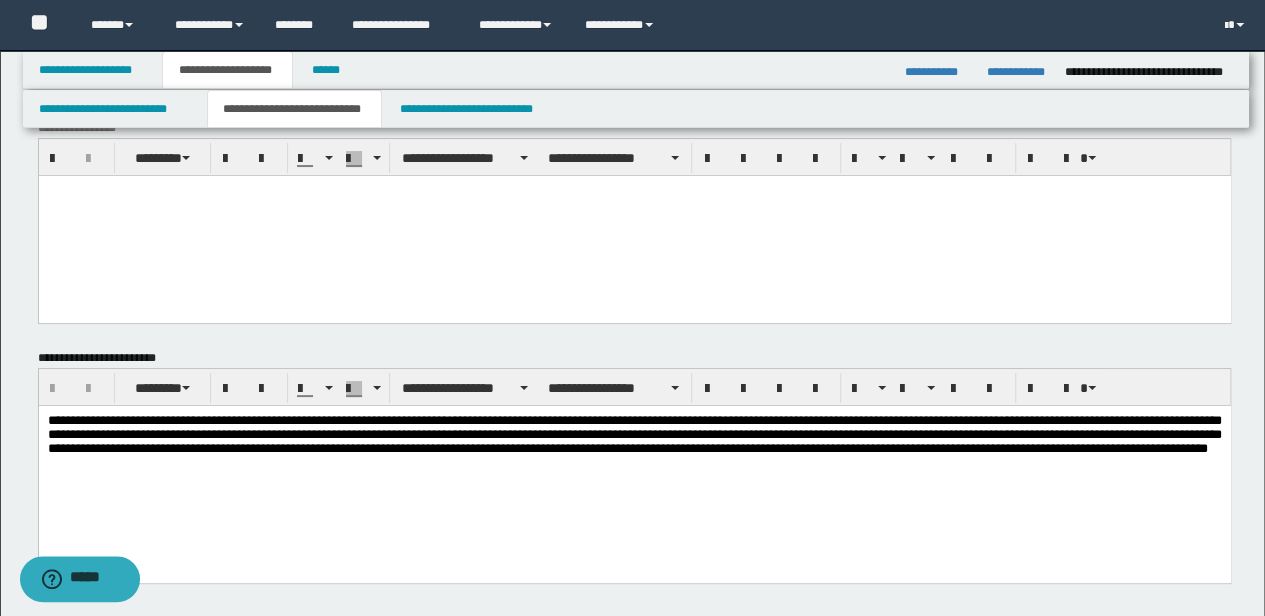 scroll, scrollTop: 0, scrollLeft: 0, axis: both 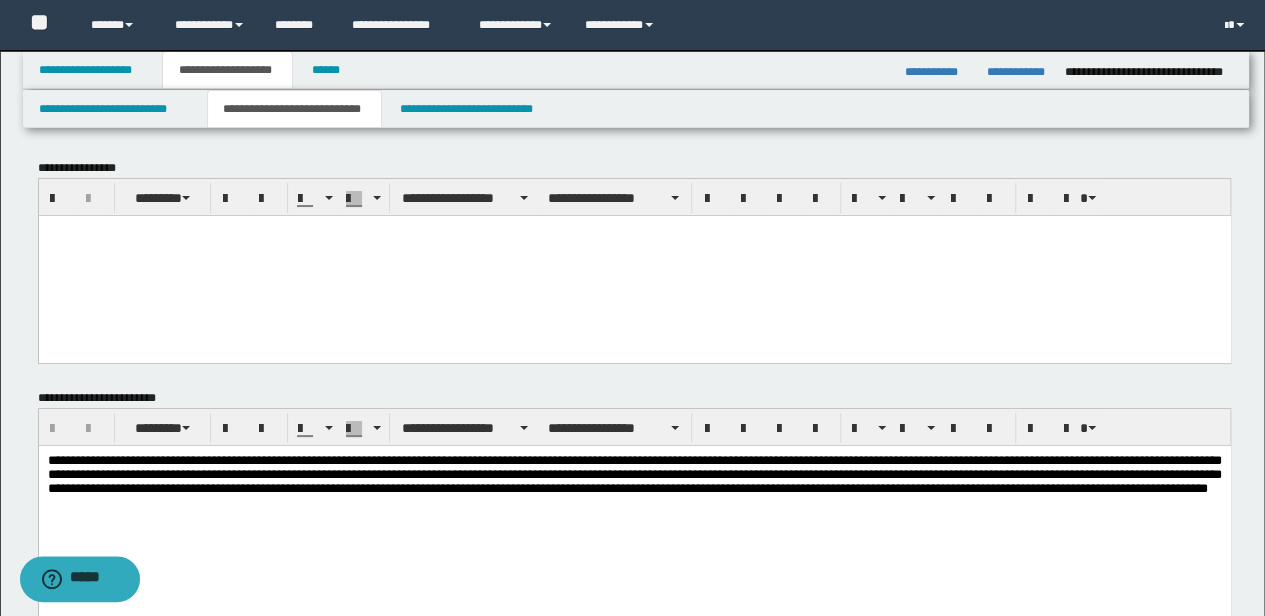 drag, startPoint x: 395, startPoint y: 254, endPoint x: 361, endPoint y: 266, distance: 36.05551 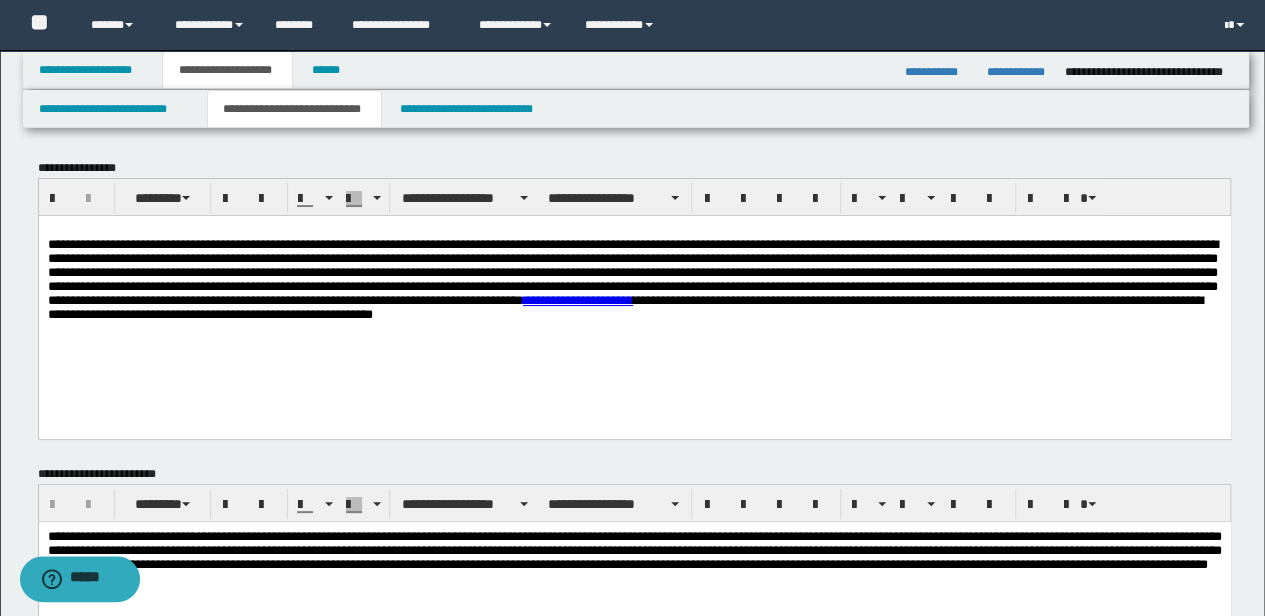 click at bounding box center [634, 230] 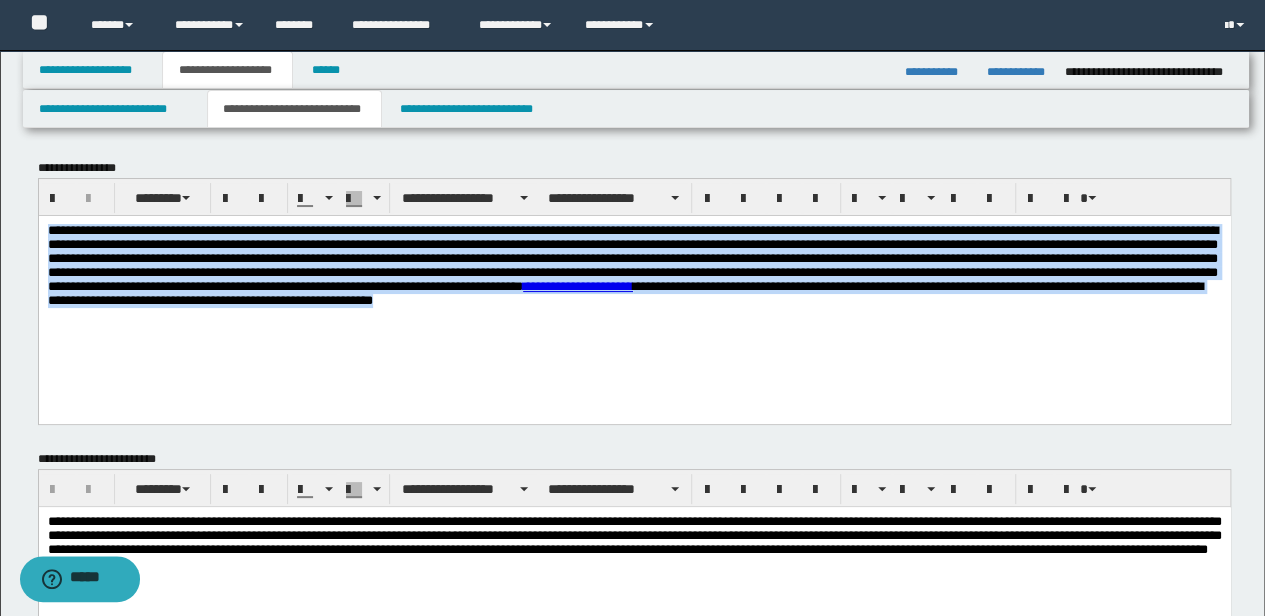 drag, startPoint x: 1192, startPoint y: 310, endPoint x: -3, endPoint y: 94, distance: 1214.3645 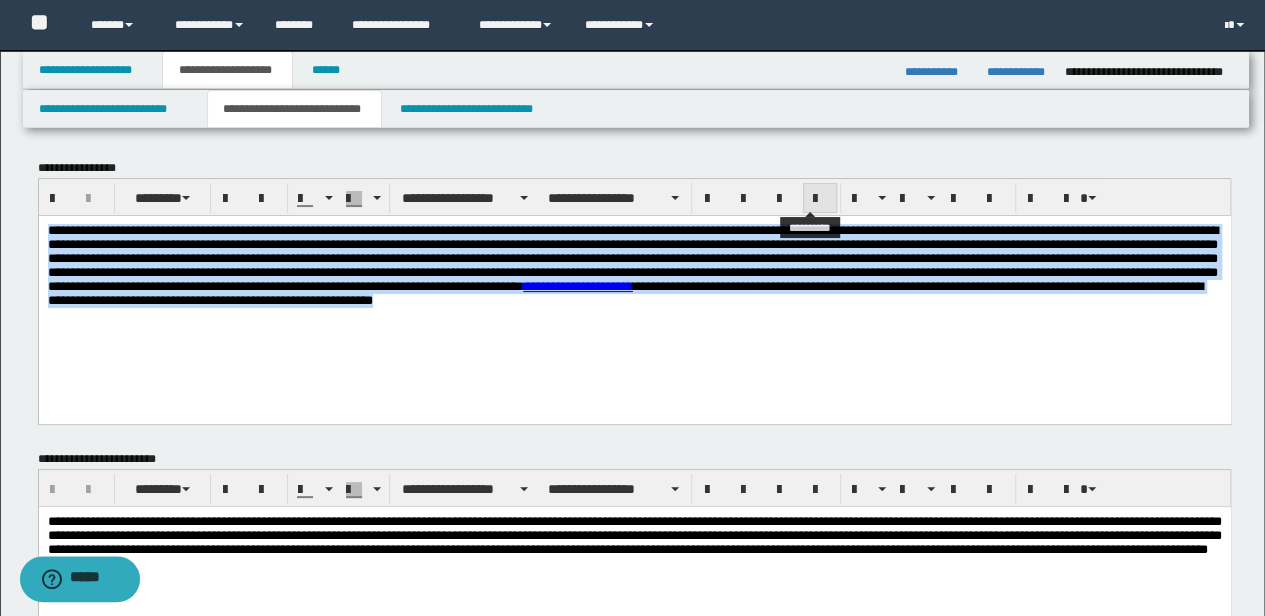 click at bounding box center (820, 199) 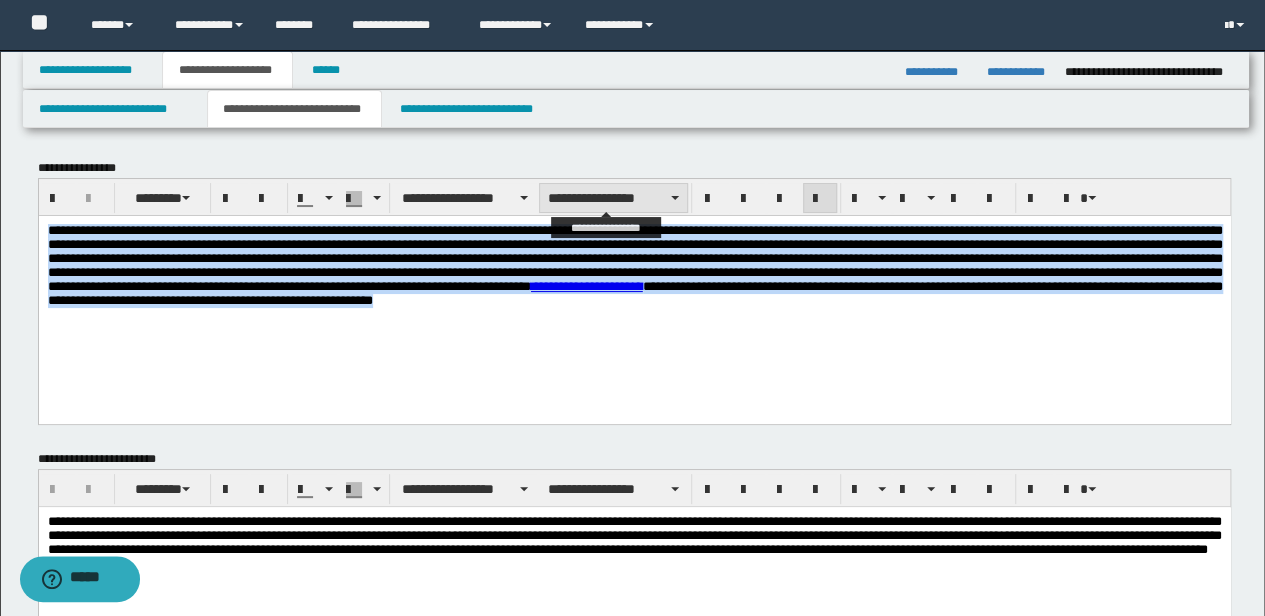 click on "**********" at bounding box center [613, 198] 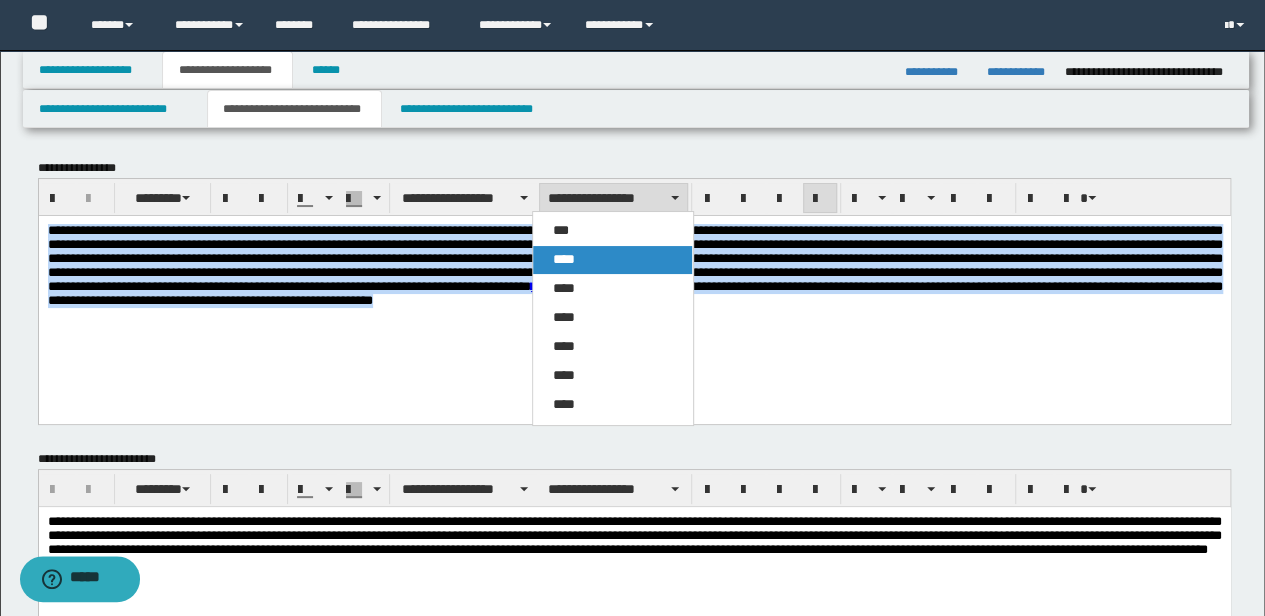 drag, startPoint x: 636, startPoint y: 256, endPoint x: 498, endPoint y: 183, distance: 156.11855 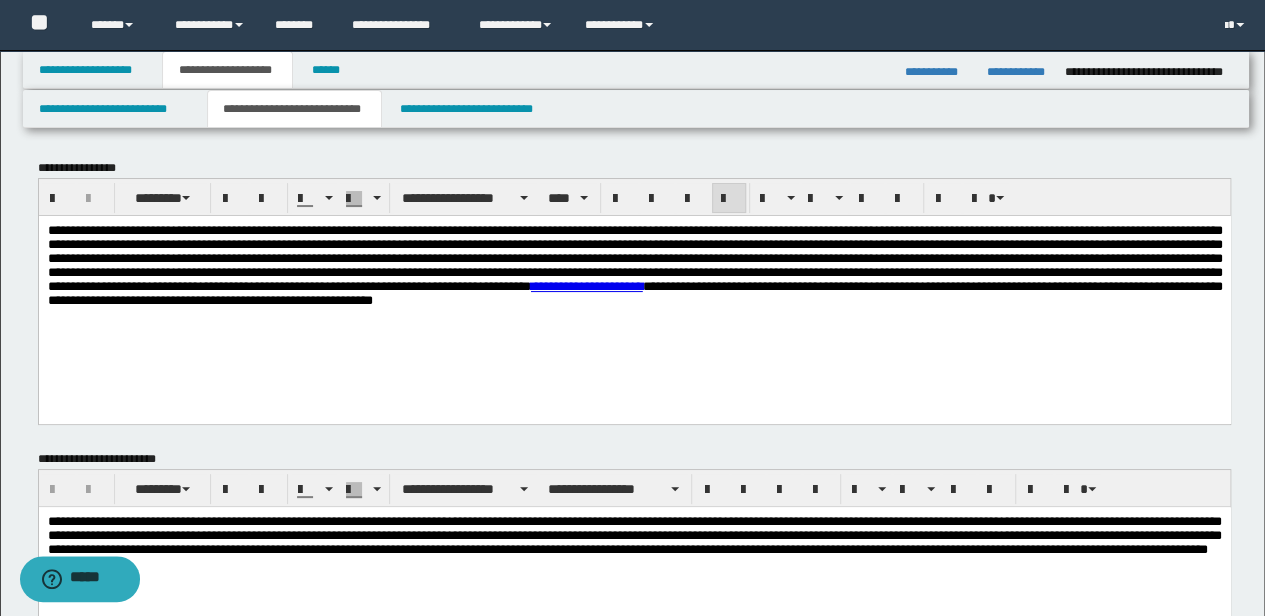 click on "**********" at bounding box center (635, 291) 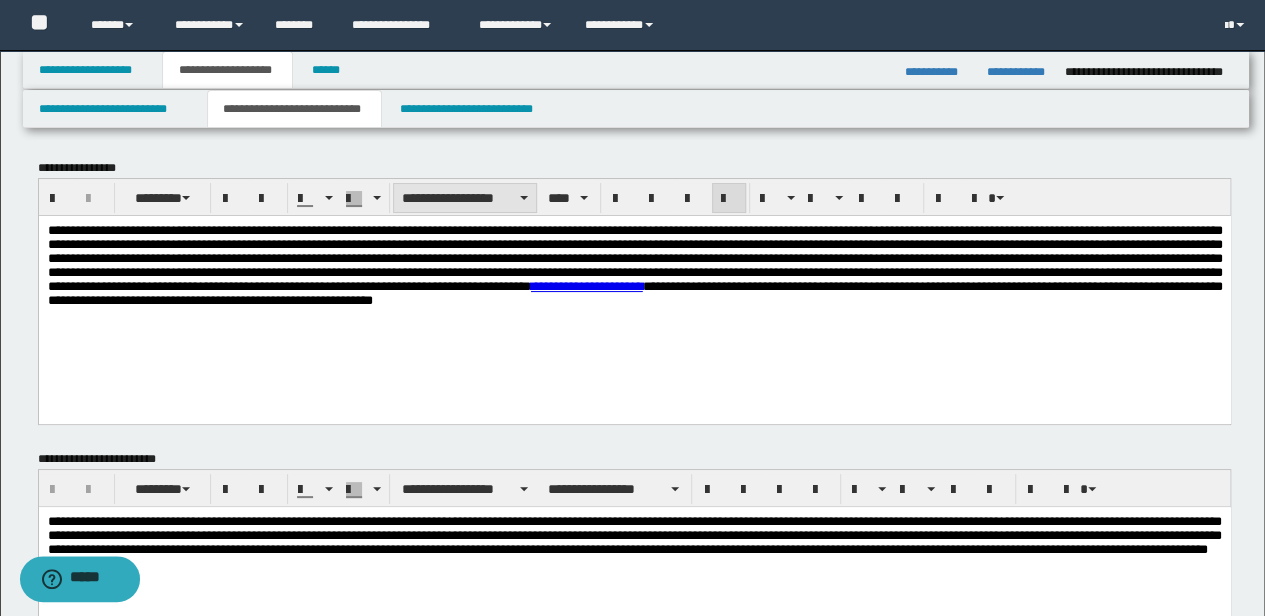 click on "**********" at bounding box center (465, 198) 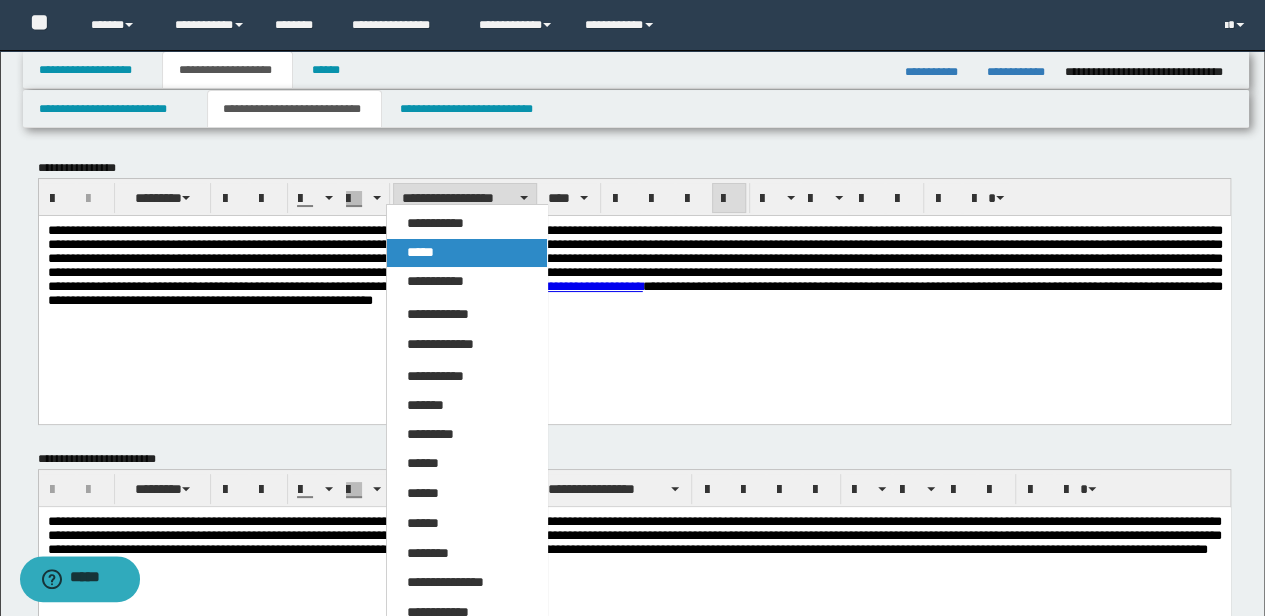 drag, startPoint x: 448, startPoint y: 251, endPoint x: 458, endPoint y: 247, distance: 10.770329 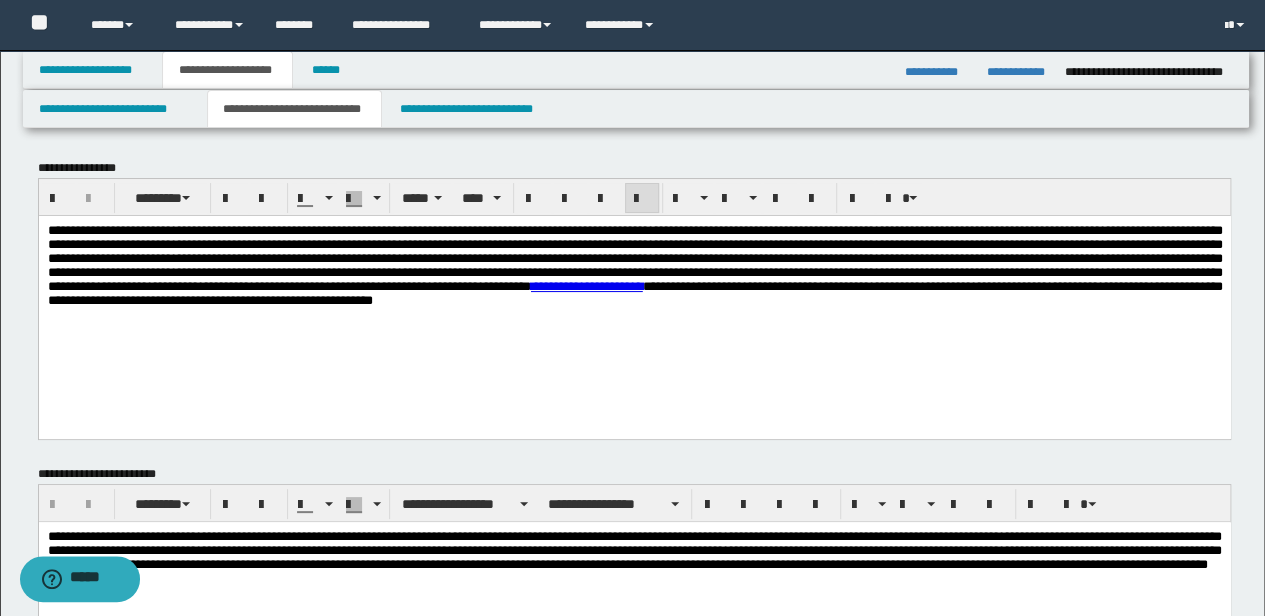 click on "**********" at bounding box center (634, 301) 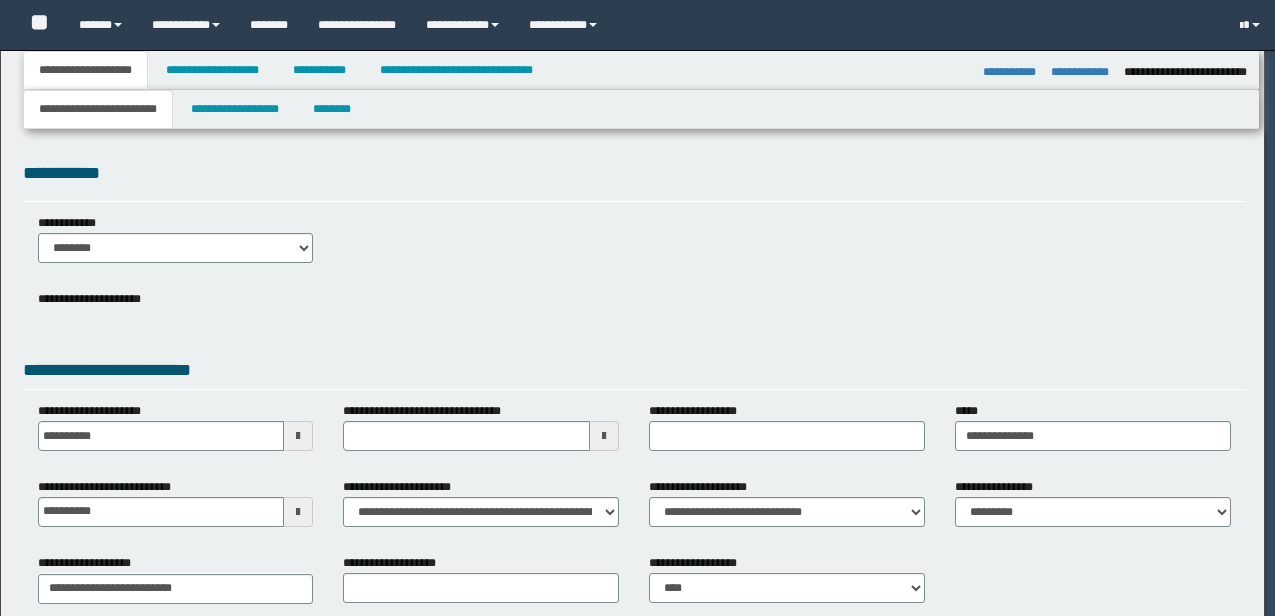select on "**" 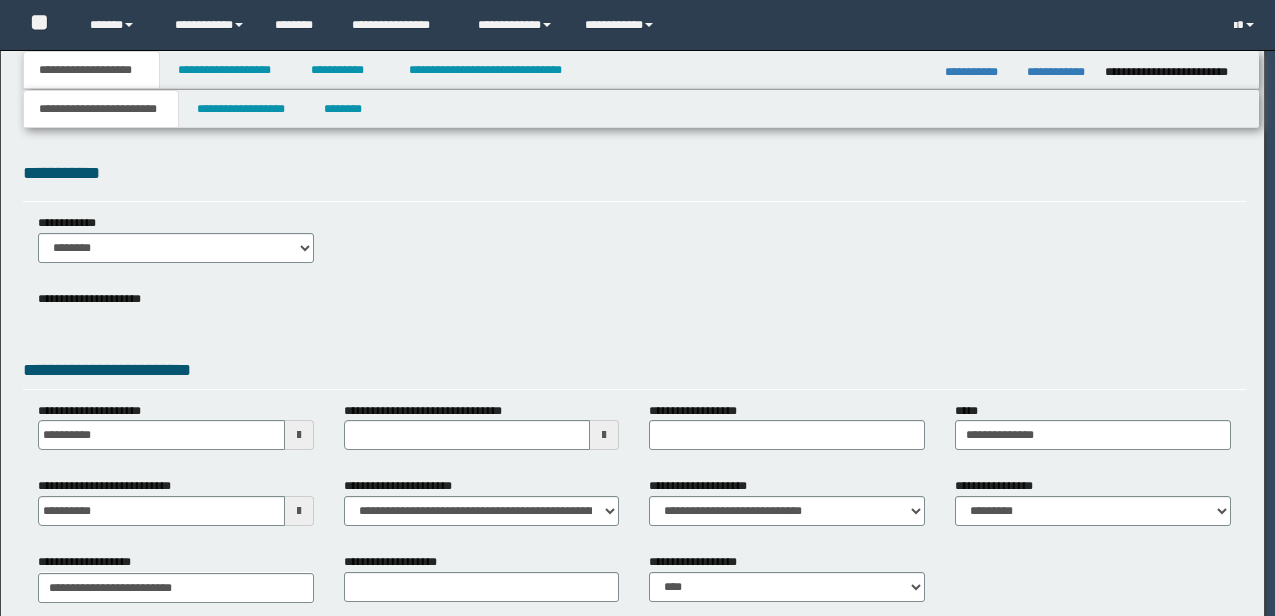 scroll, scrollTop: 0, scrollLeft: 0, axis: both 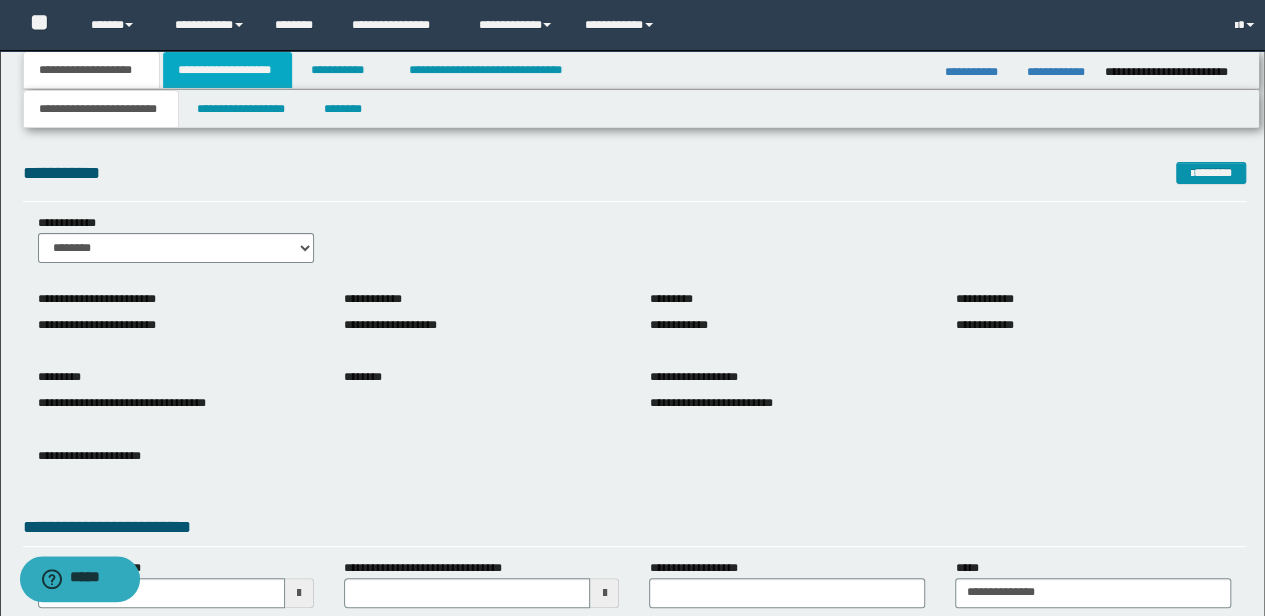 click on "**********" at bounding box center (227, 70) 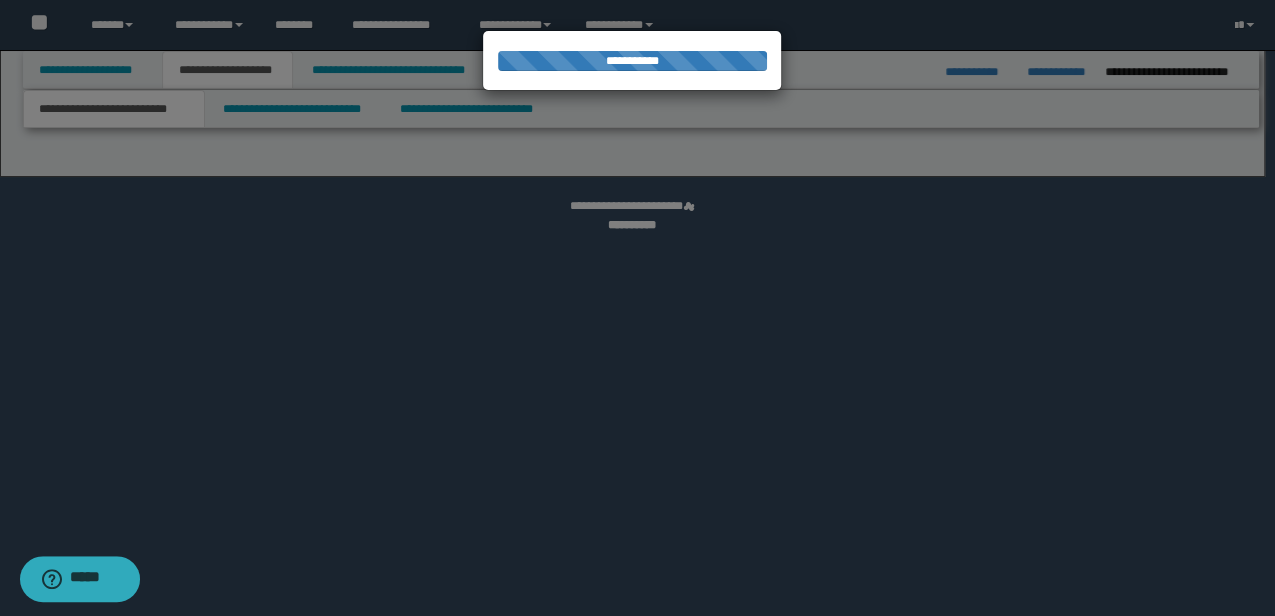 click at bounding box center [637, 308] 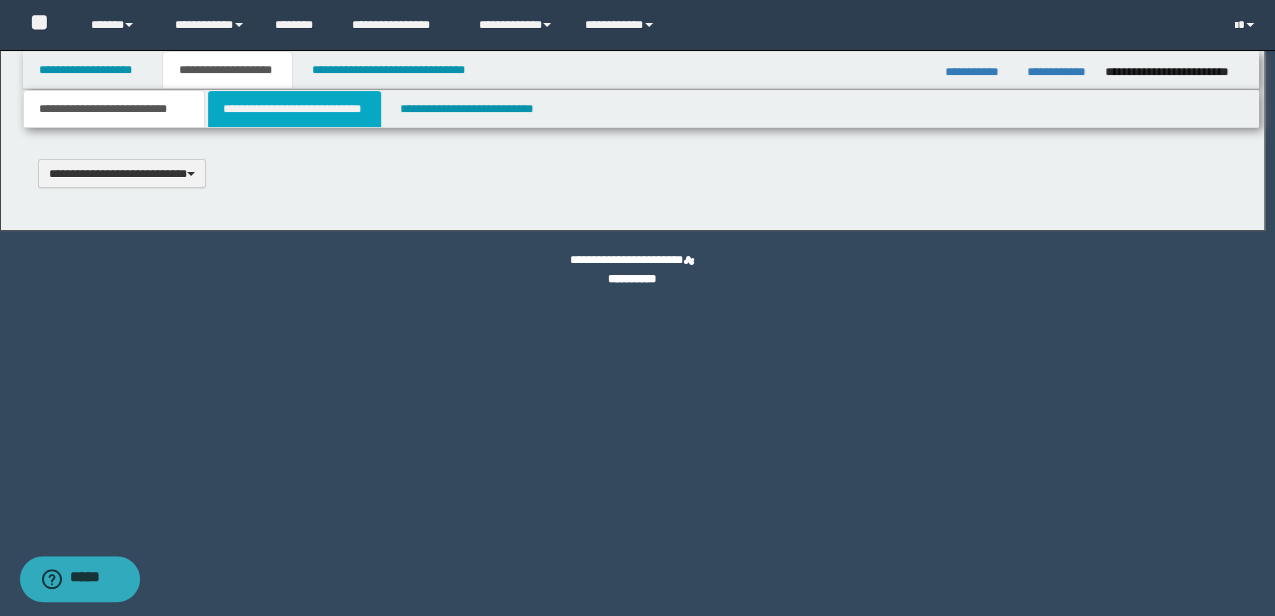 click on "**********" at bounding box center (294, 109) 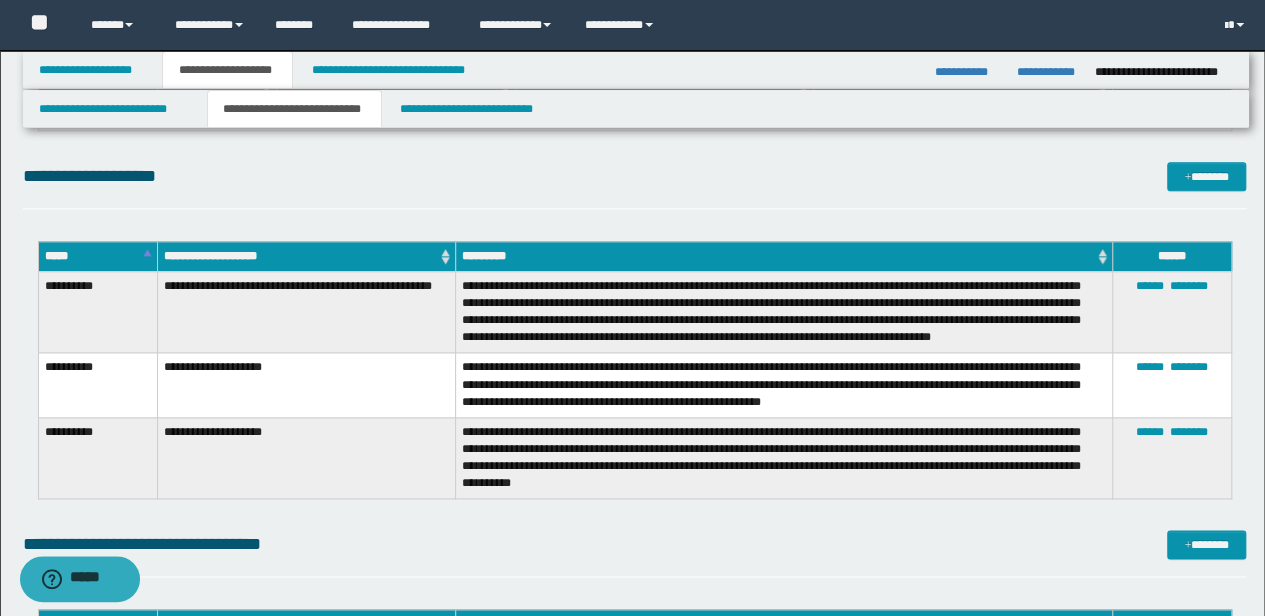 scroll, scrollTop: 5000, scrollLeft: 0, axis: vertical 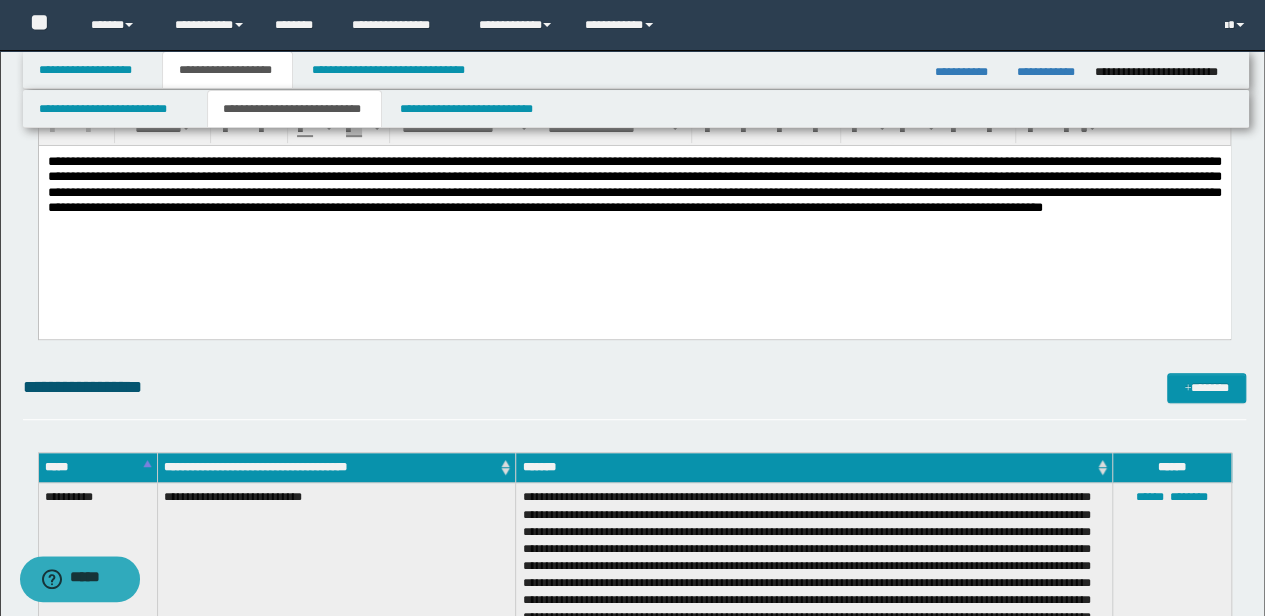 click on "*****" at bounding box center [97, 468] 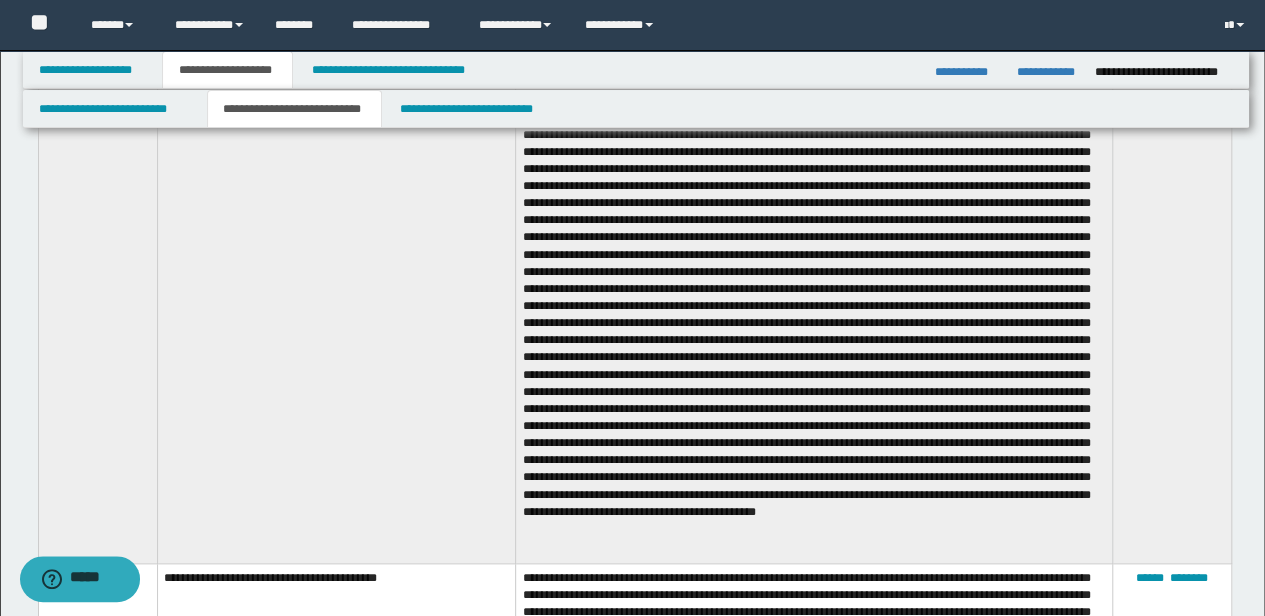 scroll, scrollTop: 816, scrollLeft: 0, axis: vertical 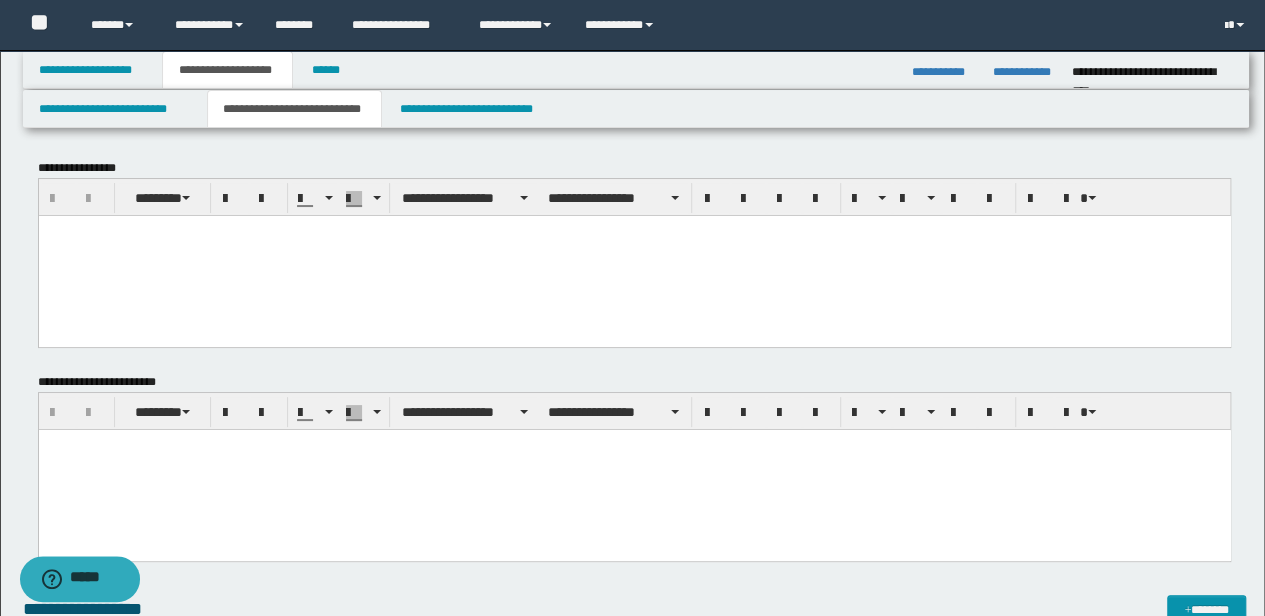 click at bounding box center [634, 255] 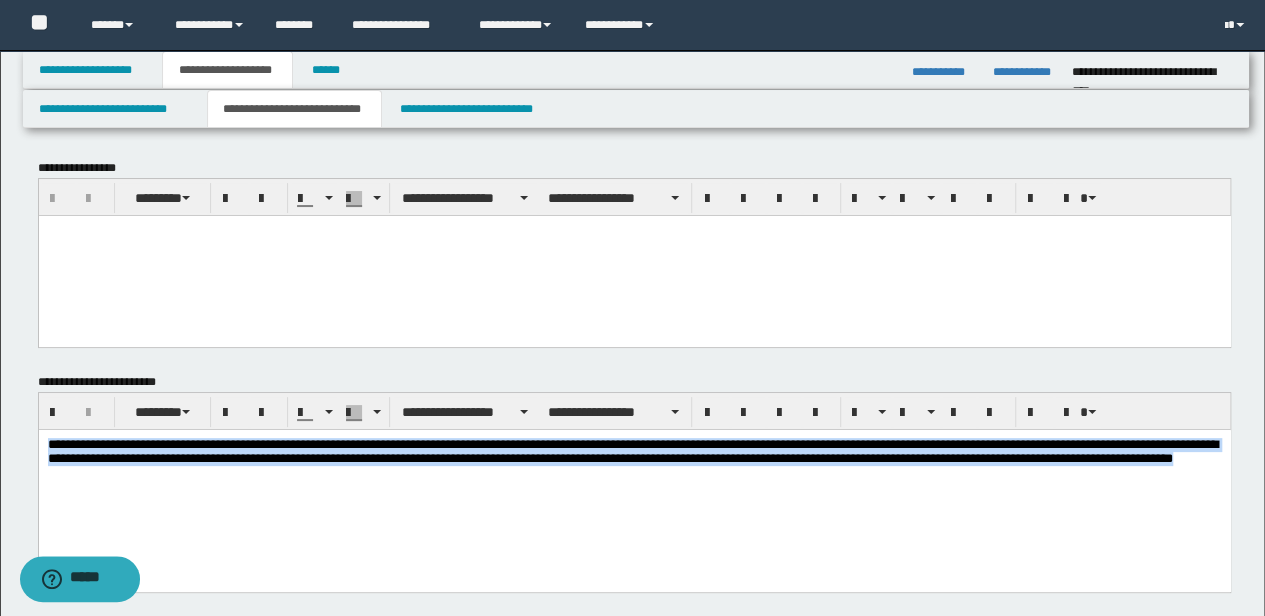 drag, startPoint x: 943, startPoint y: 518, endPoint x: -3, endPoint y: 262, distance: 980.02655 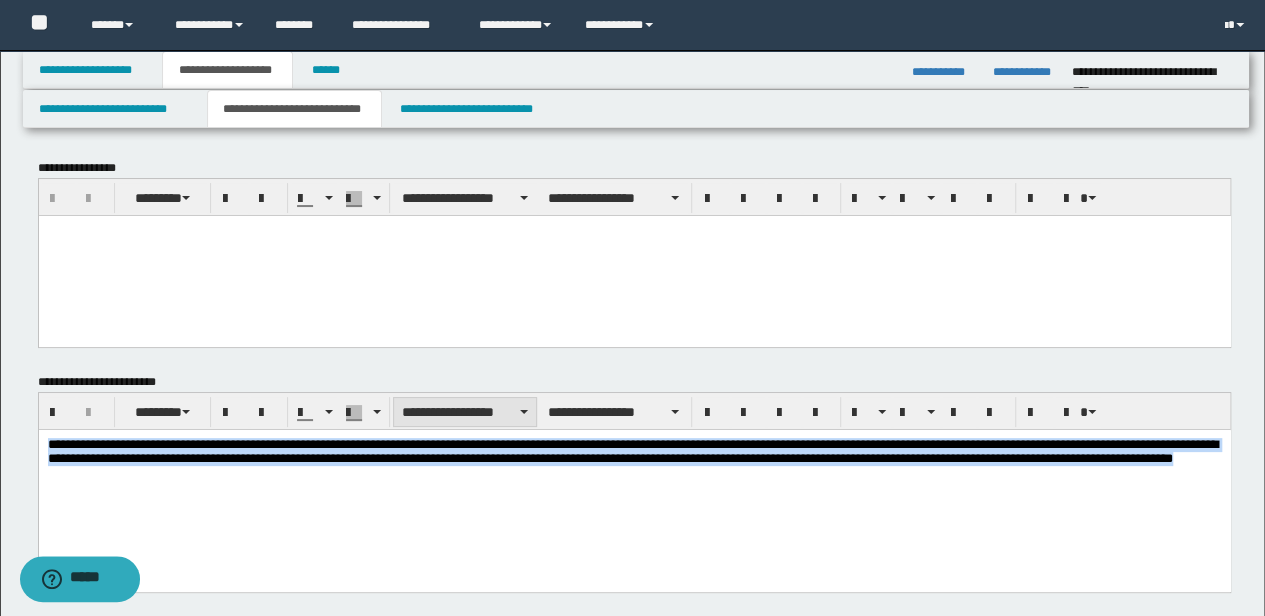 click on "**********" at bounding box center (465, 412) 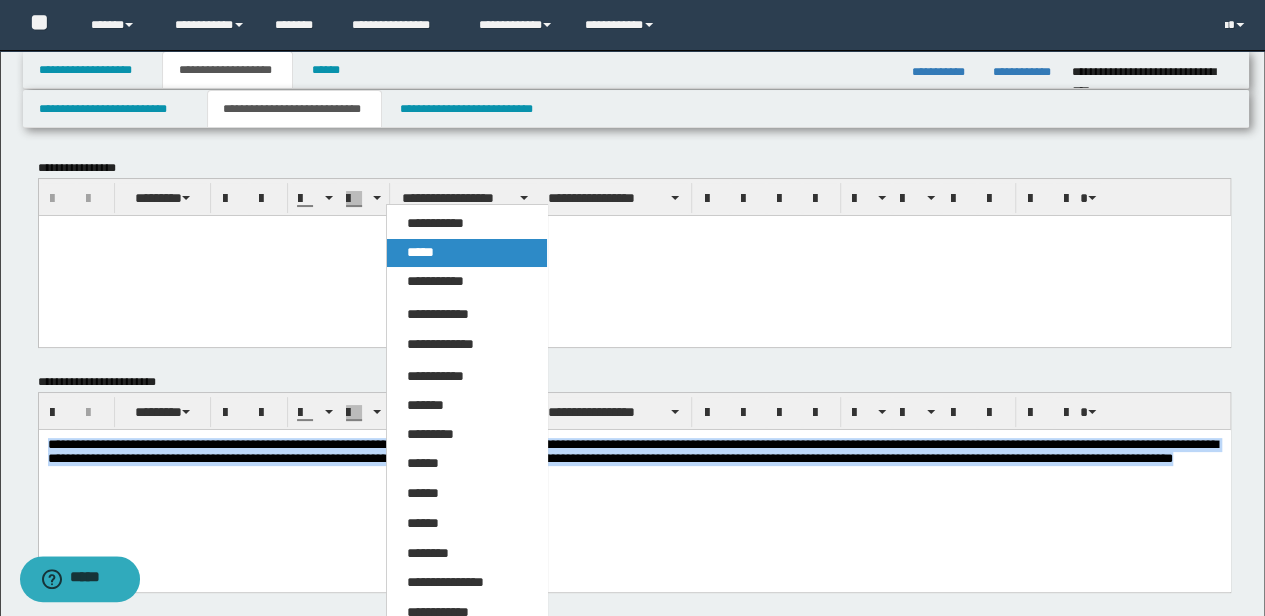 drag, startPoint x: 441, startPoint y: 249, endPoint x: 458, endPoint y: 127, distance: 123.178734 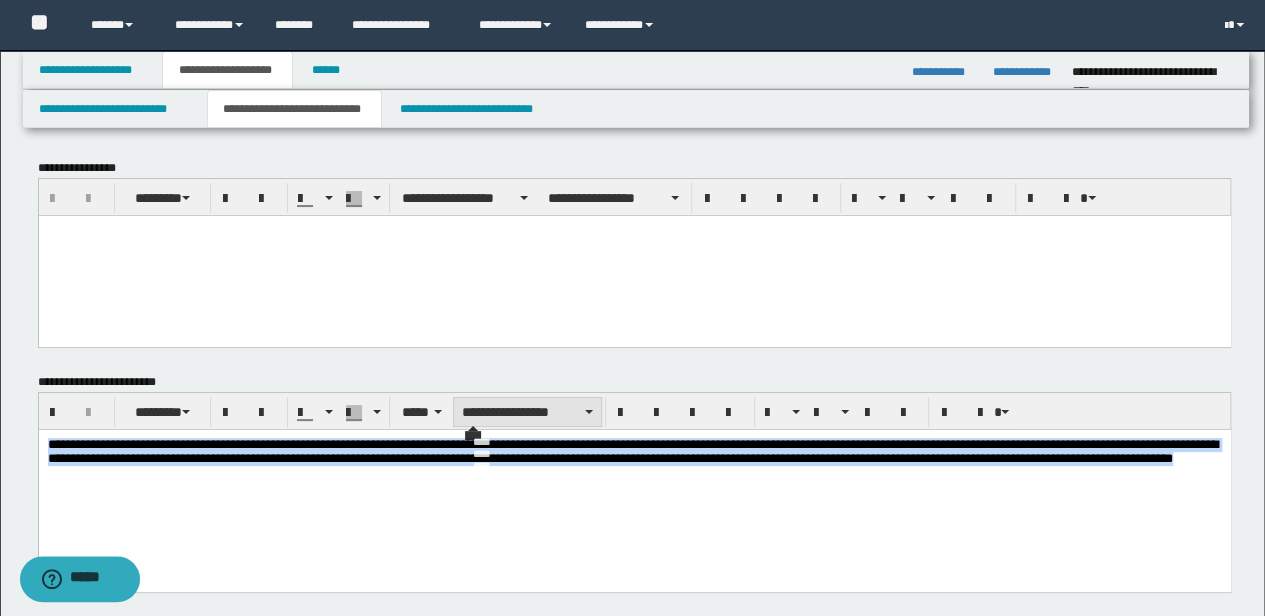 click on "**********" at bounding box center (527, 412) 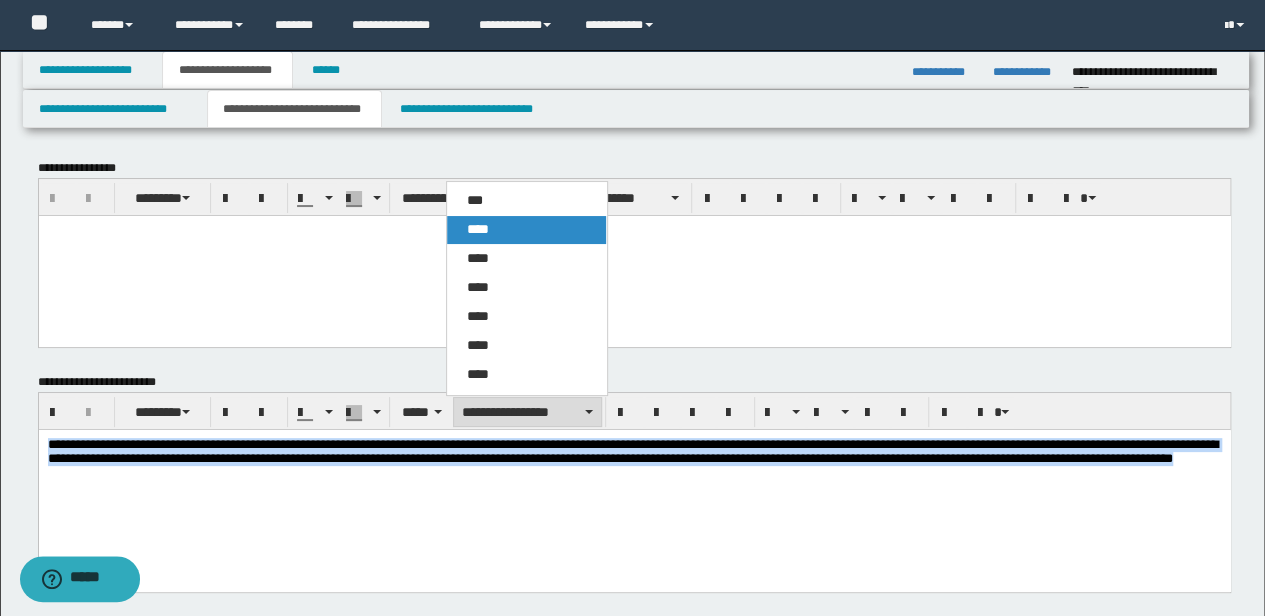 click on "****" at bounding box center (526, 230) 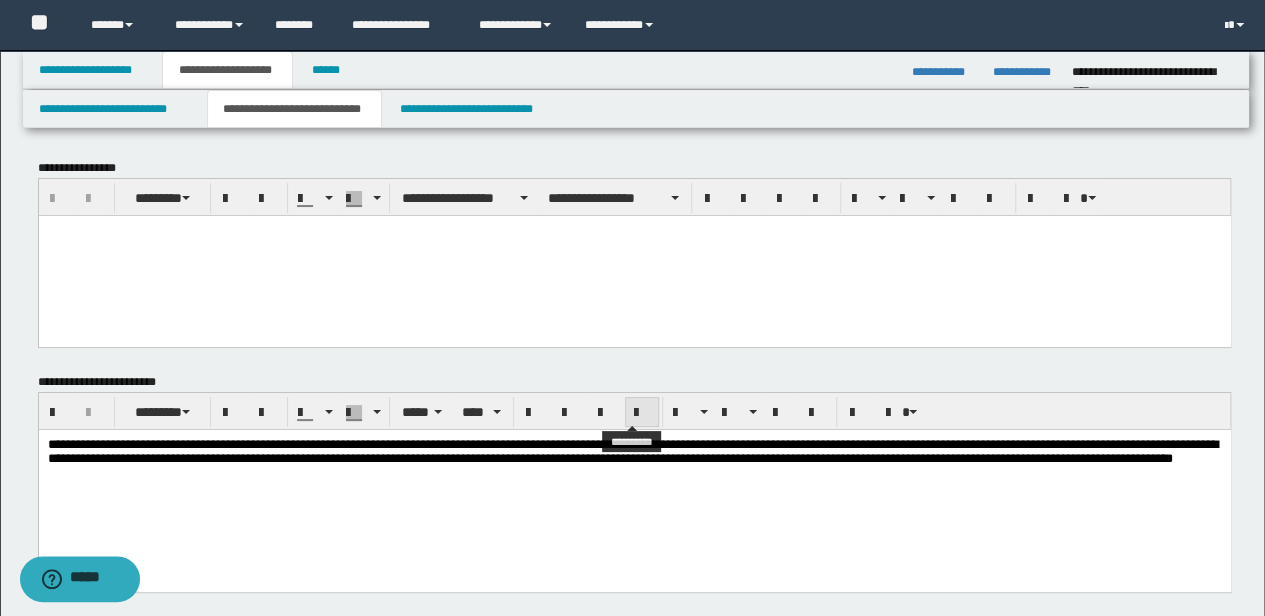 click at bounding box center [642, 413] 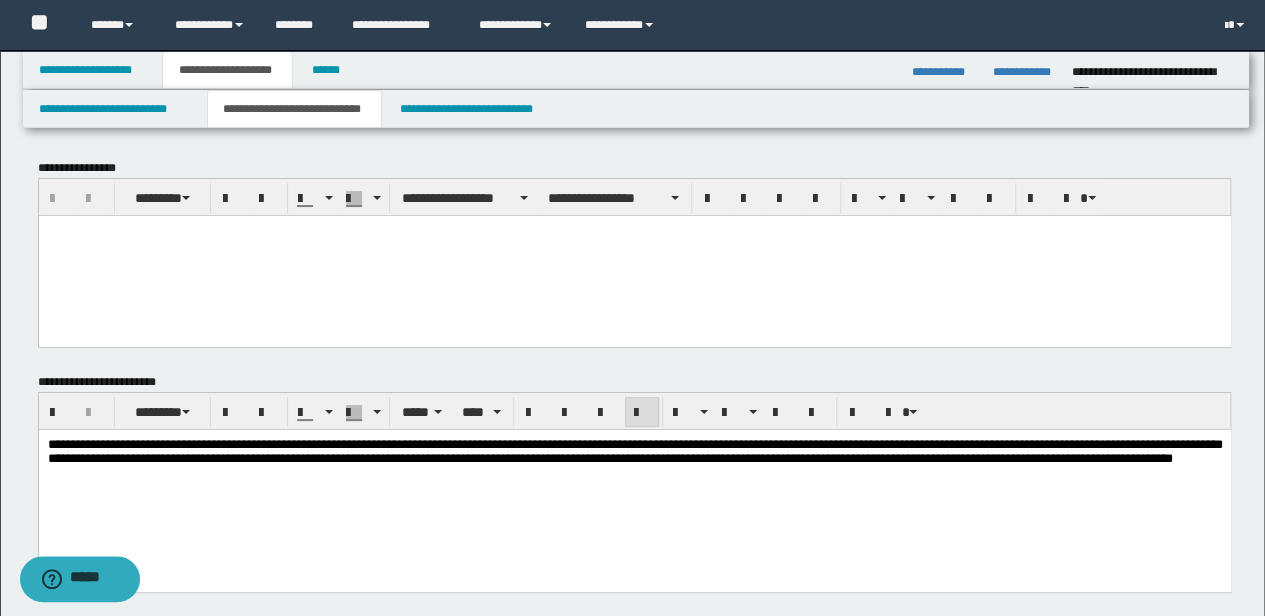 click at bounding box center [634, 255] 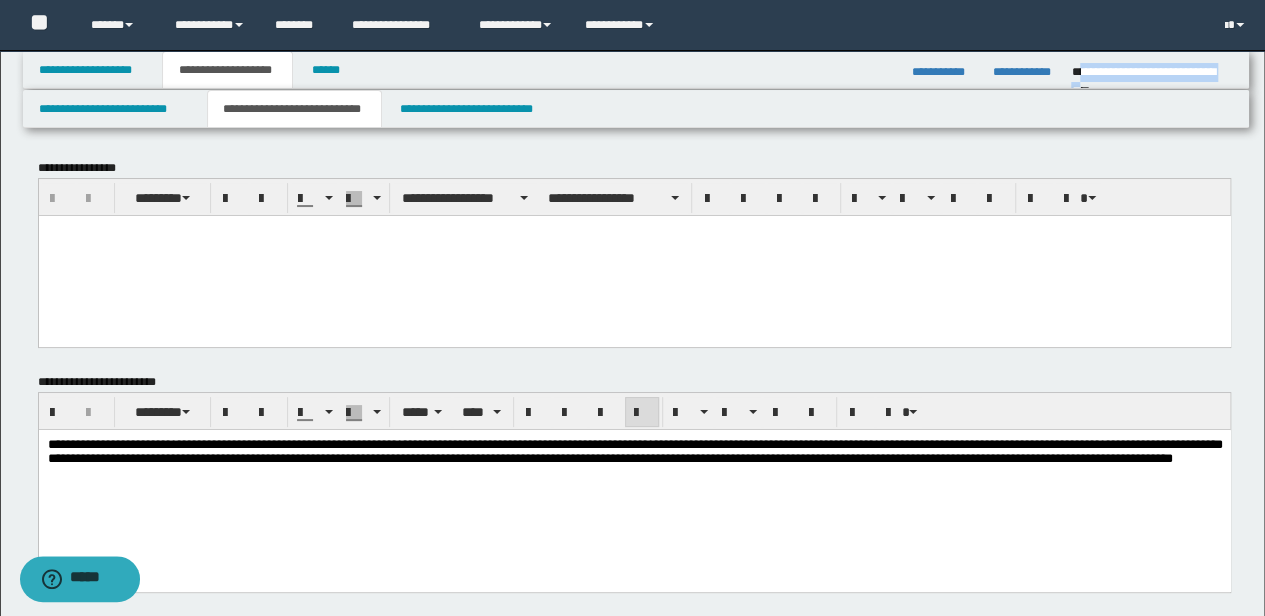 drag, startPoint x: 1081, startPoint y: 75, endPoint x: 1228, endPoint y: 63, distance: 147.48898 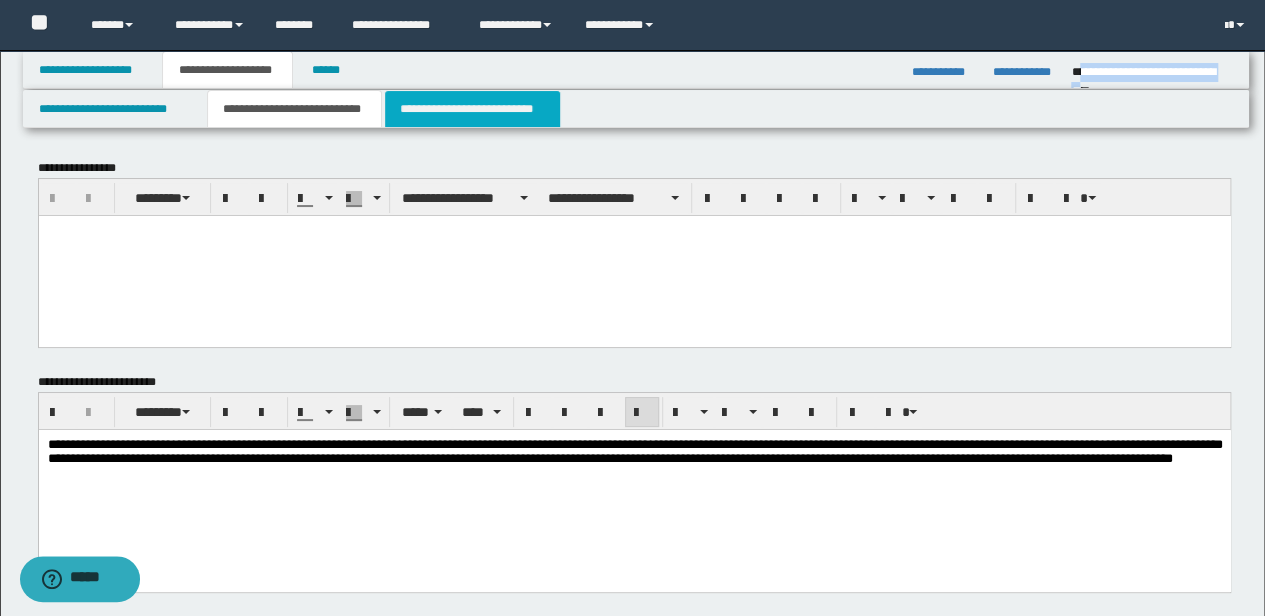click on "**********" at bounding box center (472, 109) 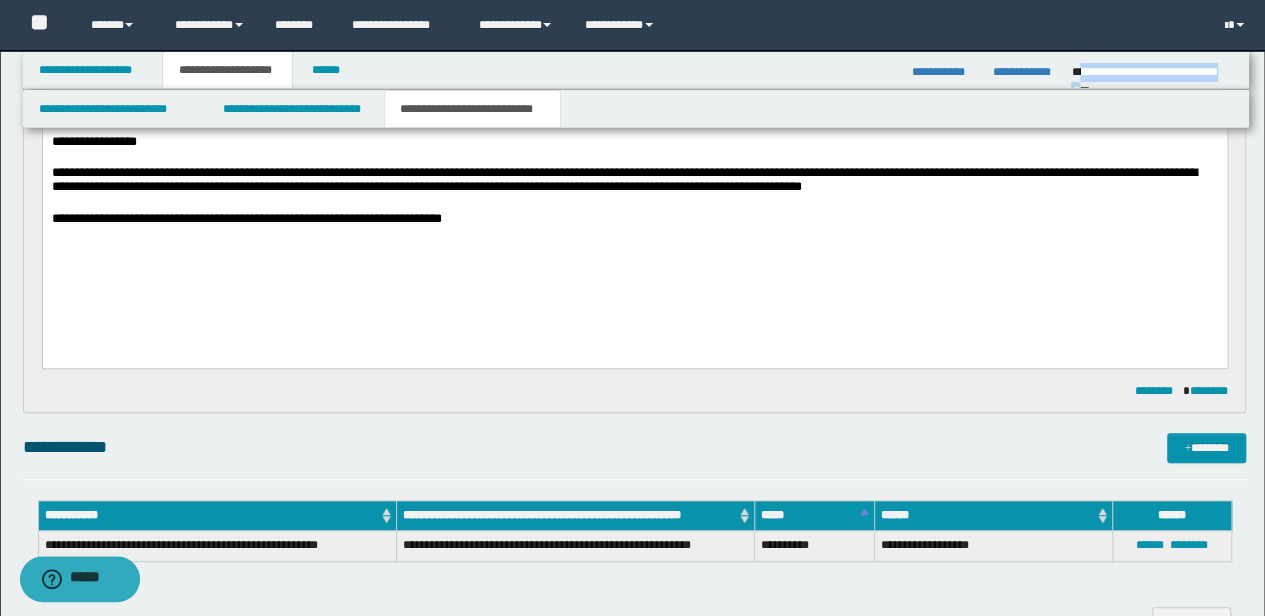 scroll, scrollTop: 466, scrollLeft: 0, axis: vertical 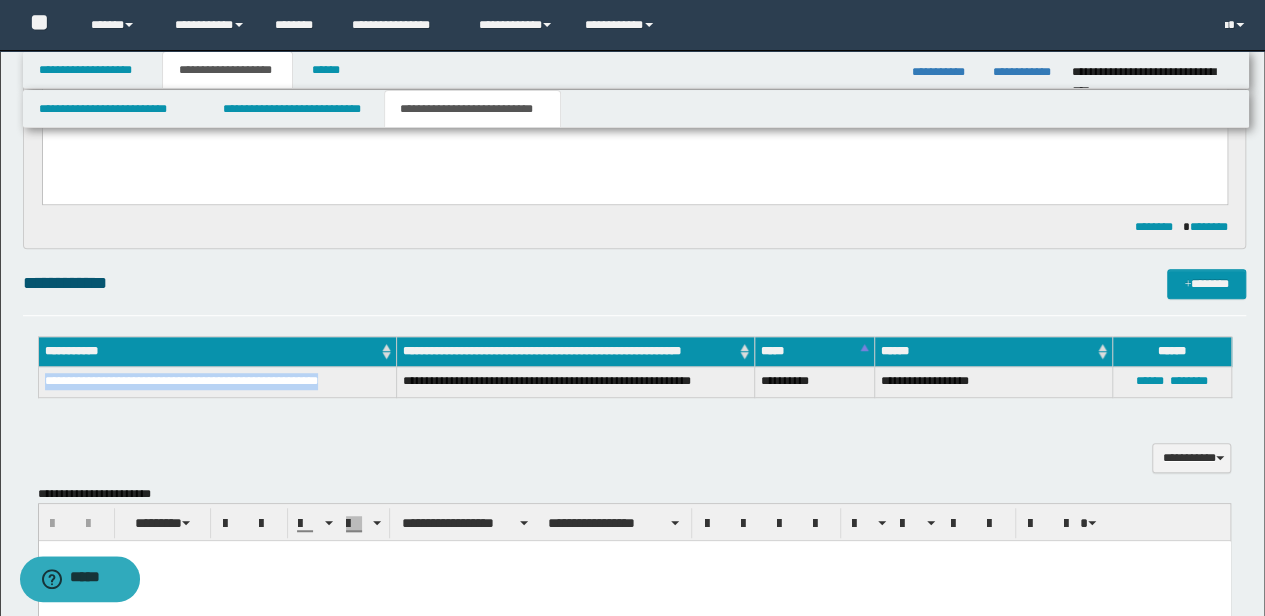 drag, startPoint x: 350, startPoint y: 380, endPoint x: 45, endPoint y: 384, distance: 305.0262 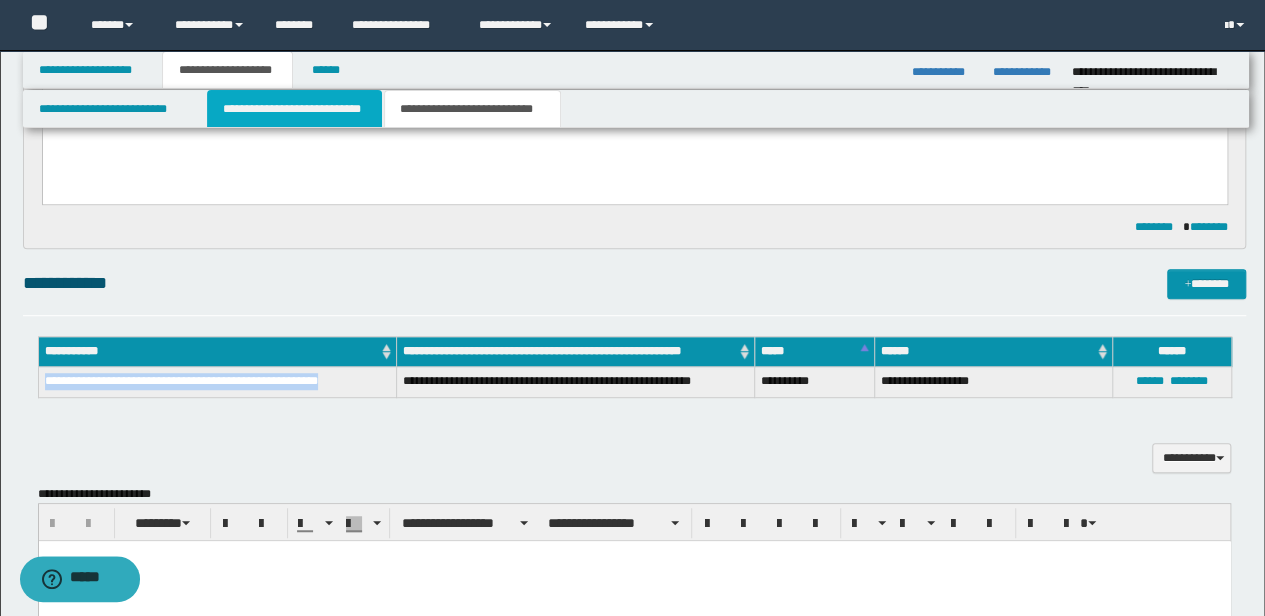 scroll, scrollTop: 0, scrollLeft: 0, axis: both 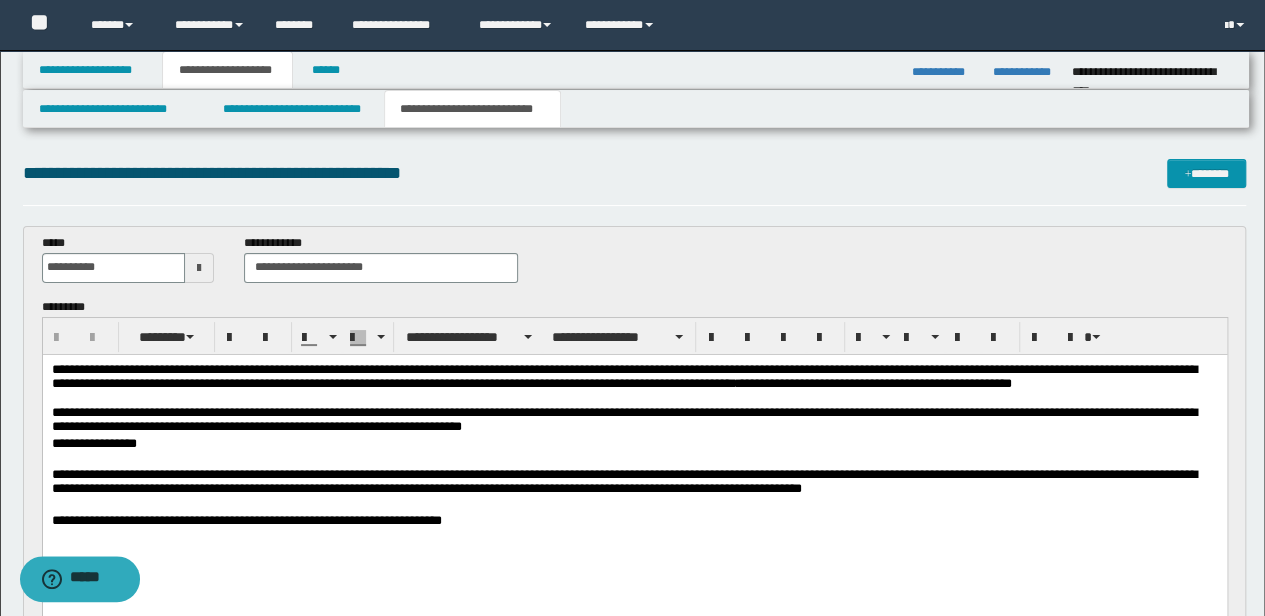 click on "**********" at bounding box center [632, 845] 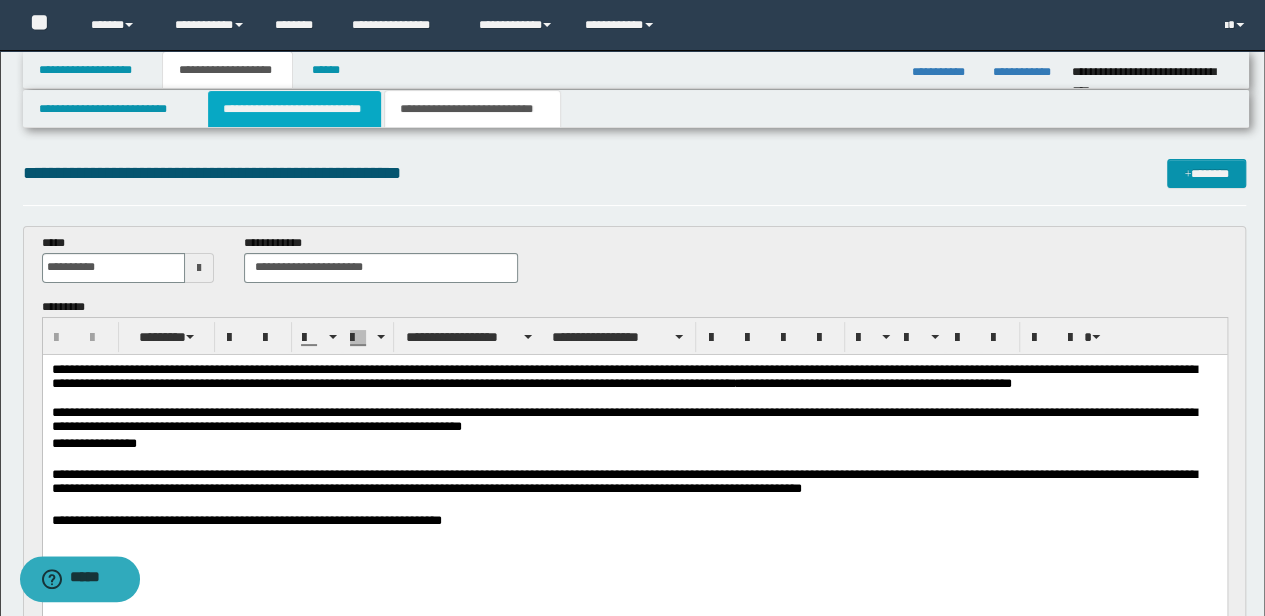 click on "**********" at bounding box center [294, 109] 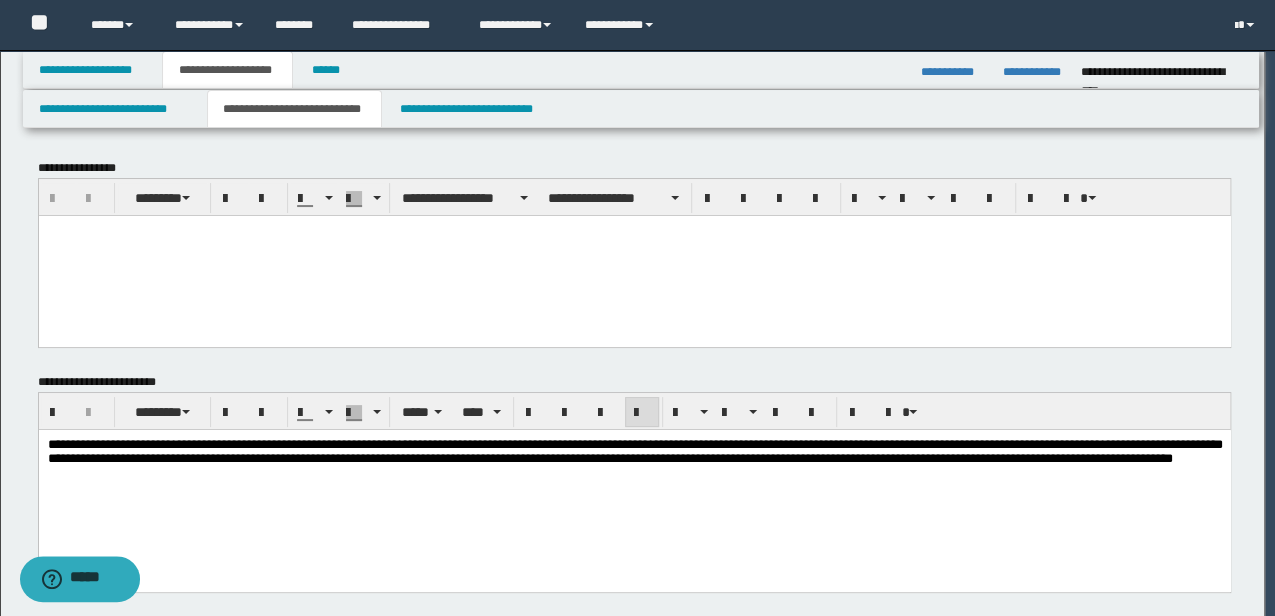 click at bounding box center (634, 255) 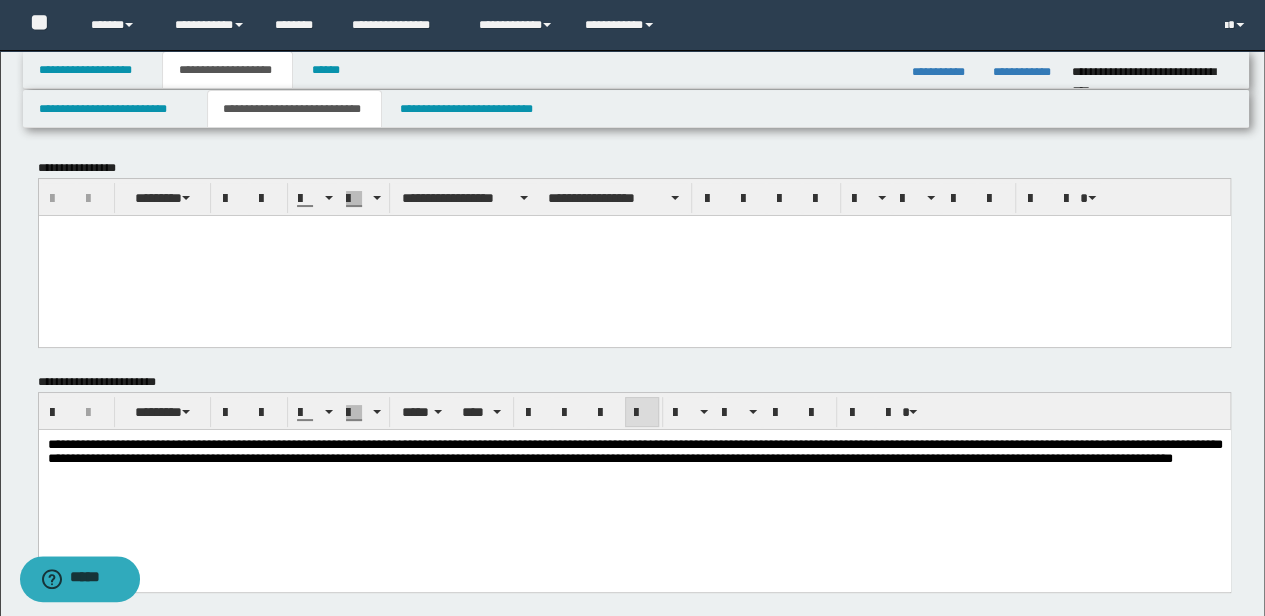 click at bounding box center (634, 255) 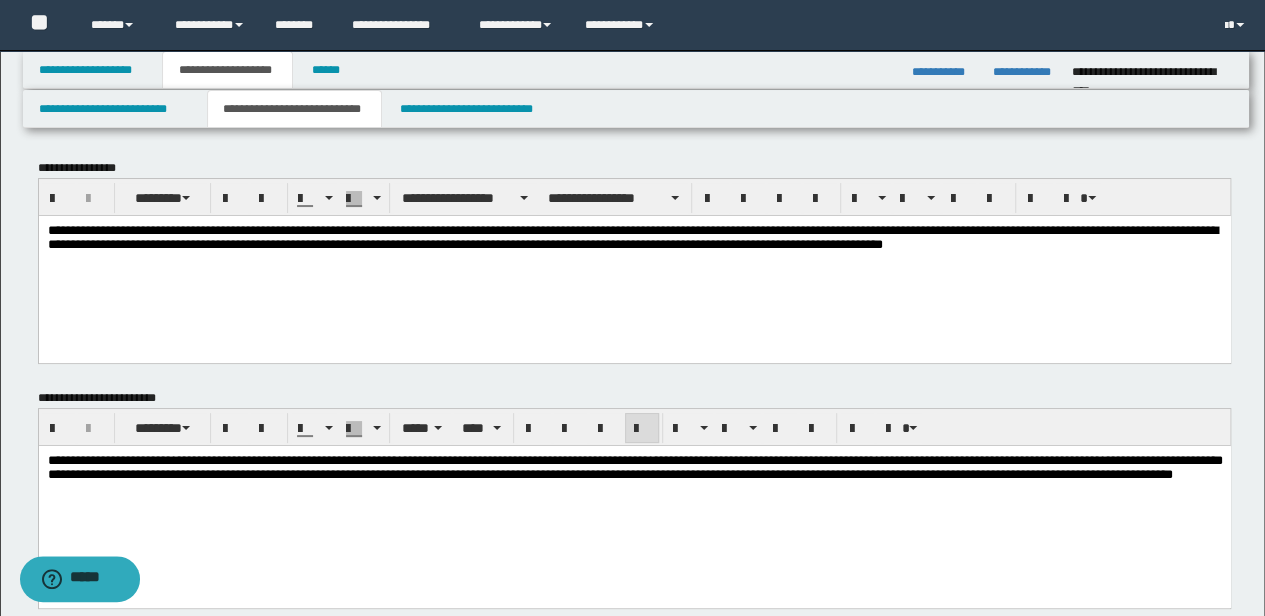 click on "**********" at bounding box center (634, 238) 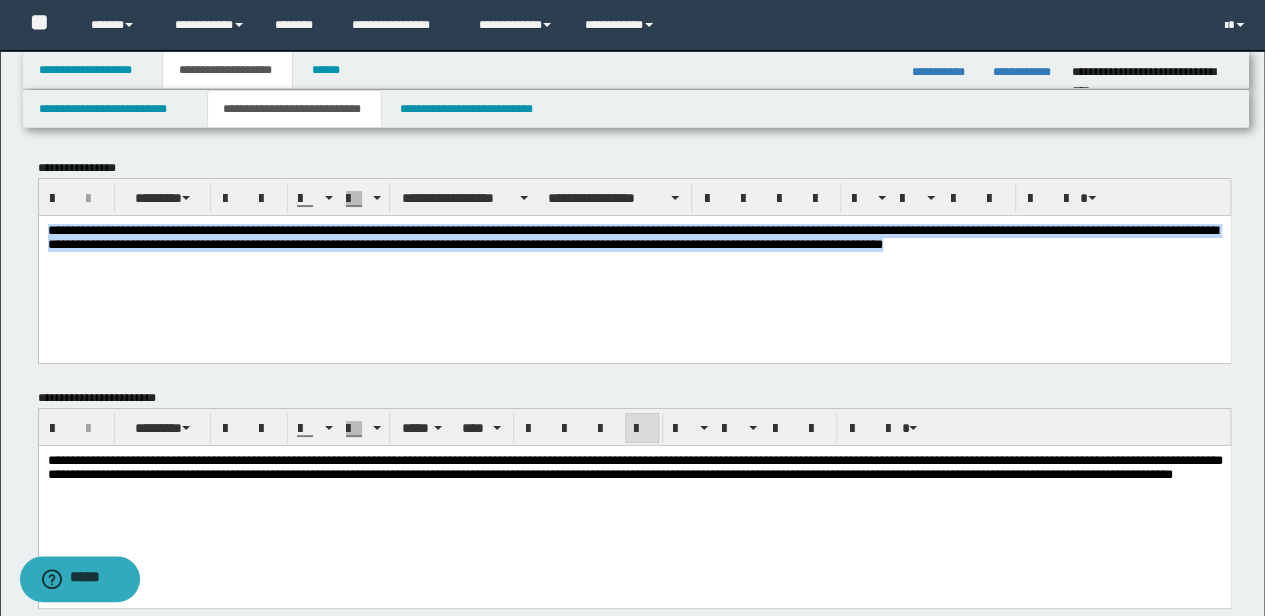 drag, startPoint x: 1096, startPoint y: 259, endPoint x: -3, endPoint y: 152, distance: 1104.1965 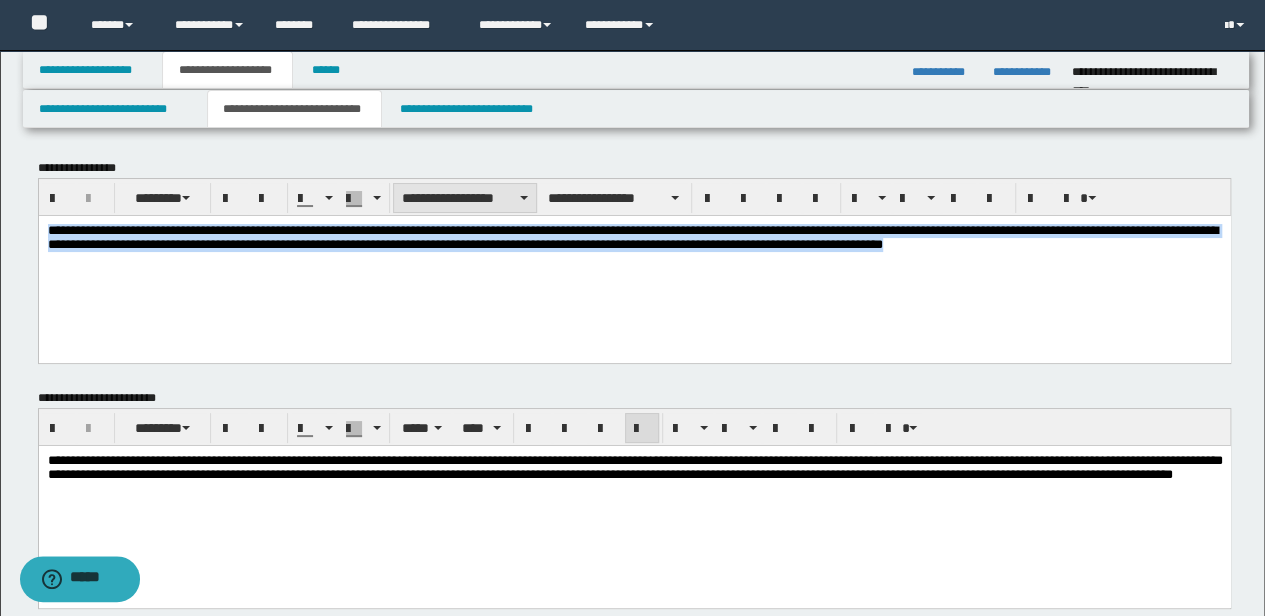 click on "**********" at bounding box center (465, 198) 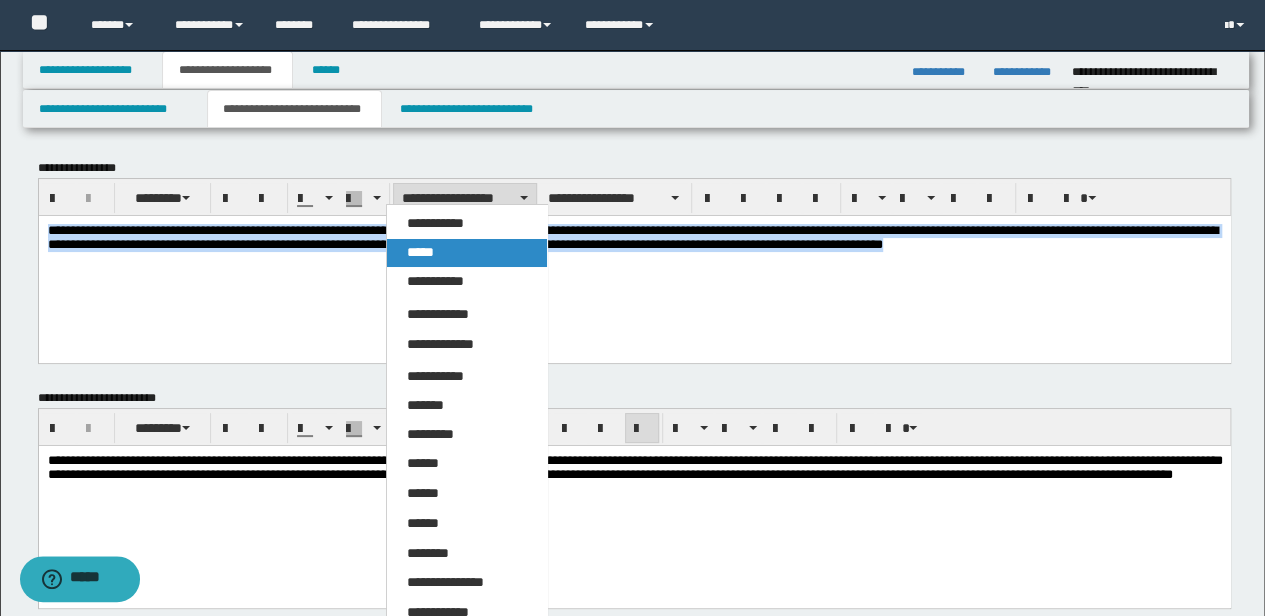 drag, startPoint x: 450, startPoint y: 243, endPoint x: 518, endPoint y: 209, distance: 76.02631 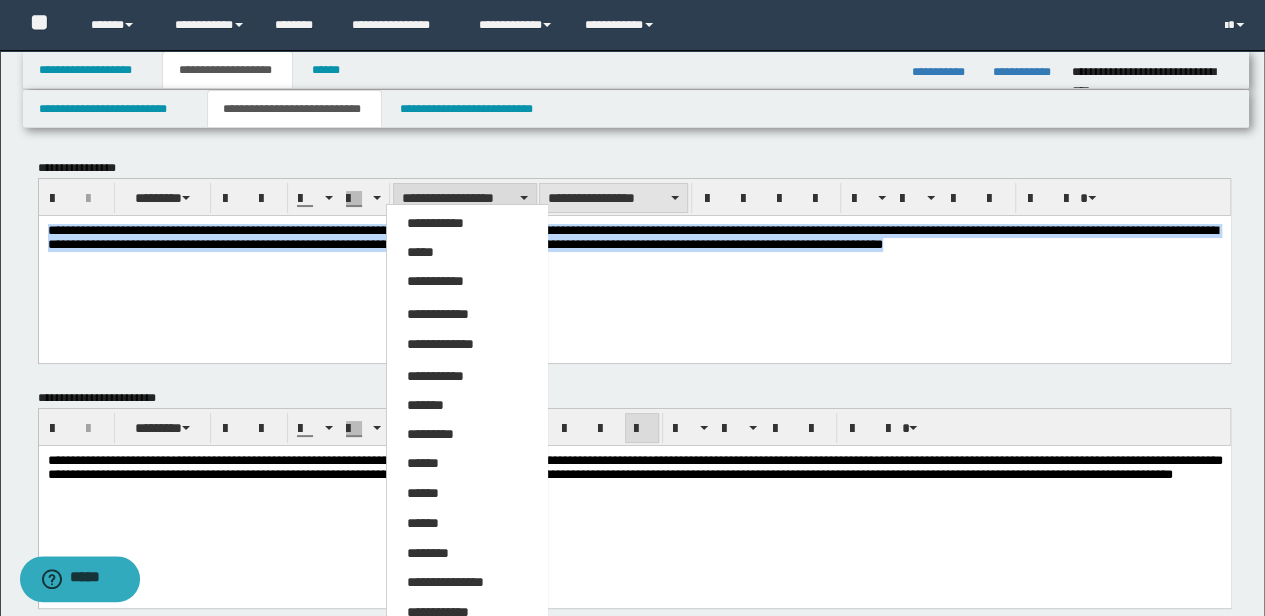 click on "*****" at bounding box center (466, 253) 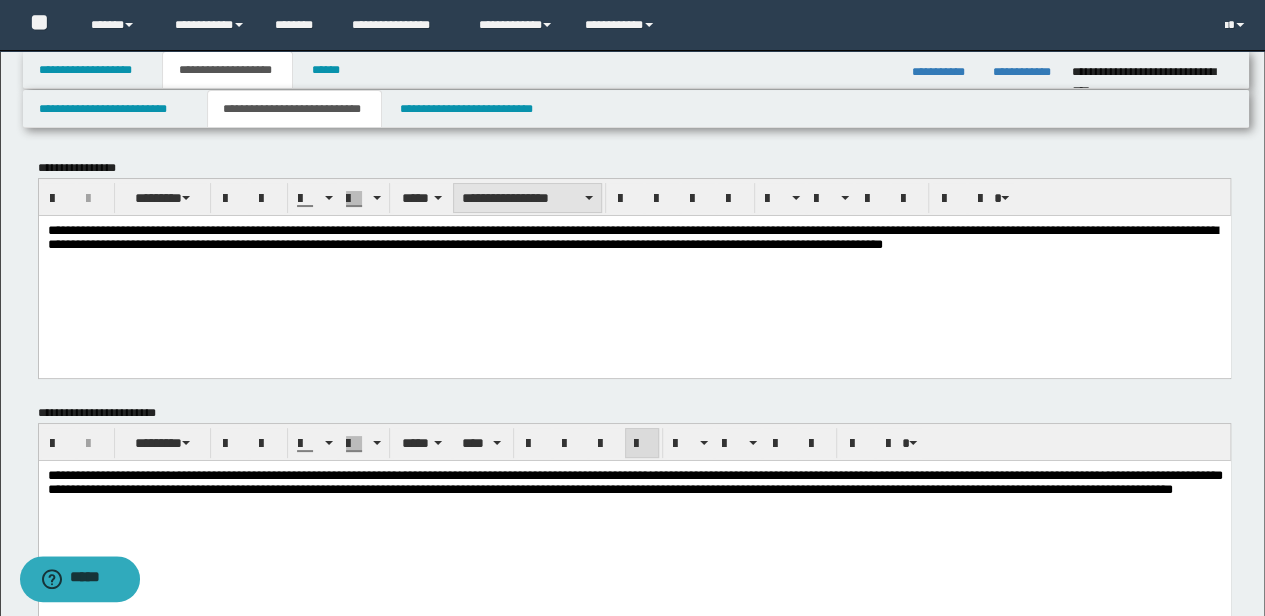 click on "**********" at bounding box center [527, 198] 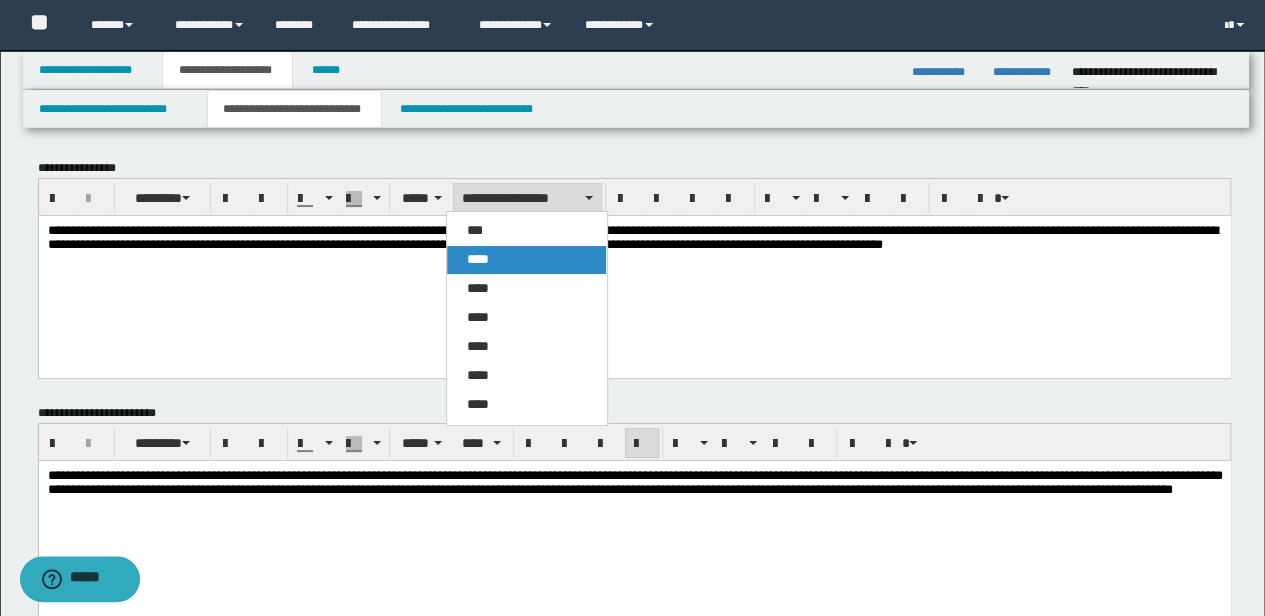click on "****" at bounding box center [526, 260] 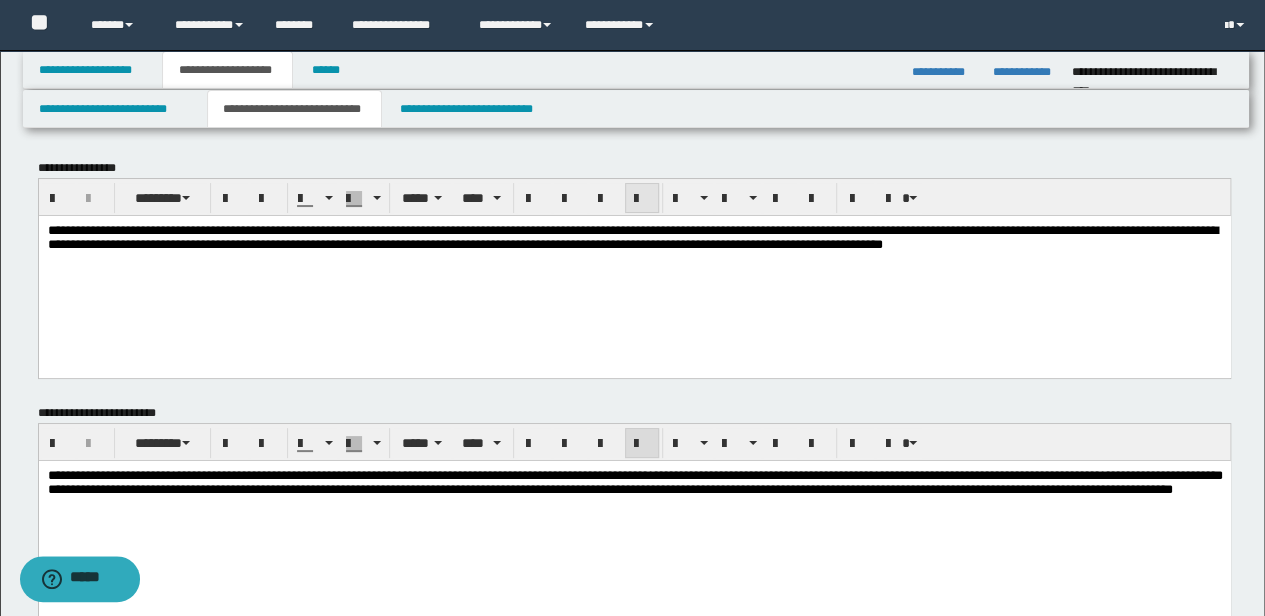 click at bounding box center [642, 199] 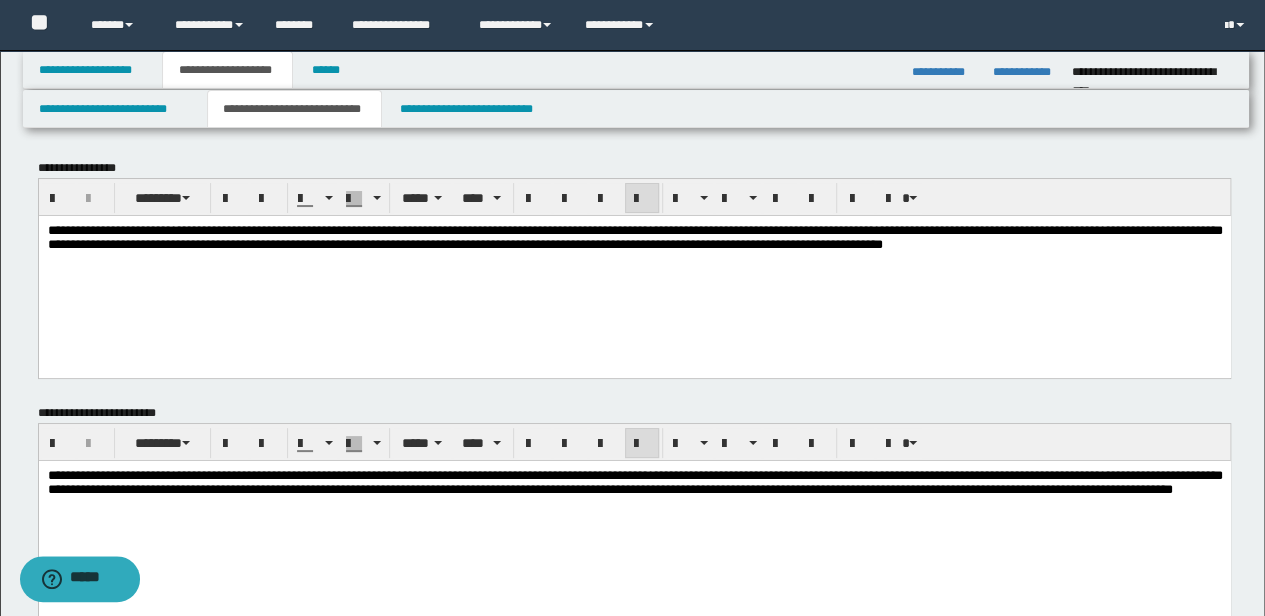 click on "**********" at bounding box center [634, 271] 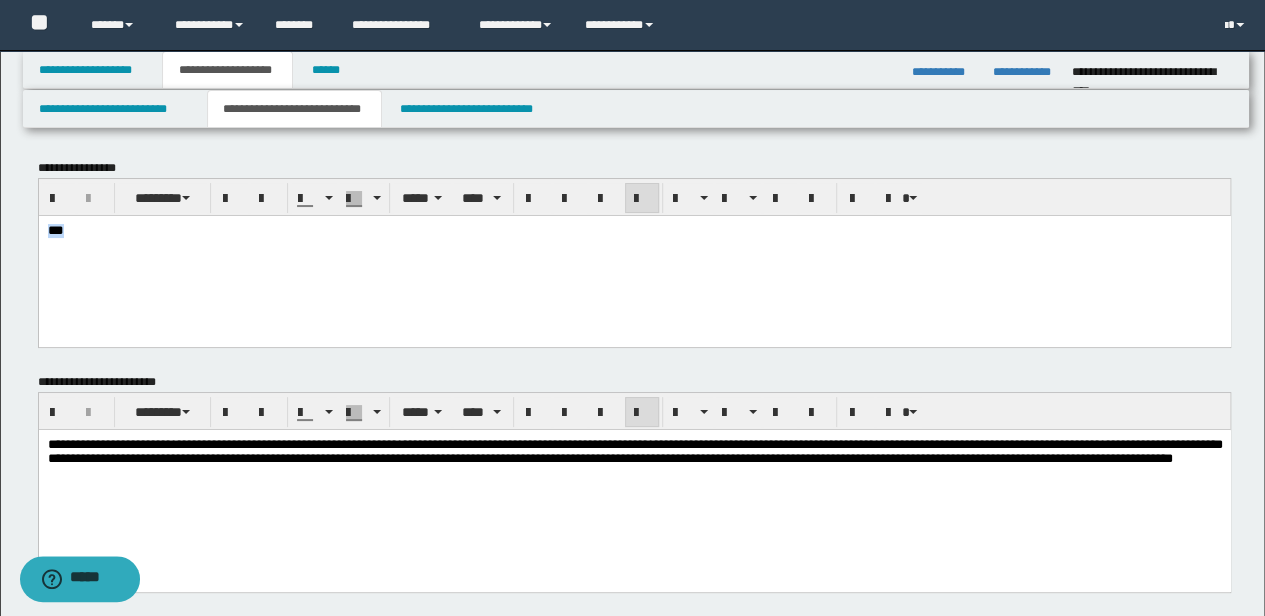 drag, startPoint x: 202, startPoint y: 254, endPoint x: 38, endPoint y: 421, distance: 234.06195 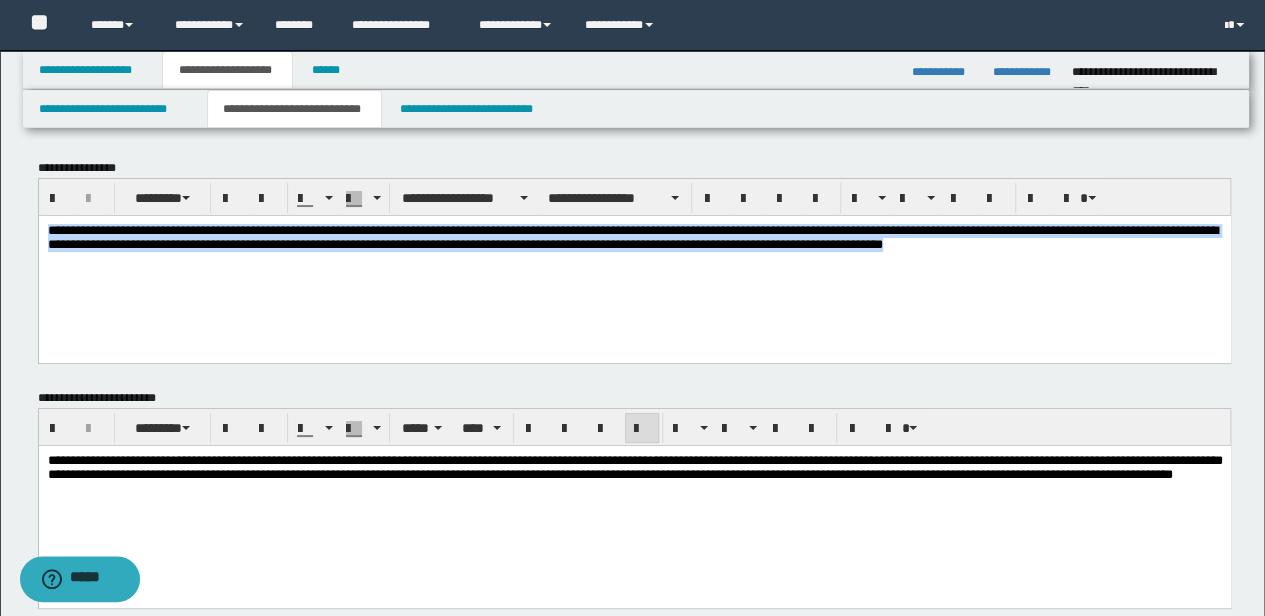 drag, startPoint x: 1130, startPoint y: 250, endPoint x: -3, endPoint y: 96, distance: 1143.4181 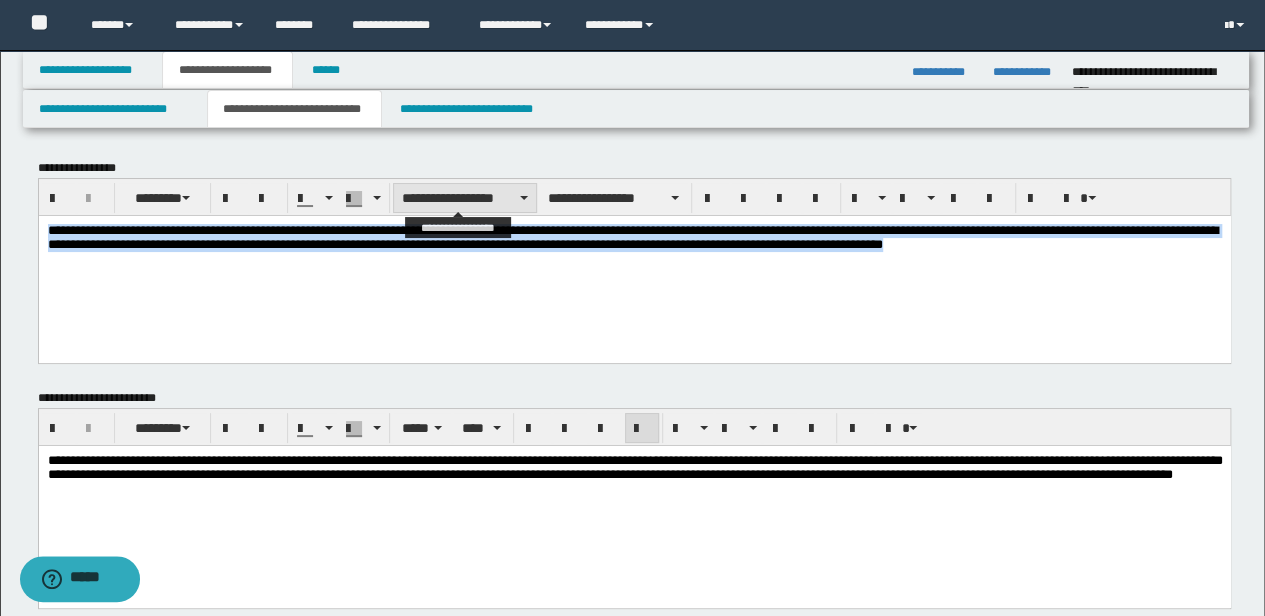 click on "**********" at bounding box center (465, 198) 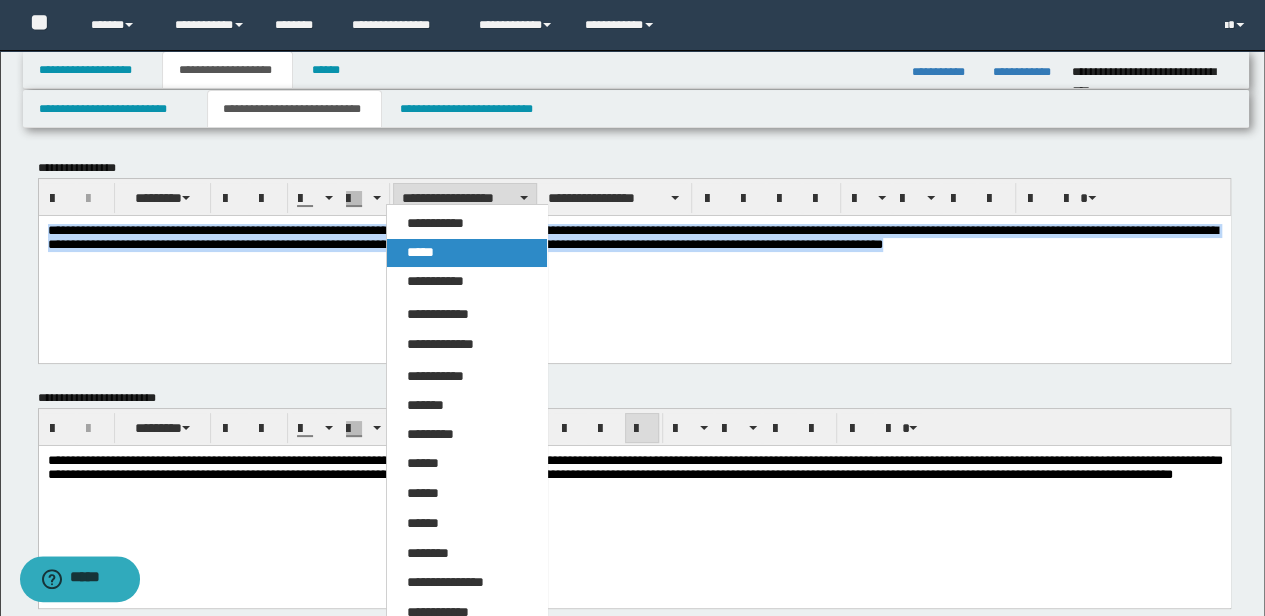 click on "*****" at bounding box center (466, 253) 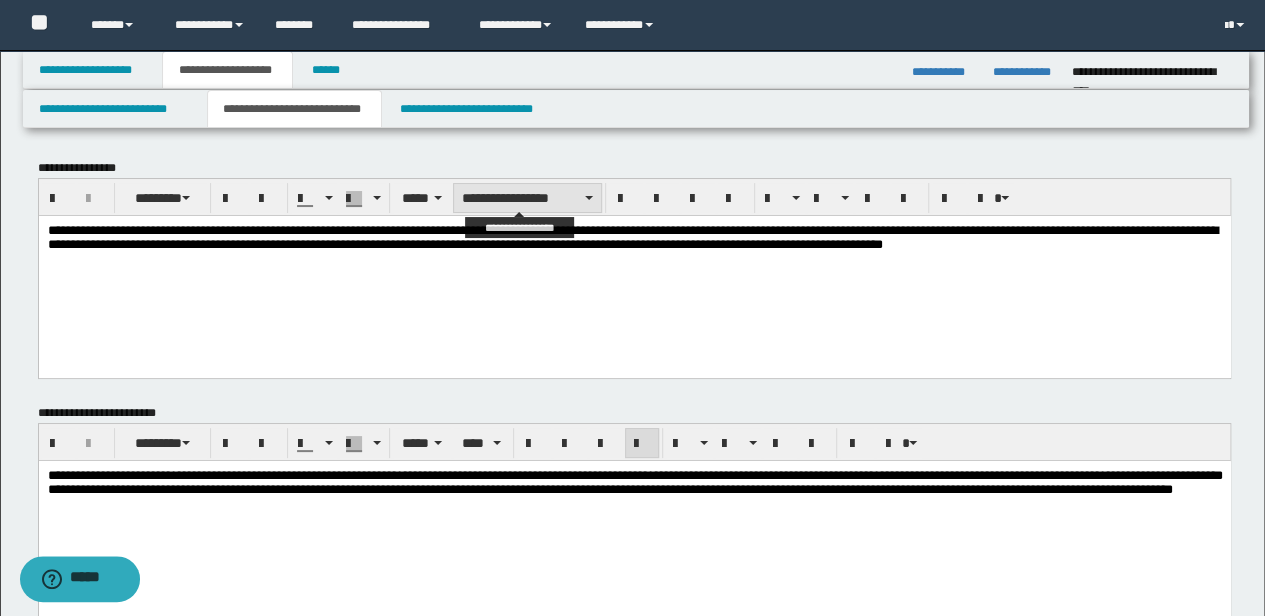 click on "**********" at bounding box center (527, 198) 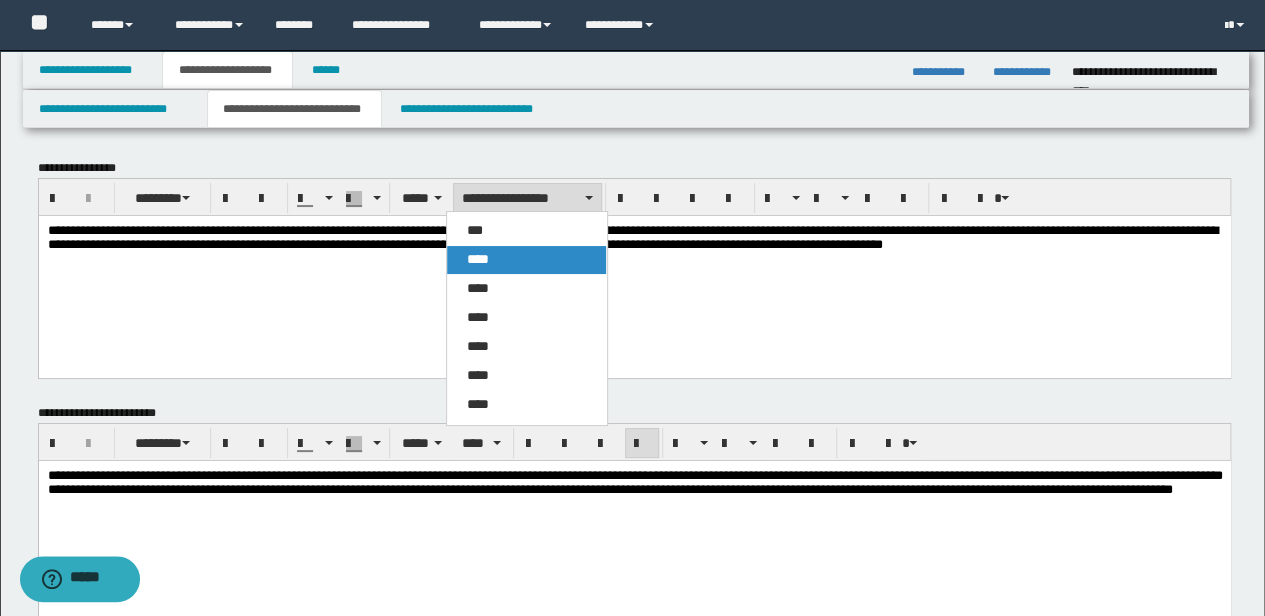 click on "****" at bounding box center [526, 260] 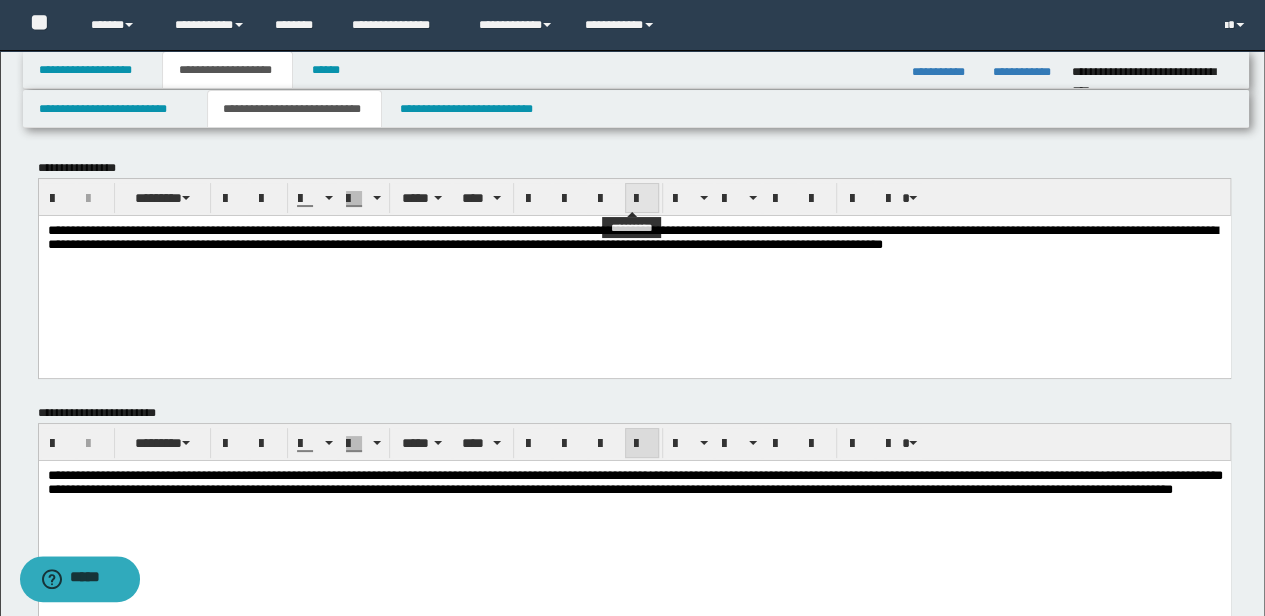 click at bounding box center [642, 199] 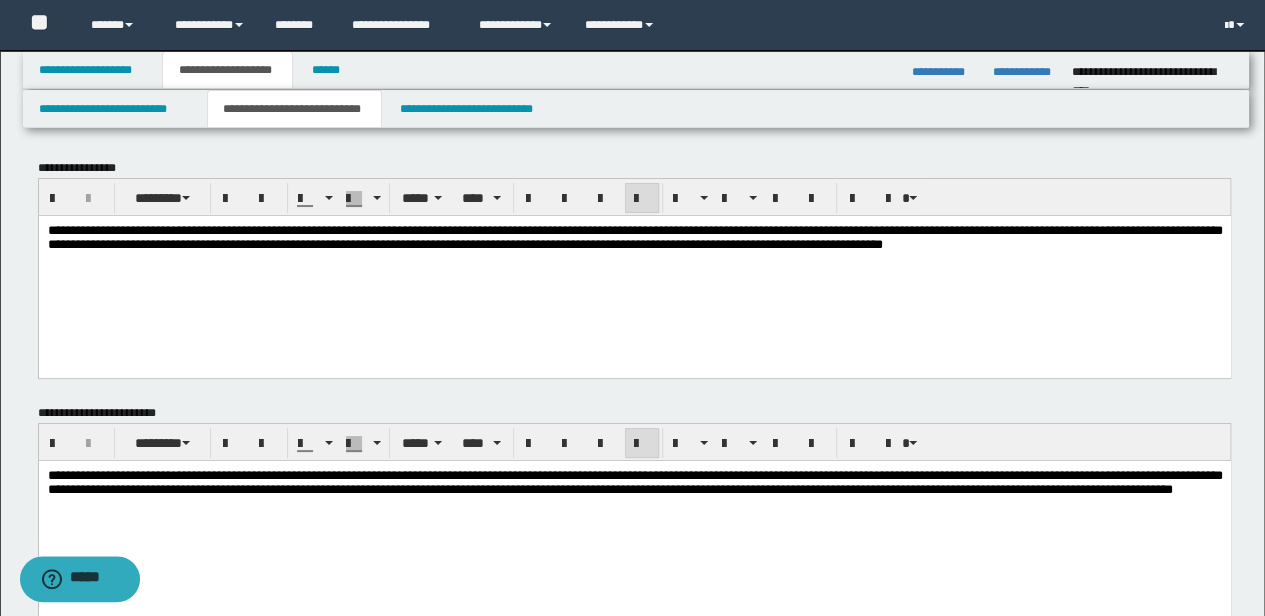 click on "**********" at bounding box center (634, 246) 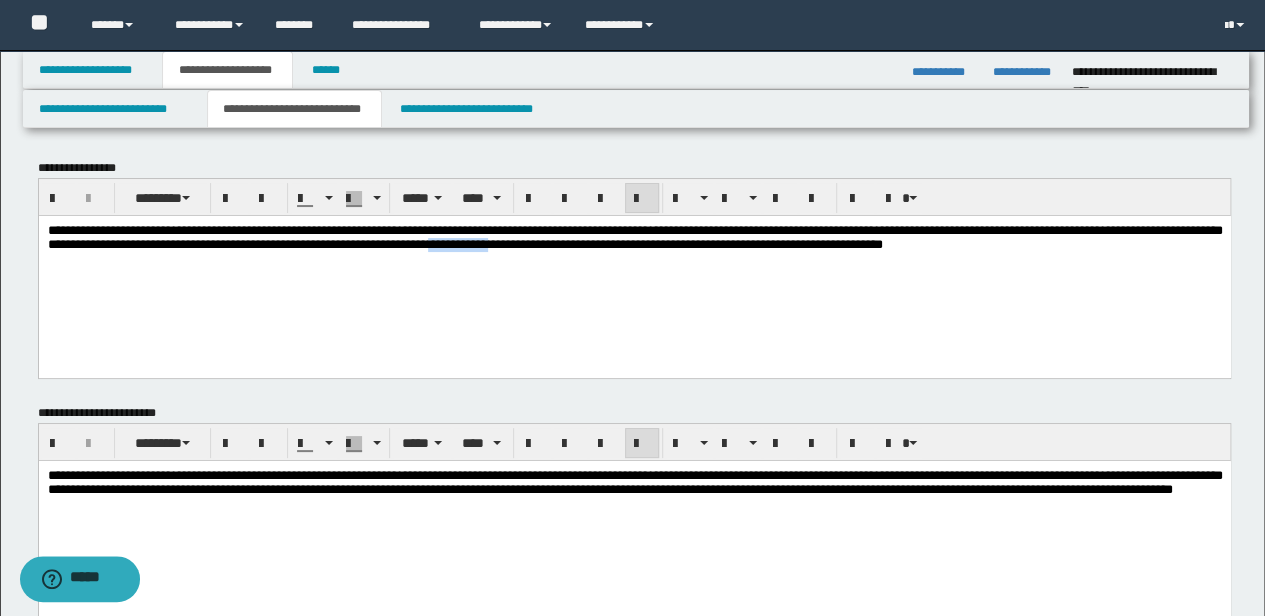 click on "**********" at bounding box center (634, 236) 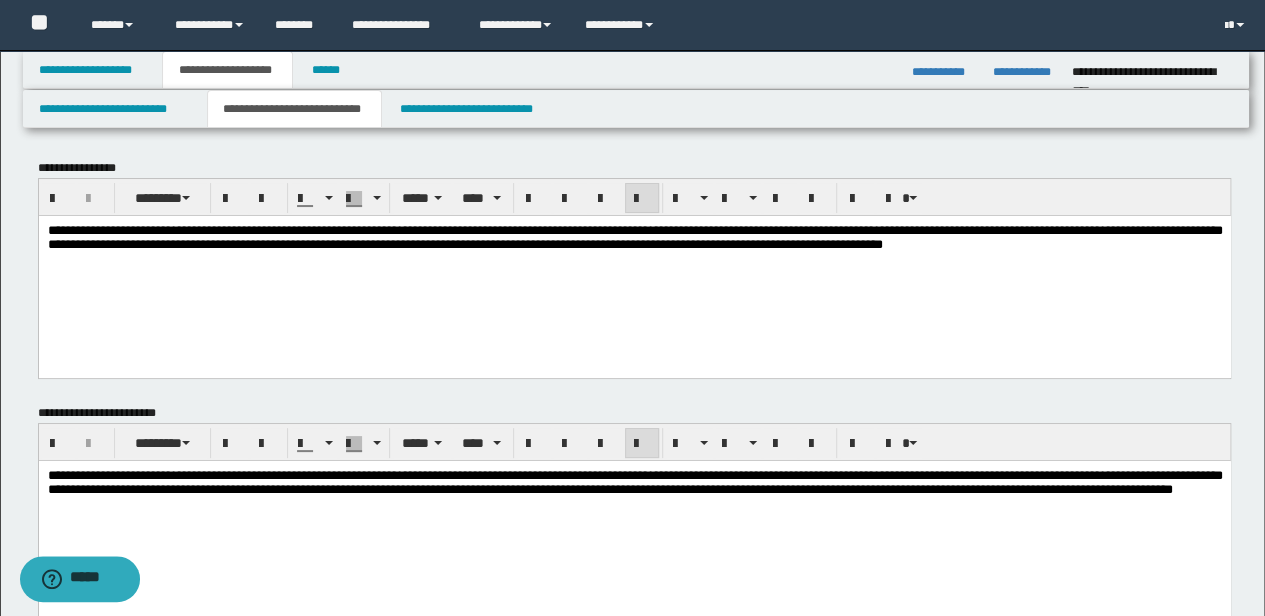 click on "**********" at bounding box center (634, 271) 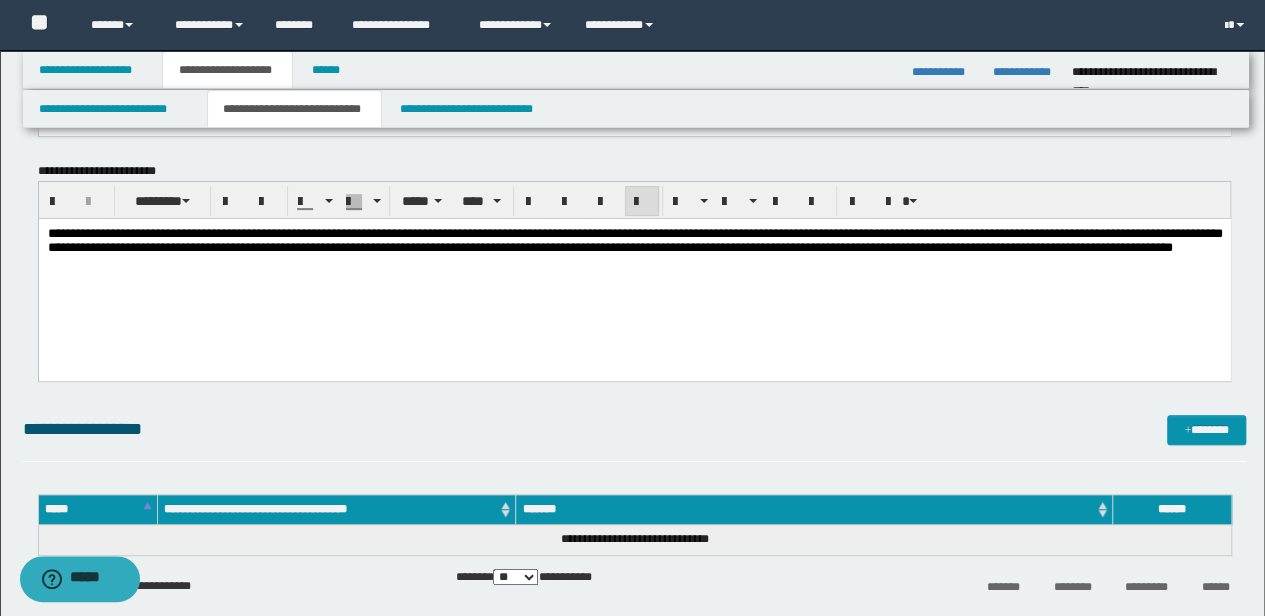 scroll, scrollTop: 466, scrollLeft: 0, axis: vertical 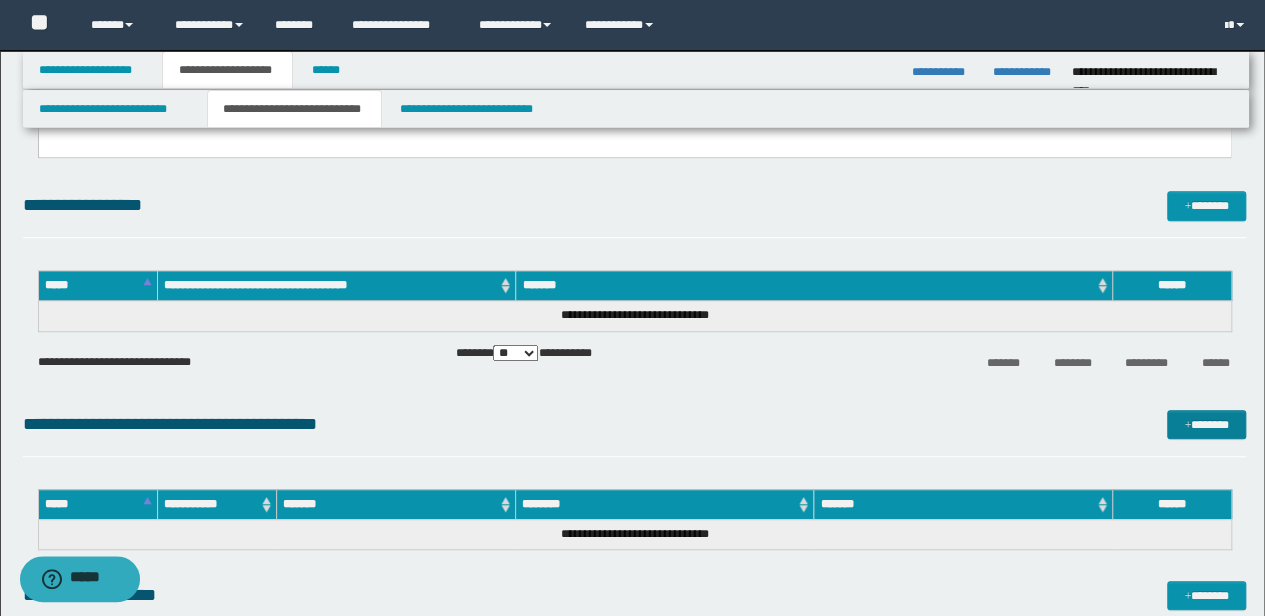 click on "*******" at bounding box center [1206, 424] 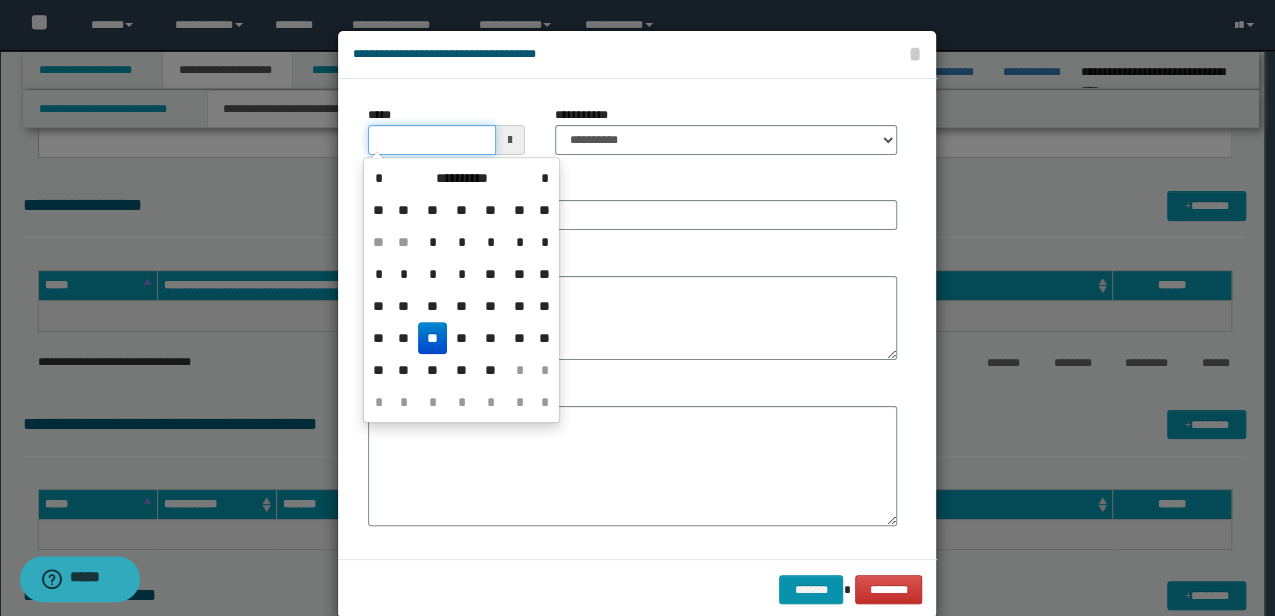 drag, startPoint x: 451, startPoint y: 134, endPoint x: 60, endPoint y: 127, distance: 391.06265 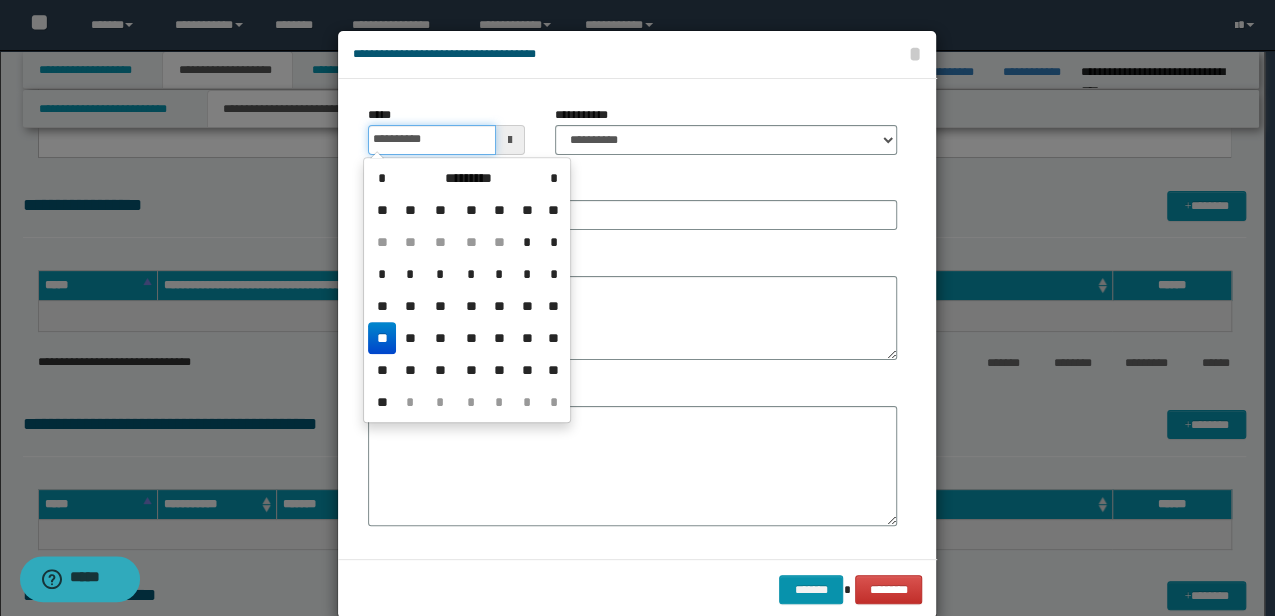 type on "**********" 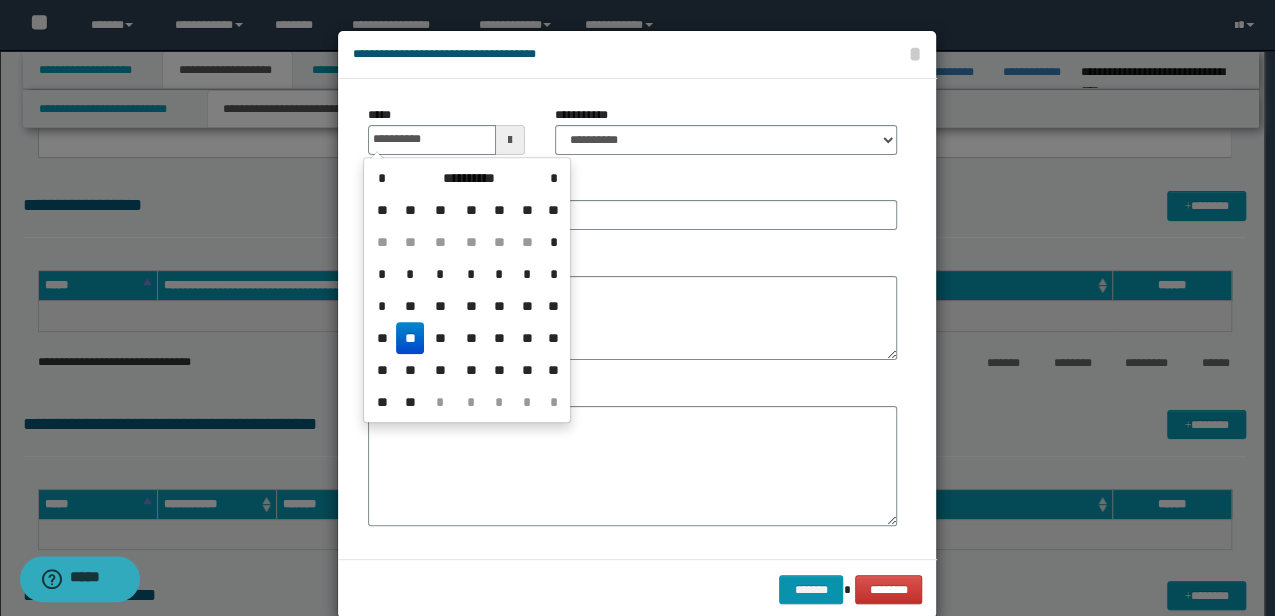 click on "**********" at bounding box center (726, 130) 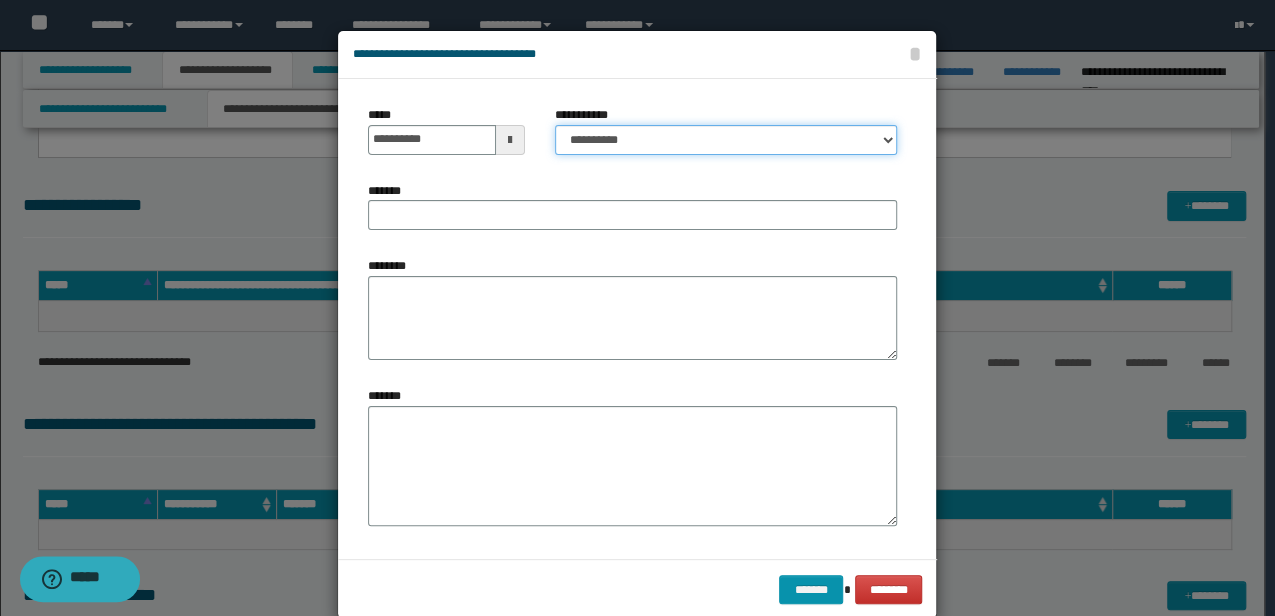 click on "**********" at bounding box center (726, 140) 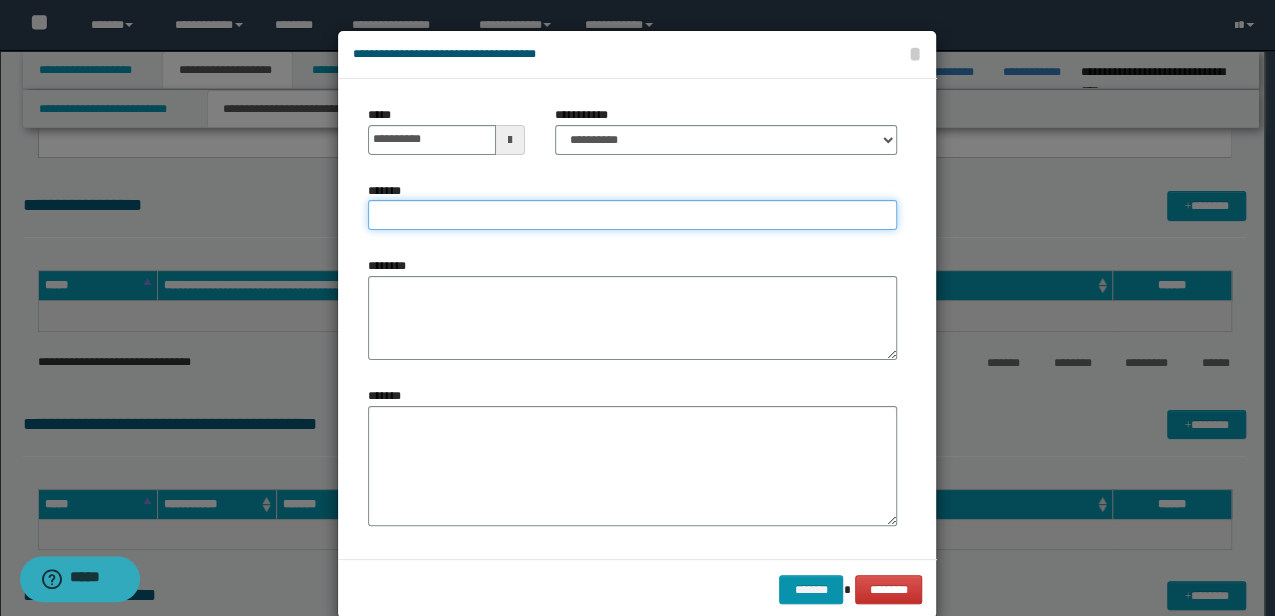 click on "*******" at bounding box center [632, 215] 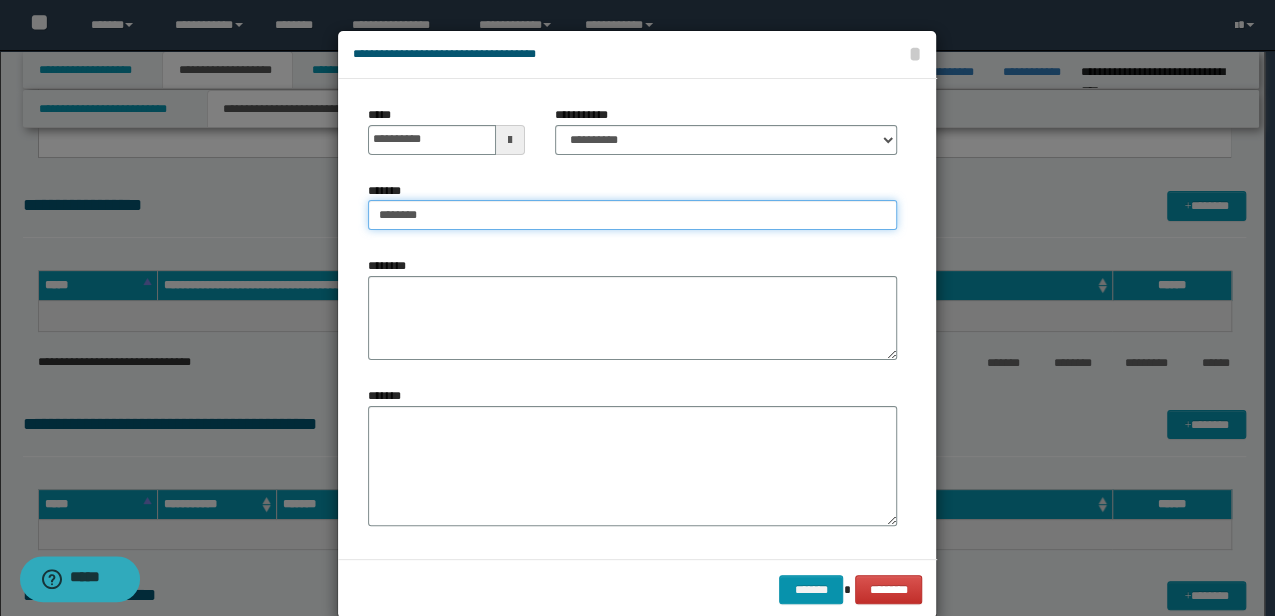 type on "*******" 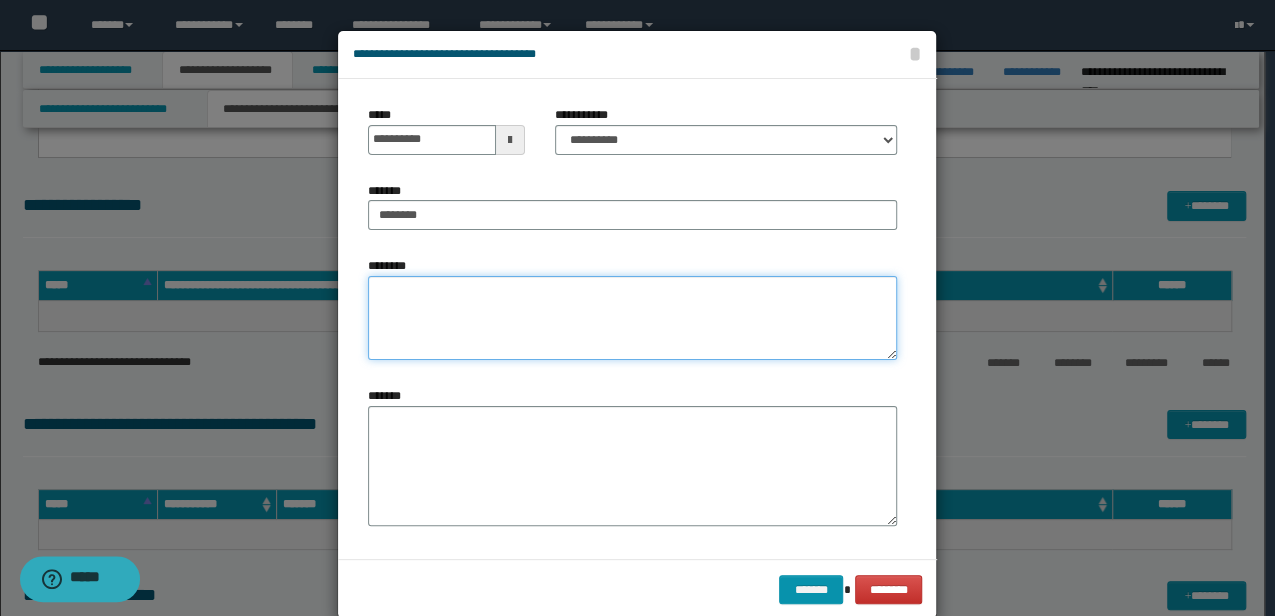click on "********" at bounding box center [632, 318] 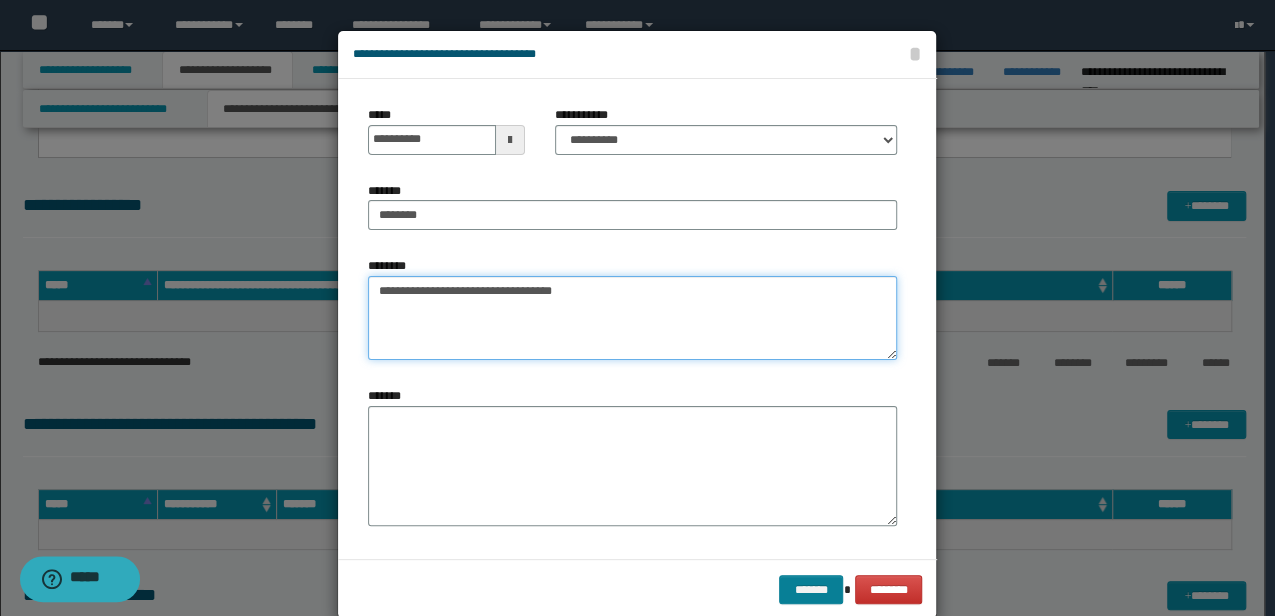 type on "**********" 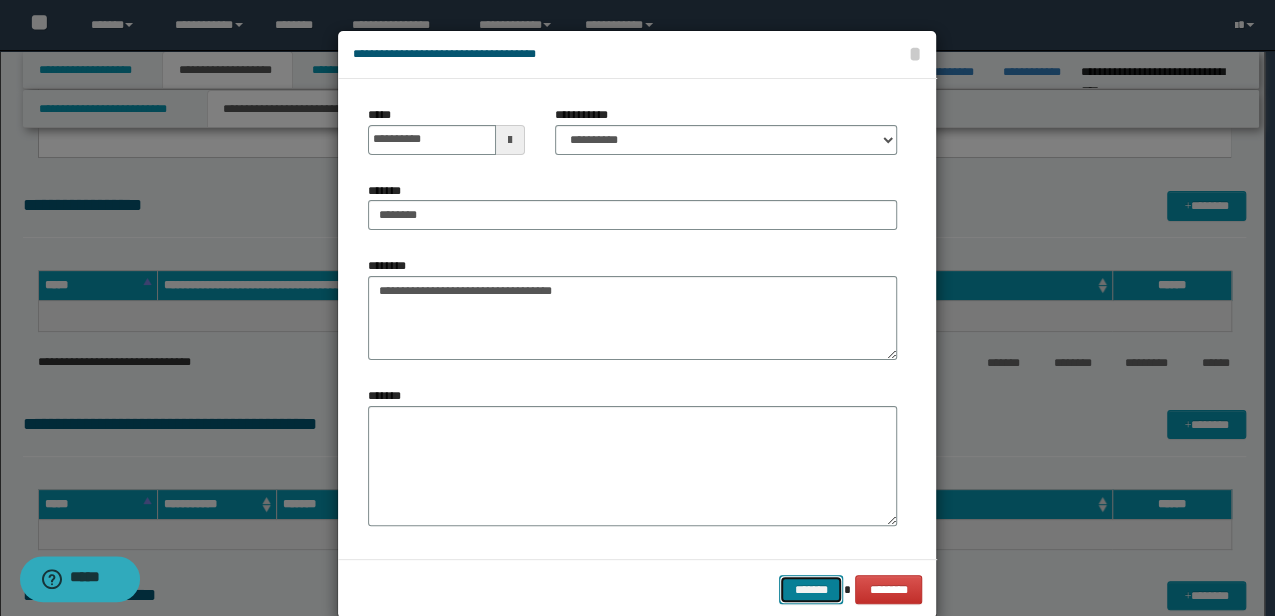 click on "*******" at bounding box center [811, 589] 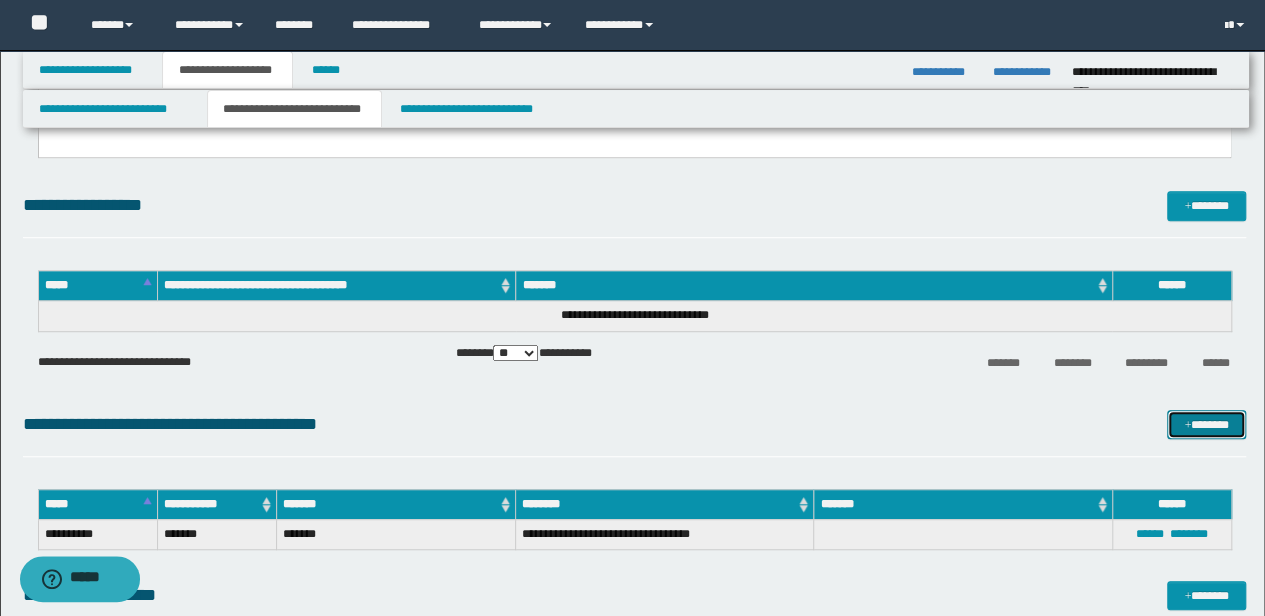 click on "*******" at bounding box center [1206, 424] 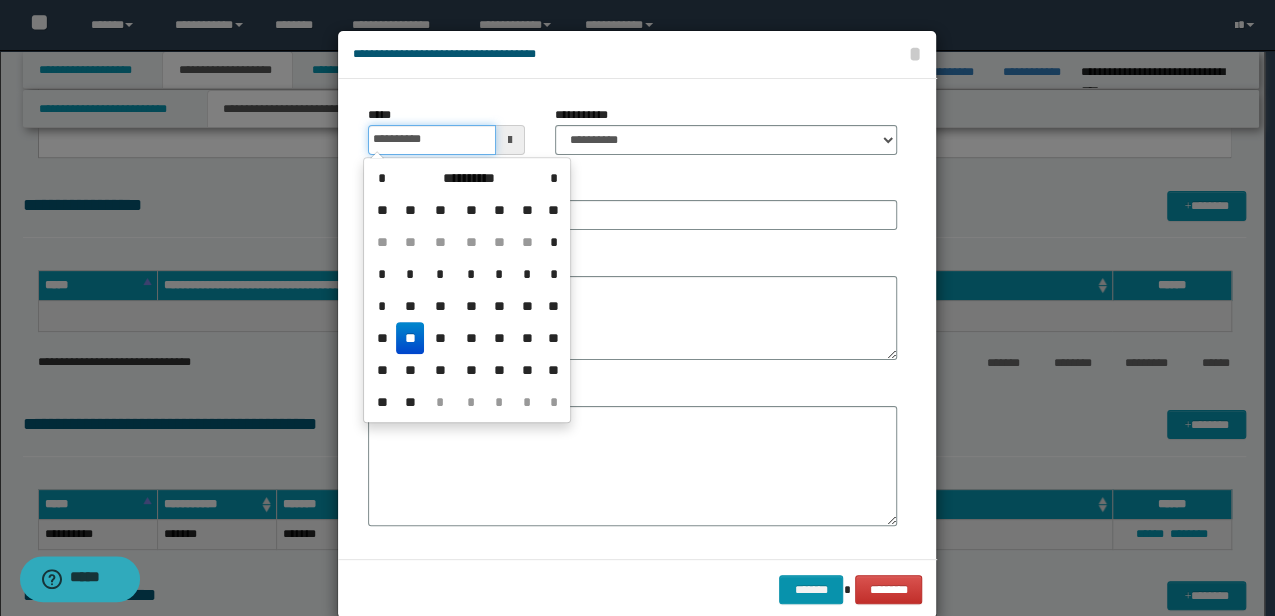 drag, startPoint x: 440, startPoint y: 140, endPoint x: 188, endPoint y: 137, distance: 252.01785 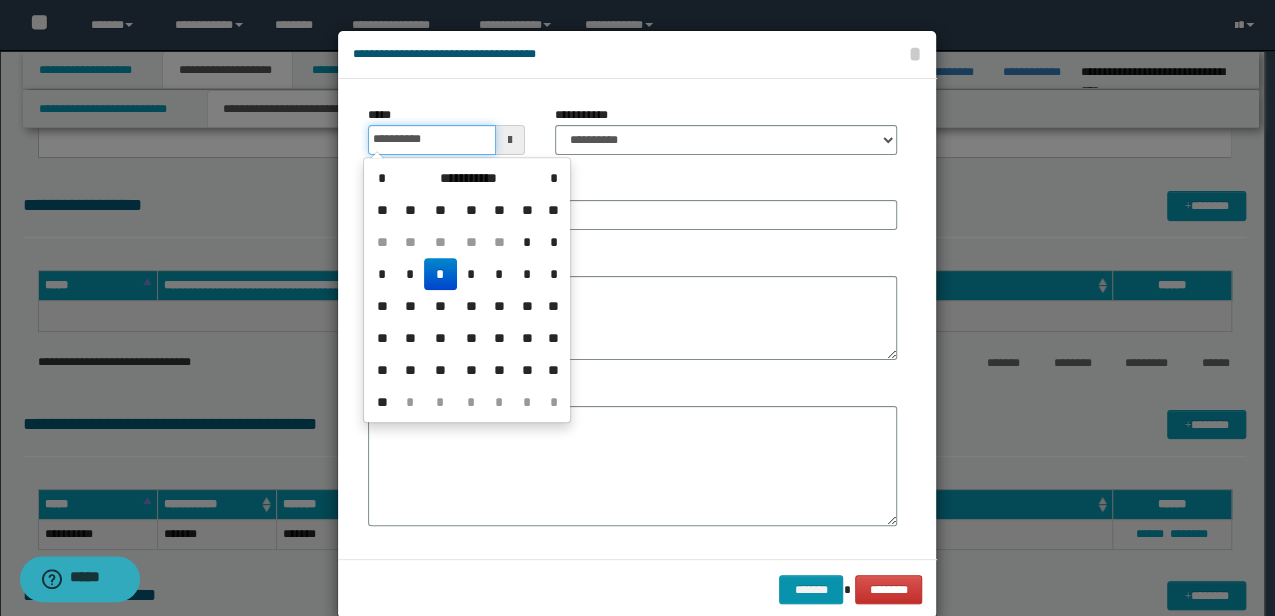 type on "**********" 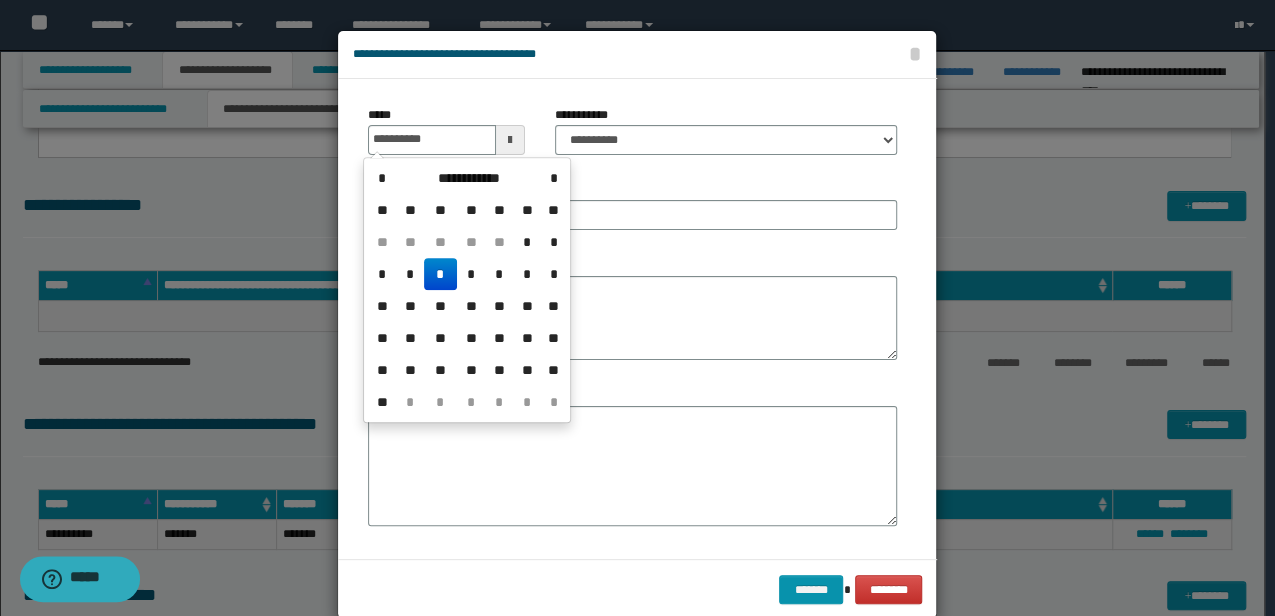 click on "**********" at bounding box center [632, 323] 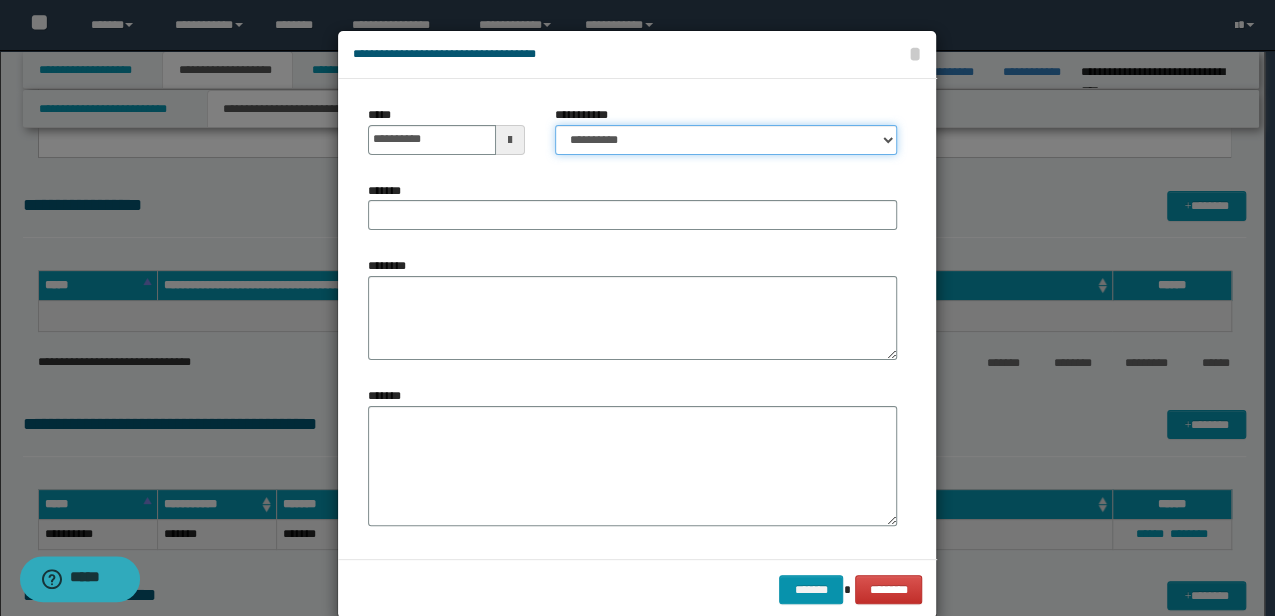 click on "**********" at bounding box center (726, 140) 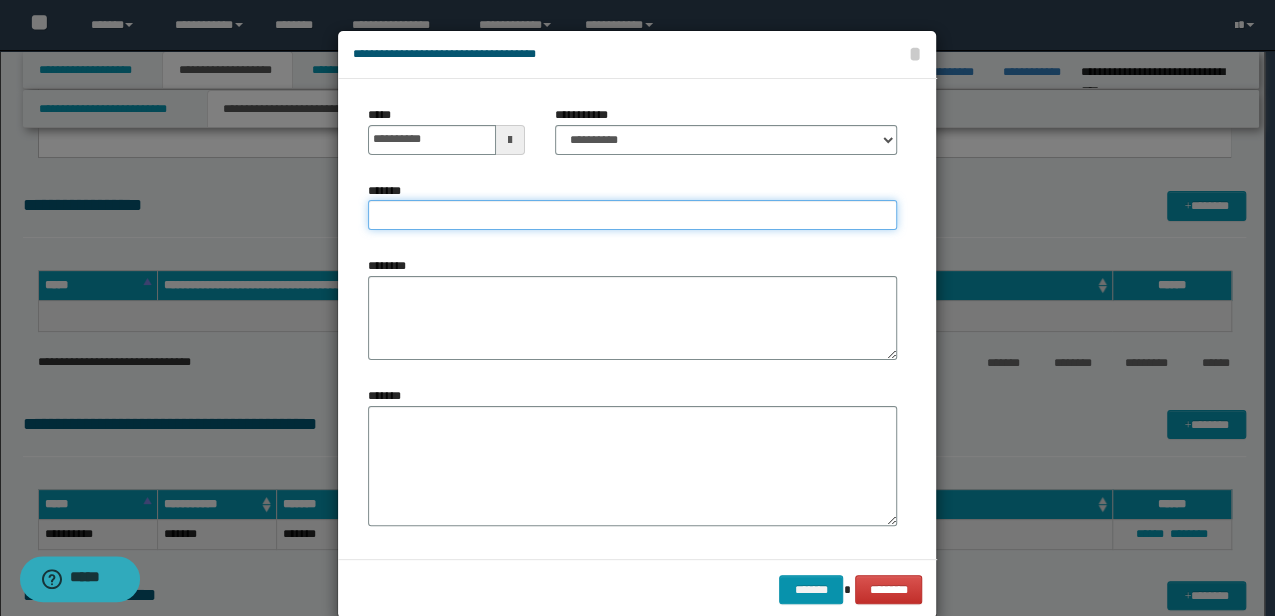 click on "*******" at bounding box center [632, 215] 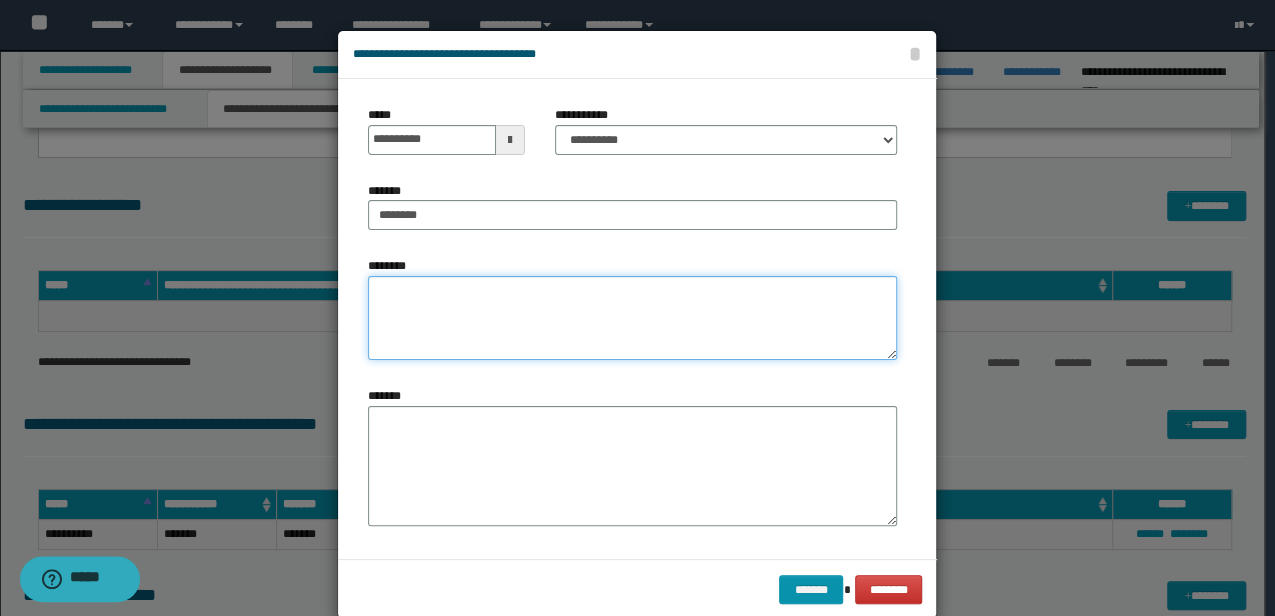 click on "********" at bounding box center [632, 318] 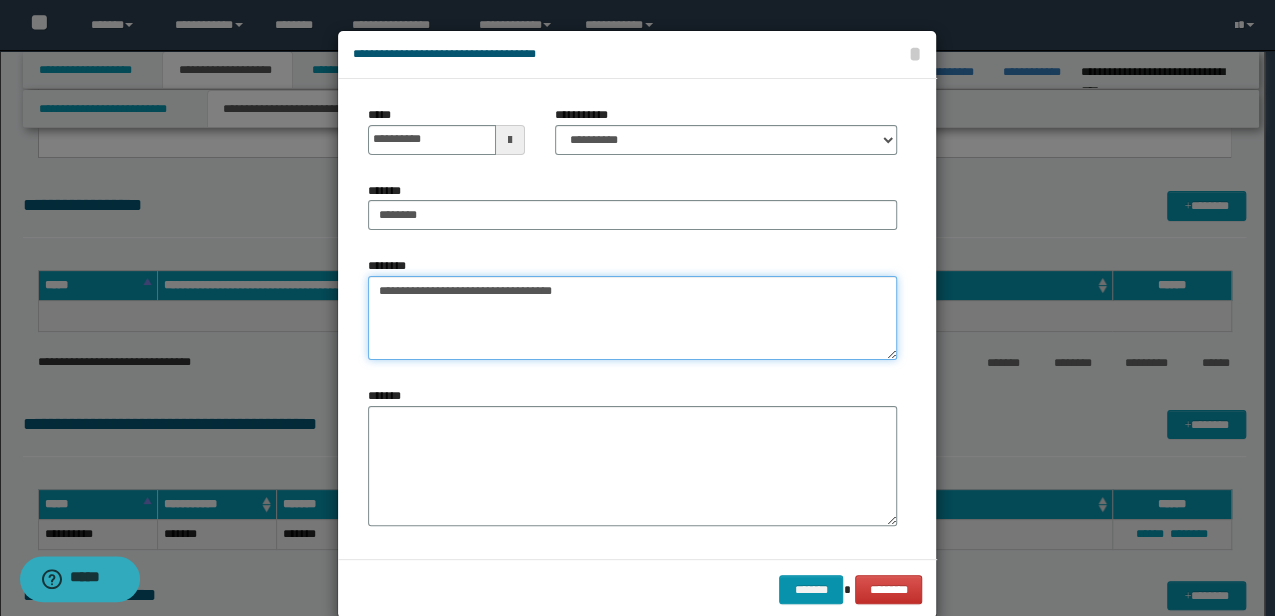 drag, startPoint x: 415, startPoint y: 277, endPoint x: 116, endPoint y: 280, distance: 299.01505 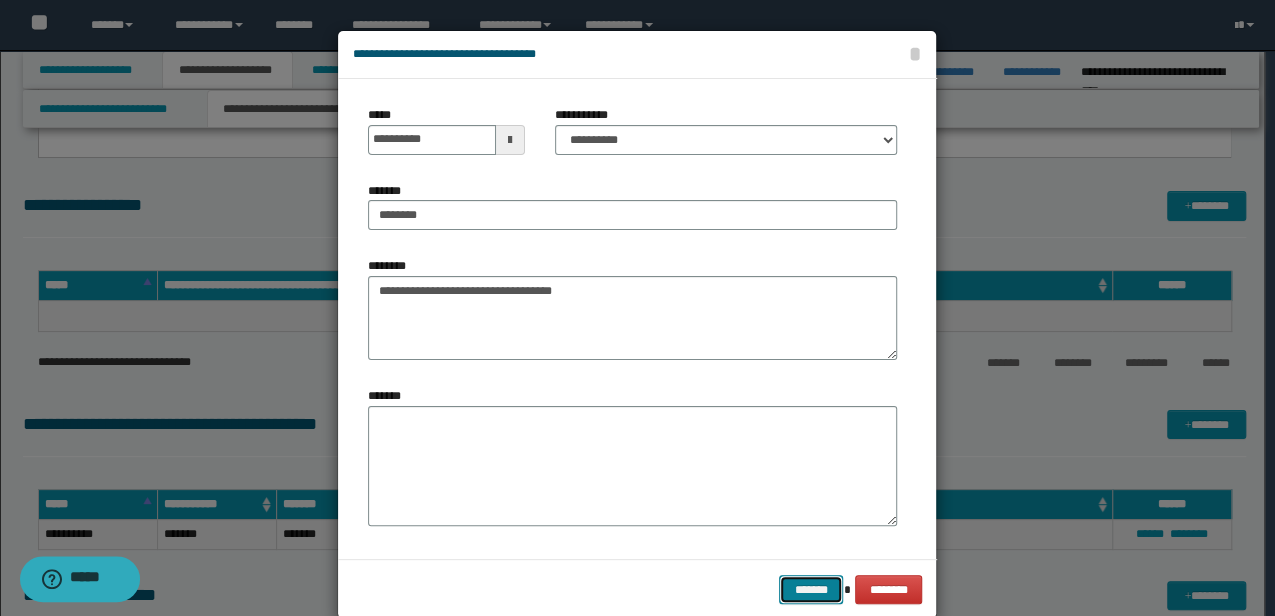 click on "*******" at bounding box center [811, 589] 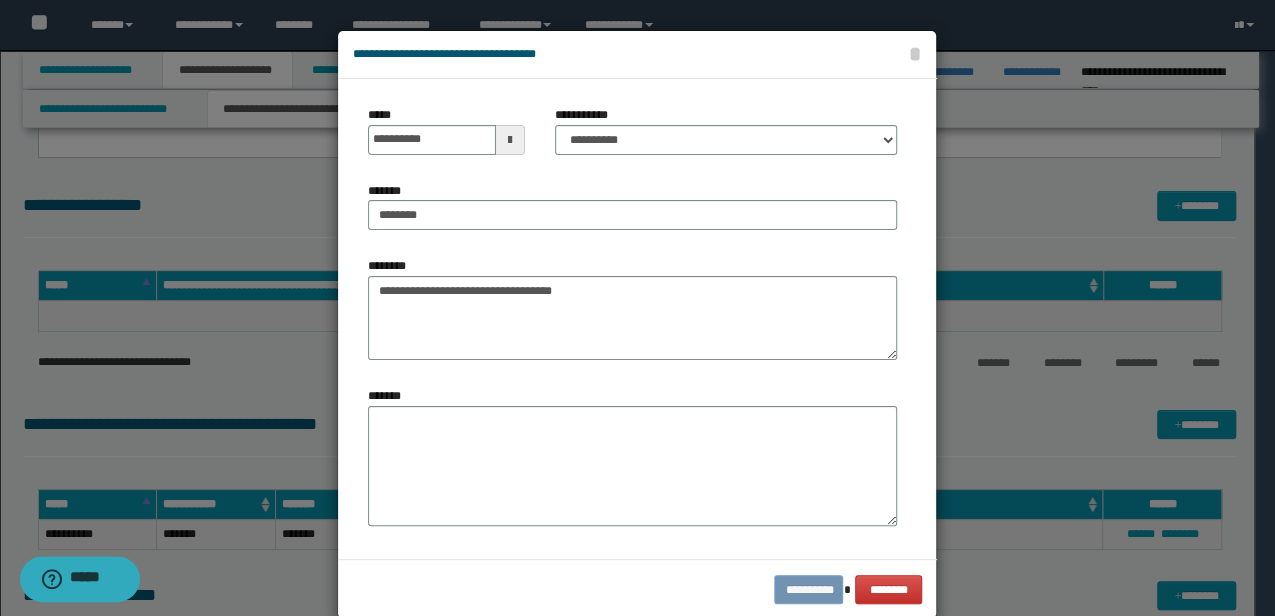 click at bounding box center (0, 0) 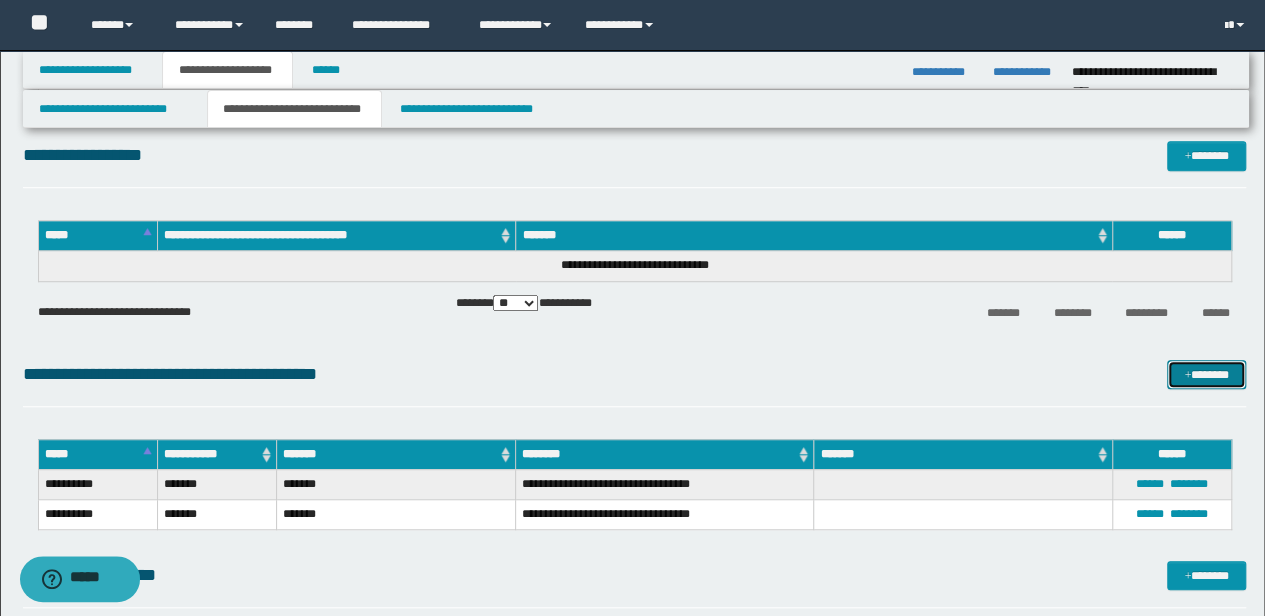 scroll, scrollTop: 600, scrollLeft: 0, axis: vertical 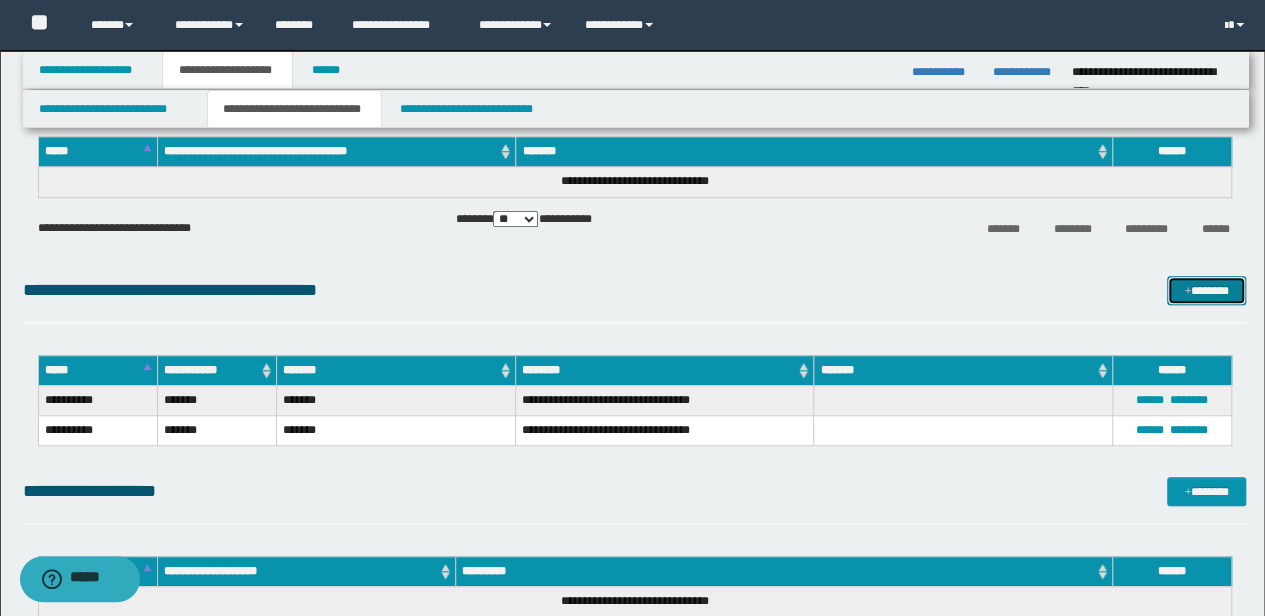 click on "*******" at bounding box center (1206, 290) 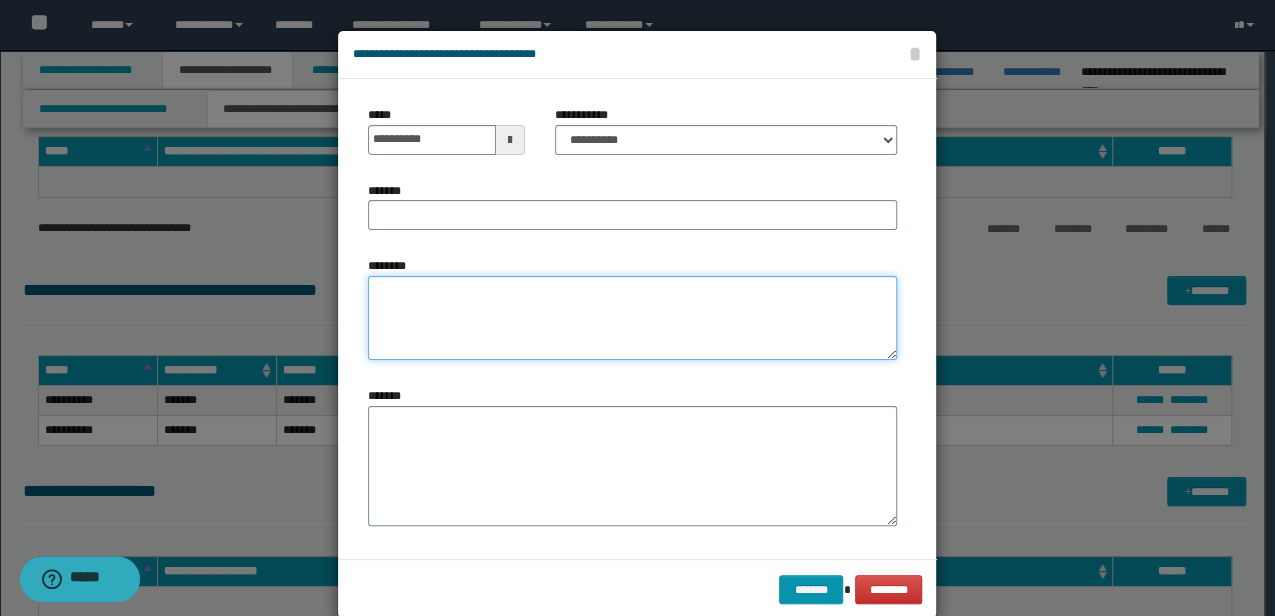 drag, startPoint x: 480, startPoint y: 316, endPoint x: 480, endPoint y: 304, distance: 12 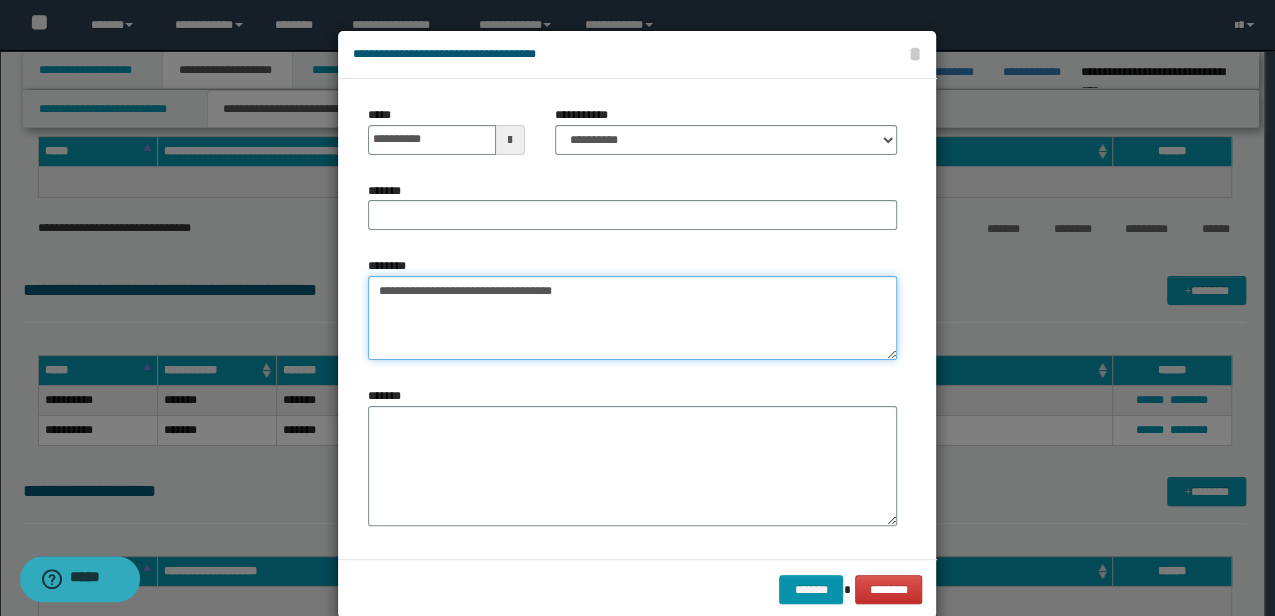 type on "**********" 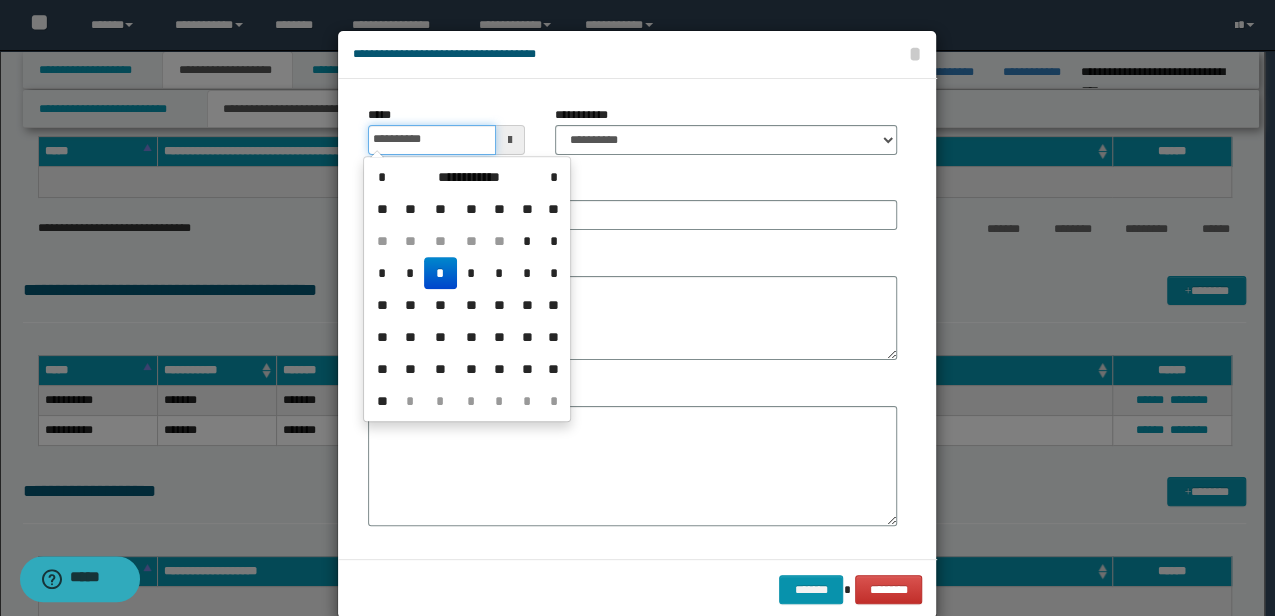drag, startPoint x: 456, startPoint y: 137, endPoint x: 93, endPoint y: 157, distance: 363.55054 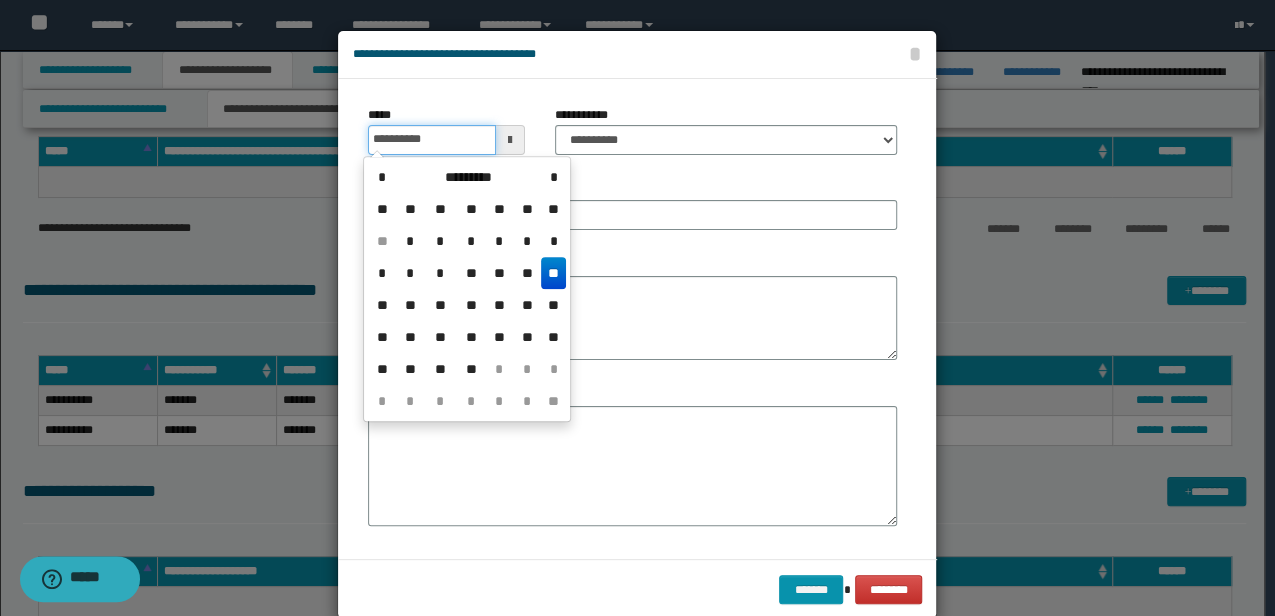 type on "**********" 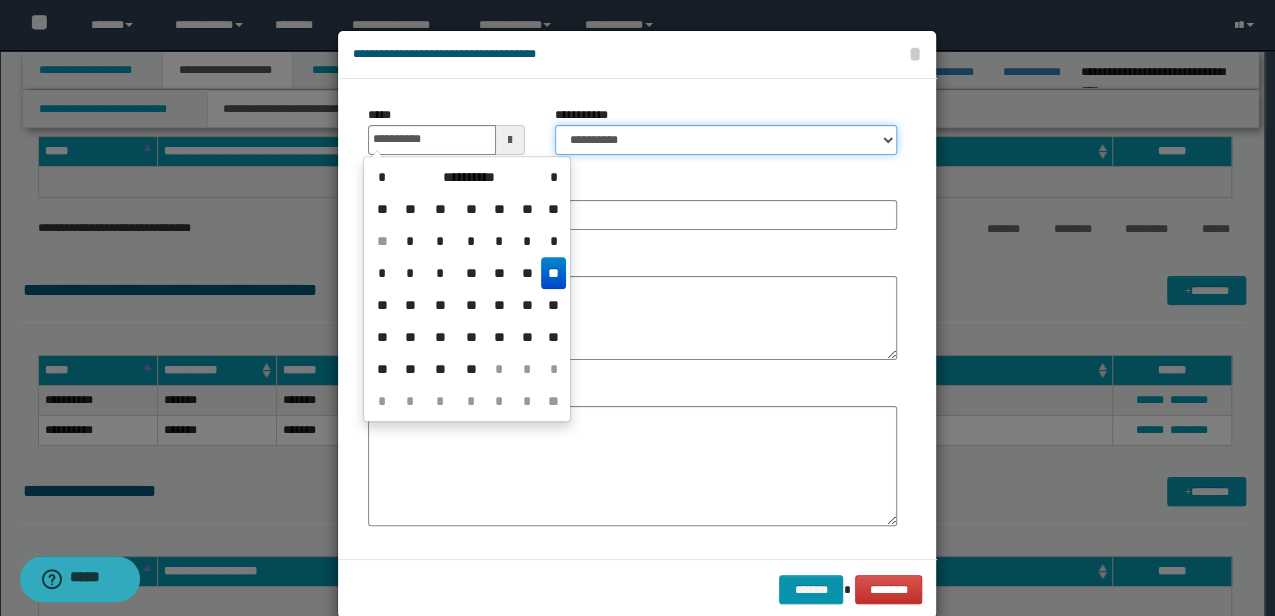 click on "**********" at bounding box center [726, 140] 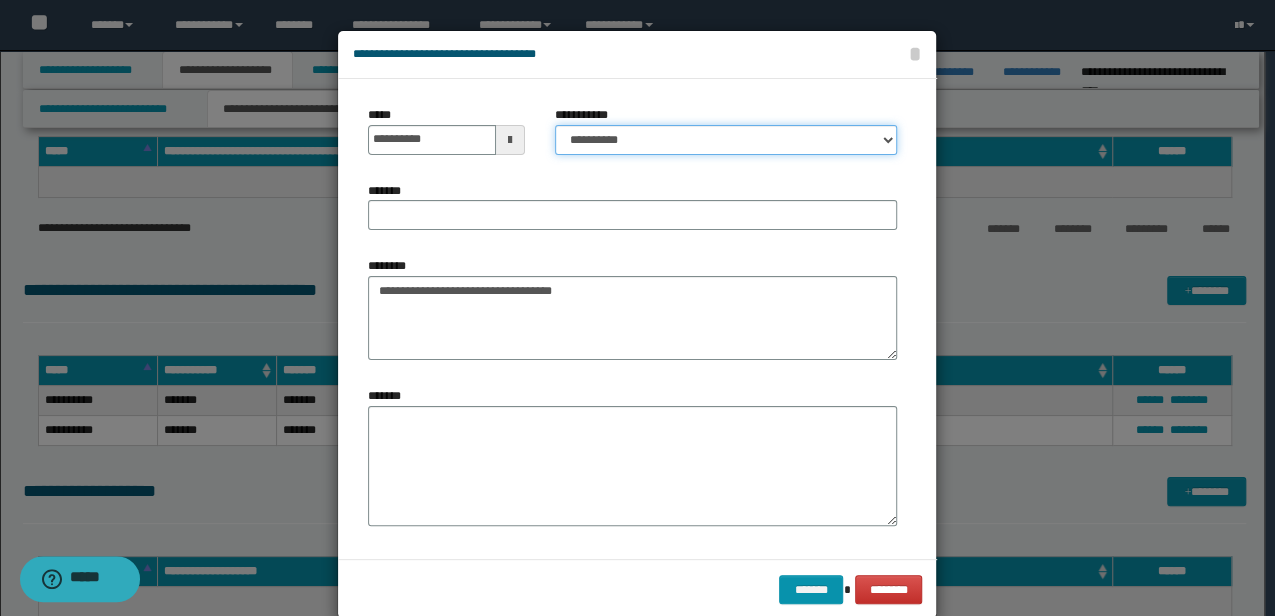 select on "*" 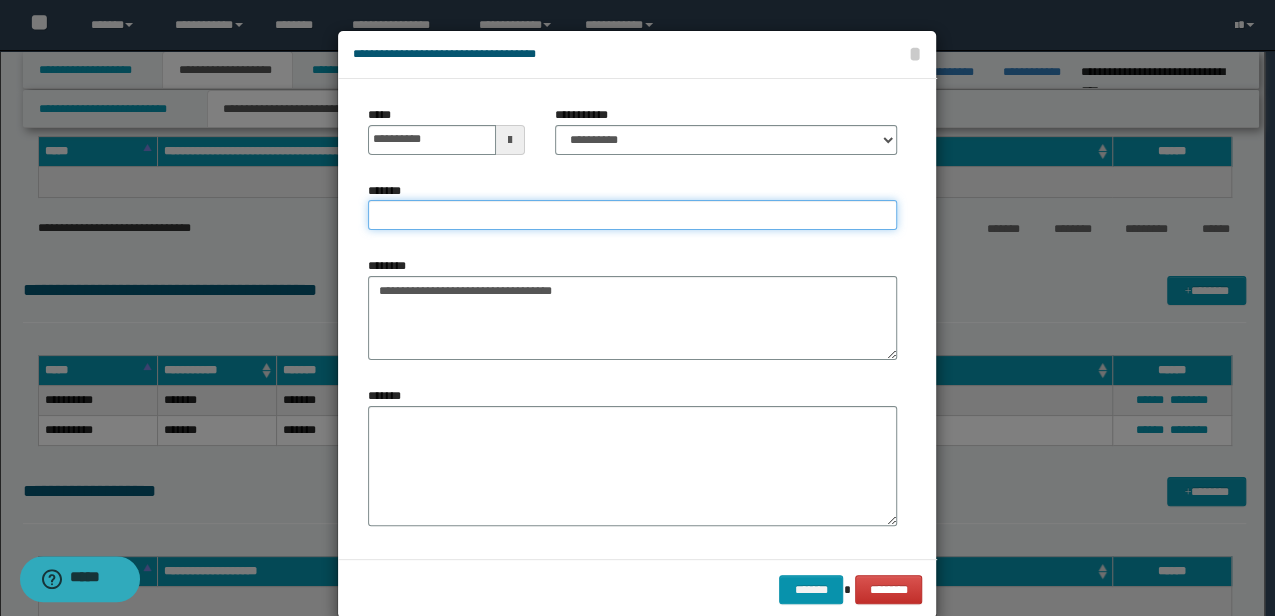 click on "*******" at bounding box center [632, 215] 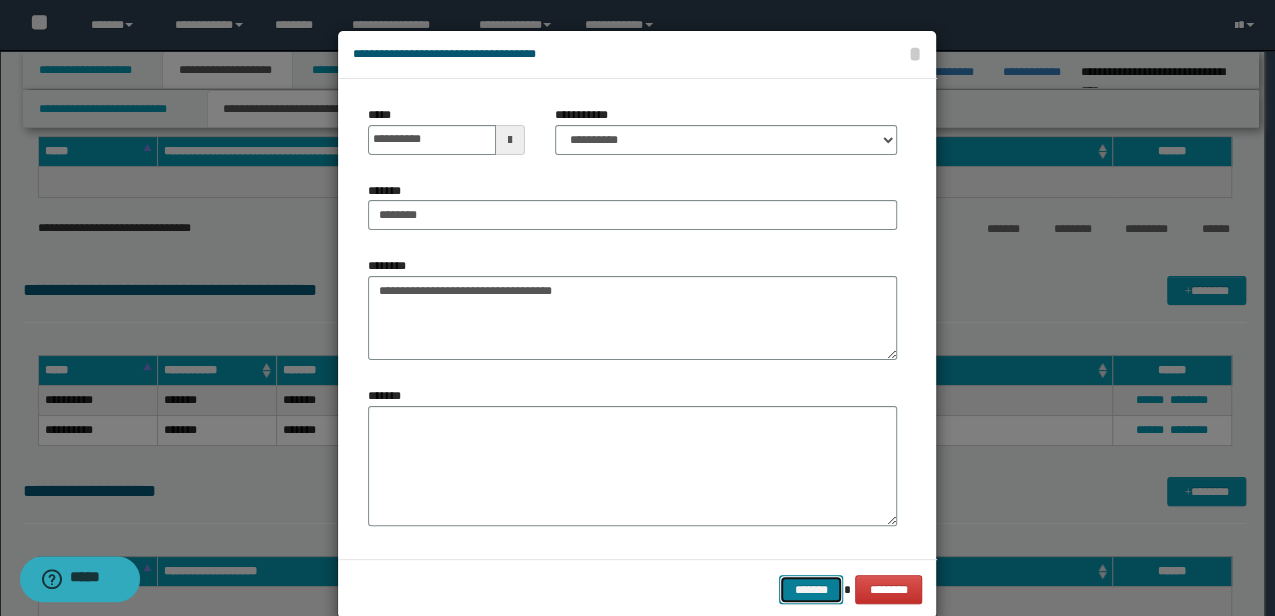 click on "*******" at bounding box center (811, 589) 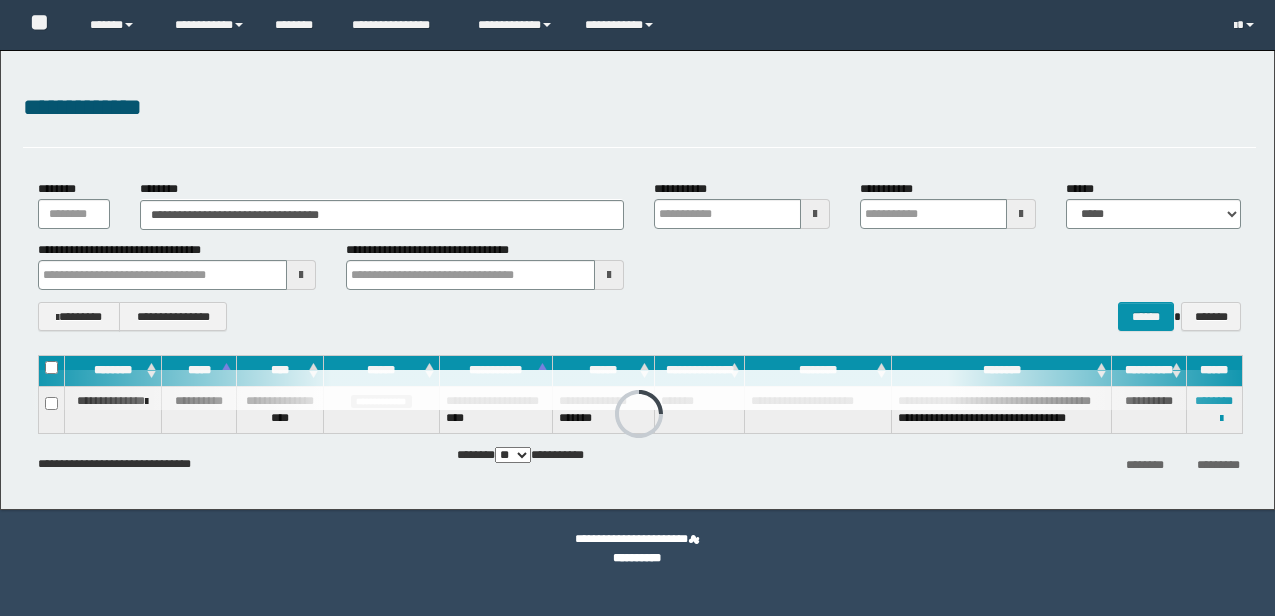 scroll, scrollTop: 0, scrollLeft: 0, axis: both 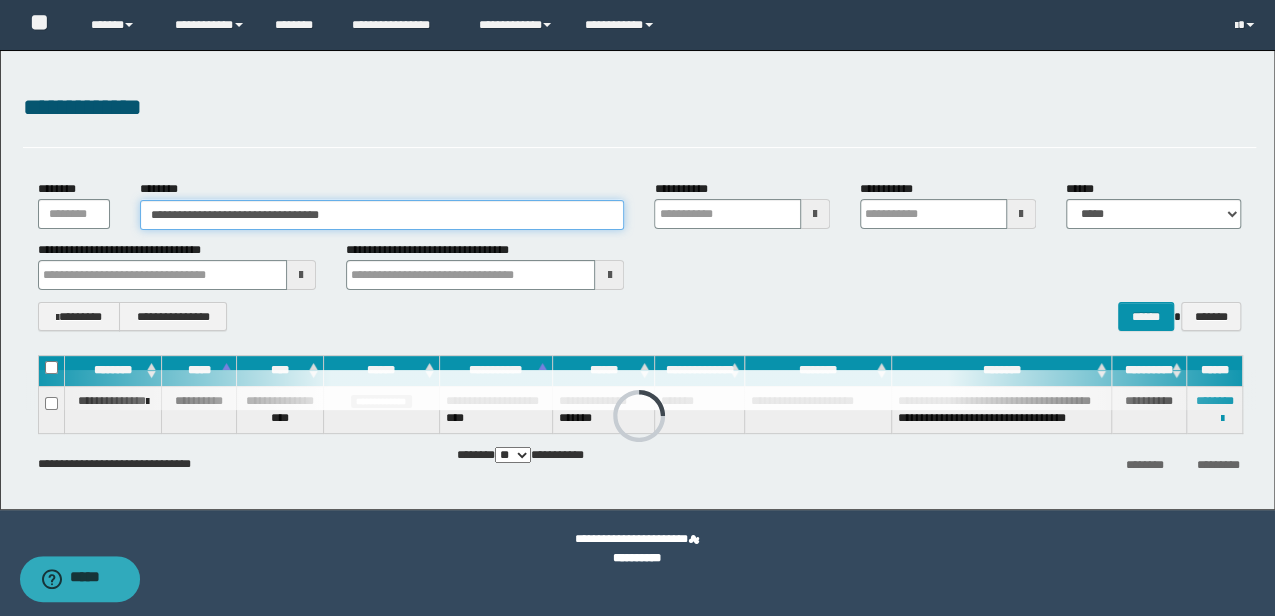 click on "**********" at bounding box center [382, 215] 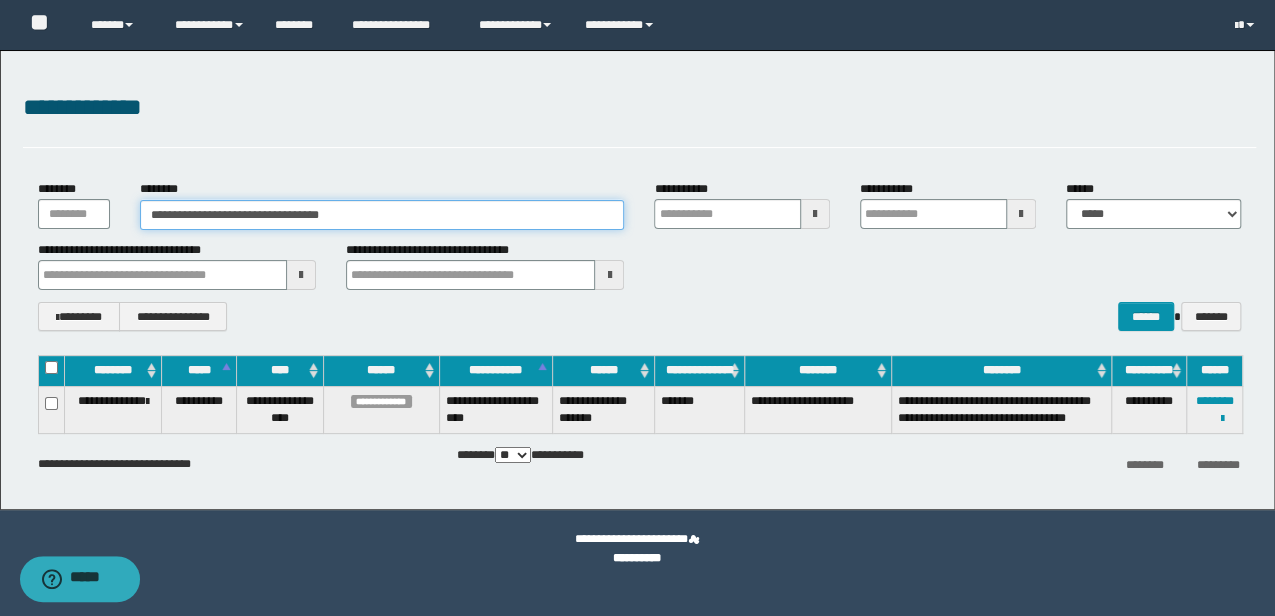 click on "**********" at bounding box center (382, 215) 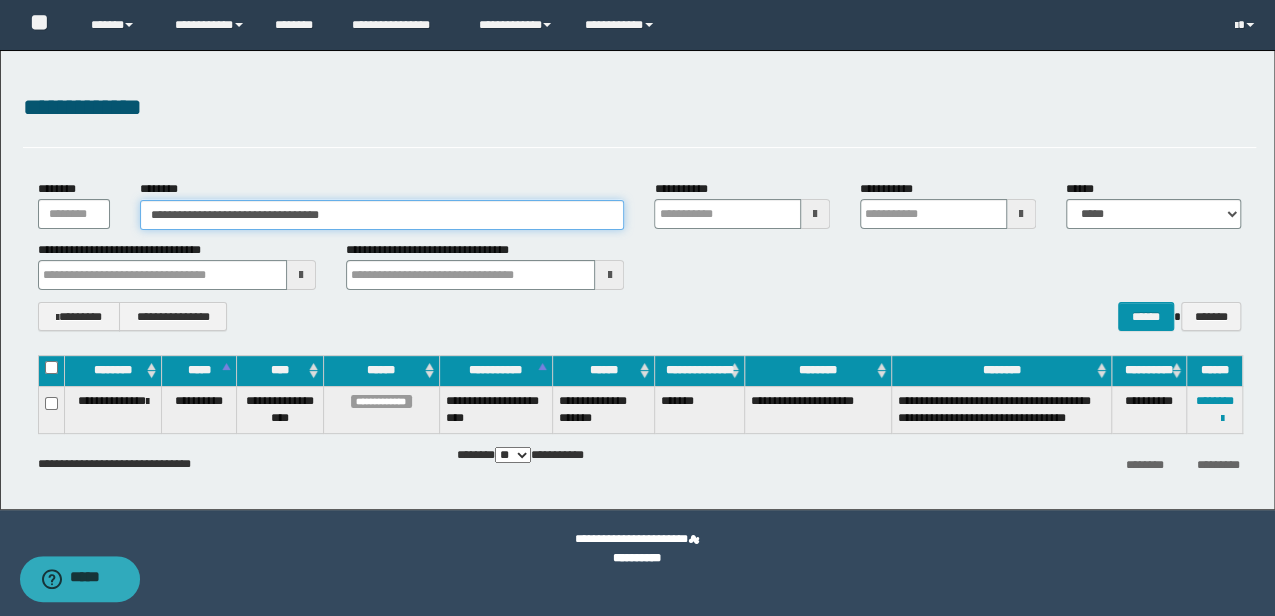 drag, startPoint x: 383, startPoint y: 212, endPoint x: -3, endPoint y: 195, distance: 386.37418 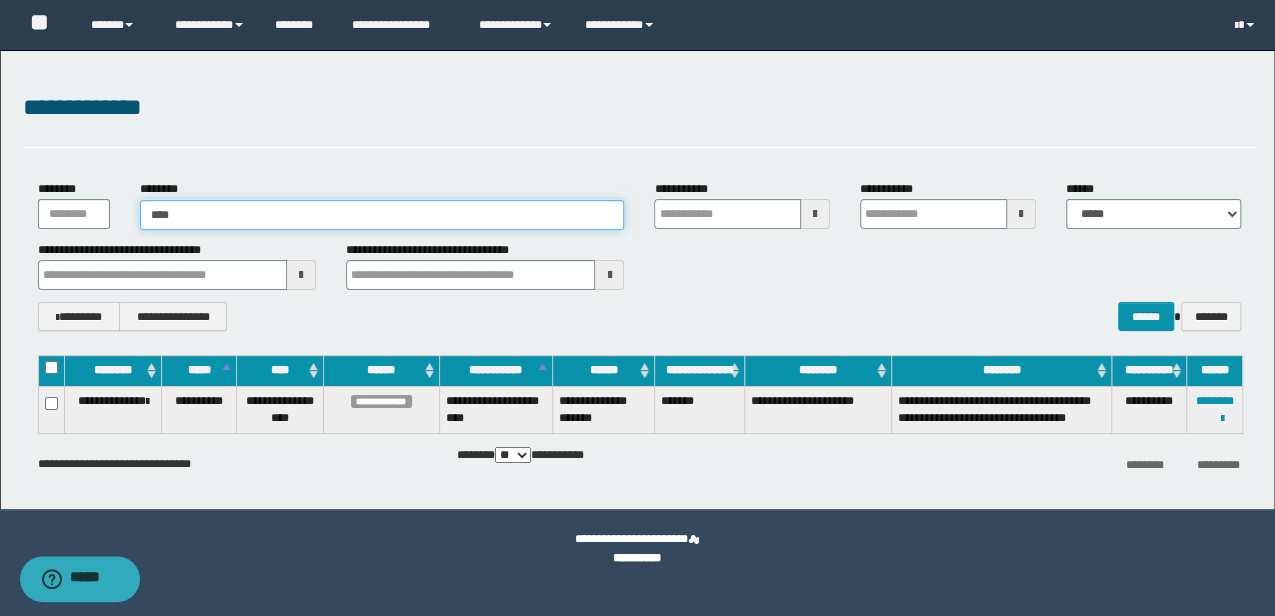type on "****" 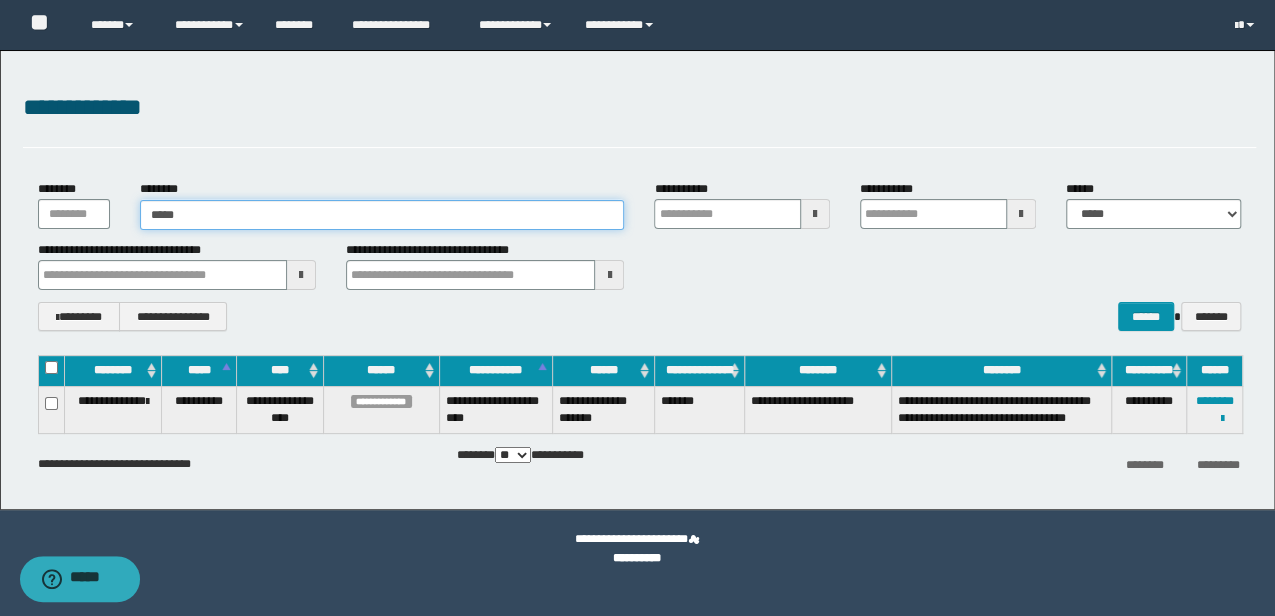 type on "****" 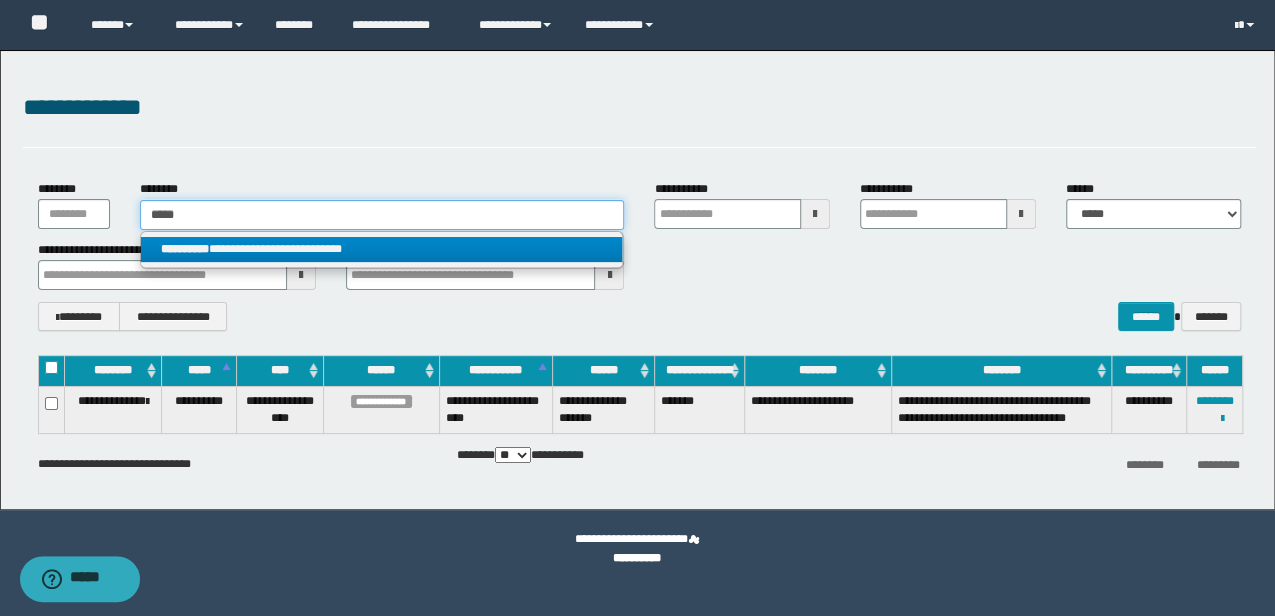 drag, startPoint x: 229, startPoint y: 206, endPoint x: 152, endPoint y: 196, distance: 77.64664 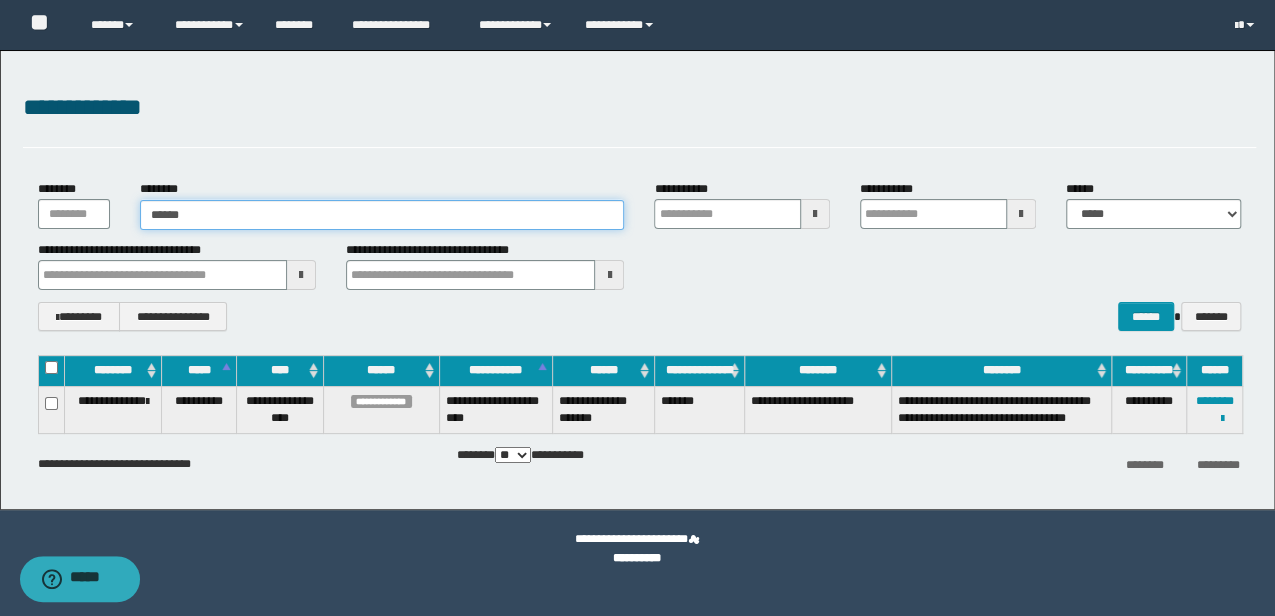 click on "*****" at bounding box center [382, 215] 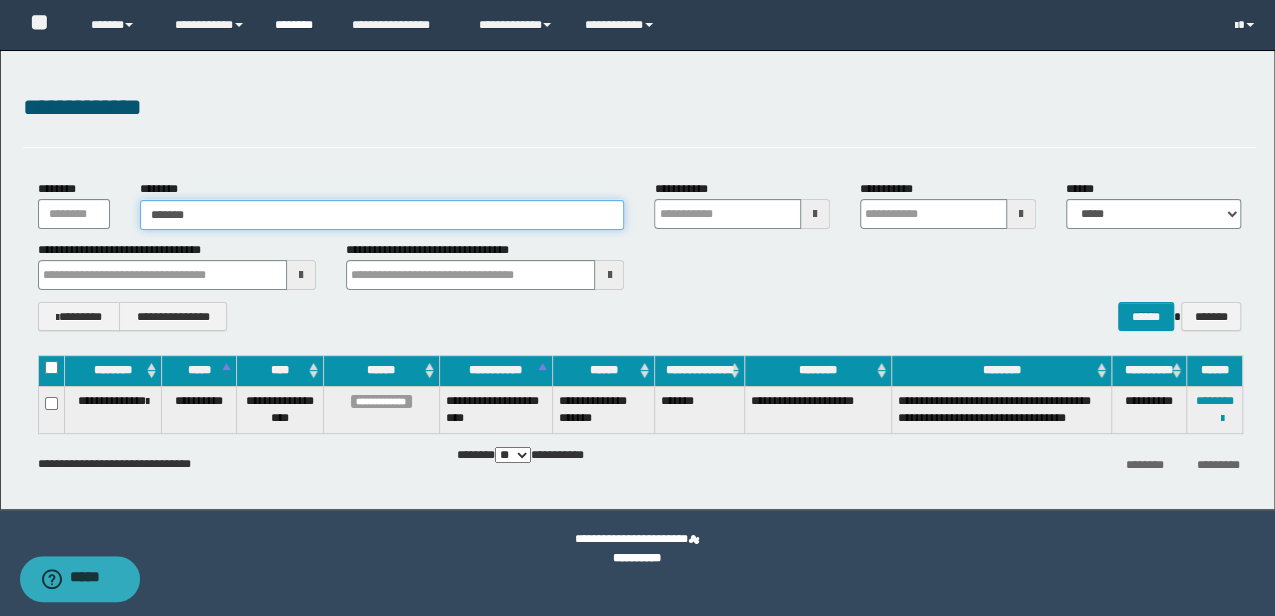 type on "*****" 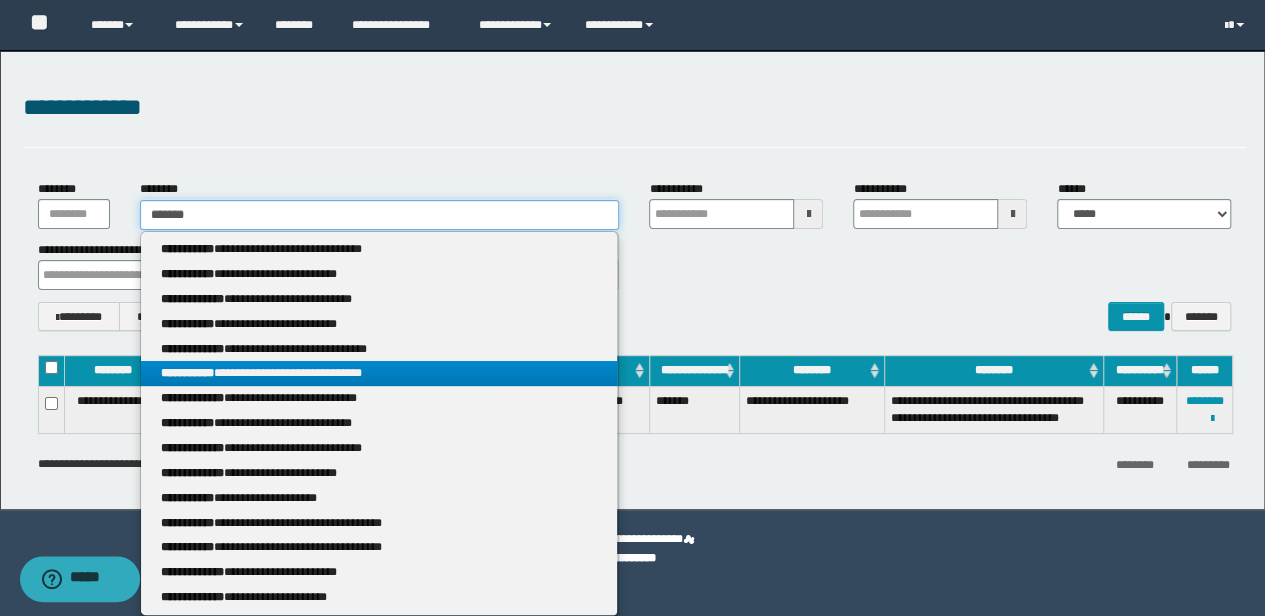 scroll, scrollTop: 0, scrollLeft: 0, axis: both 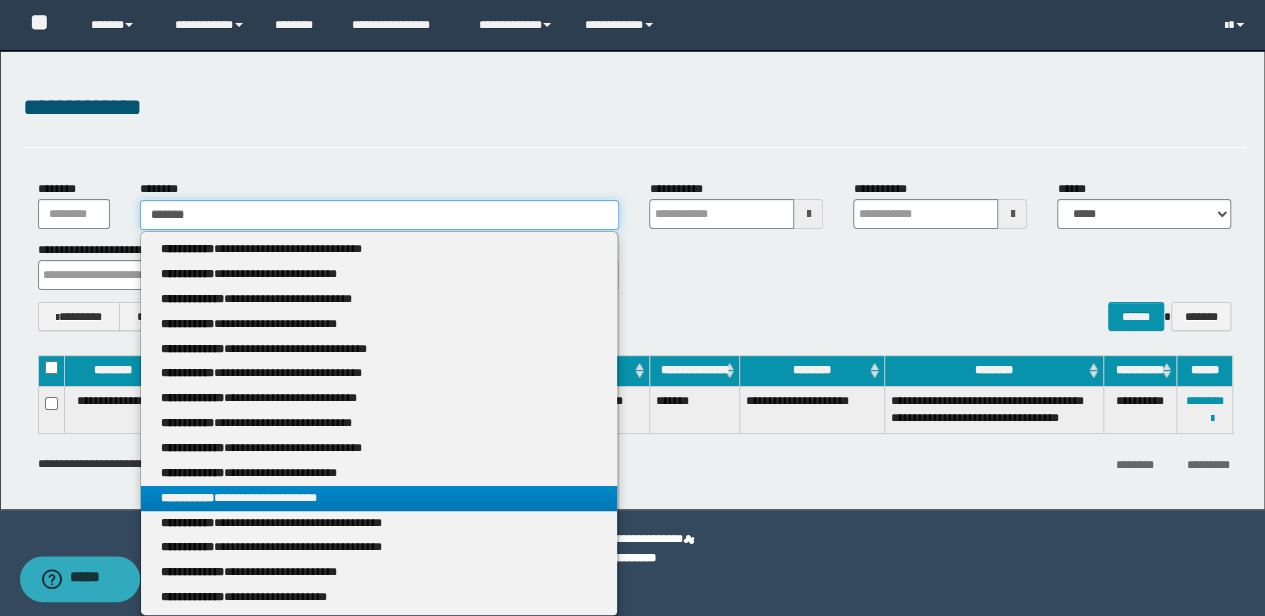 type on "*****" 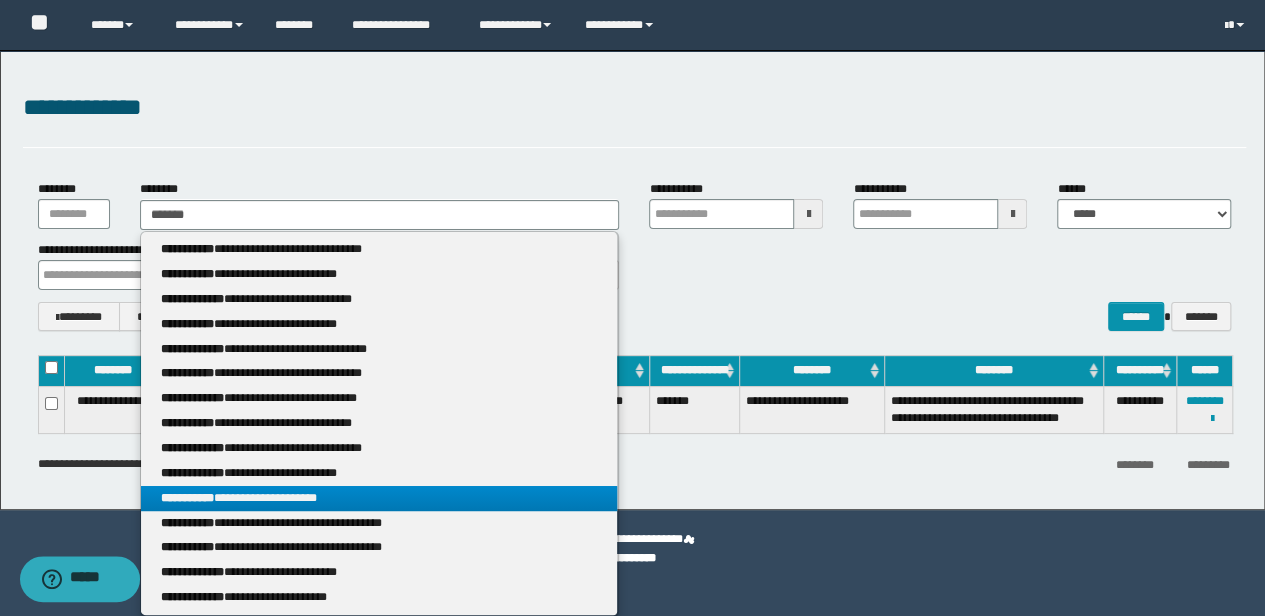 type 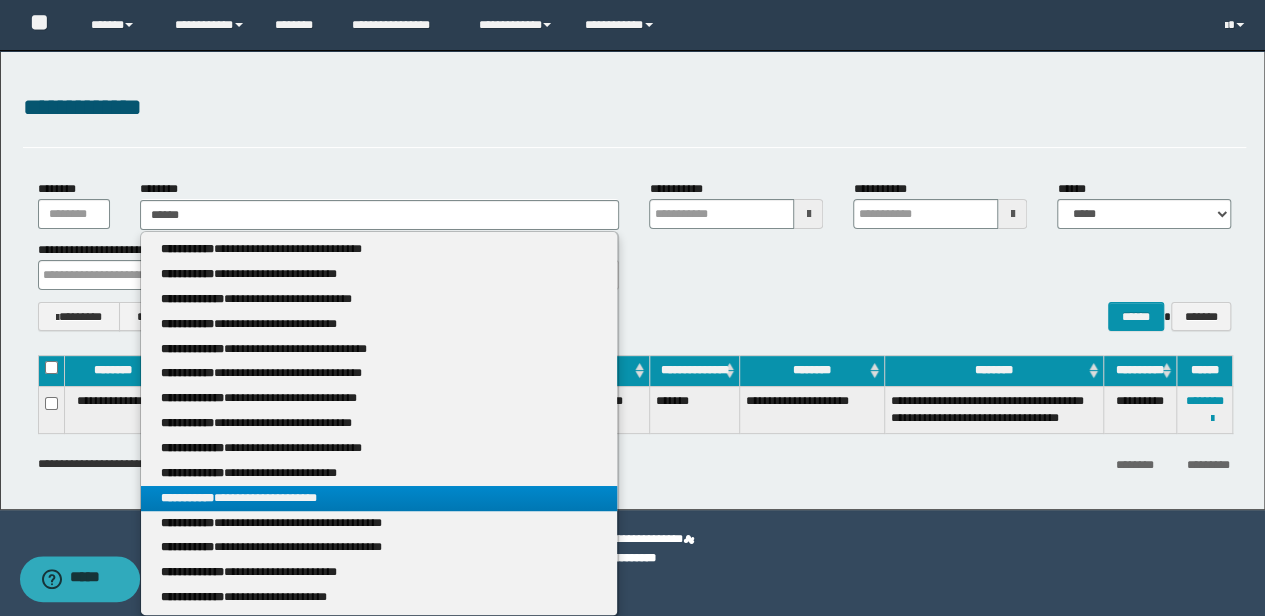 scroll, scrollTop: 0, scrollLeft: 0, axis: both 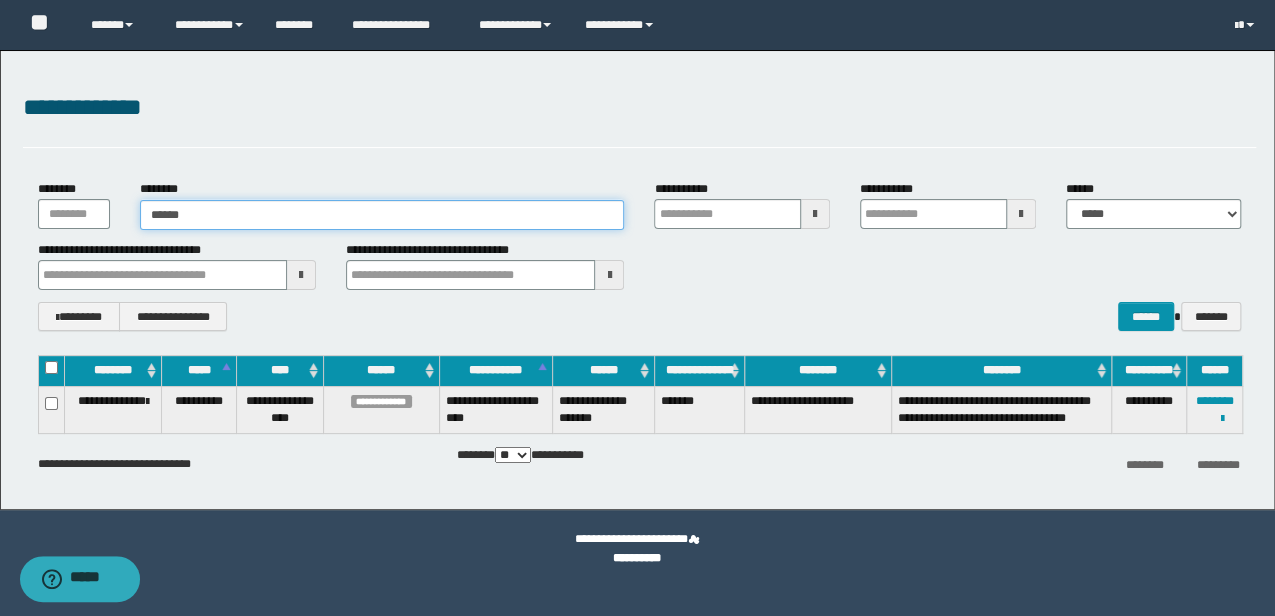 type on "*****" 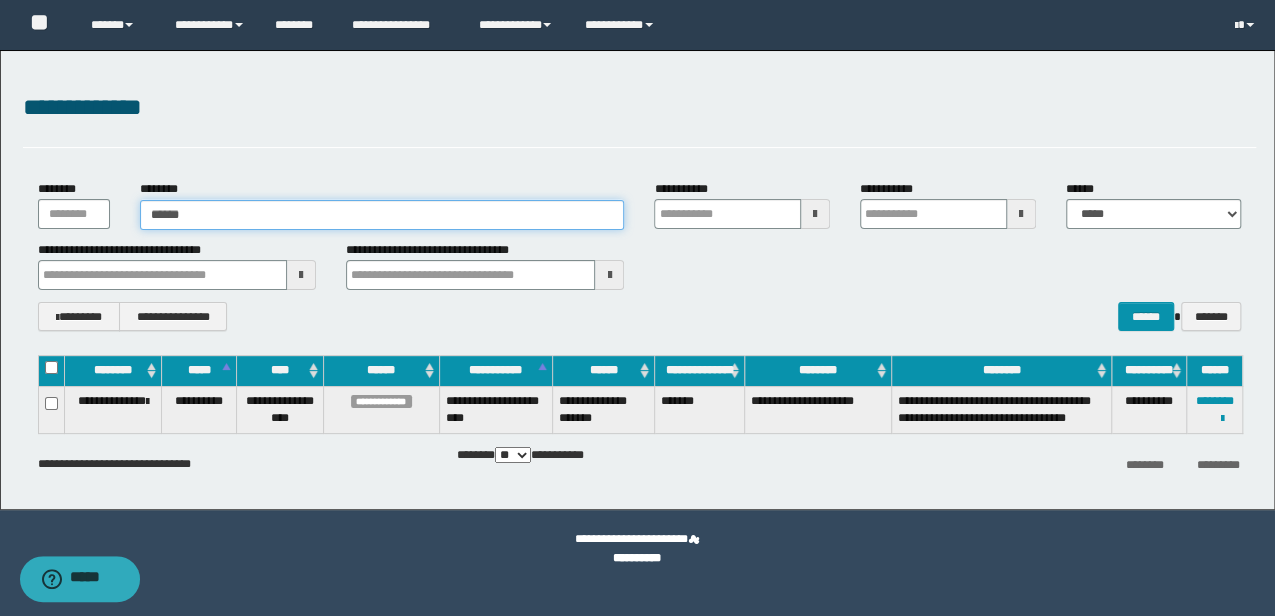 click on "*****" at bounding box center [382, 215] 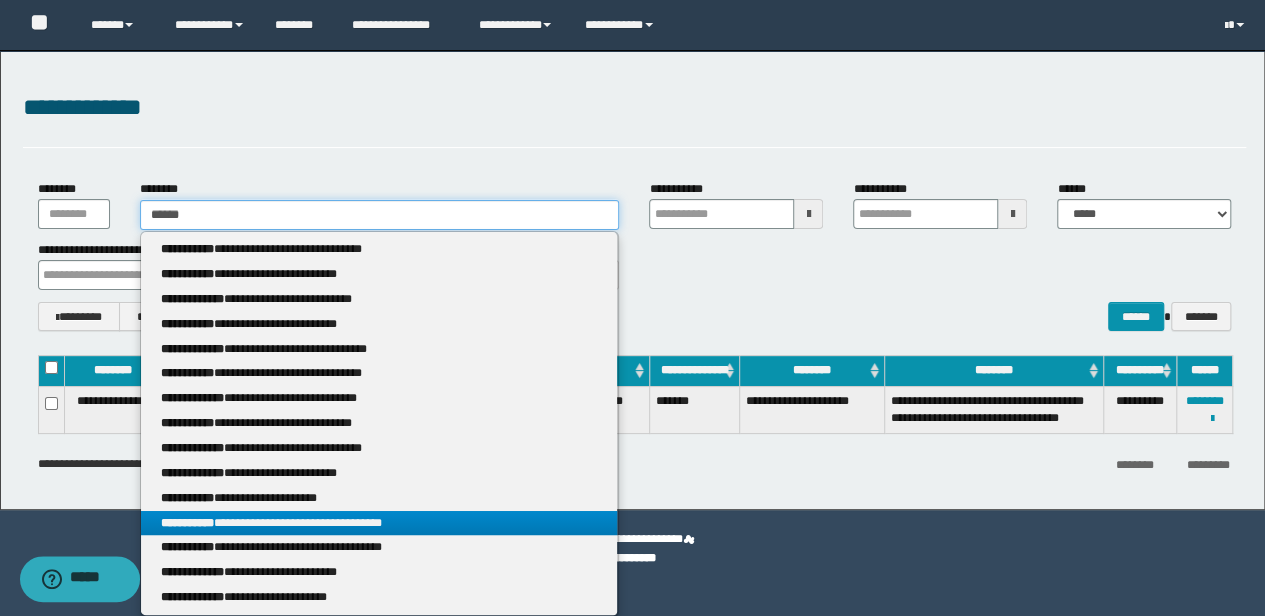 scroll, scrollTop: 0, scrollLeft: 0, axis: both 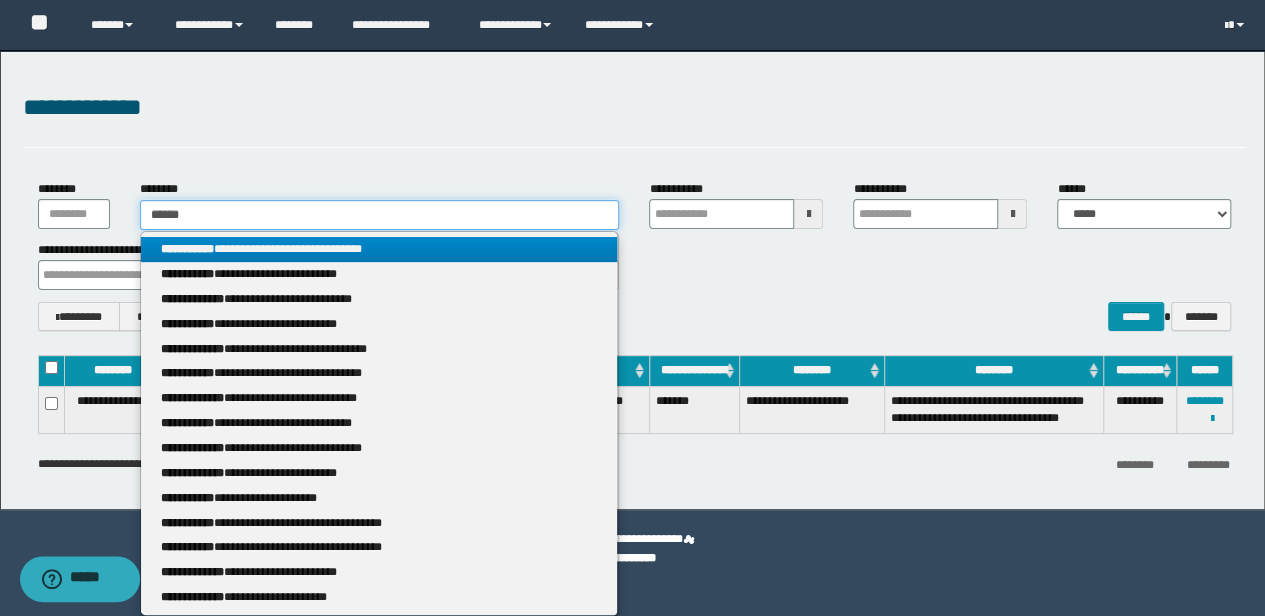 click on "**********" at bounding box center [632, 308] 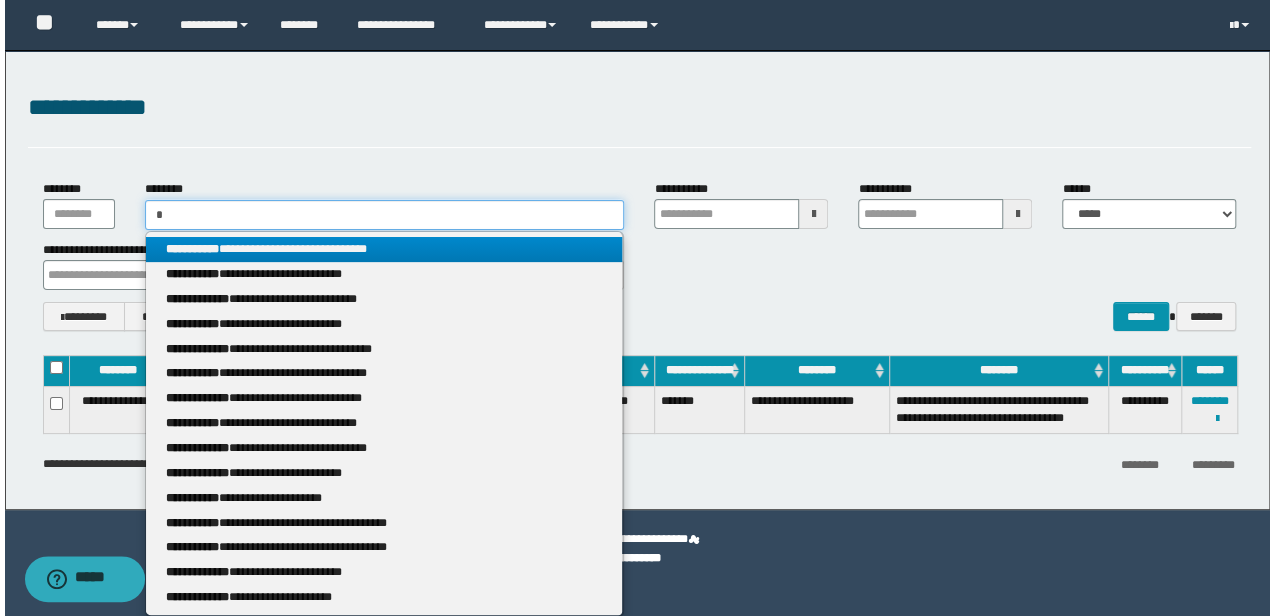 scroll, scrollTop: 0, scrollLeft: 0, axis: both 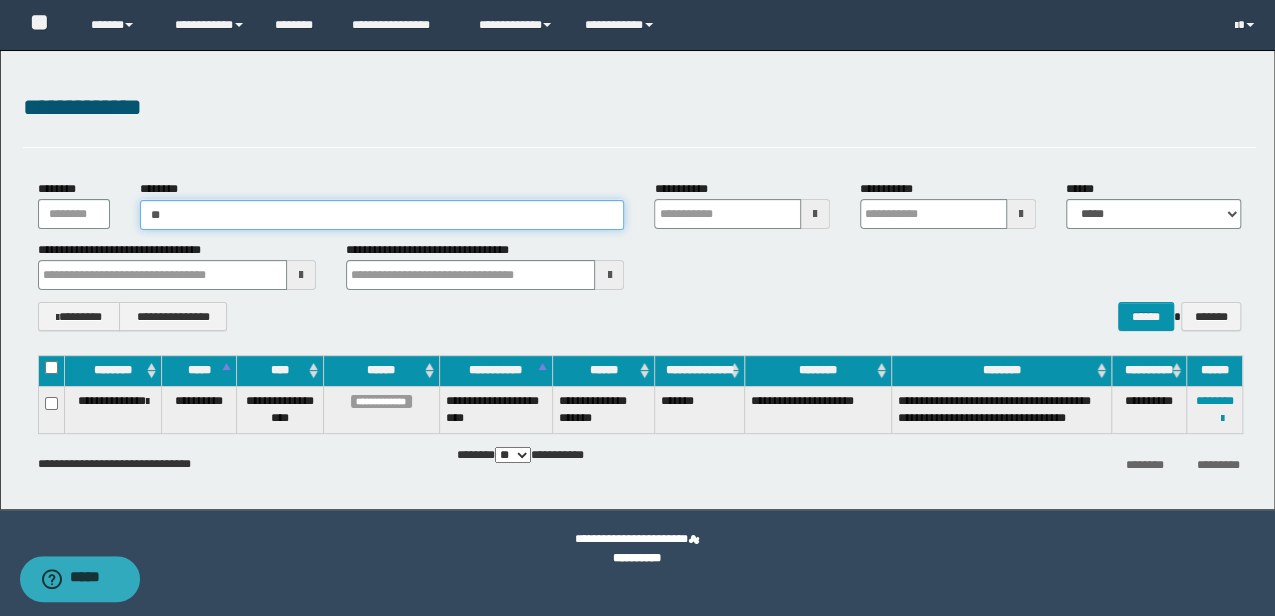 type on "***" 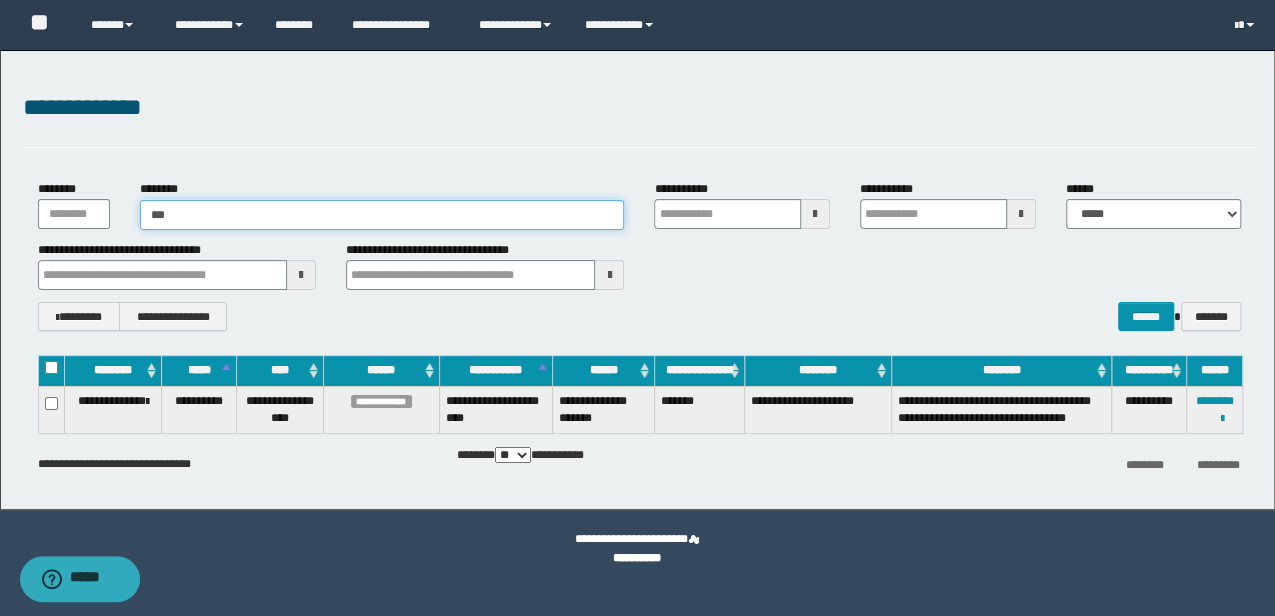 type on "***" 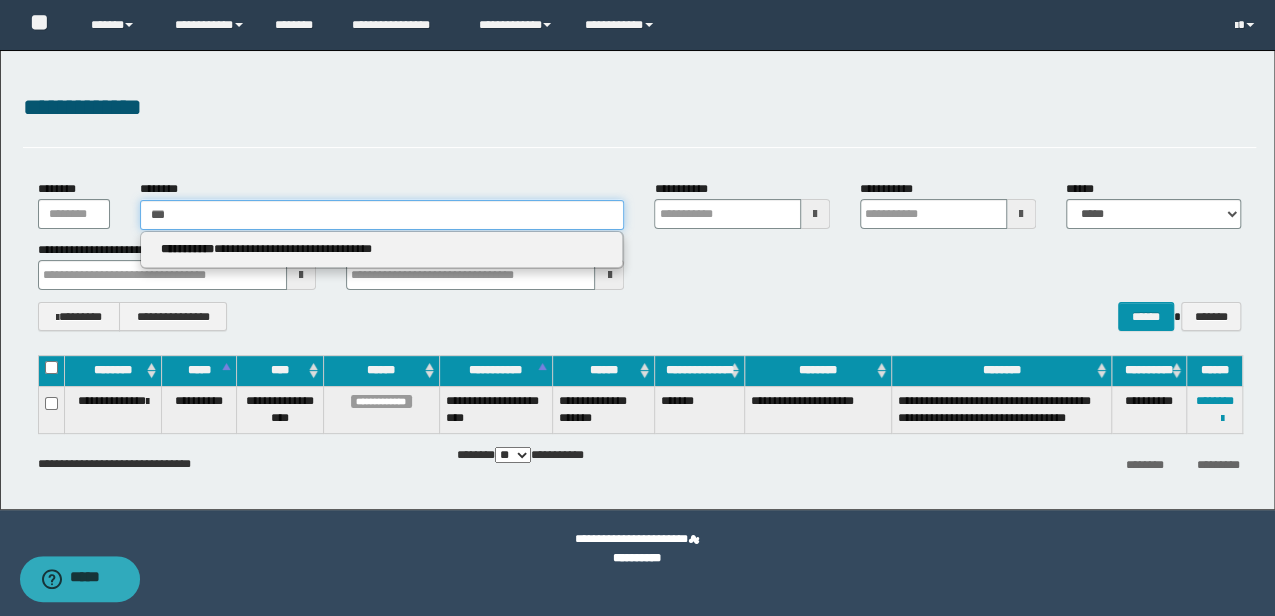 type 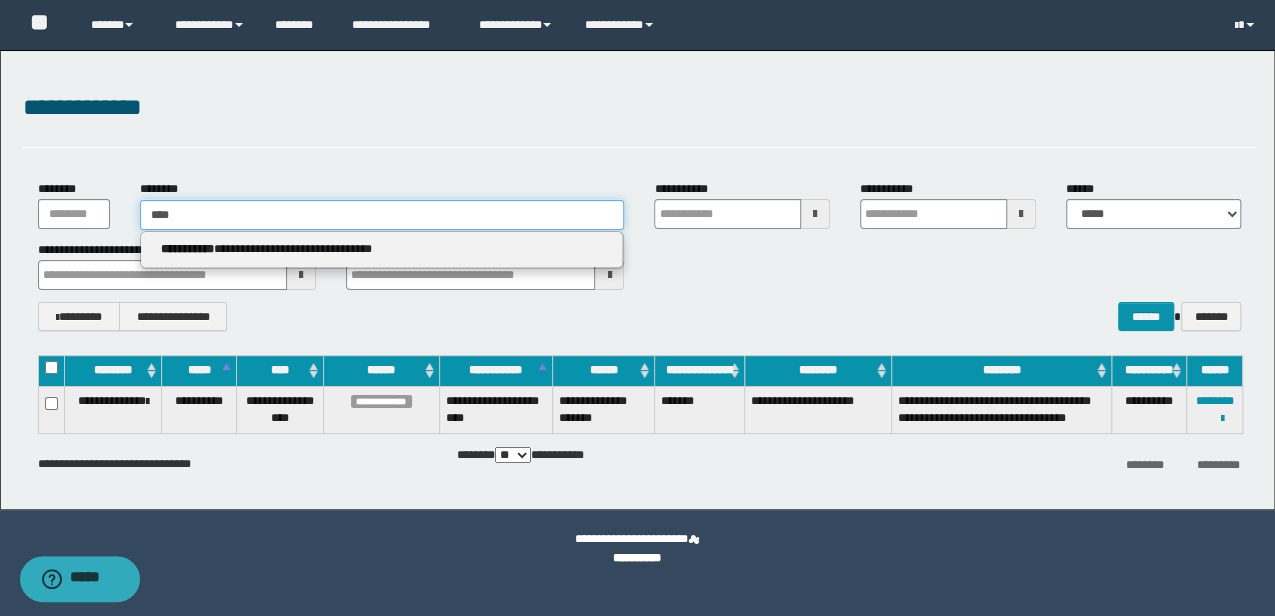 type on "****" 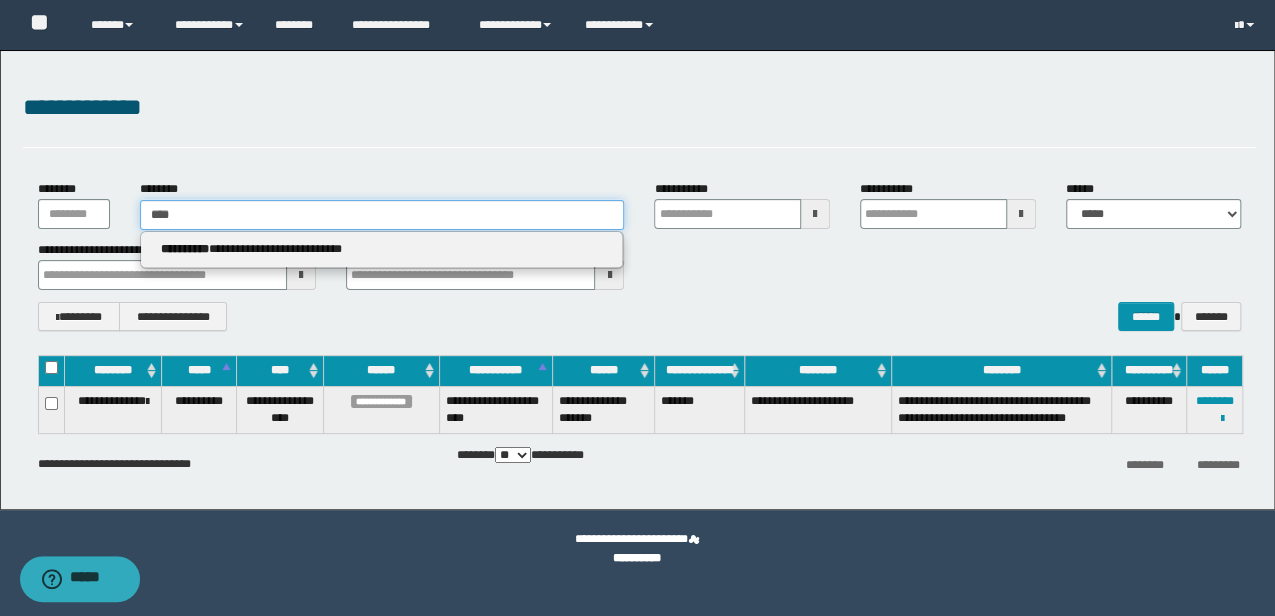 type 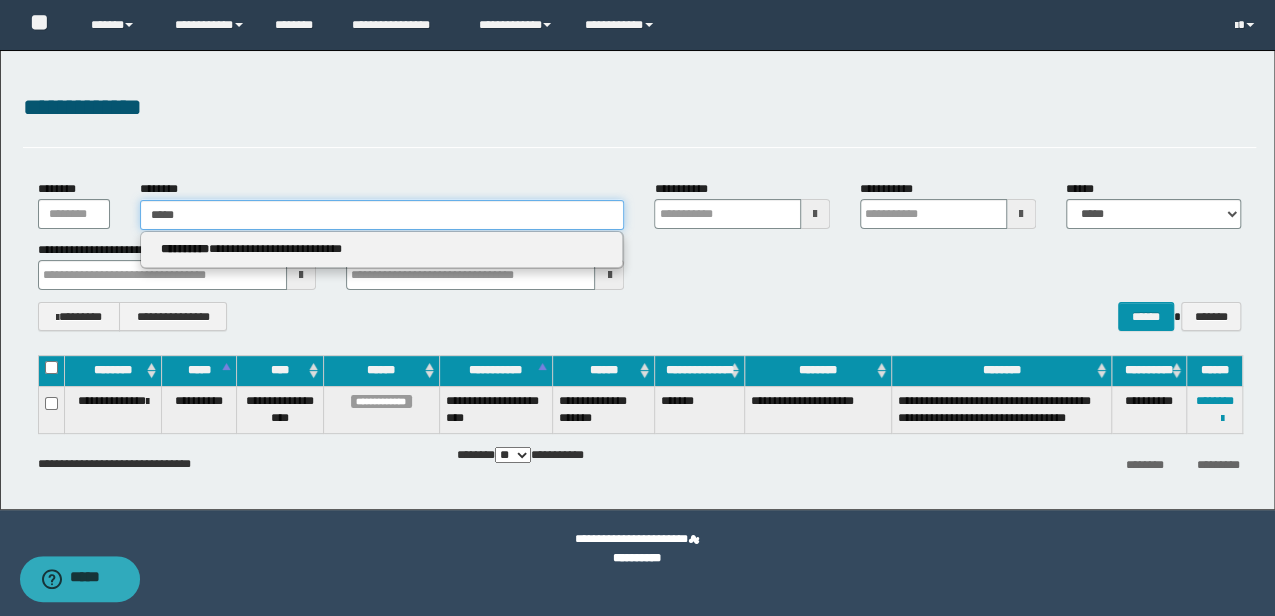 type on "****" 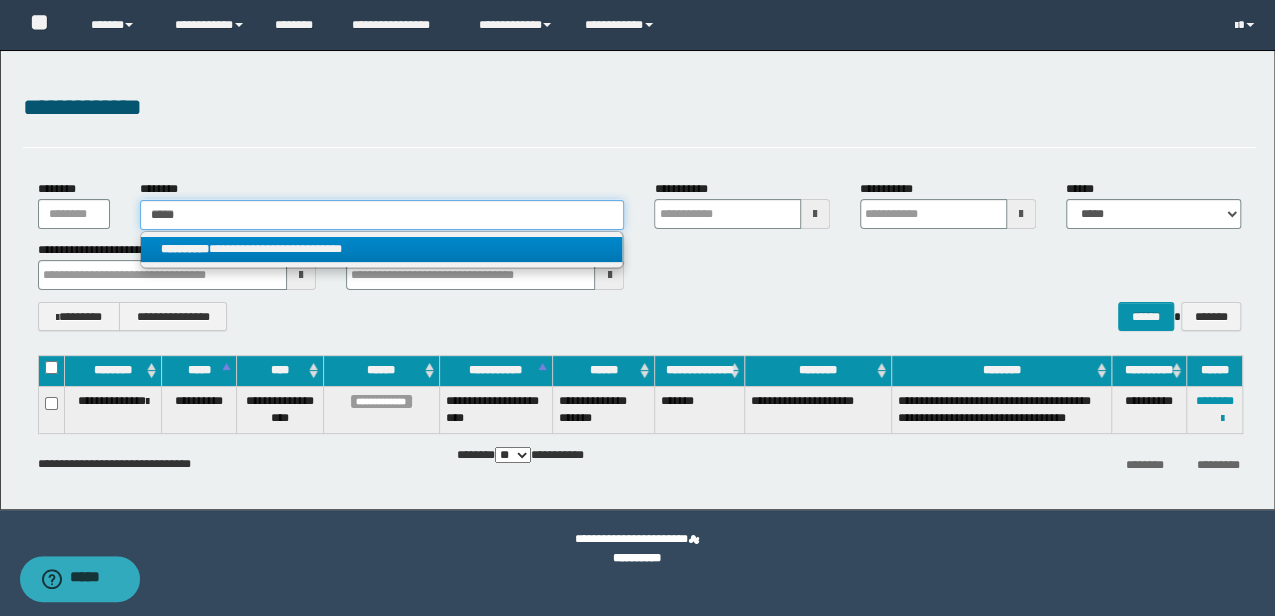 type on "****" 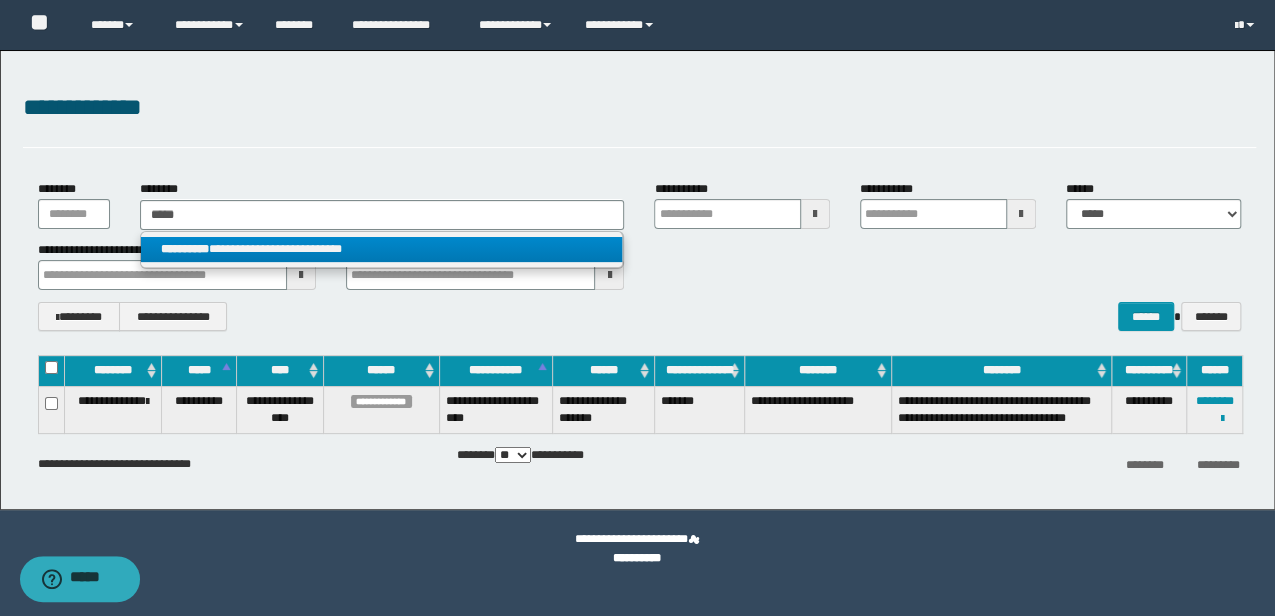 type 